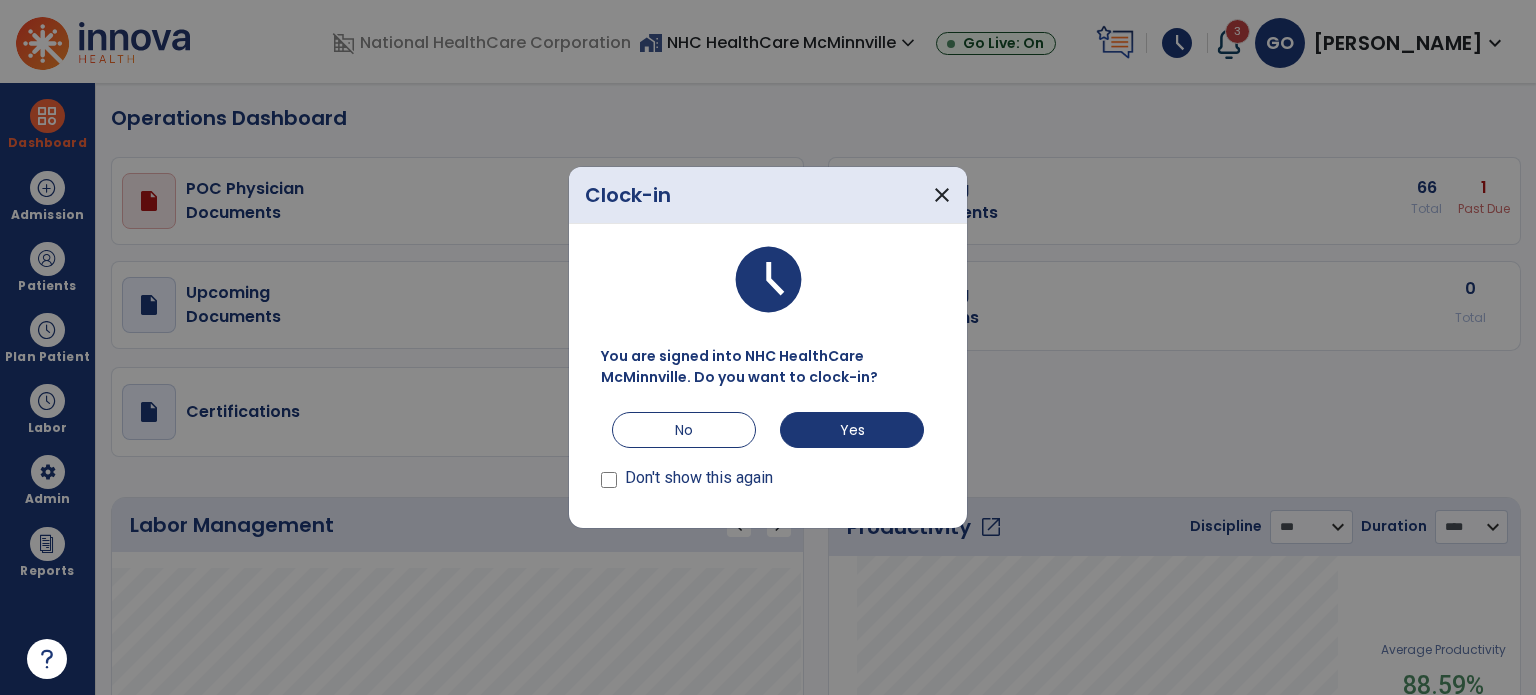 select on "***" 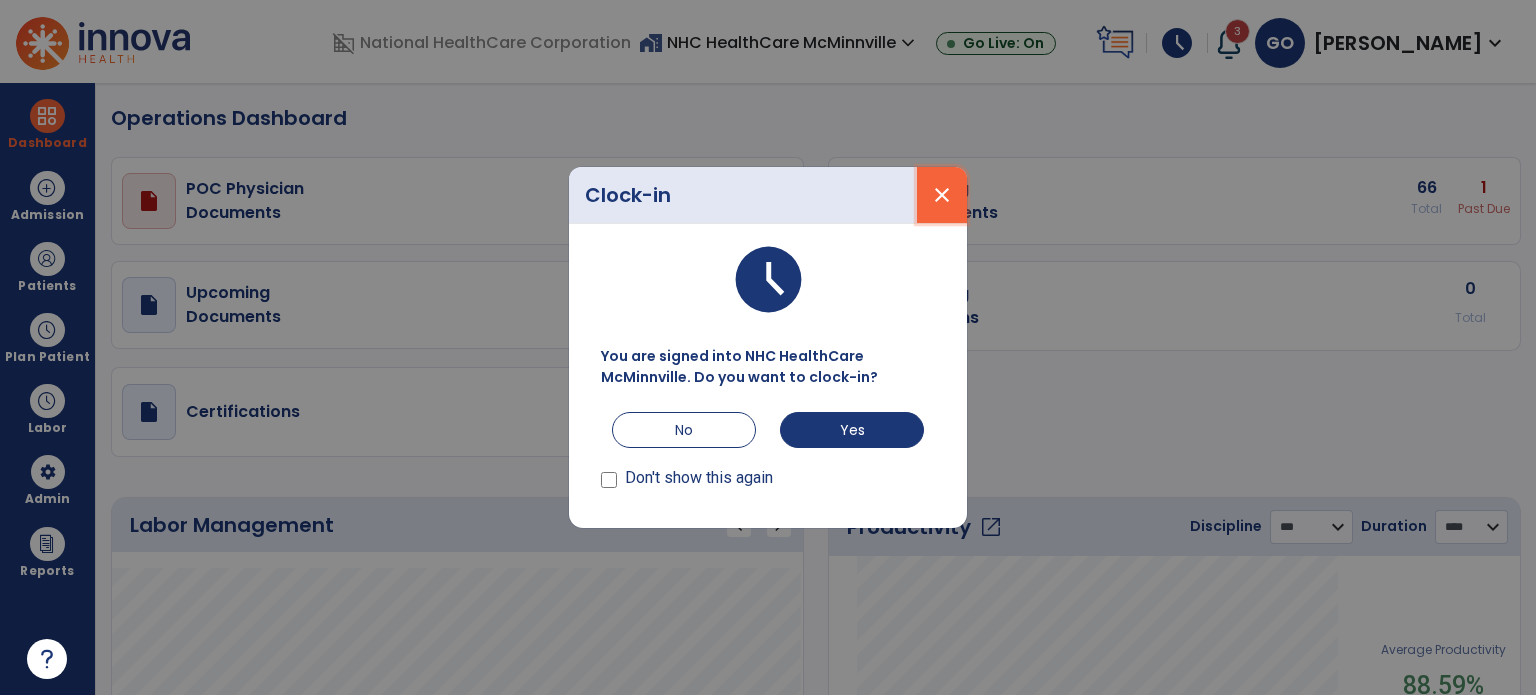 click on "close" at bounding box center (942, 195) 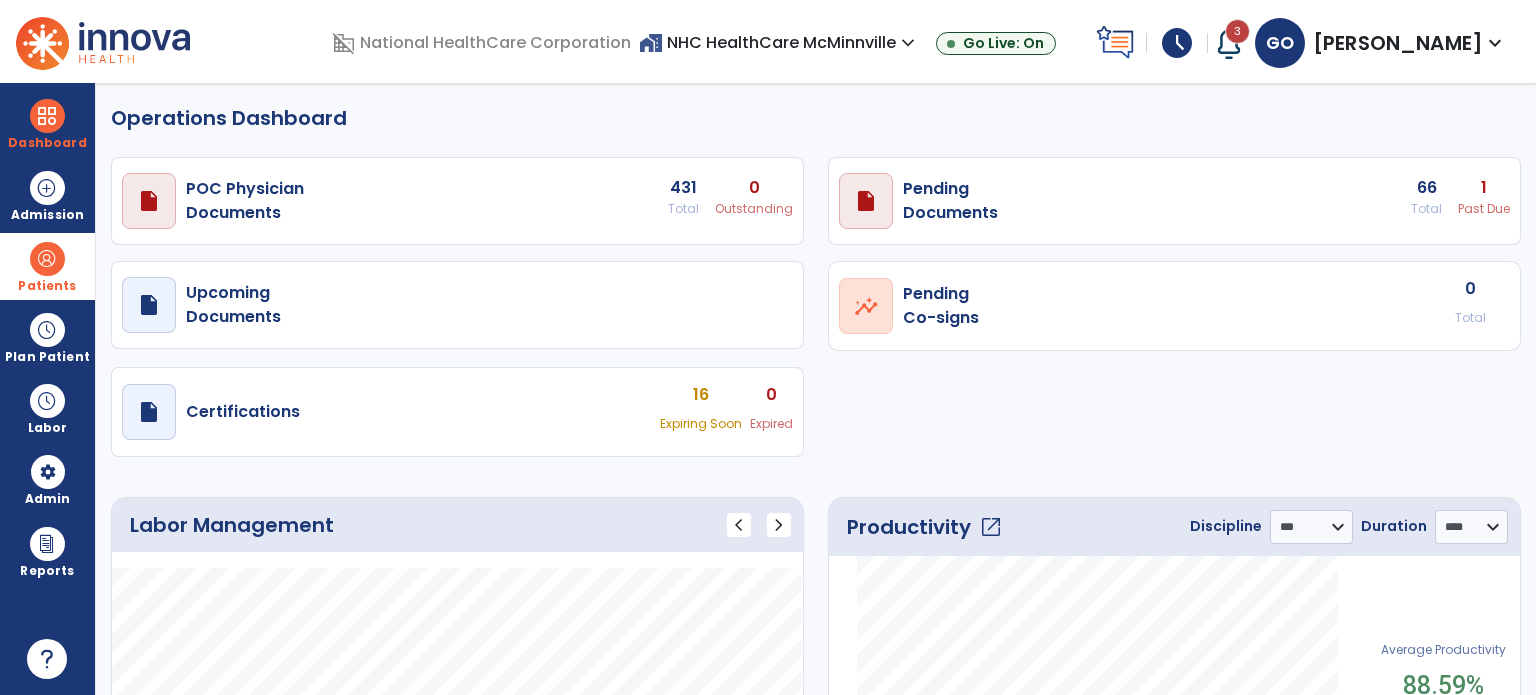 click on "Patients" at bounding box center [47, 286] 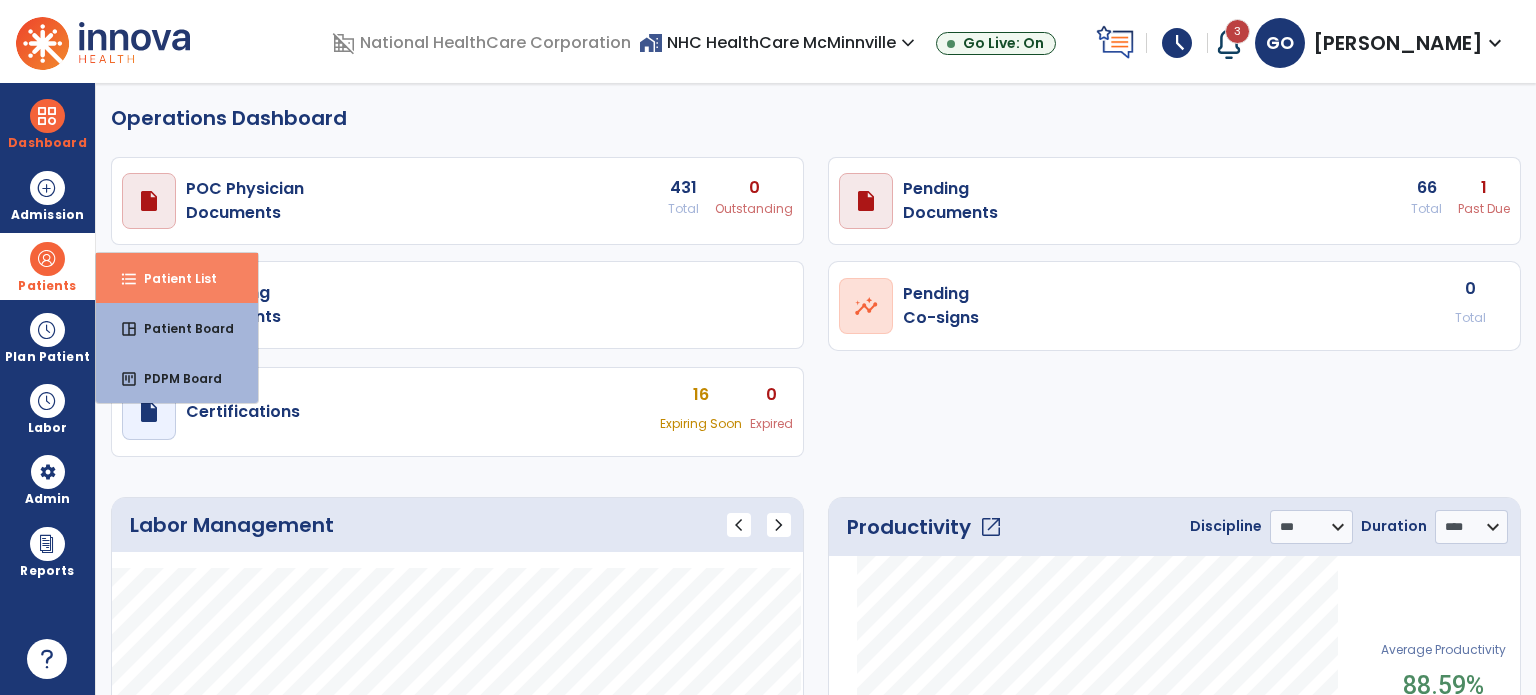 click on "format_list_bulleted  Patient List" at bounding box center (177, 278) 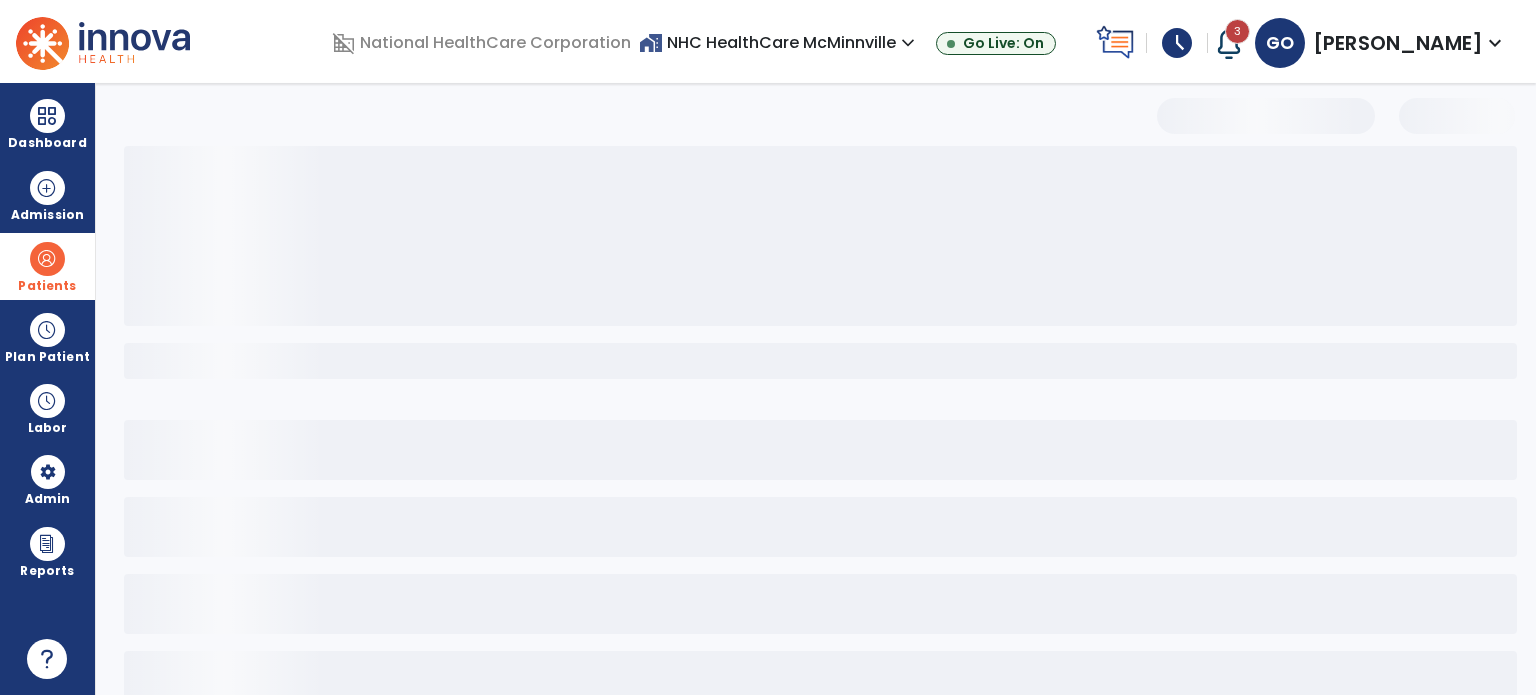 select on "***" 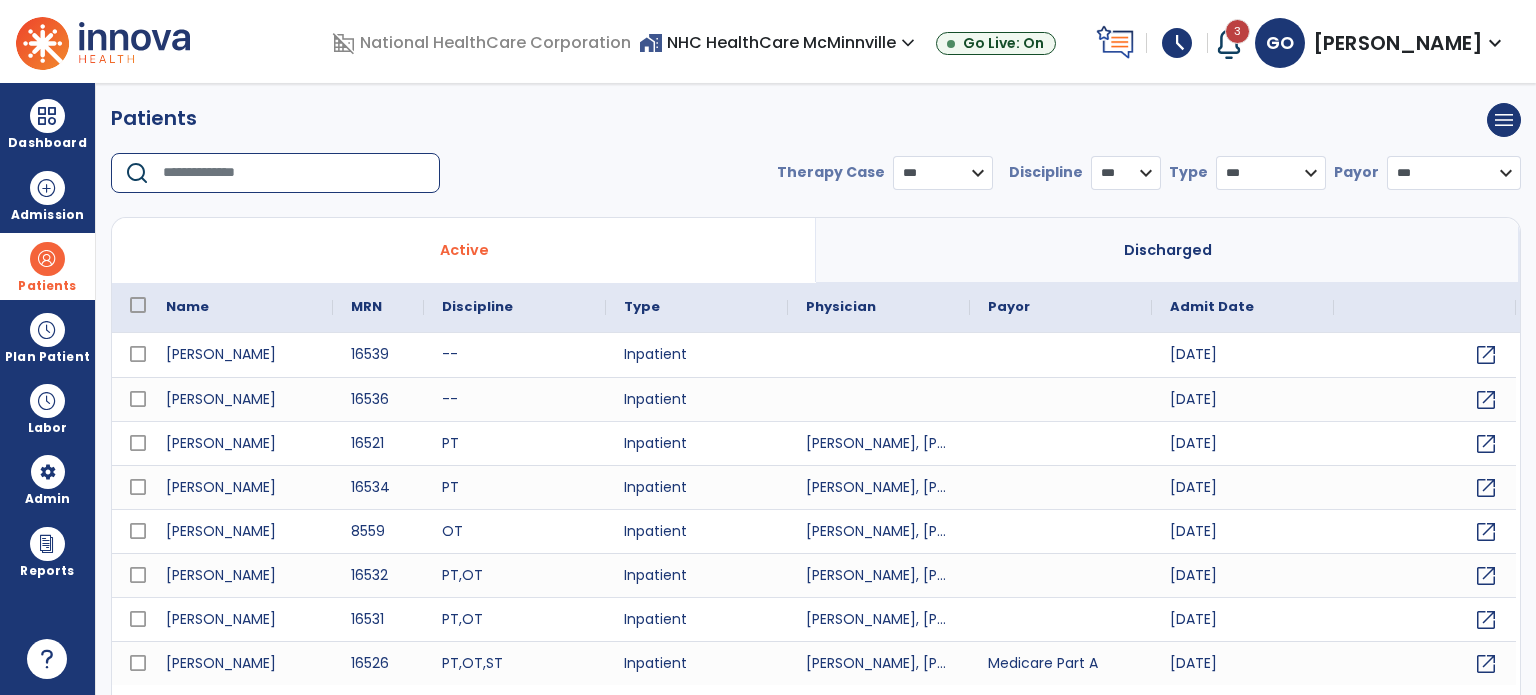 click at bounding box center [294, 173] 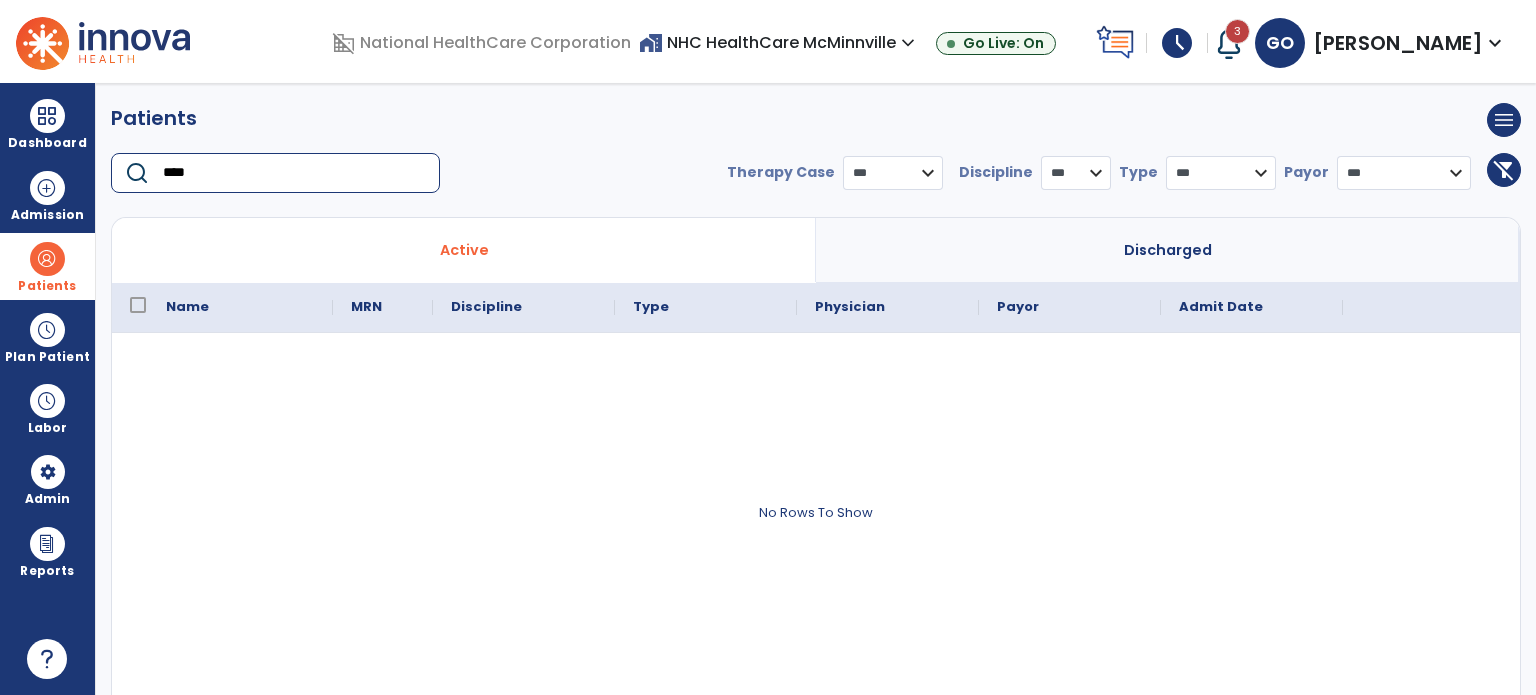 type on "****" 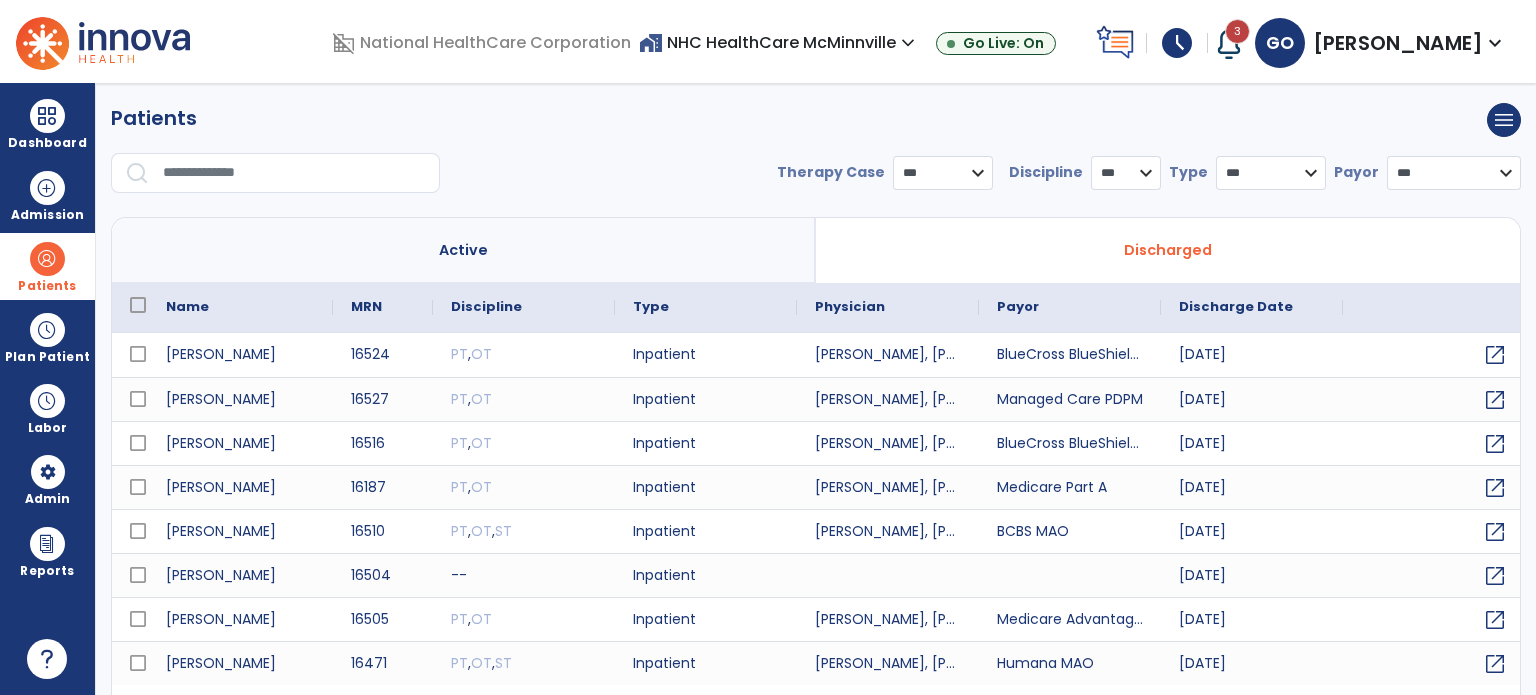 click at bounding box center [294, 173] 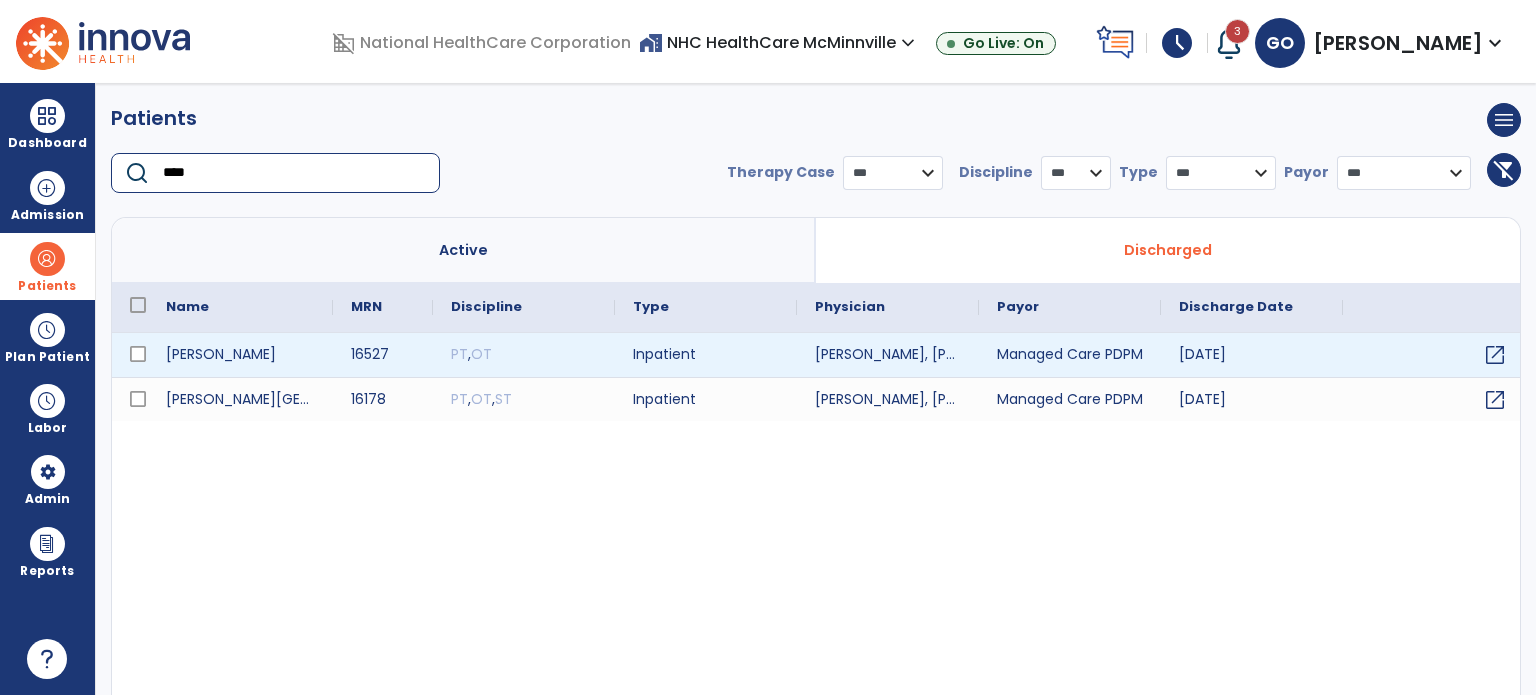 type on "****" 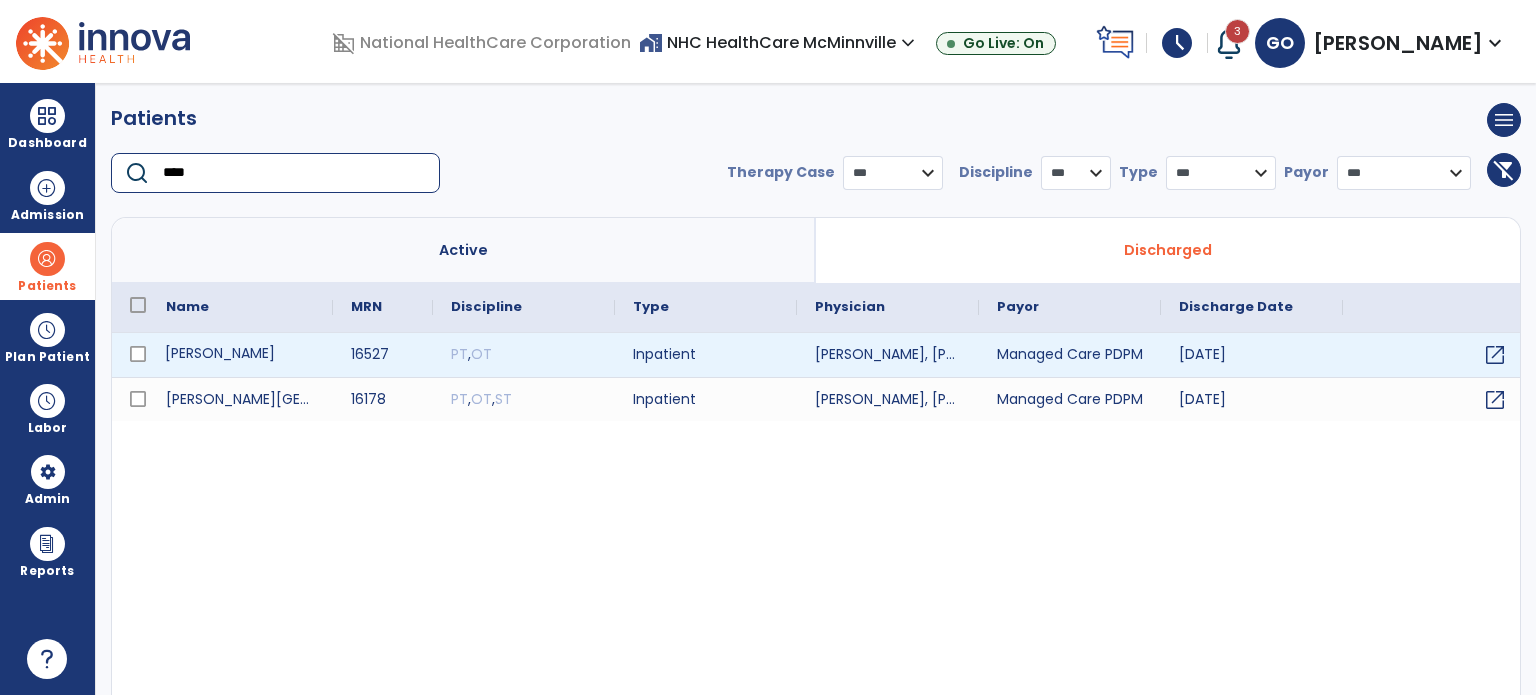 click on "[PERSON_NAME]" at bounding box center [240, 355] 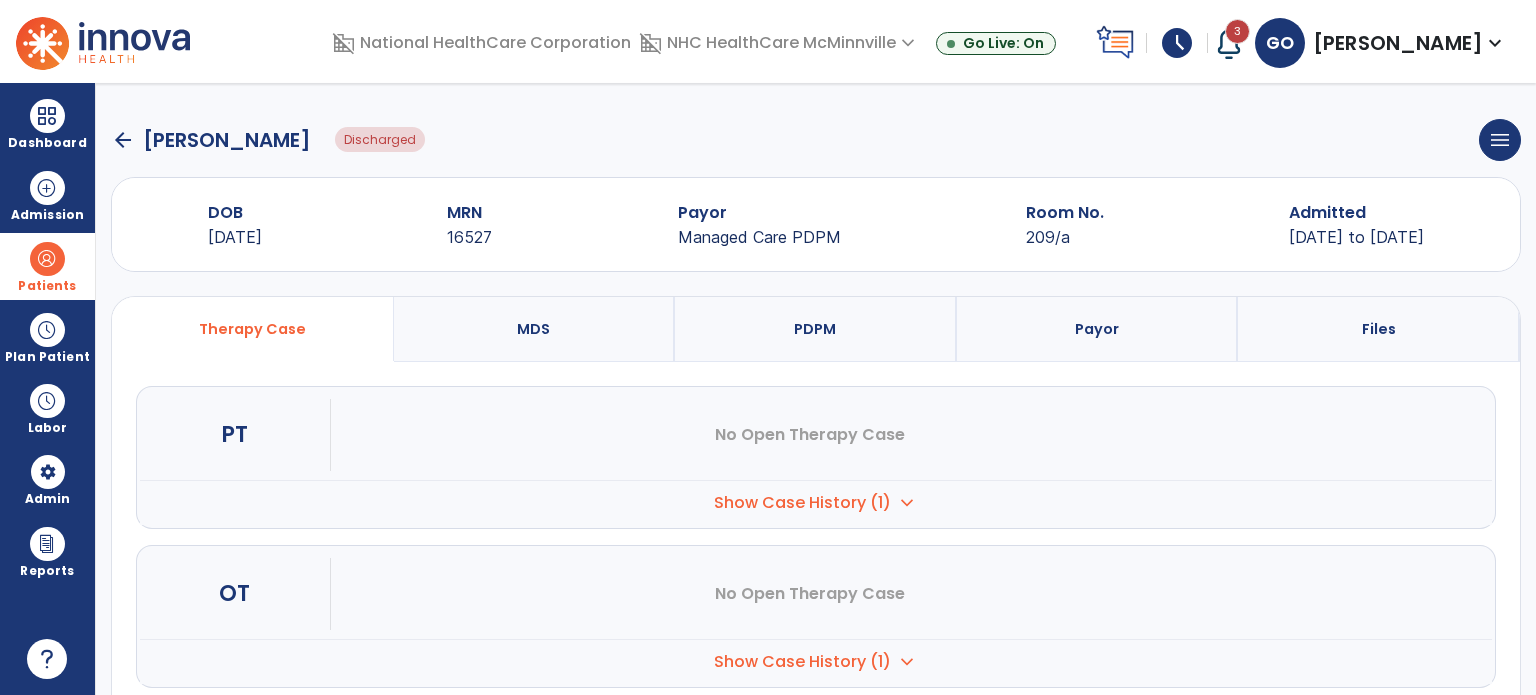 click on "PDPM" at bounding box center (815, 329) 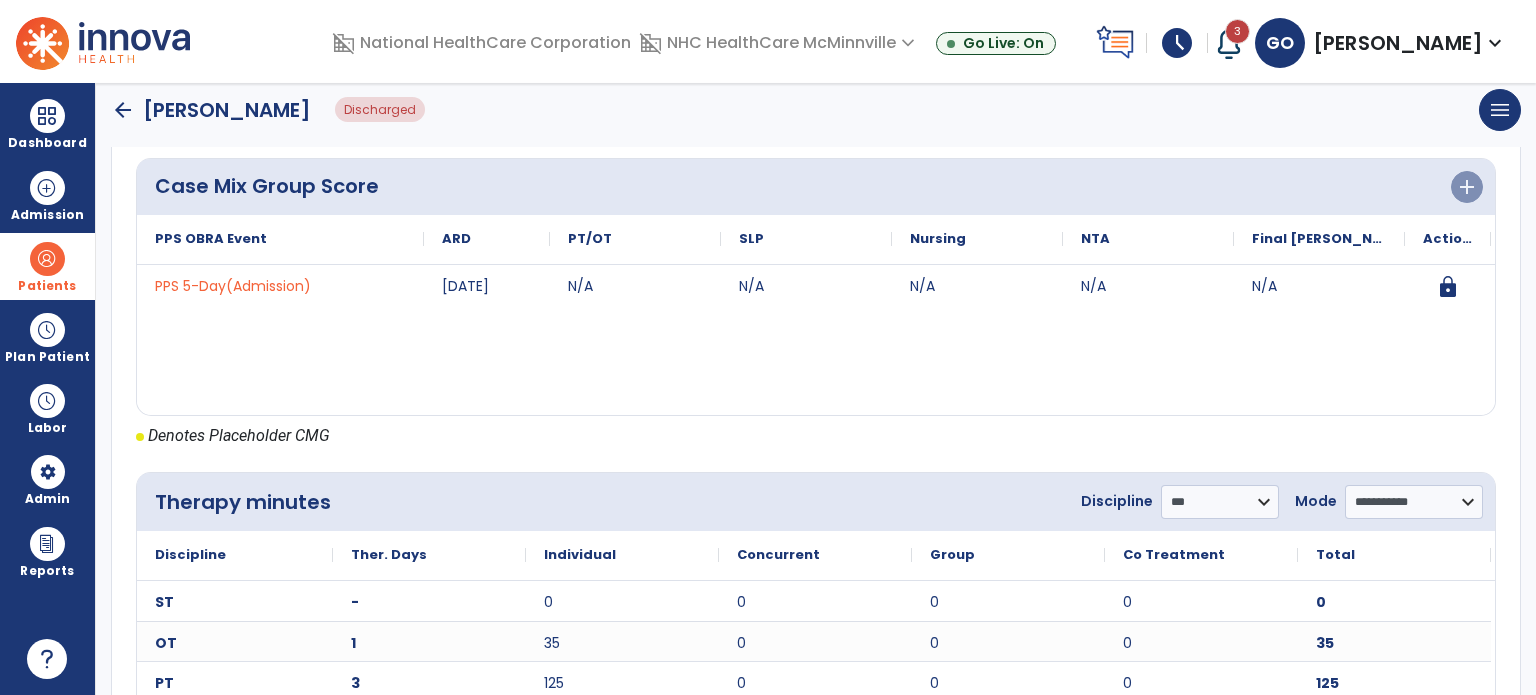 scroll, scrollTop: 903, scrollLeft: 0, axis: vertical 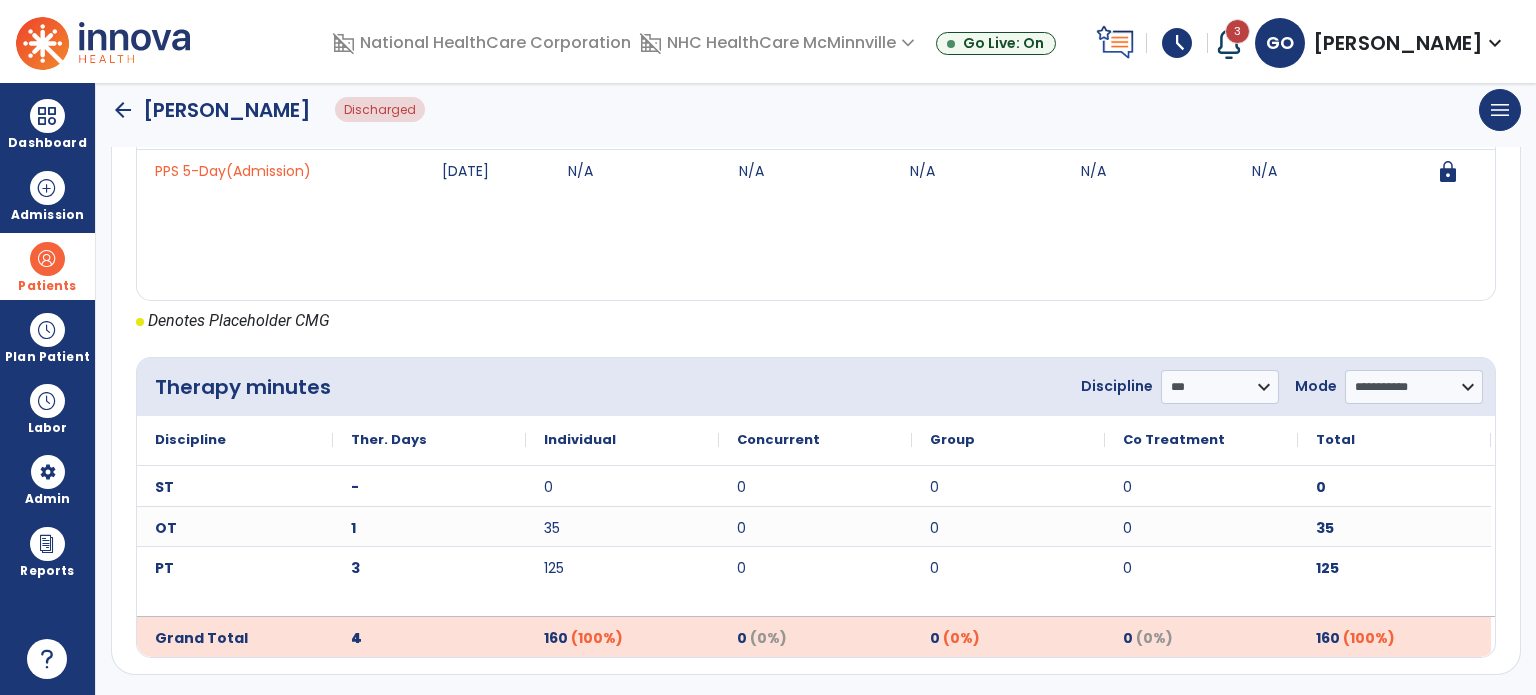 click at bounding box center [47, 259] 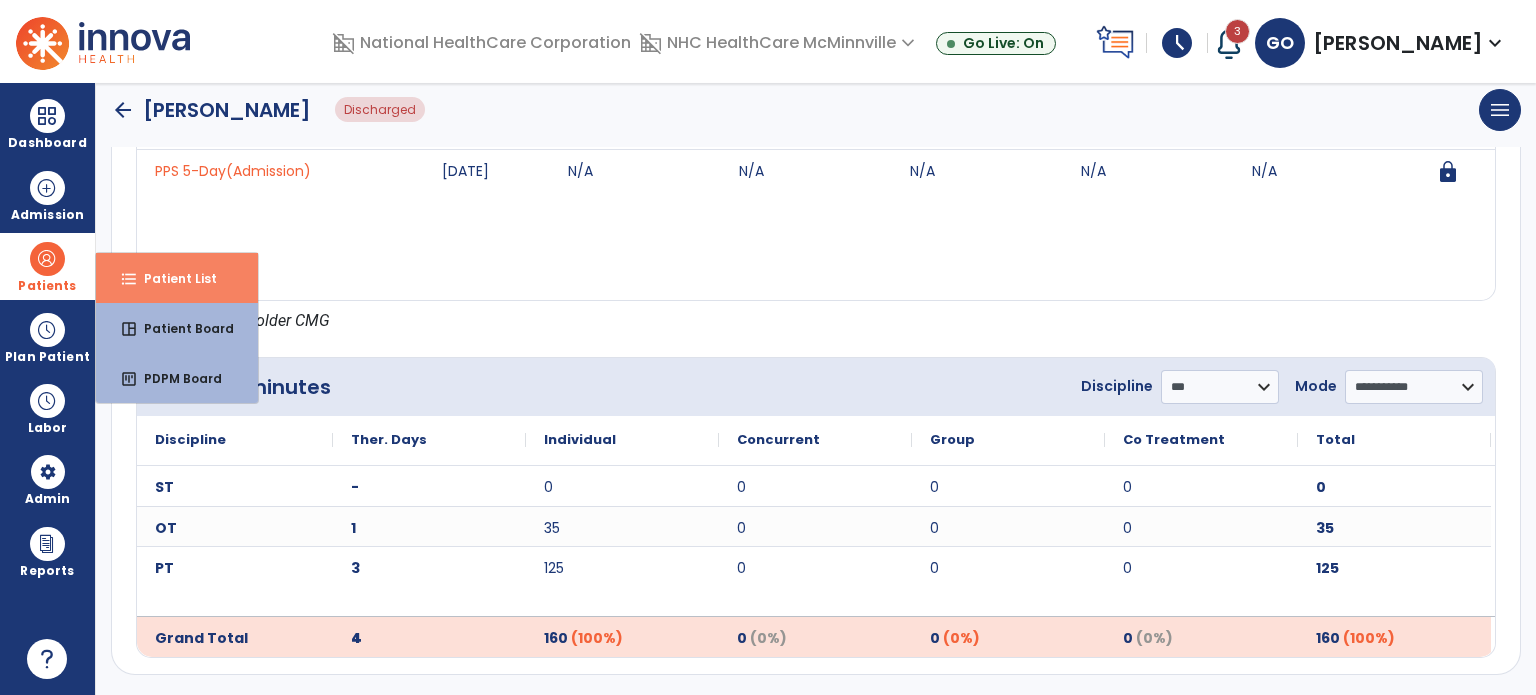 click on "format_list_bulleted  Patient List" at bounding box center [177, 278] 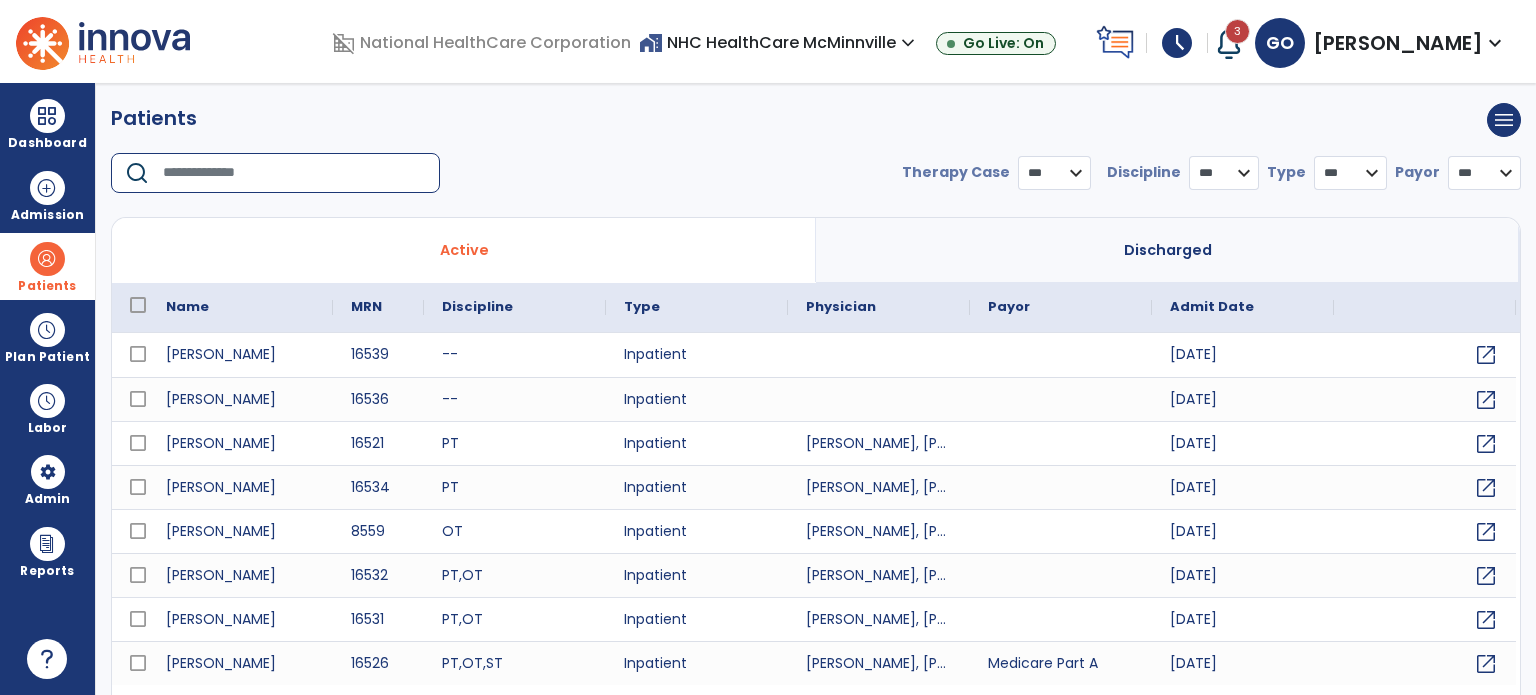 click at bounding box center [294, 173] 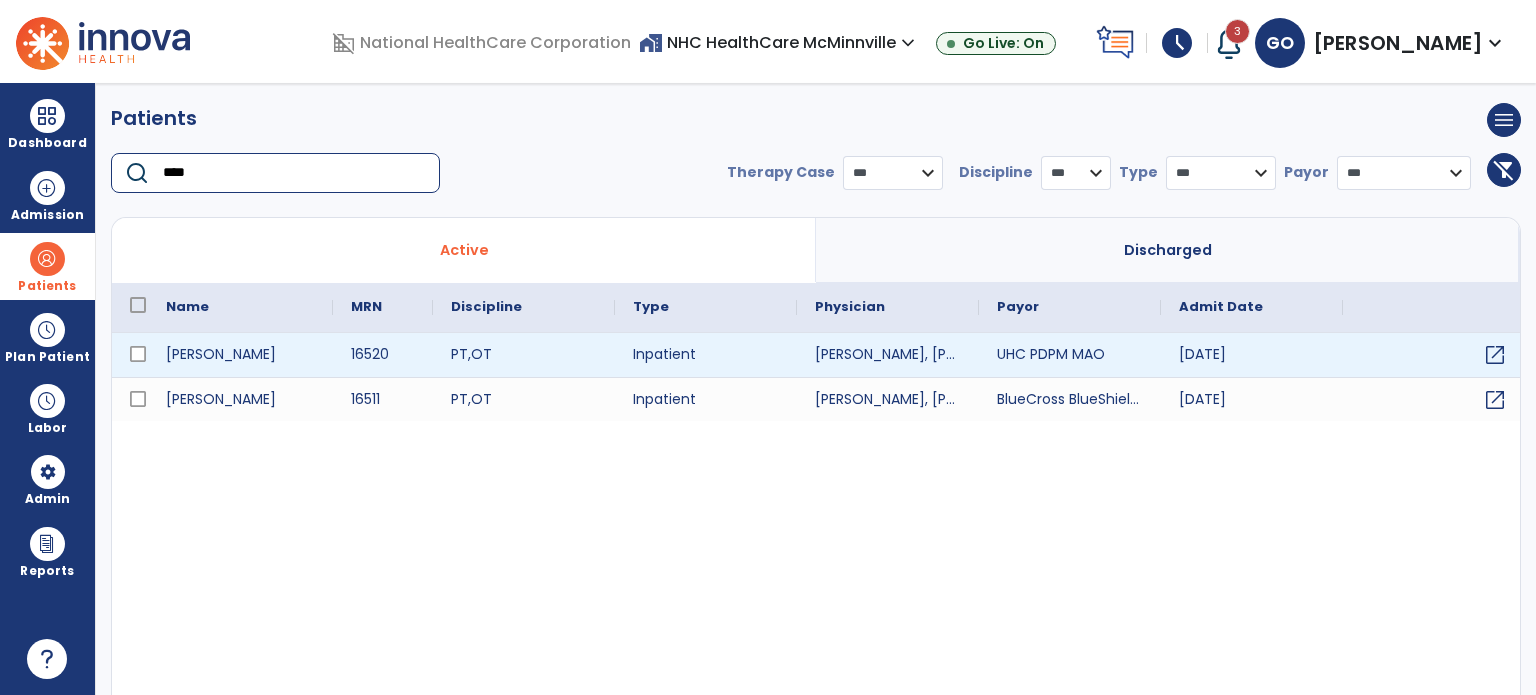 type on "****" 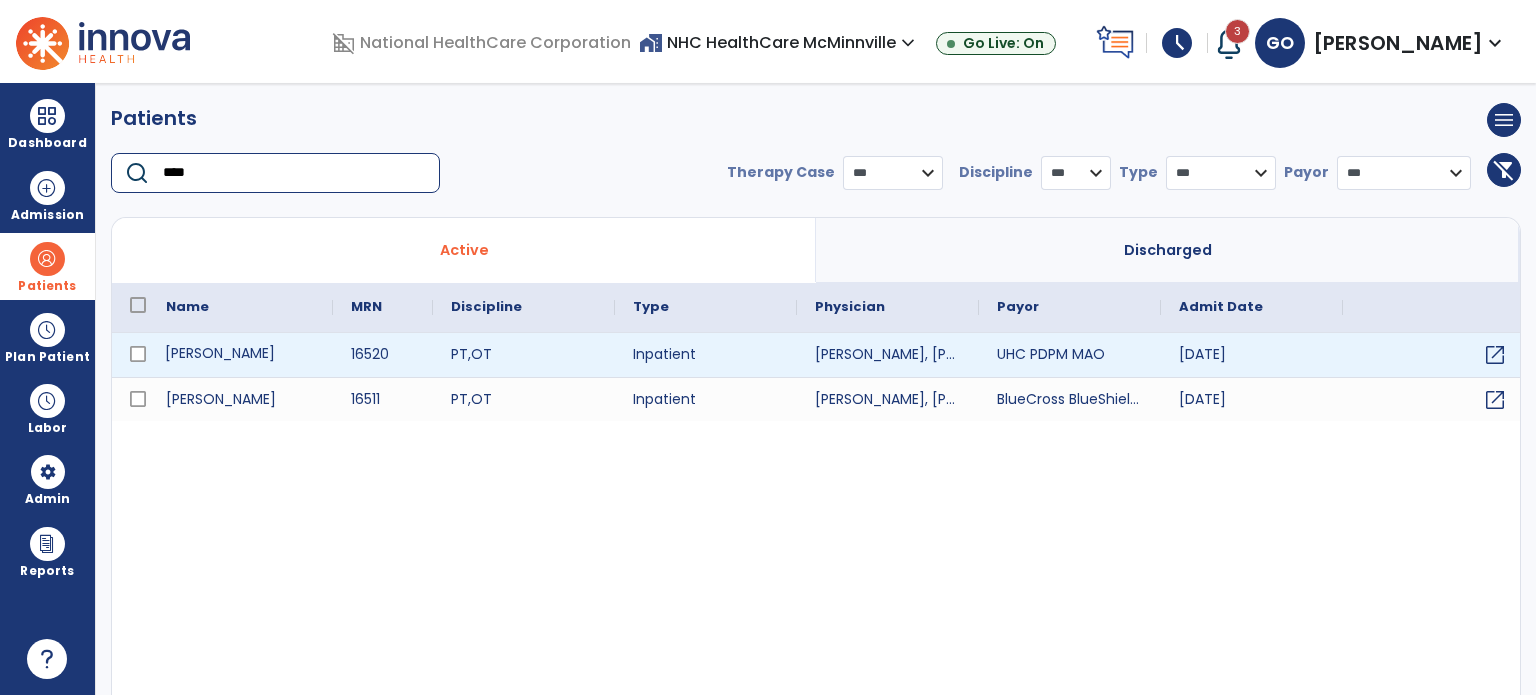 click on "[PERSON_NAME]" at bounding box center [240, 355] 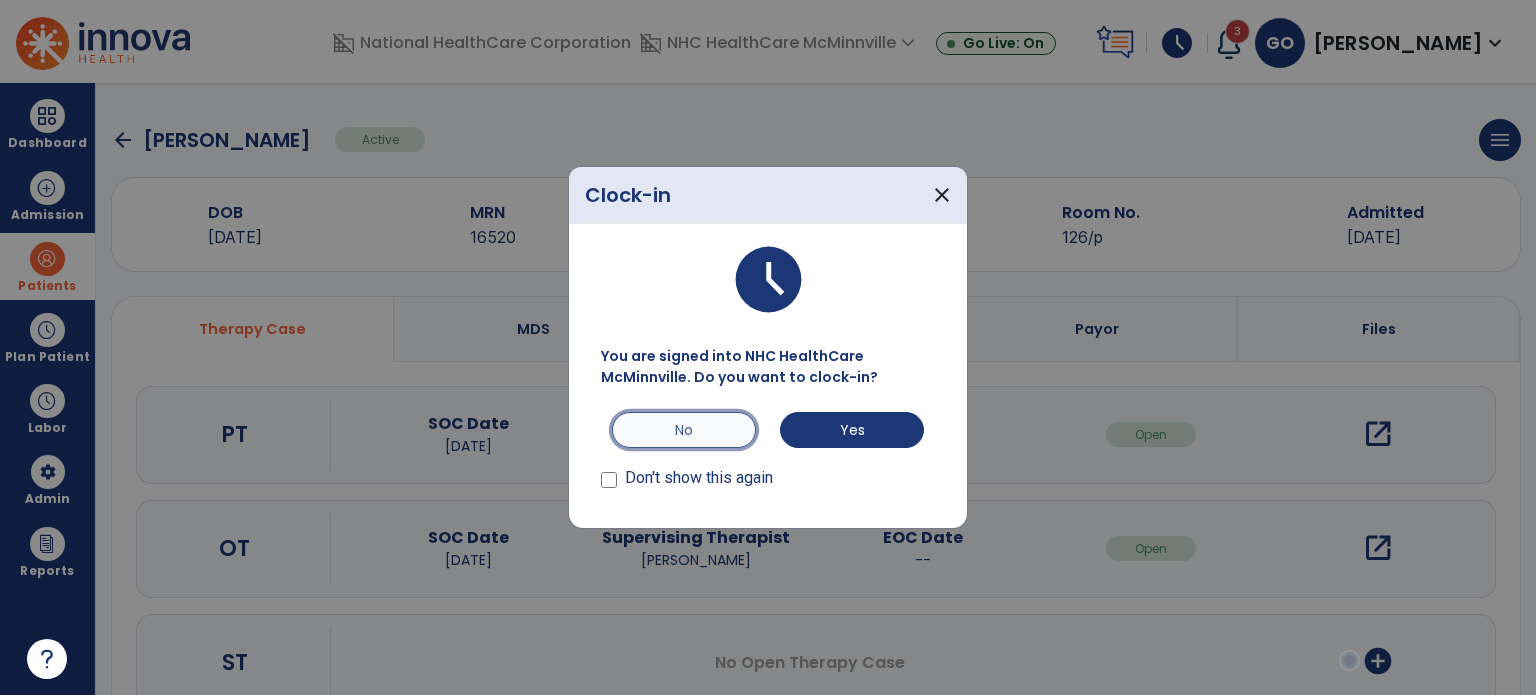 click on "No" at bounding box center (684, 430) 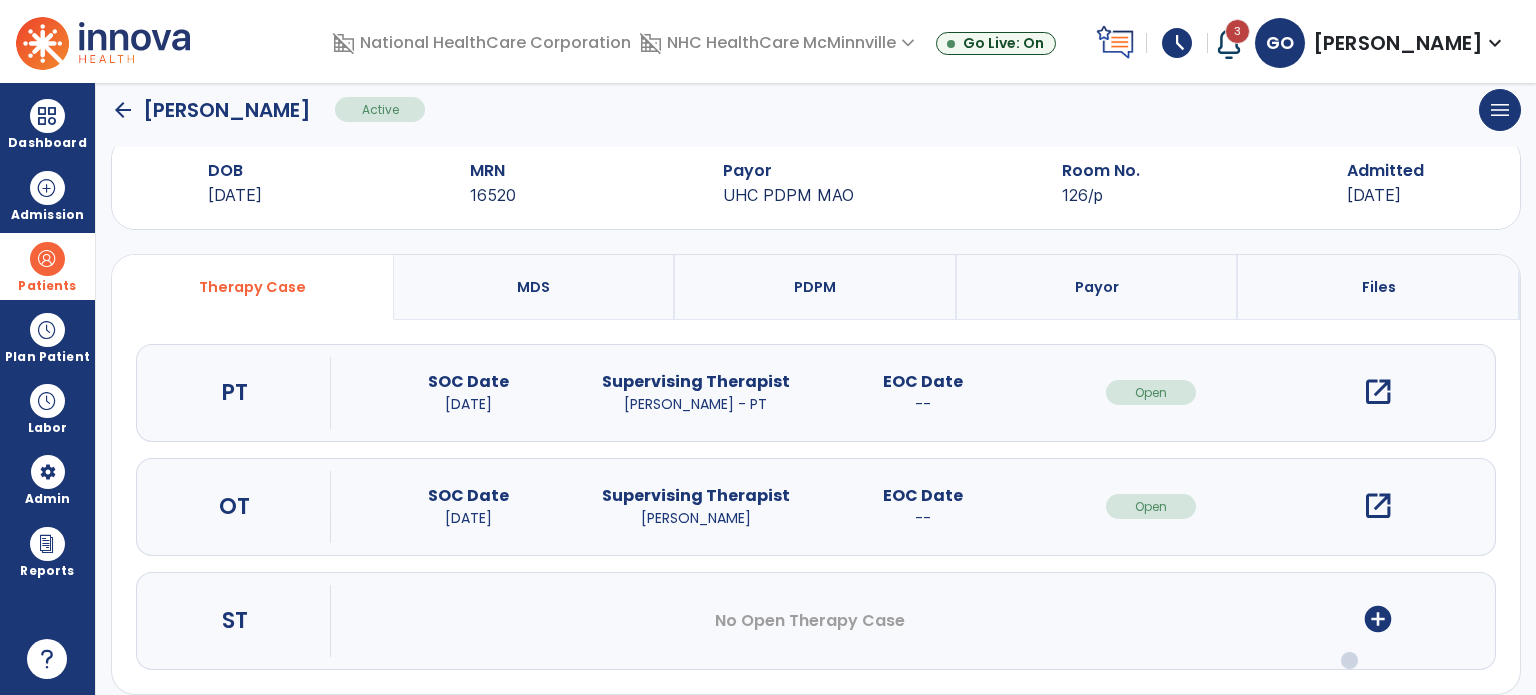 scroll, scrollTop: 62, scrollLeft: 0, axis: vertical 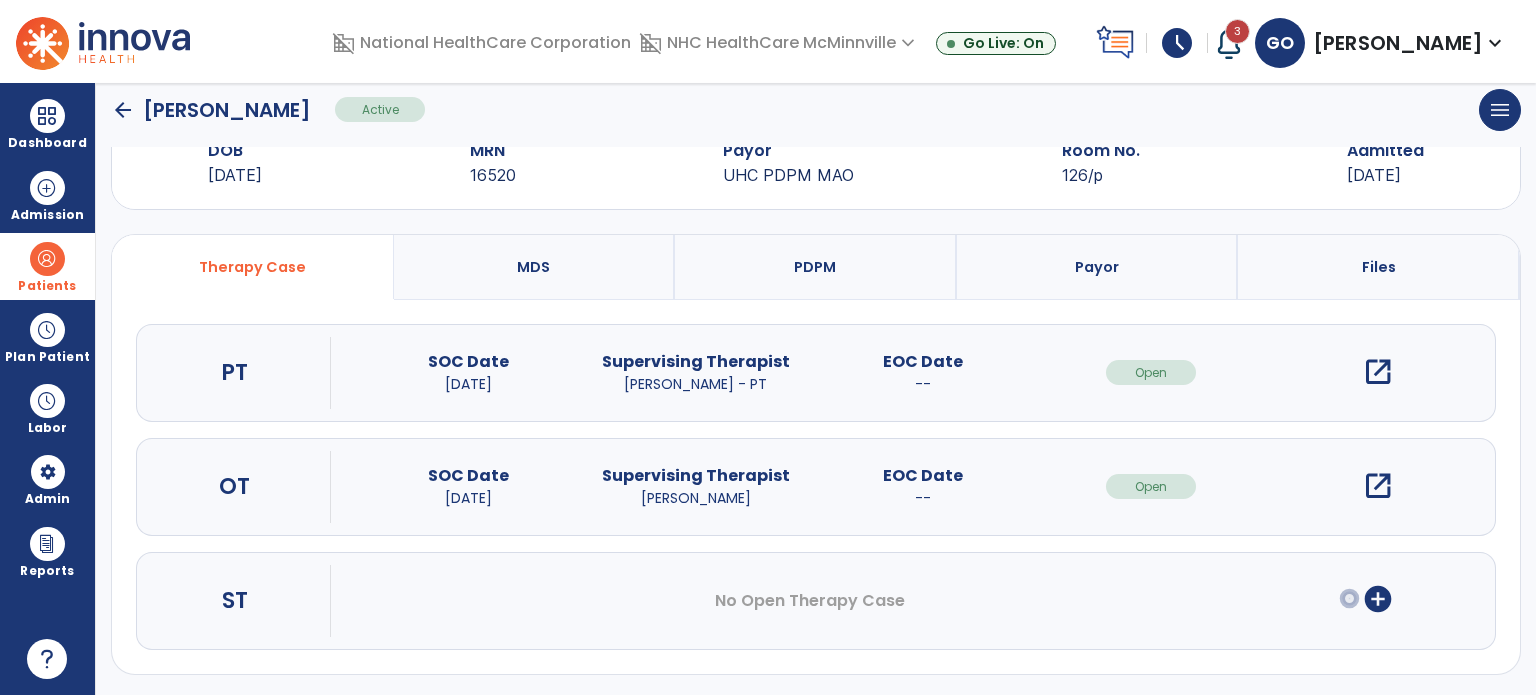 click on "Therapy Case   MDS   PDPM   Payor   Files  PT SOC Date [DATE] Supervising Therapist [PERSON_NAME], [PERSON_NAME]  - PT EOC Date   --    Open  open_in_new  OT SOC Date [DATE] Supervising Therapist [PERSON_NAME] - OT EOC Date   --    Open  open_in_new  ST No Open Therapy Case  add_circle" 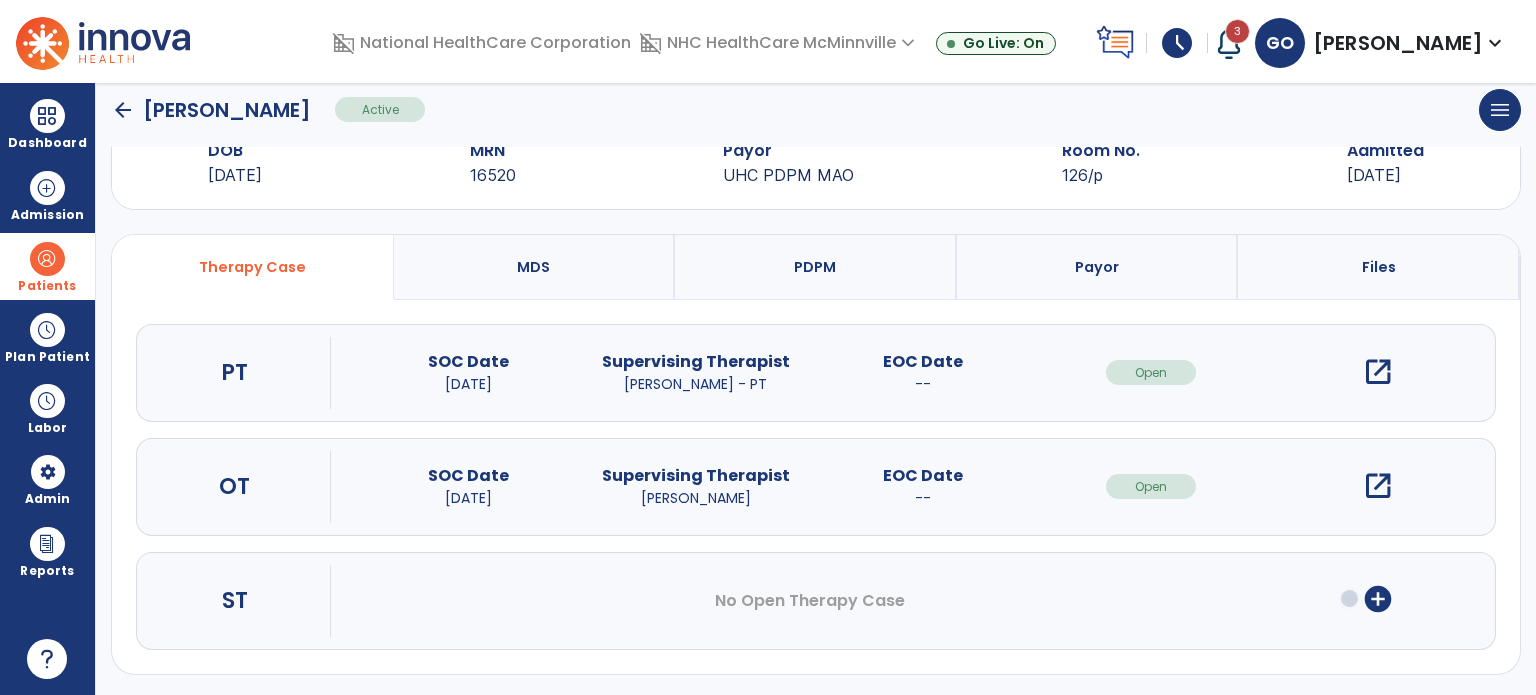 click on "PDPM" at bounding box center [816, 267] 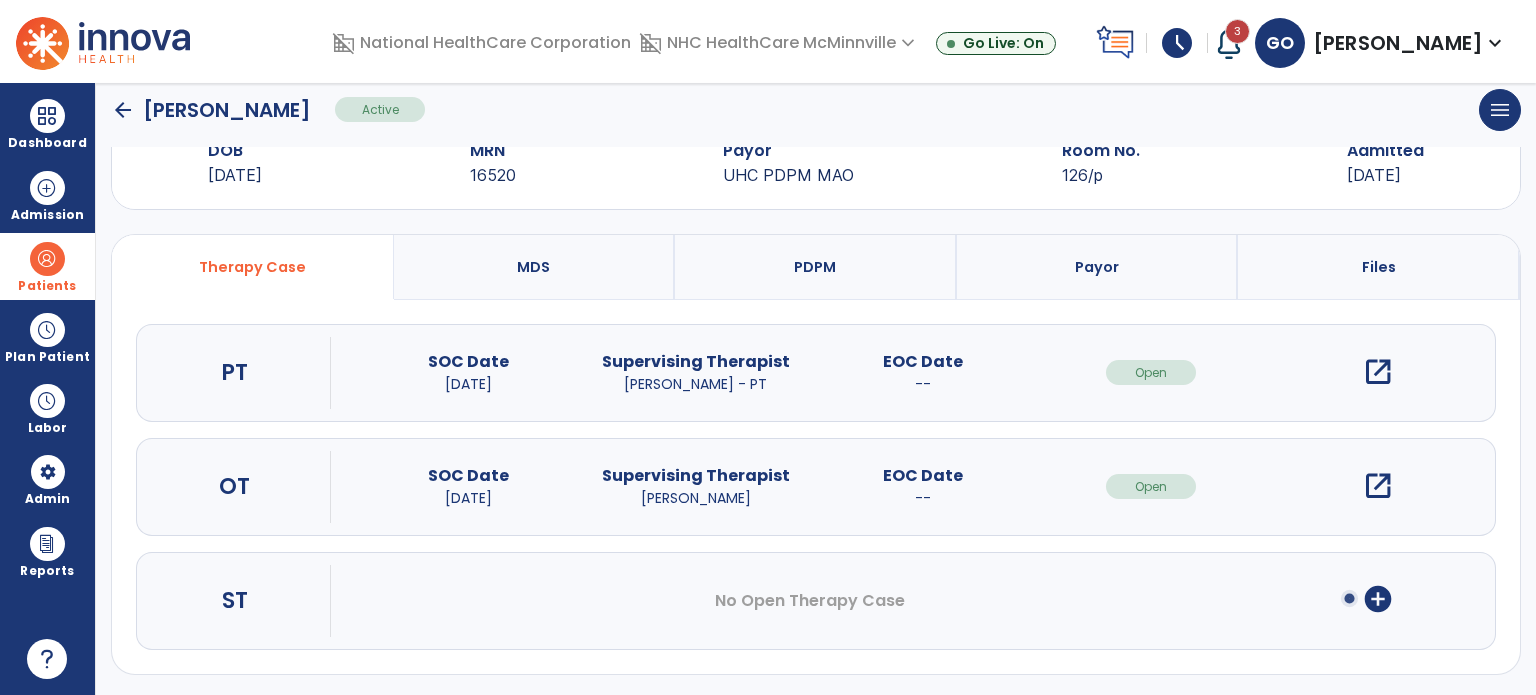 select on "***" 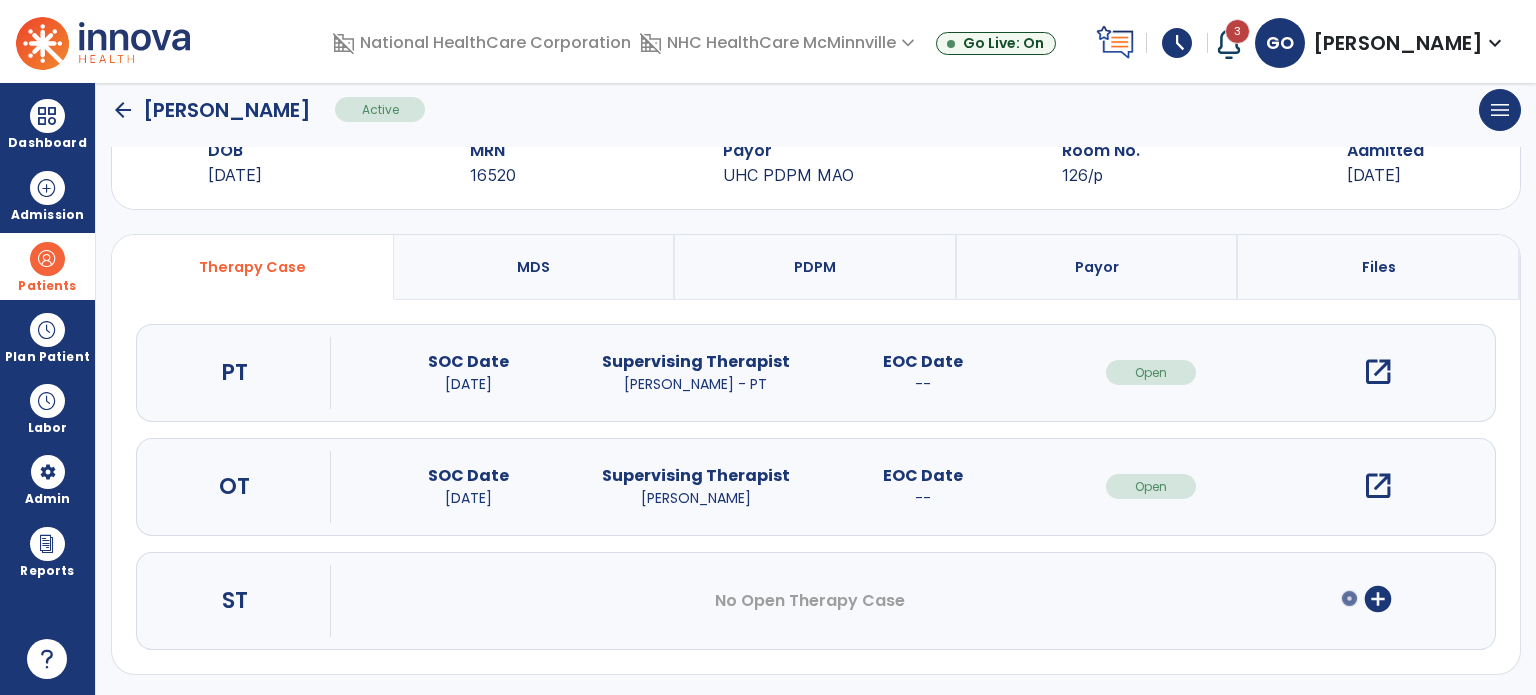 select on "**********" 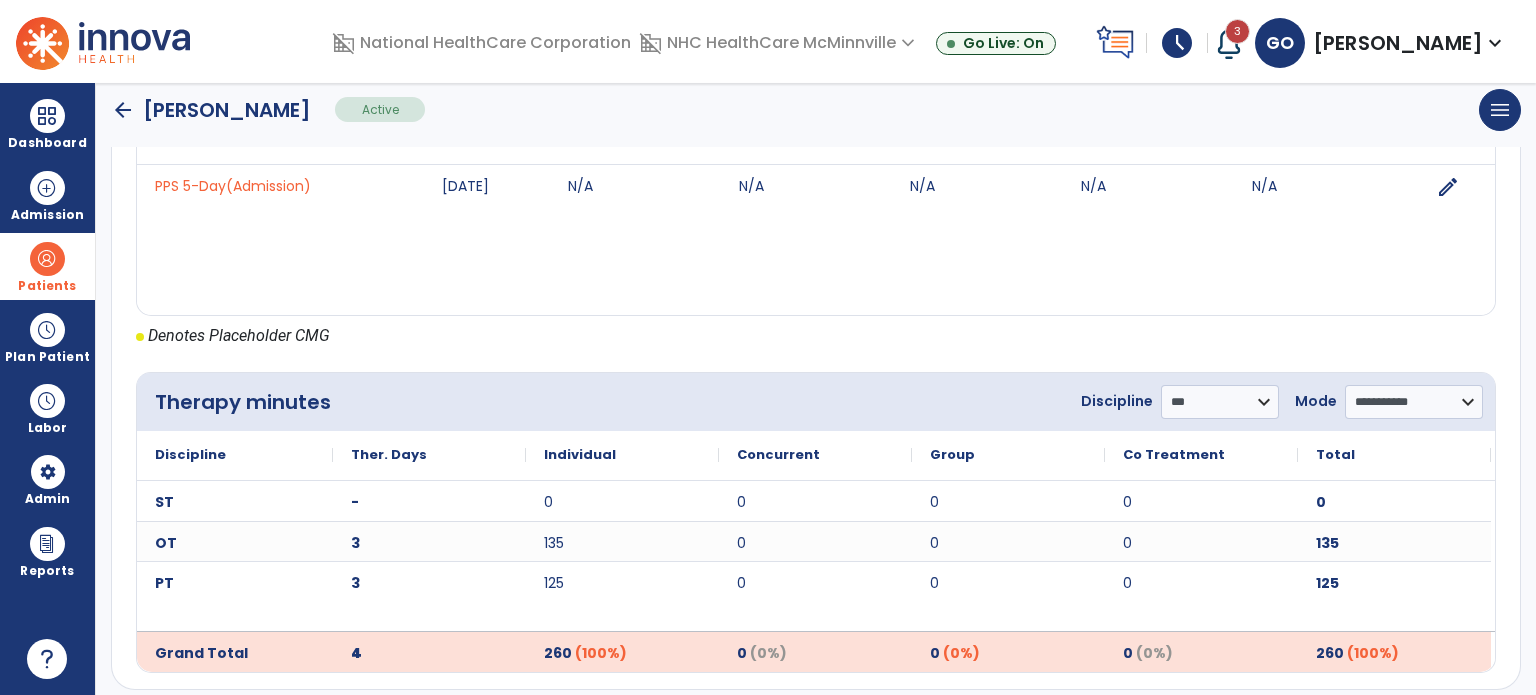 scroll, scrollTop: 903, scrollLeft: 0, axis: vertical 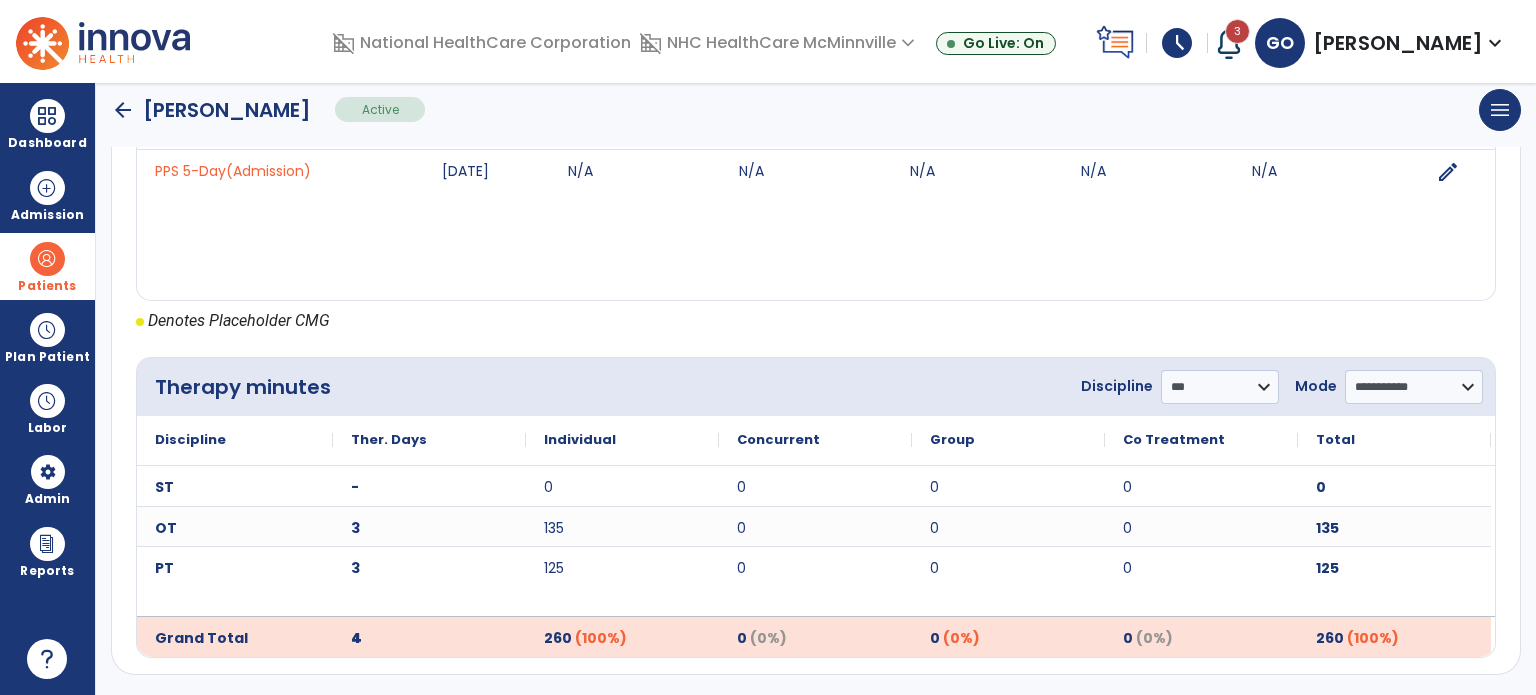 click on "Patients" at bounding box center [47, 266] 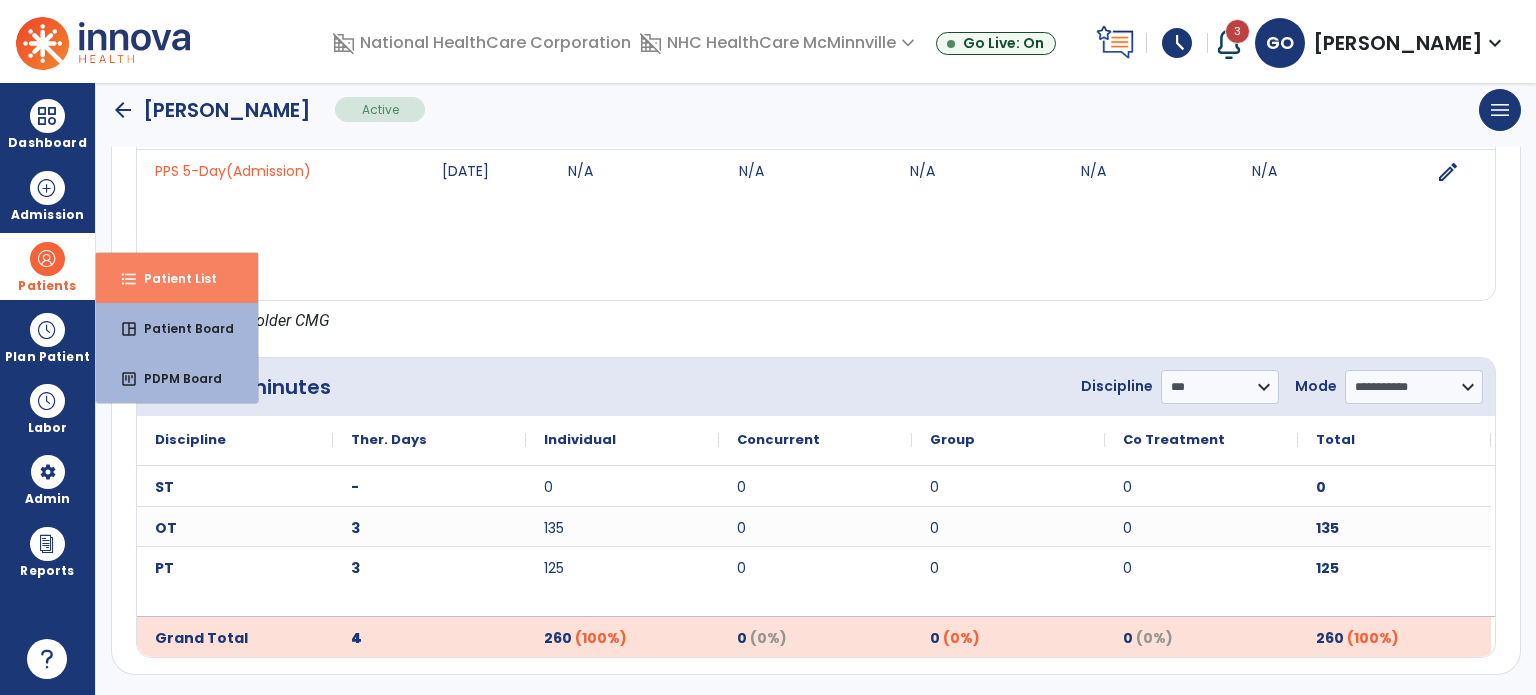 click on "Patient List" at bounding box center (172, 278) 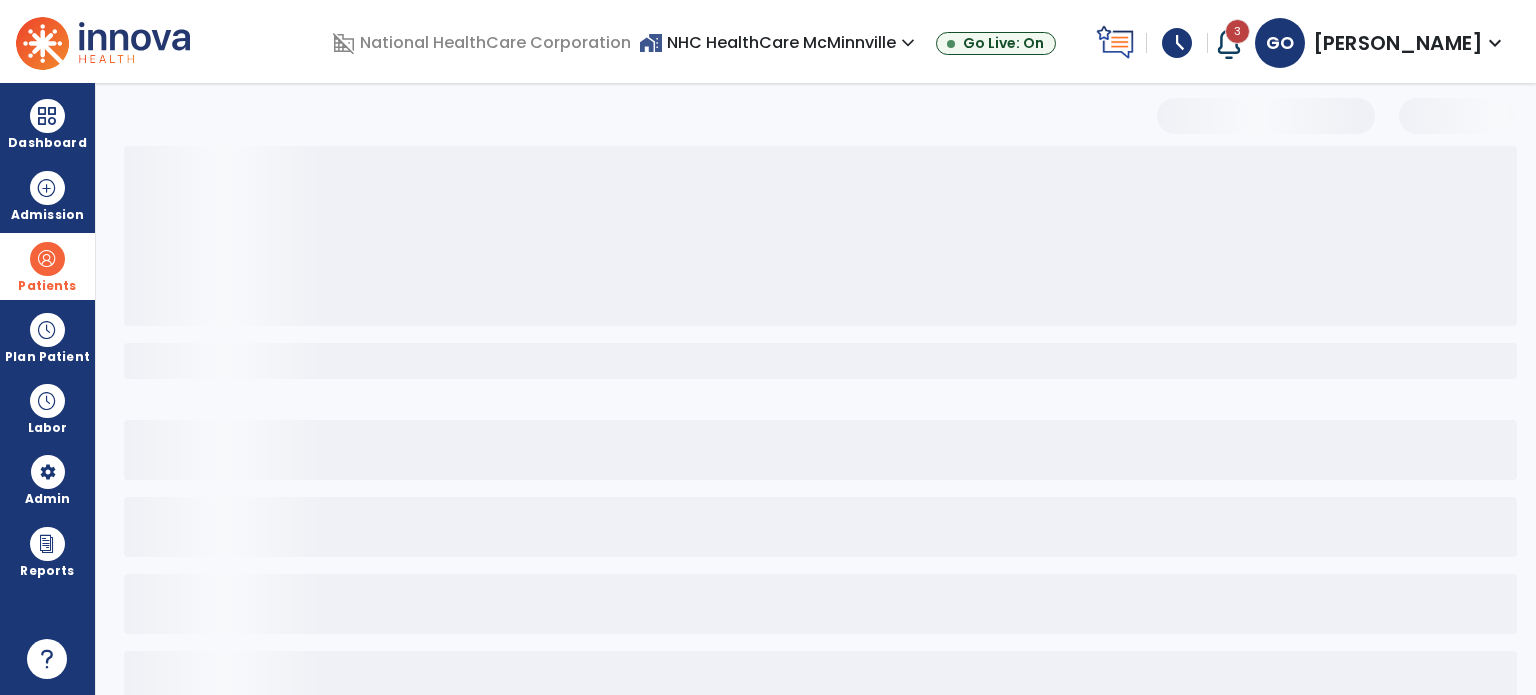 scroll, scrollTop: 0, scrollLeft: 0, axis: both 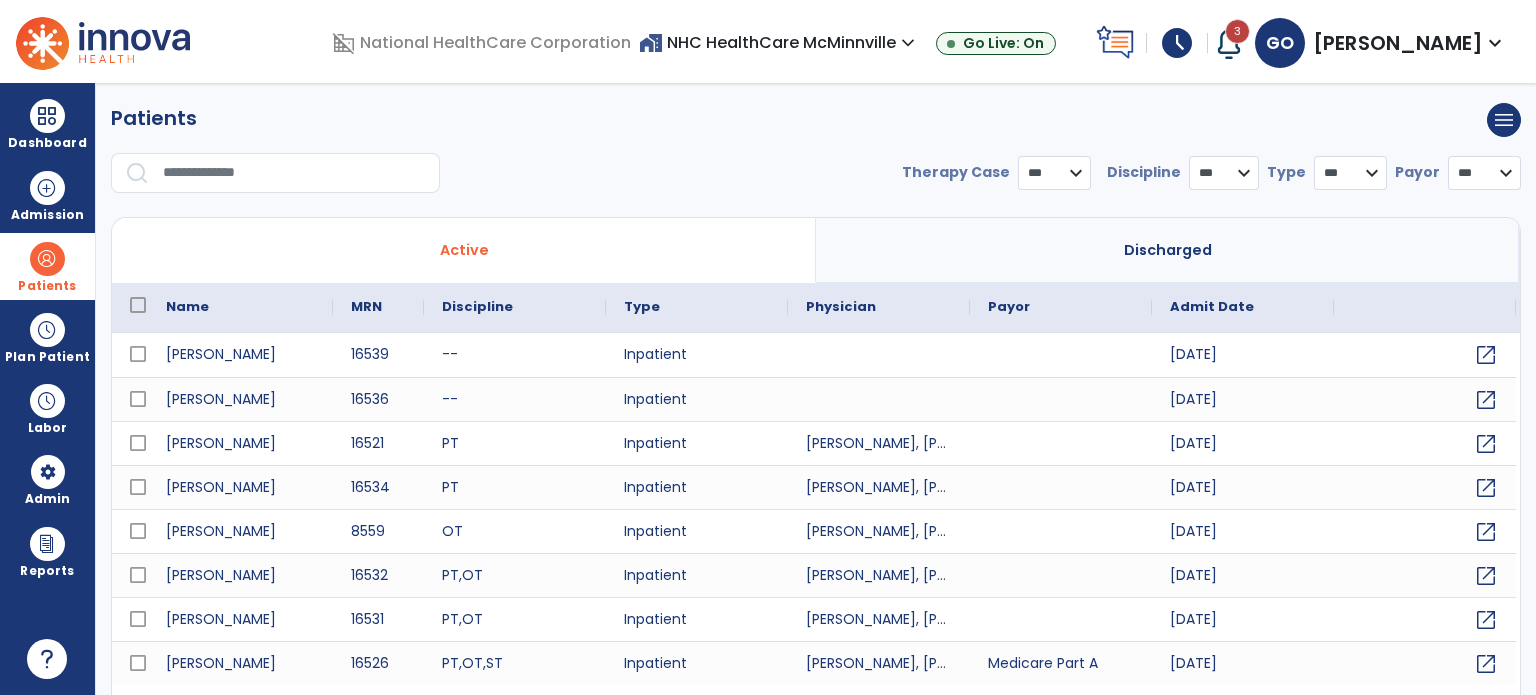 select on "***" 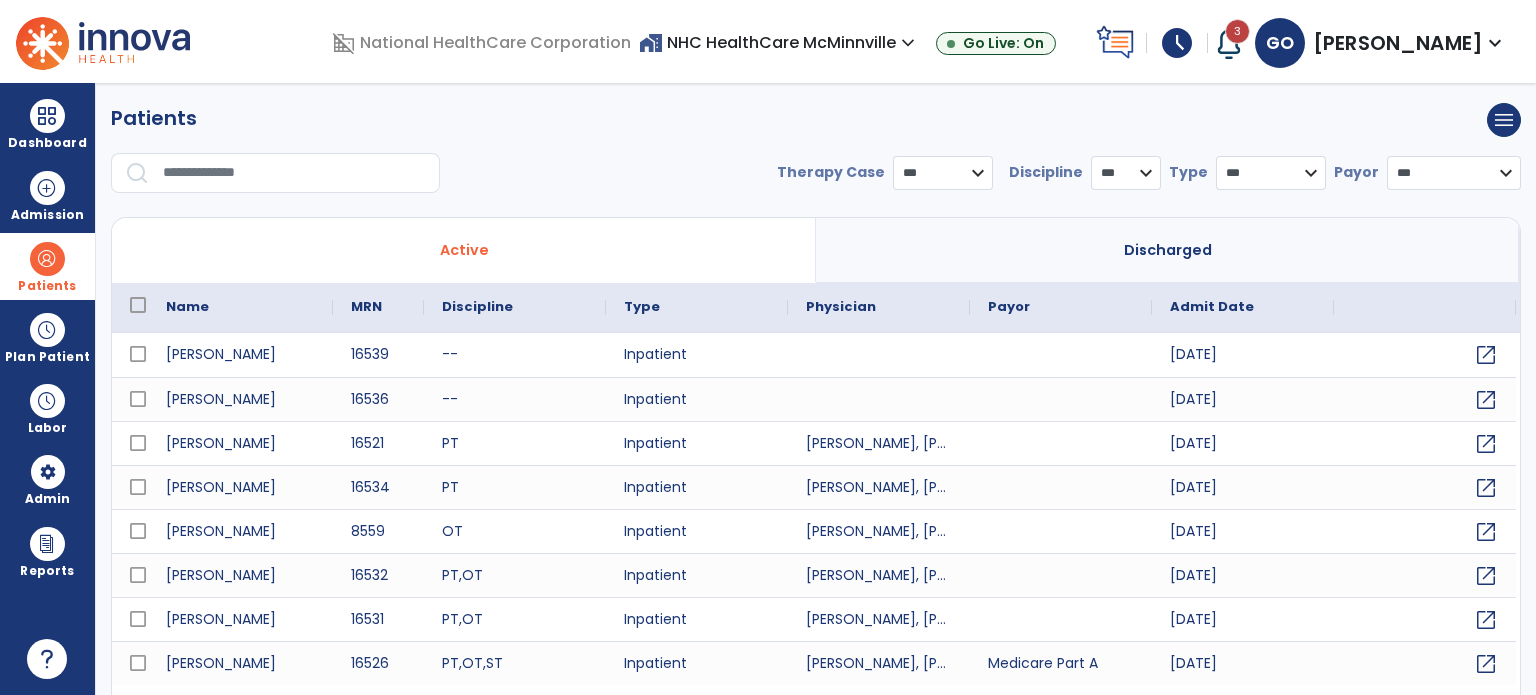 click at bounding box center [294, 173] 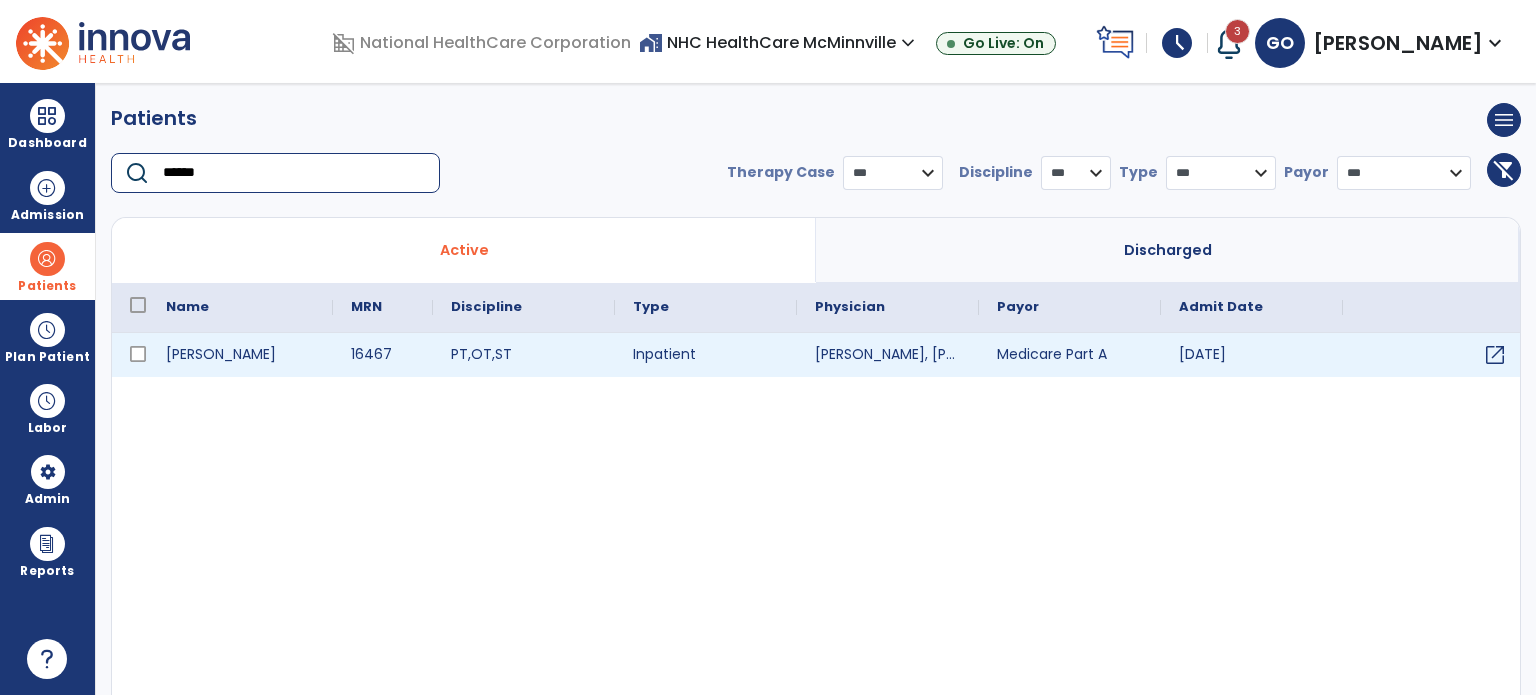 type on "******" 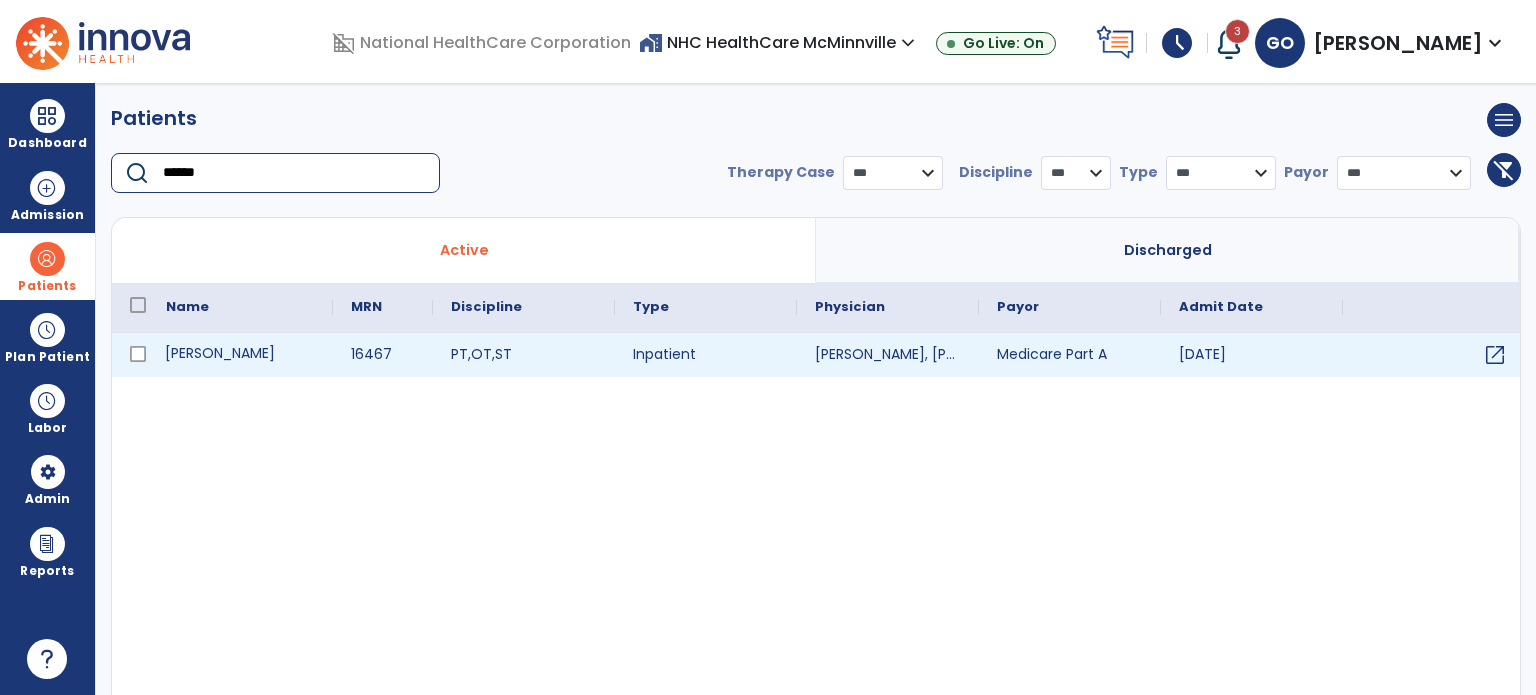 click on "[PERSON_NAME]" at bounding box center [240, 355] 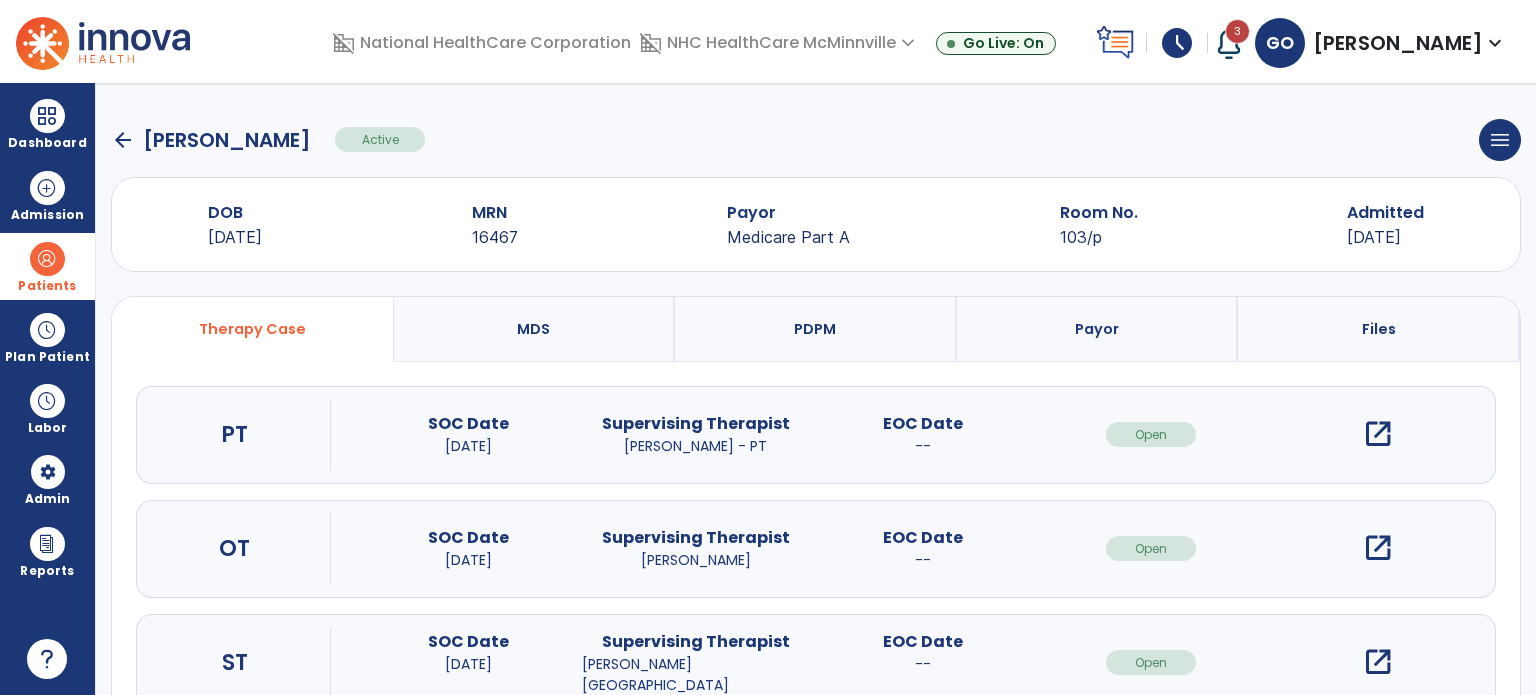 click on "PDPM" at bounding box center (816, 329) 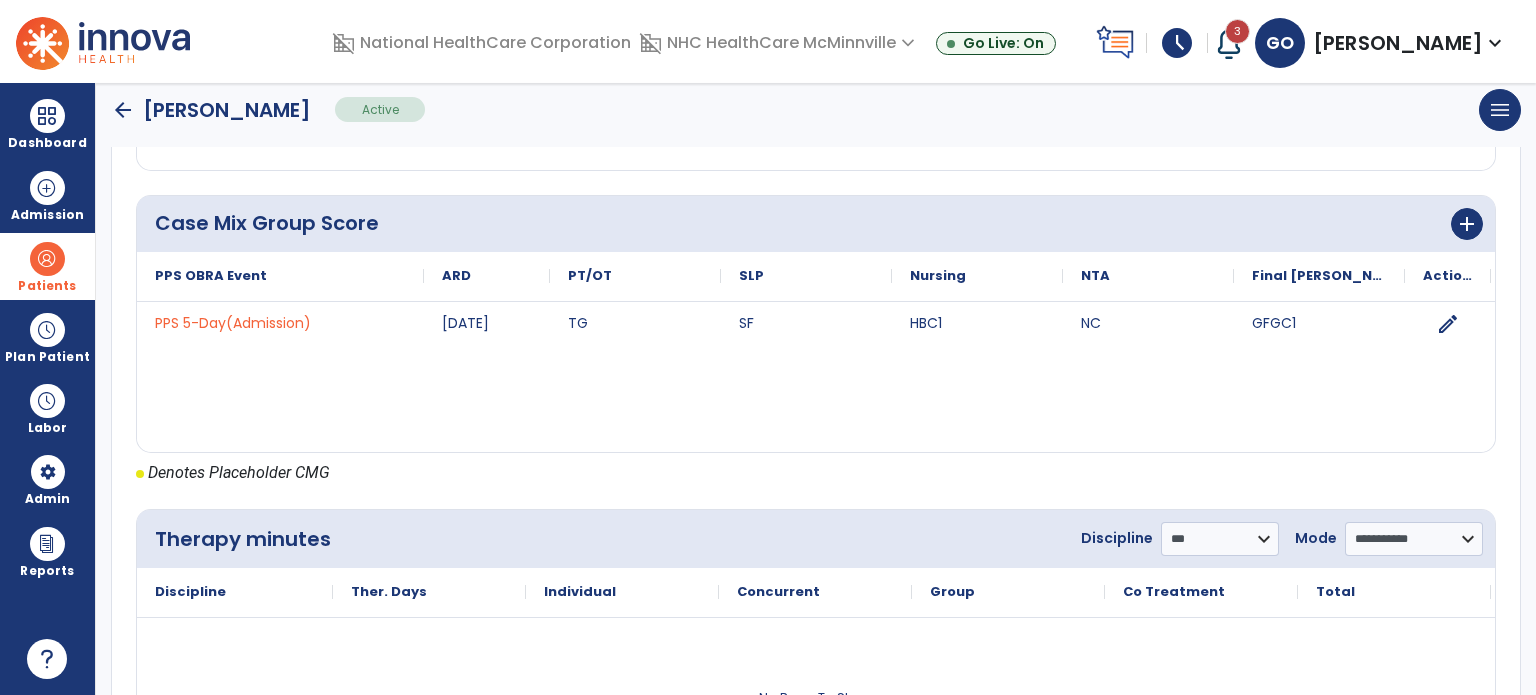 scroll, scrollTop: 862, scrollLeft: 0, axis: vertical 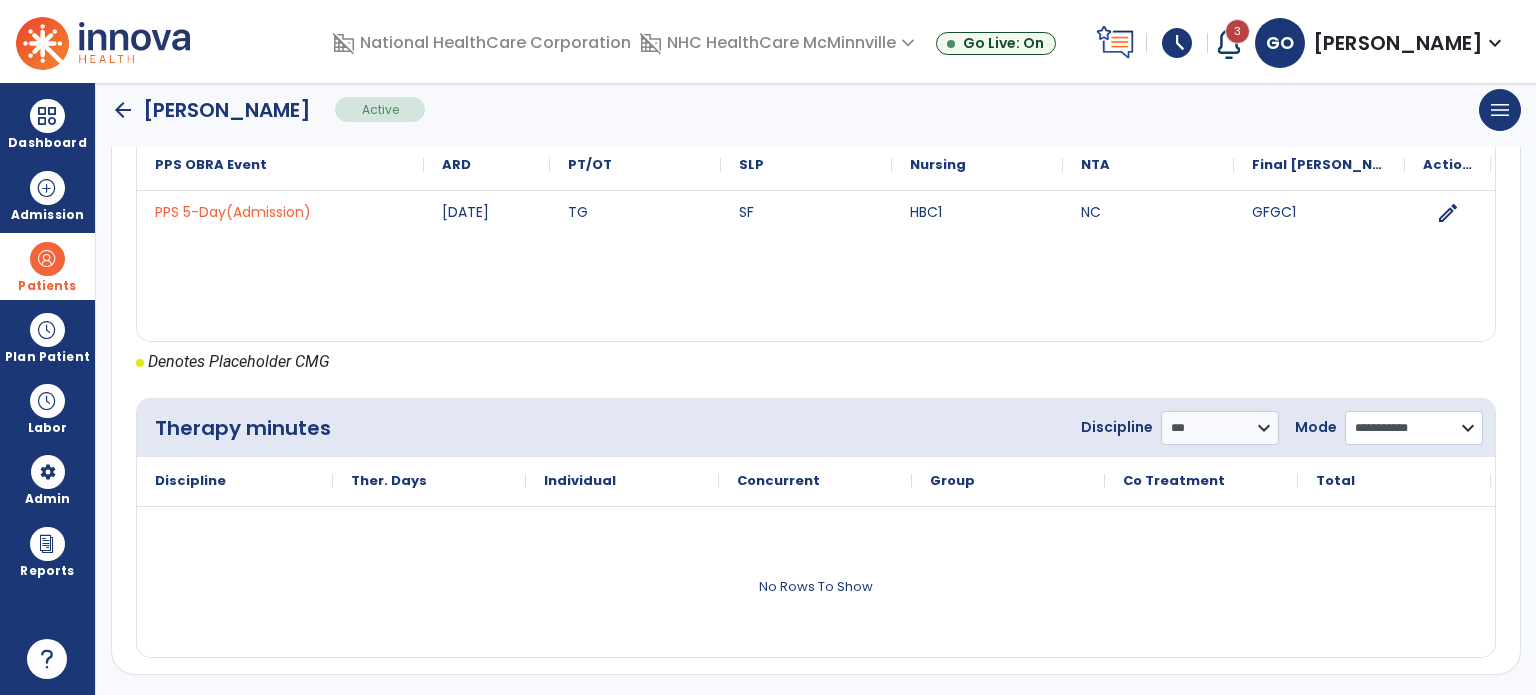click on "**********" 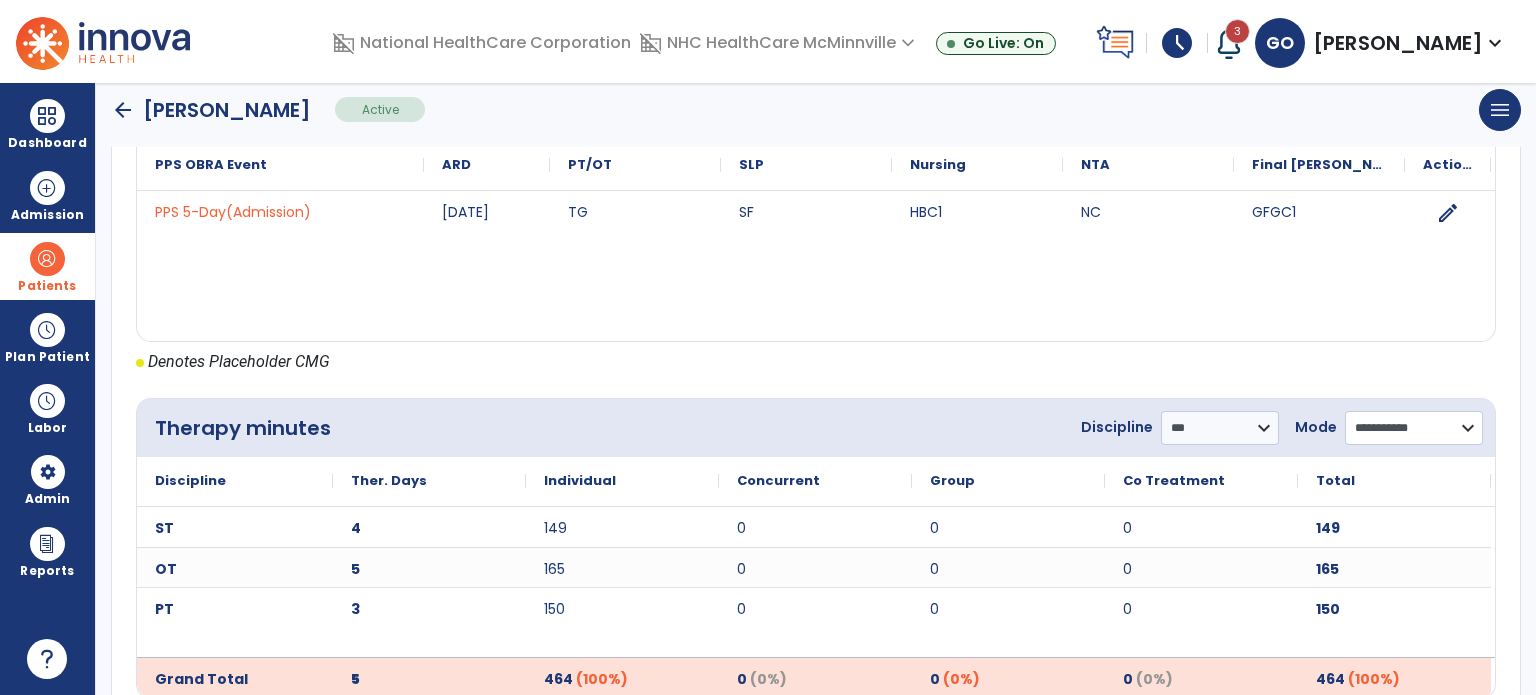select on "**********" 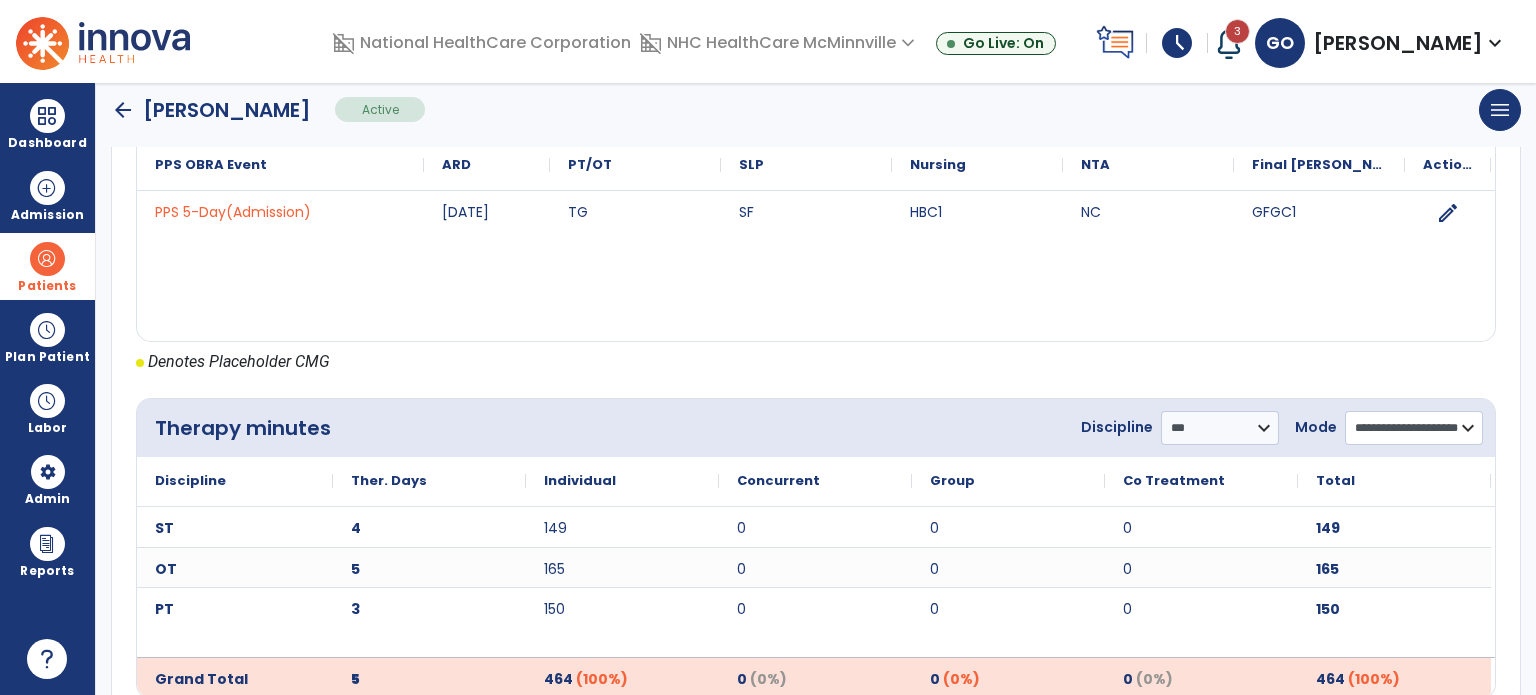 click on "**********" 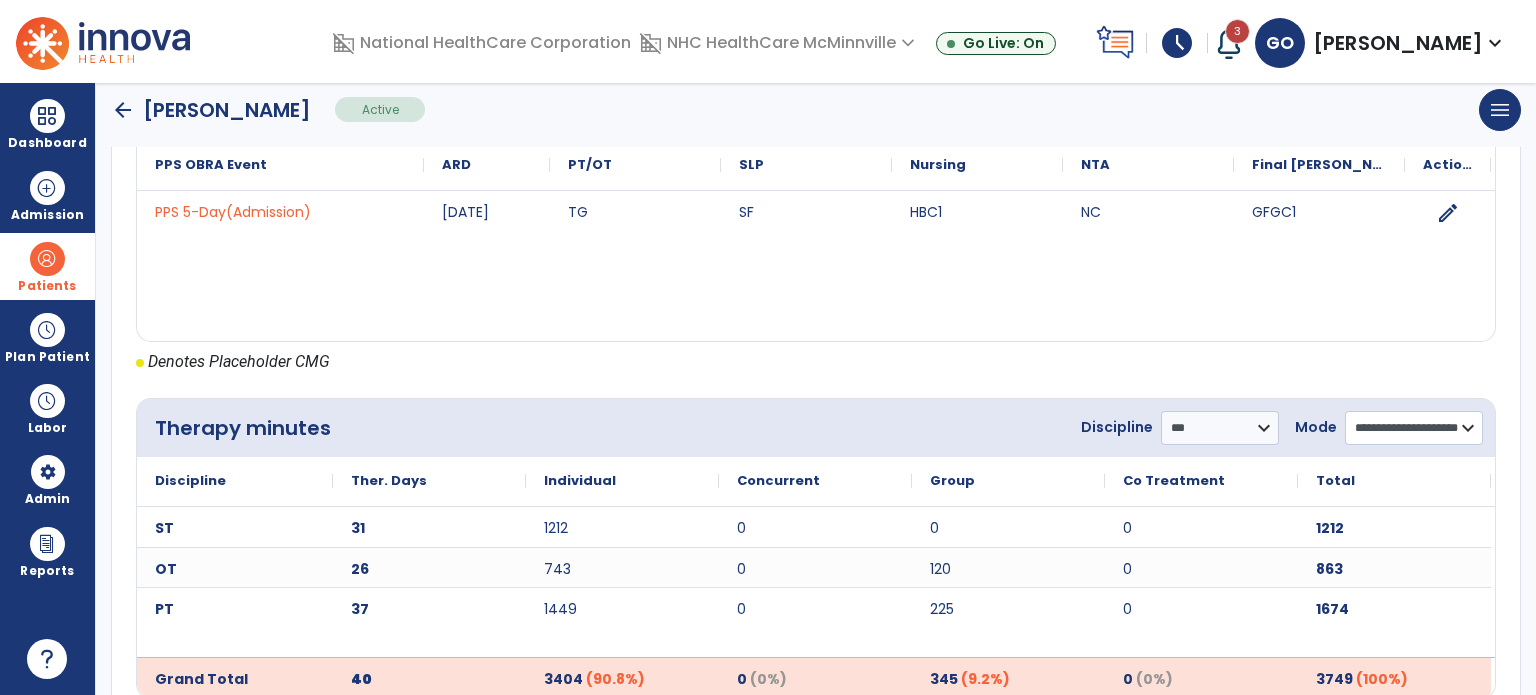 scroll, scrollTop: 903, scrollLeft: 0, axis: vertical 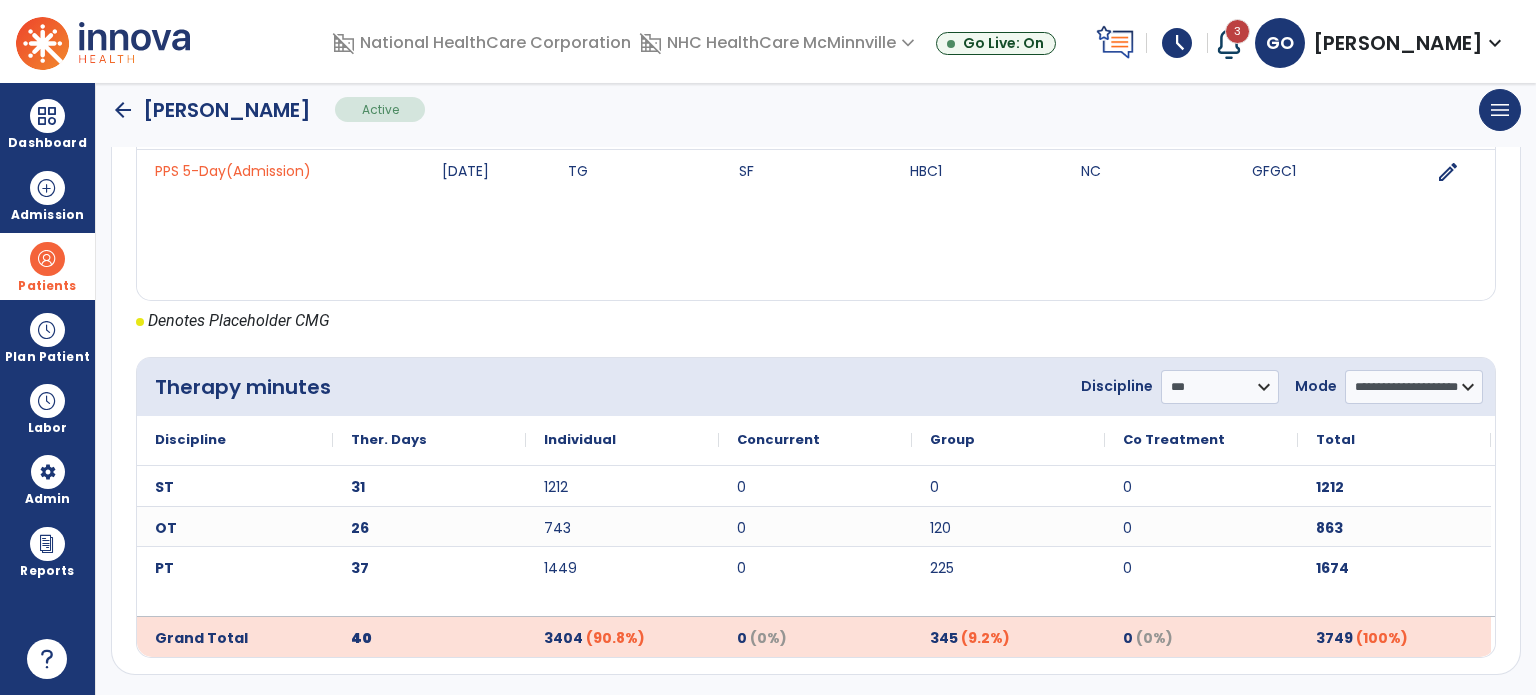 click on "Patients" at bounding box center (47, 266) 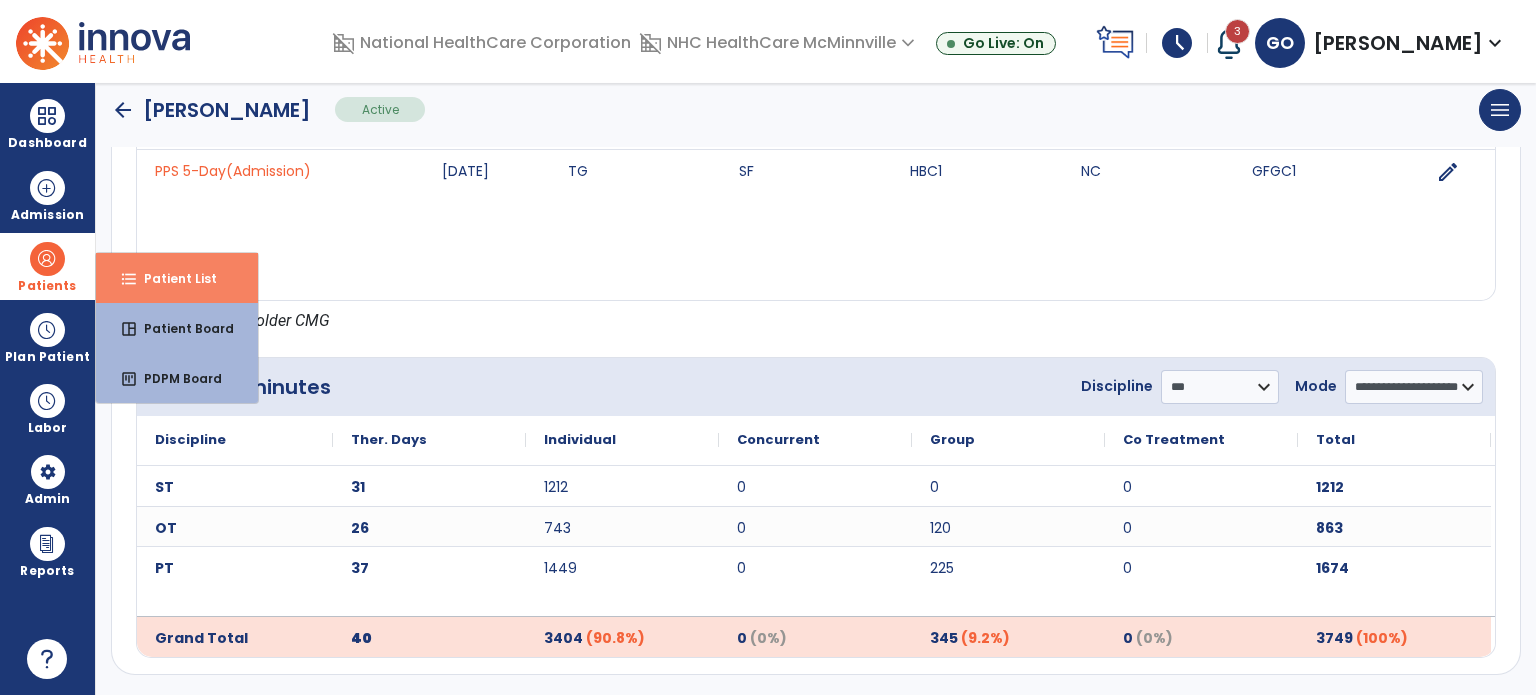 click on "format_list_bulleted  Patient List" at bounding box center [177, 278] 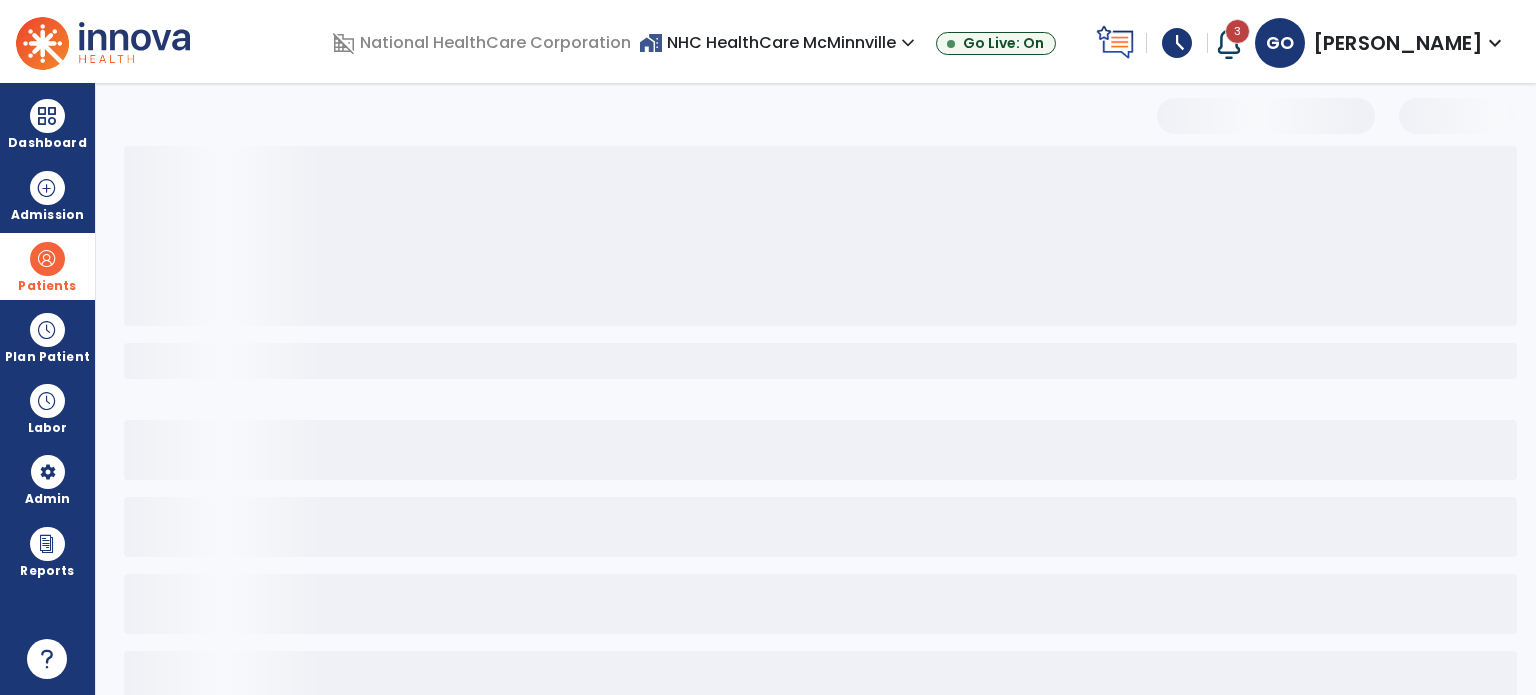 scroll, scrollTop: 0, scrollLeft: 0, axis: both 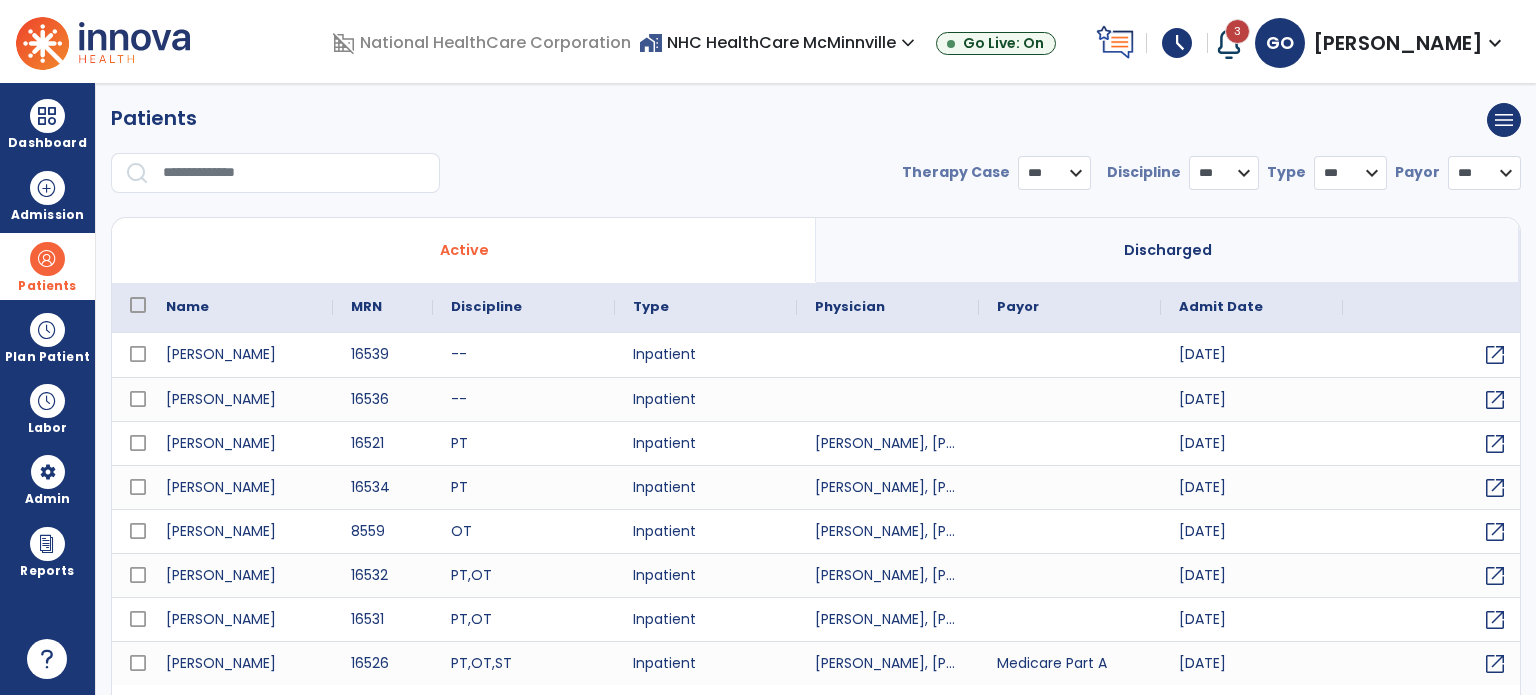 select on "***" 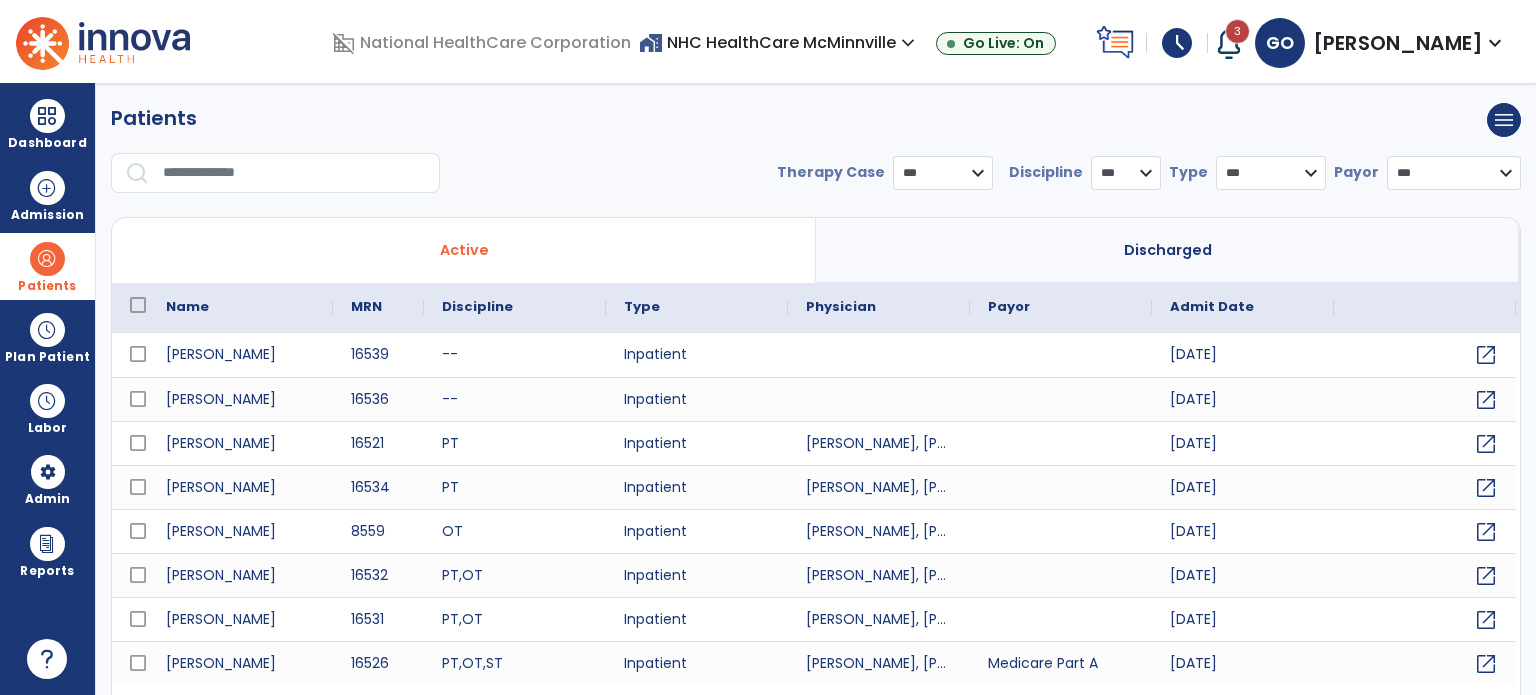 click at bounding box center [294, 173] 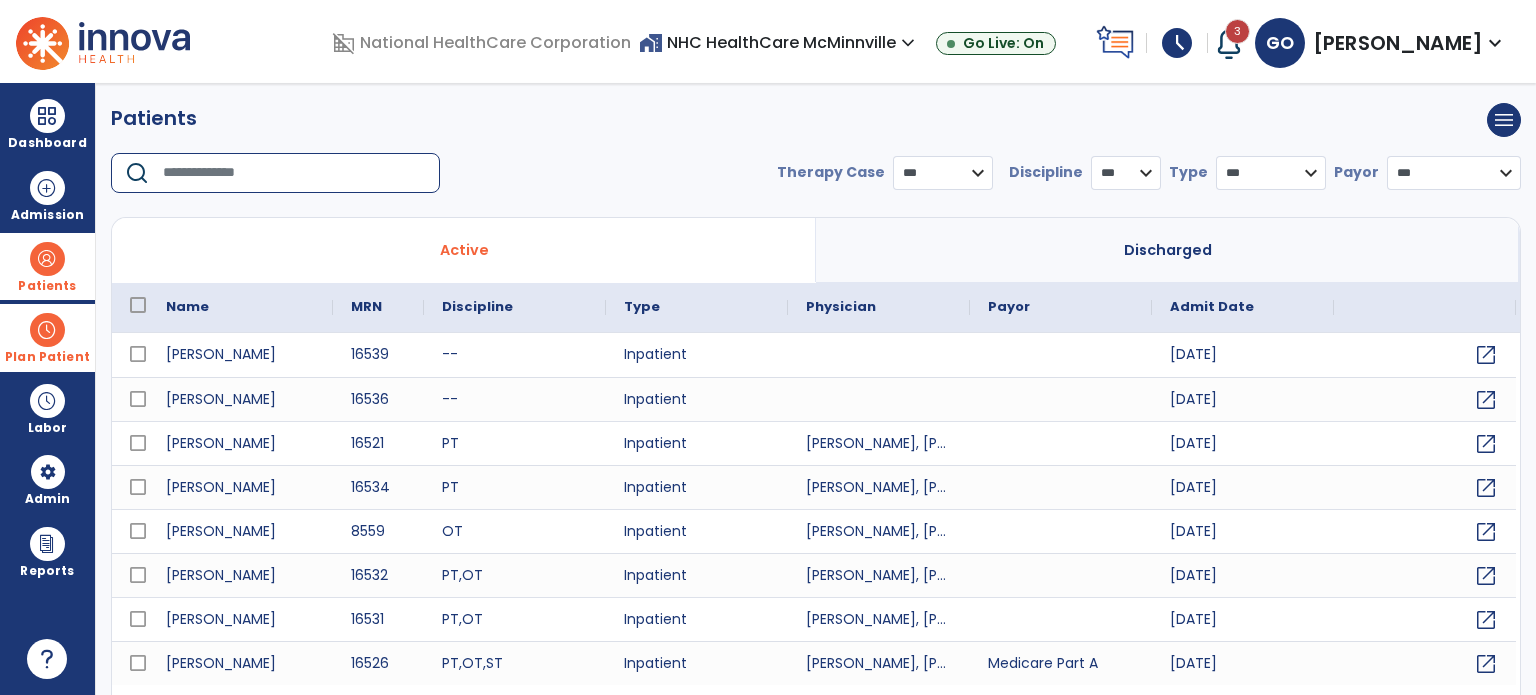 click on "Plan Patient" at bounding box center [47, 266] 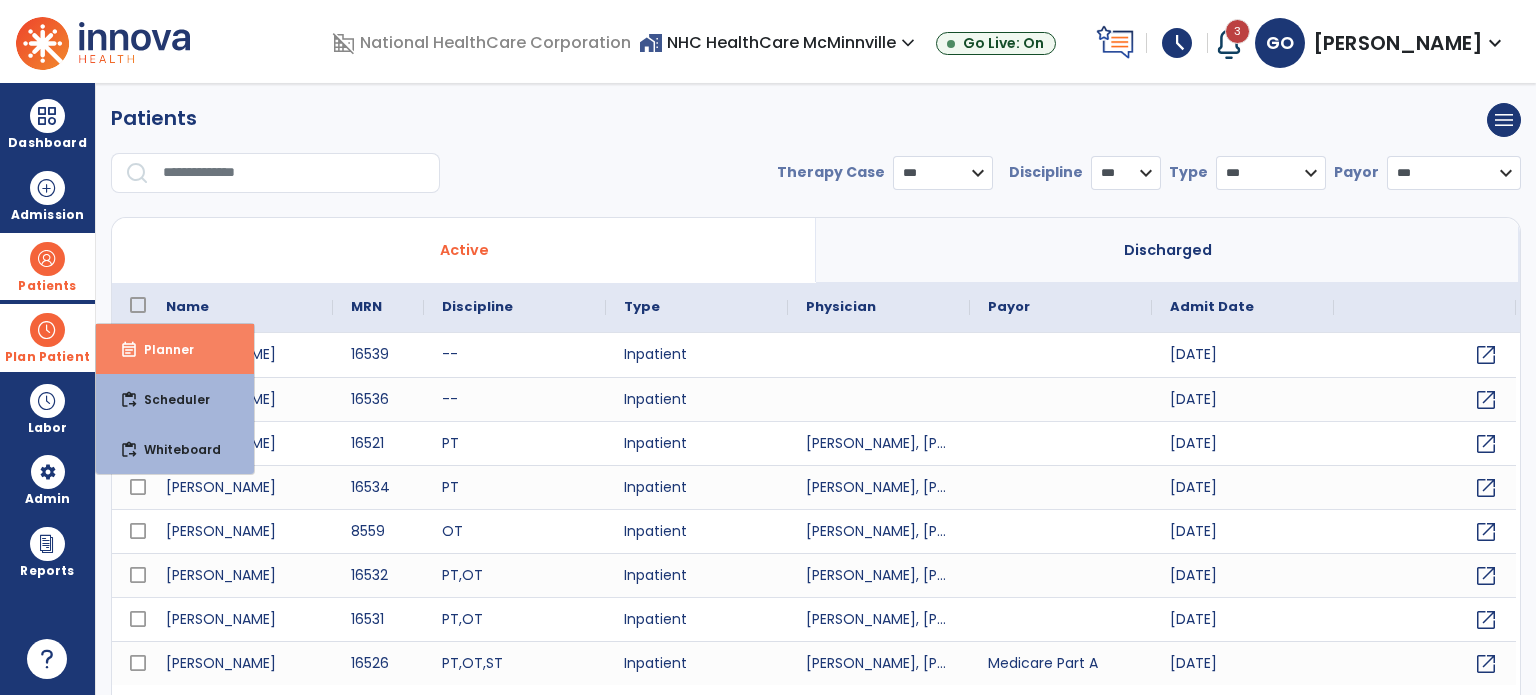 click on "Planner" at bounding box center [161, 349] 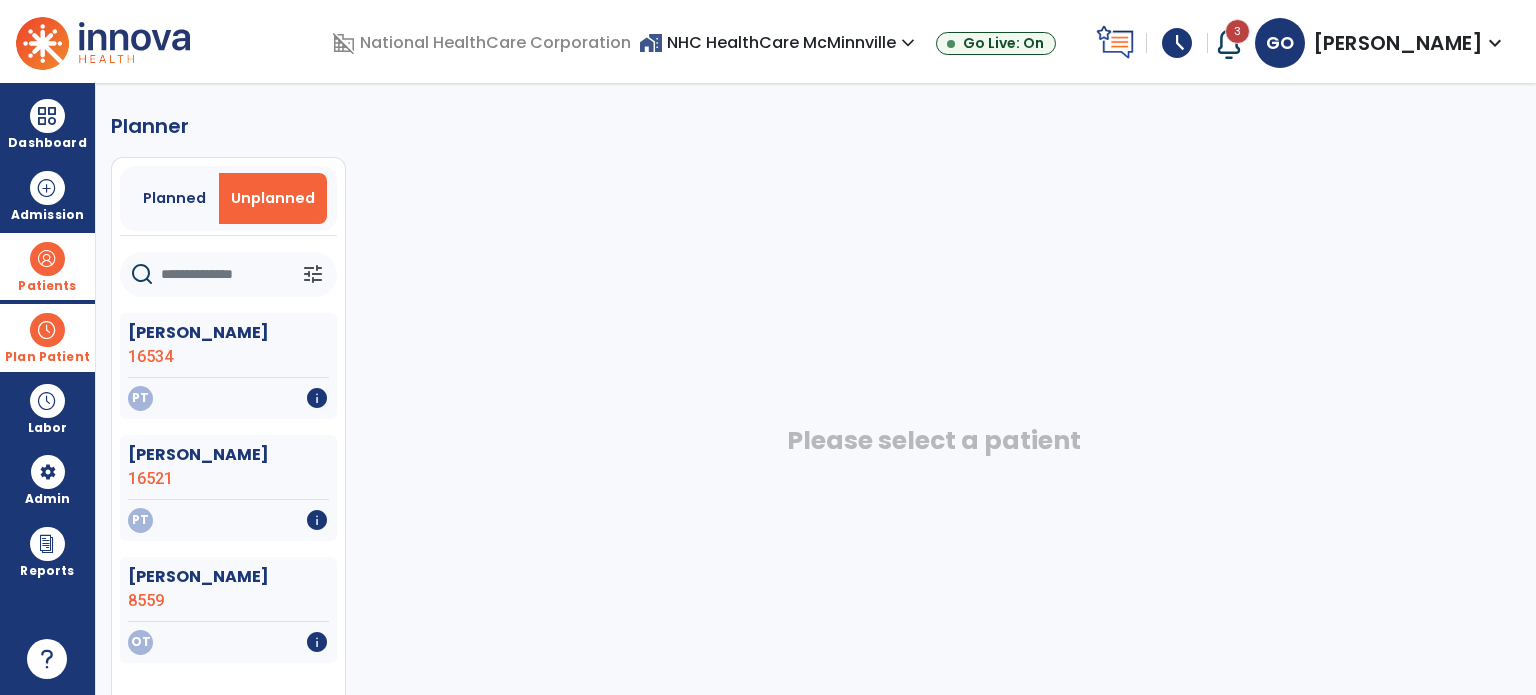 click 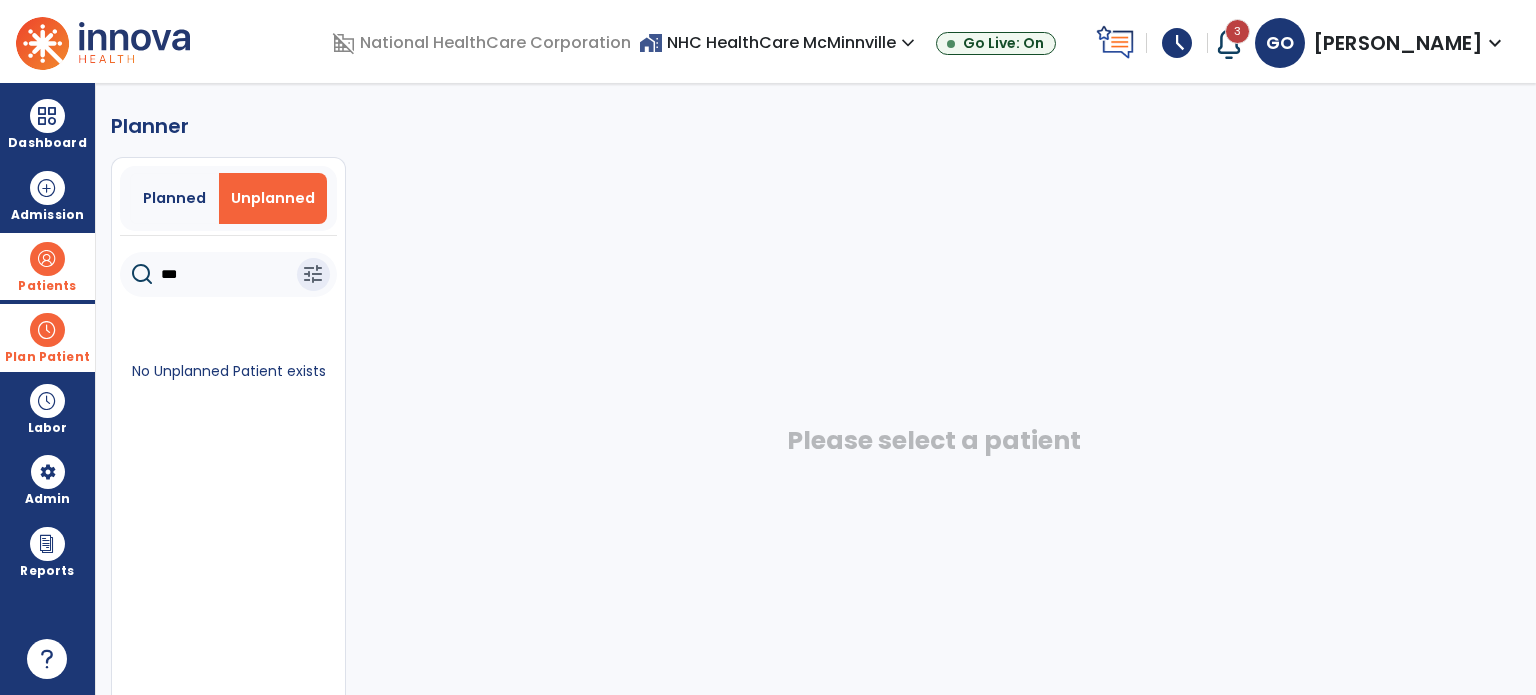 type on "***" 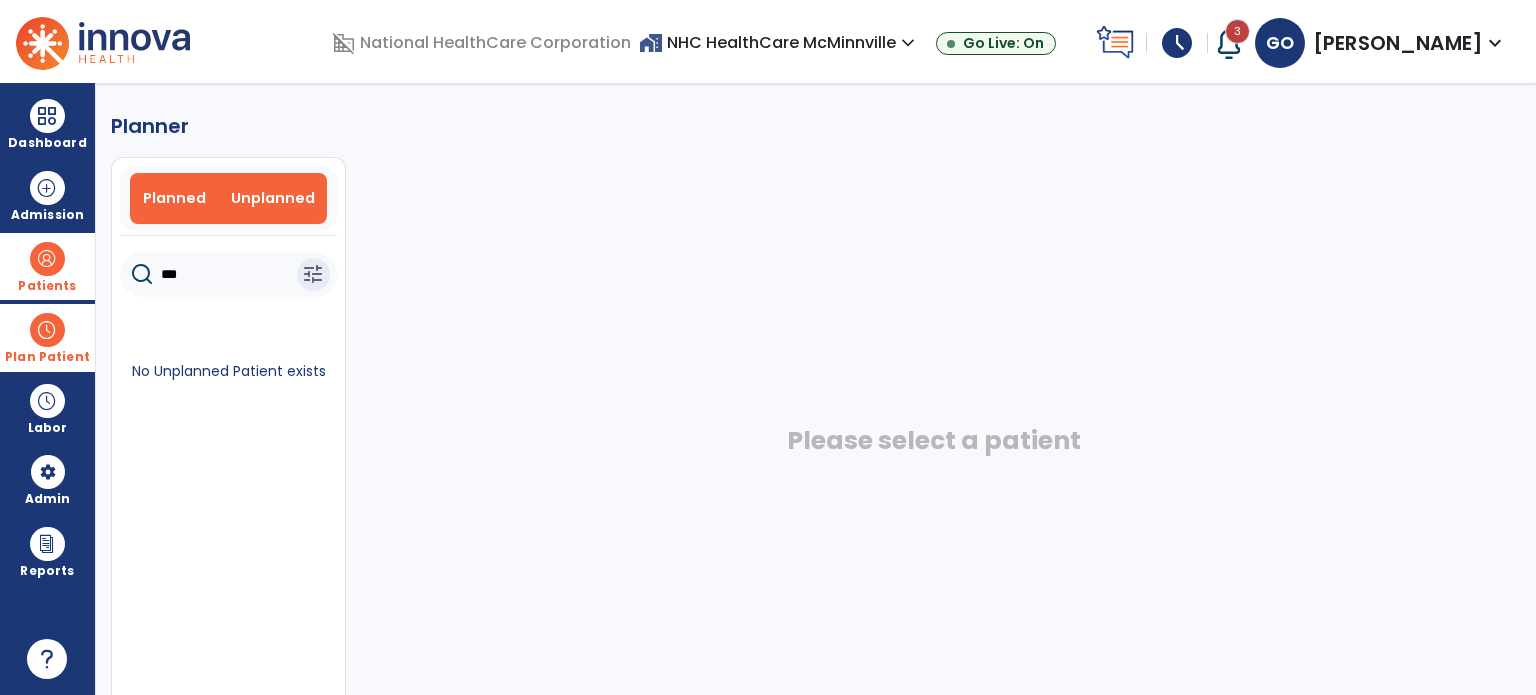click on "Planned" at bounding box center (174, 198) 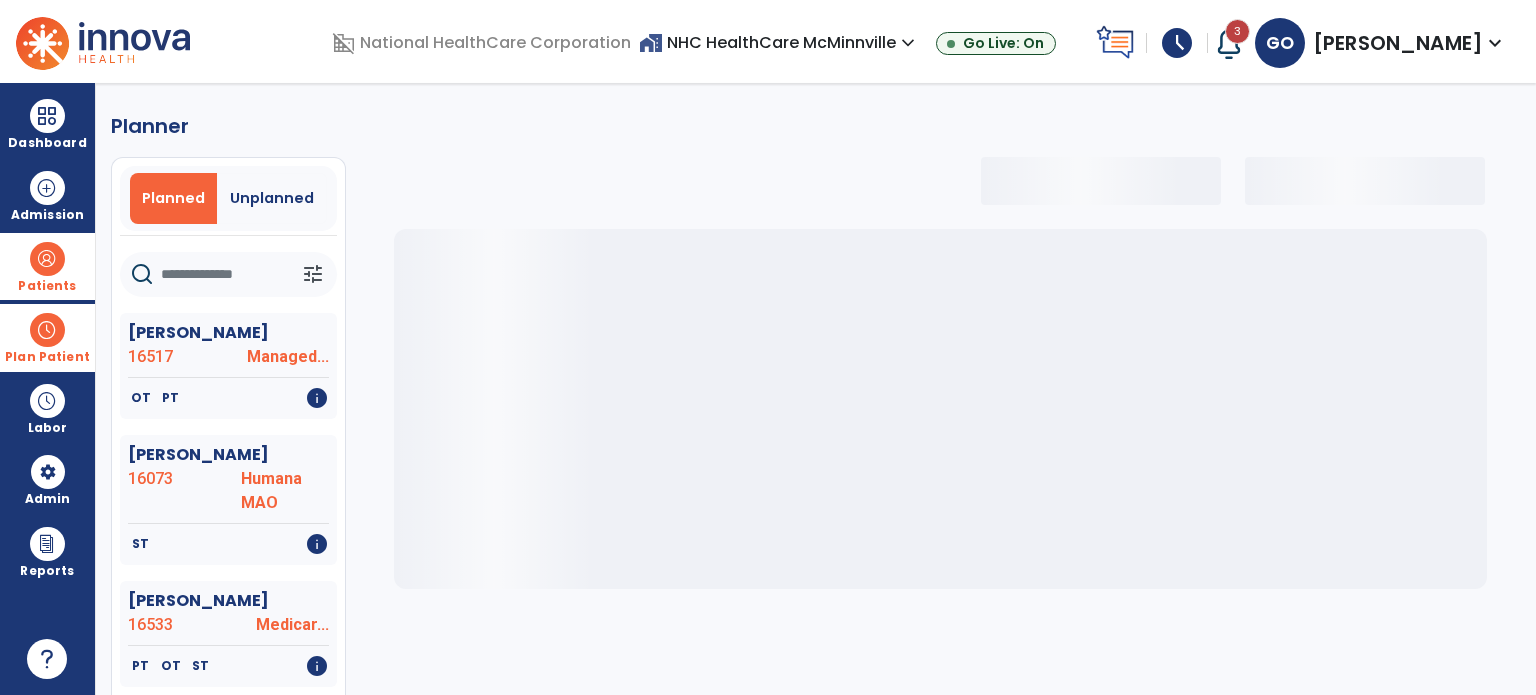 click 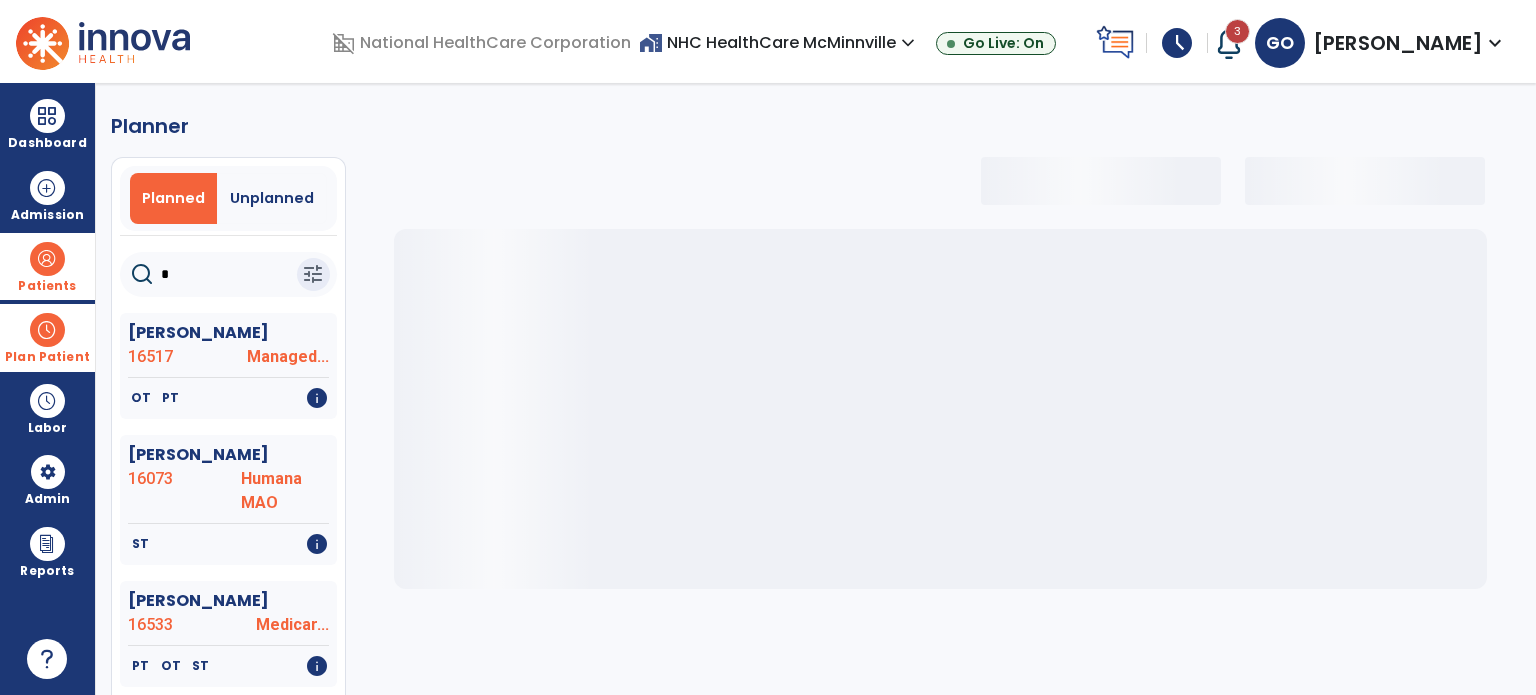 type on "**" 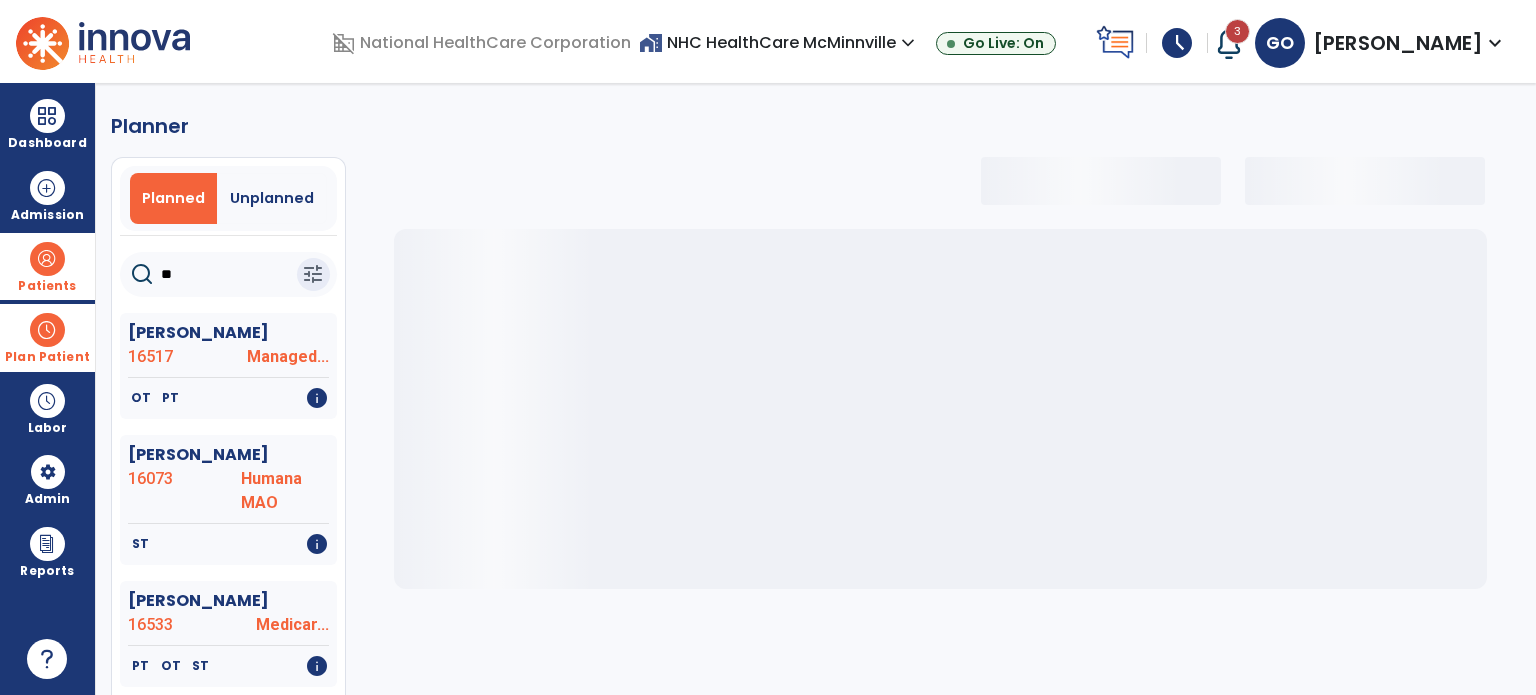 select on "***" 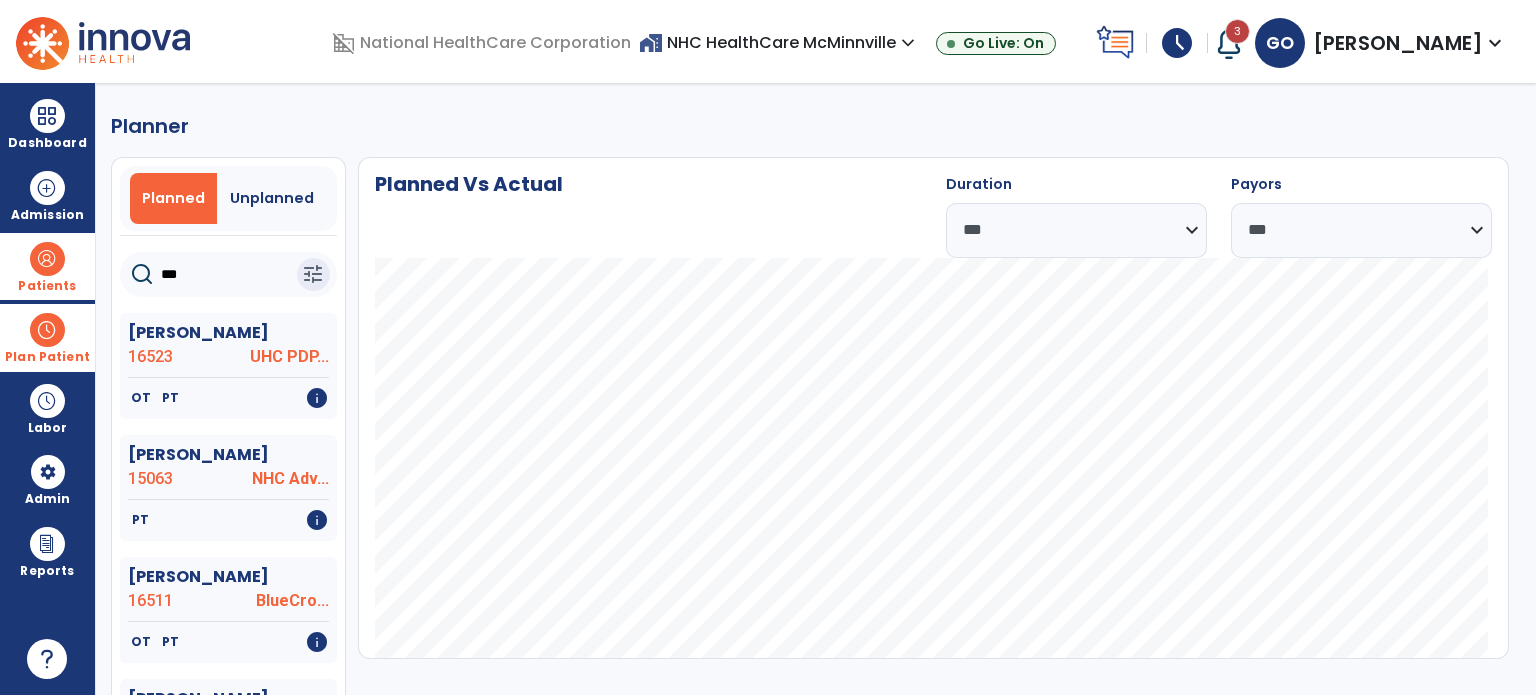 type on "***" 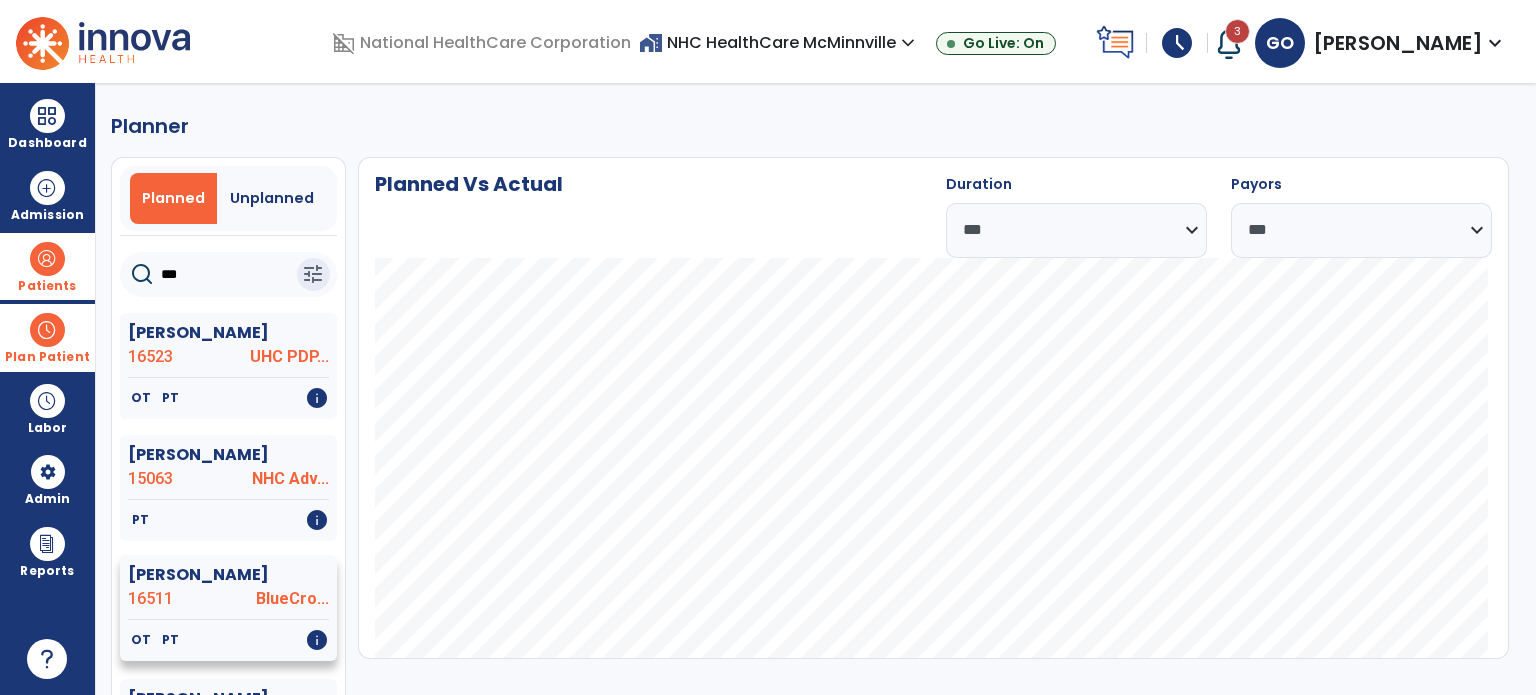 click on "[PERSON_NAME]" 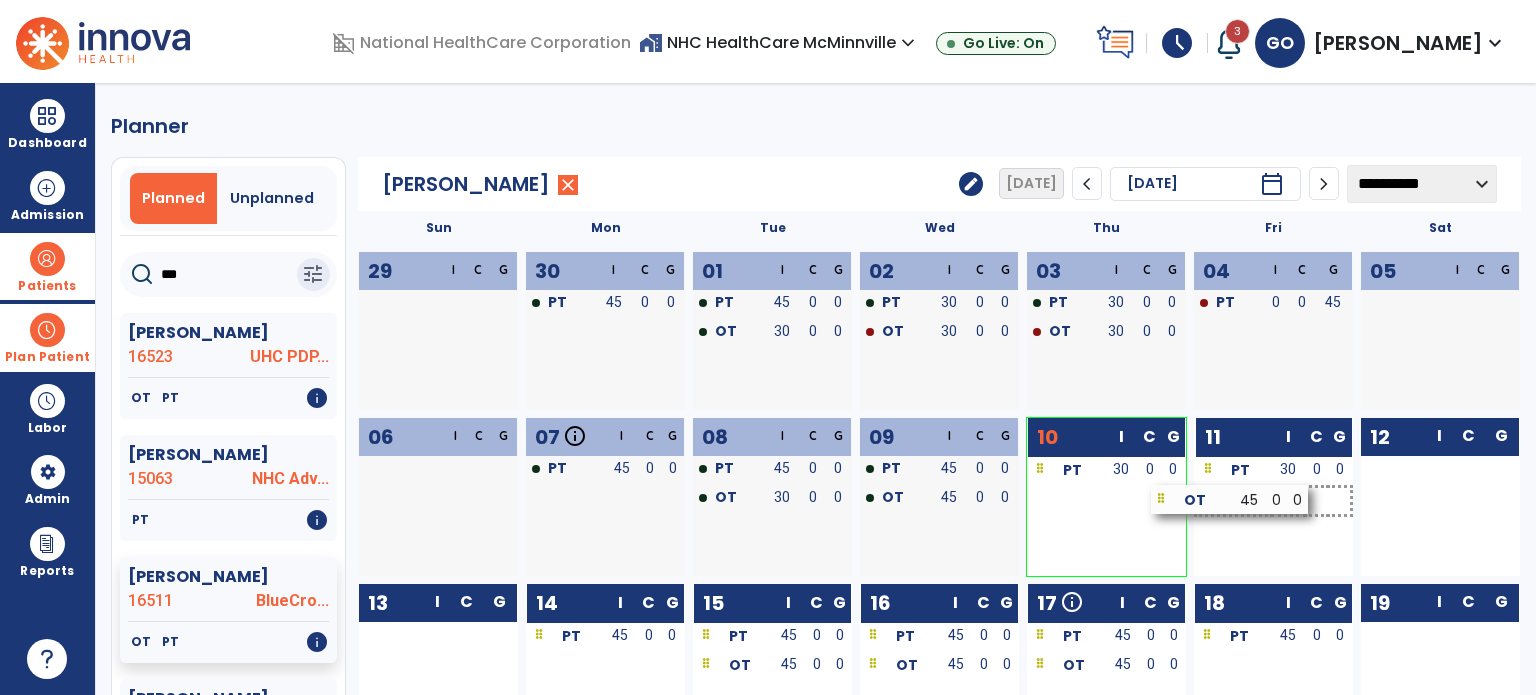 drag, startPoint x: 1120, startPoint y: 503, endPoint x: 1244, endPoint y: 503, distance: 124 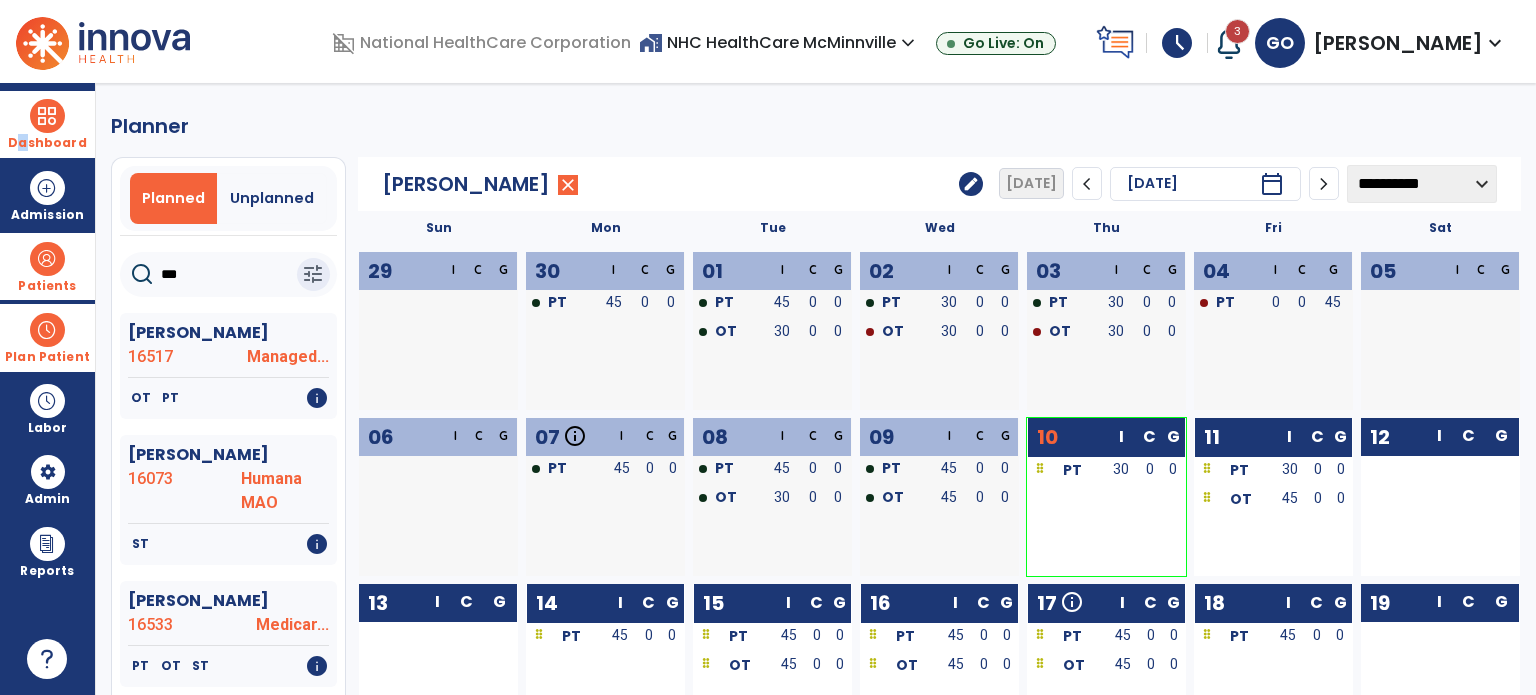drag, startPoint x: 23, startPoint y: 147, endPoint x: 24, endPoint y: 136, distance: 11.045361 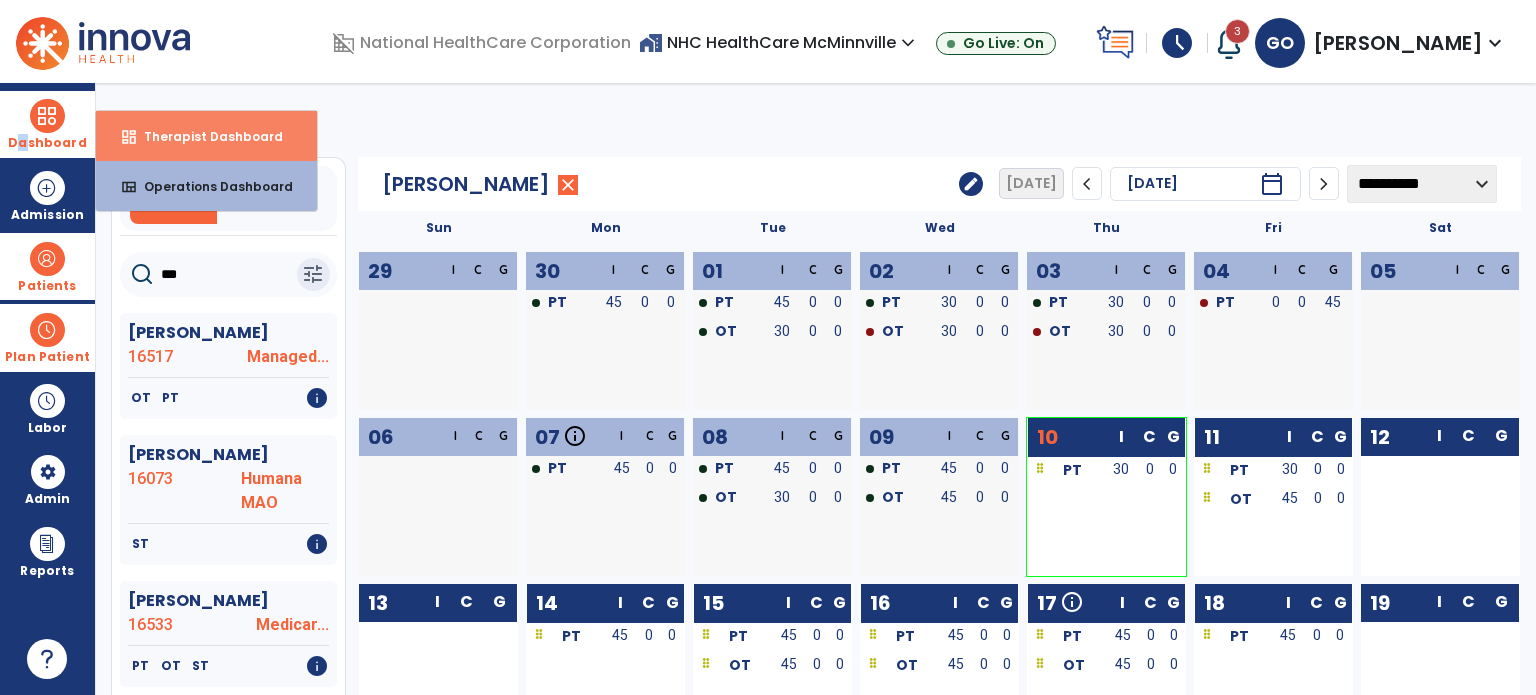 click on "dashboard  Therapist Dashboard" at bounding box center [206, 136] 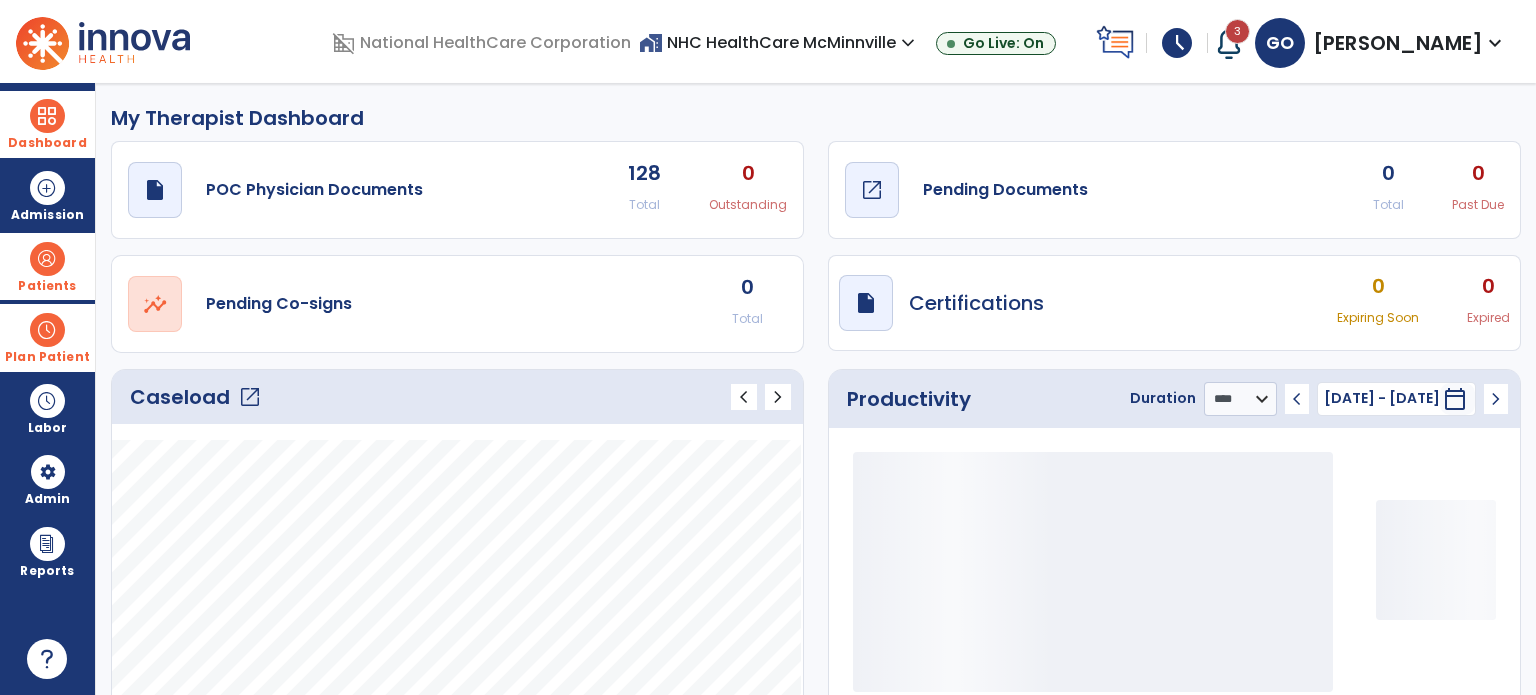 click on "draft   open_in_new  Pending Documents" 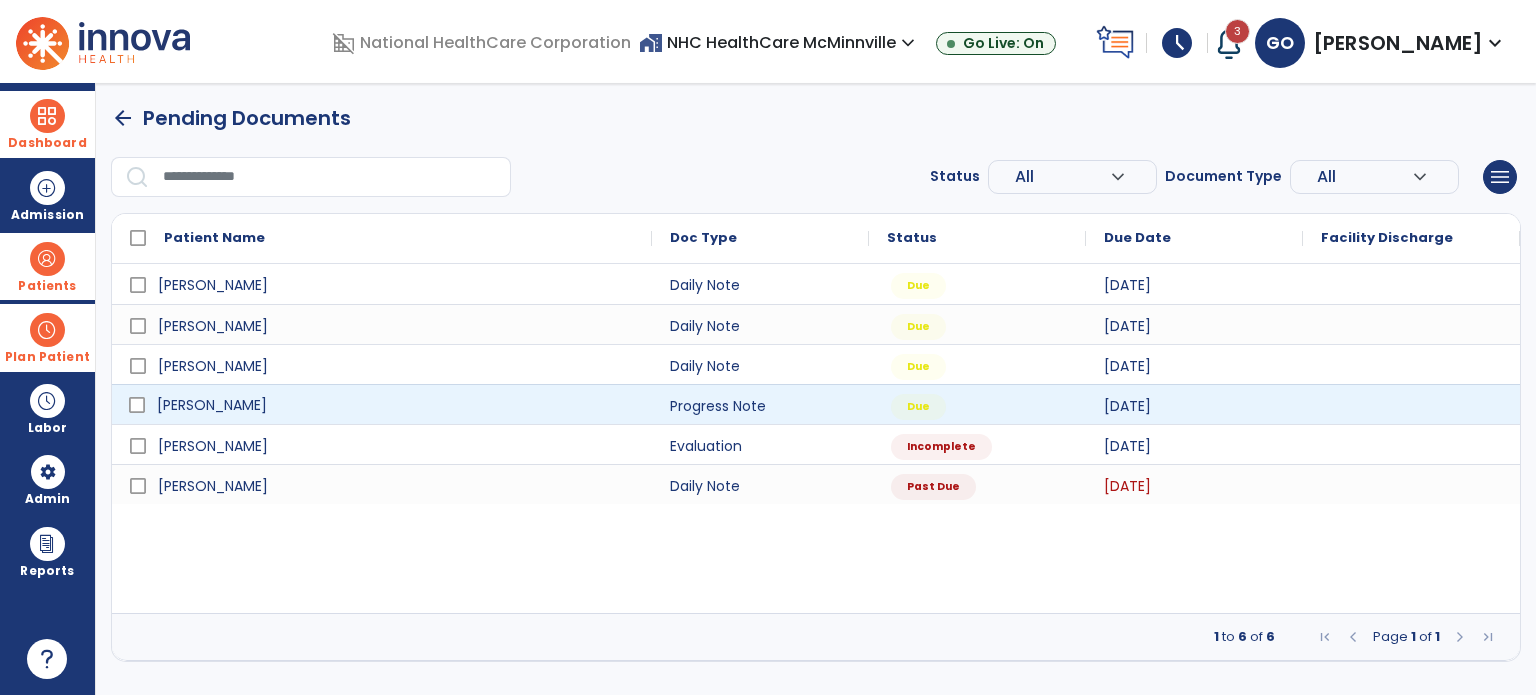 click on "[PERSON_NAME]" at bounding box center (396, 405) 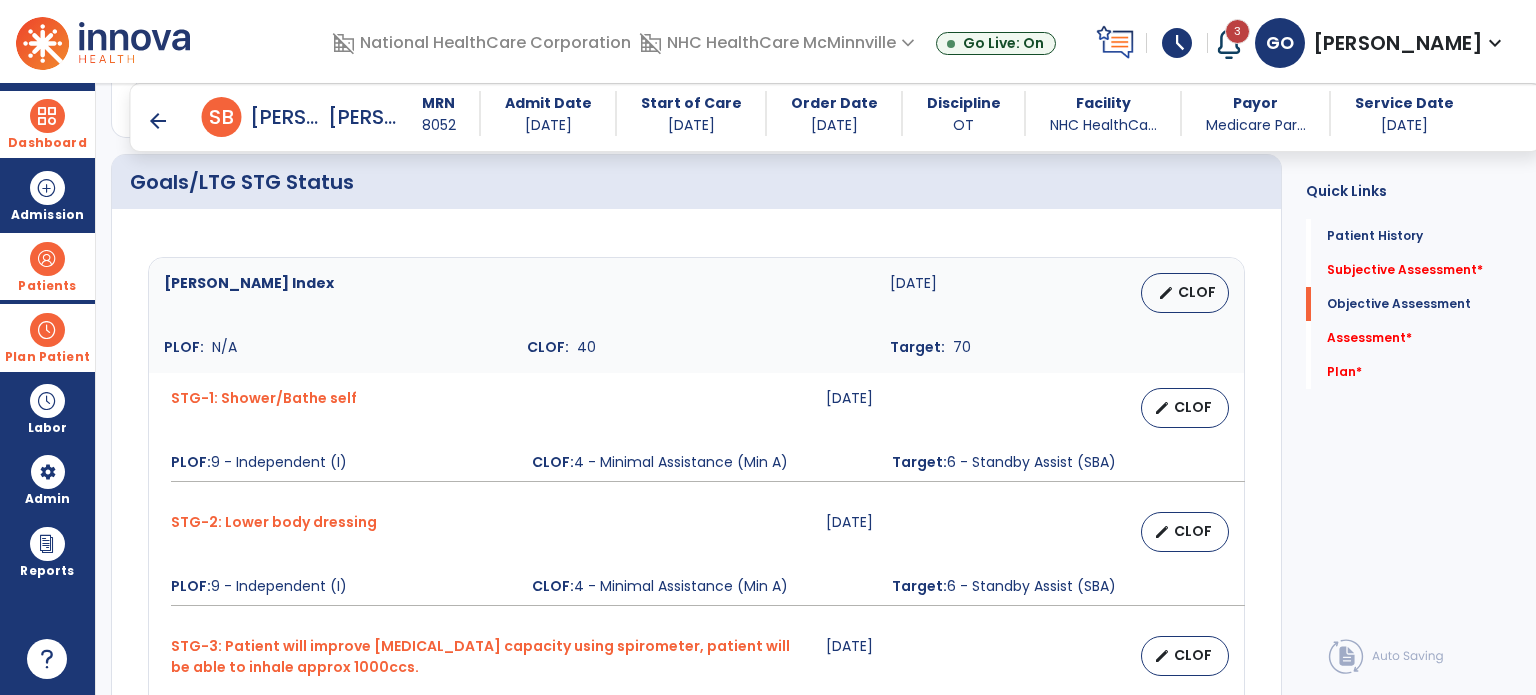 scroll, scrollTop: 1293, scrollLeft: 0, axis: vertical 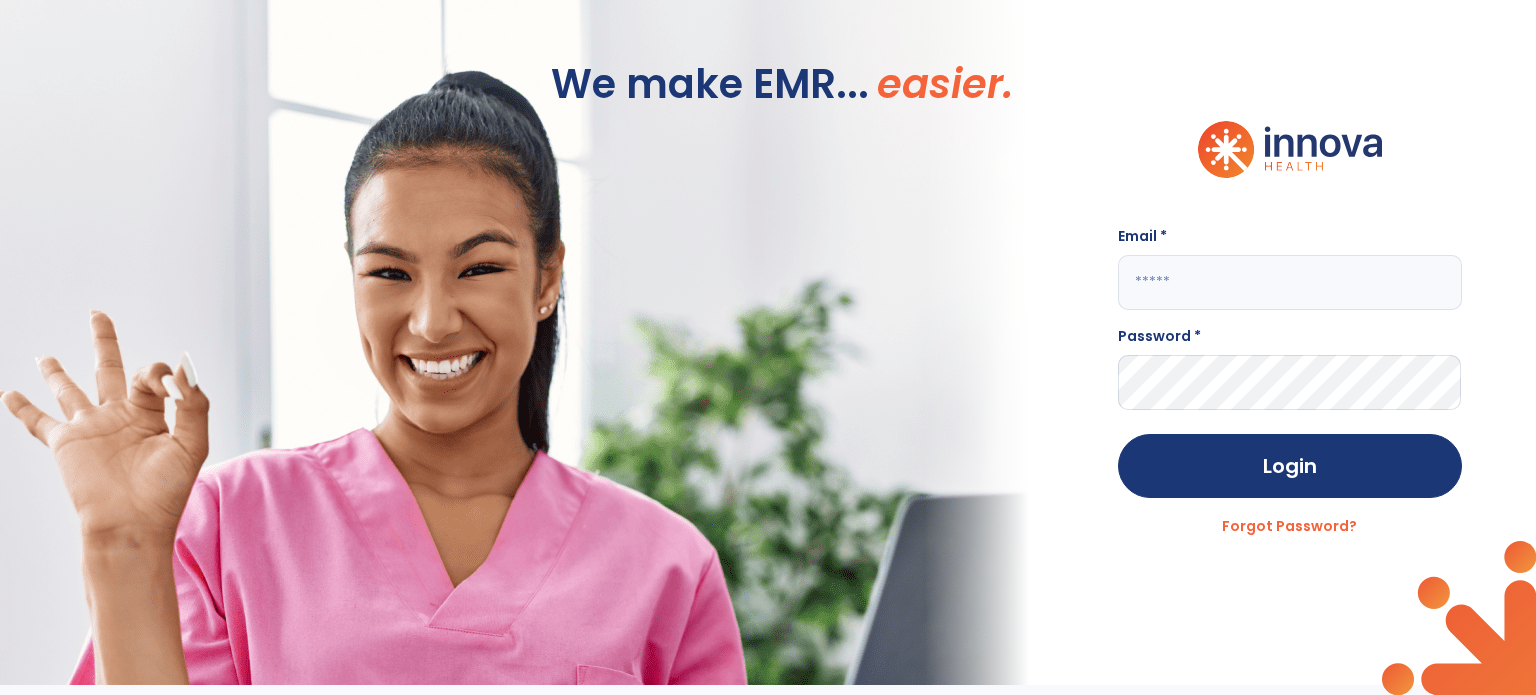 type on "**********" 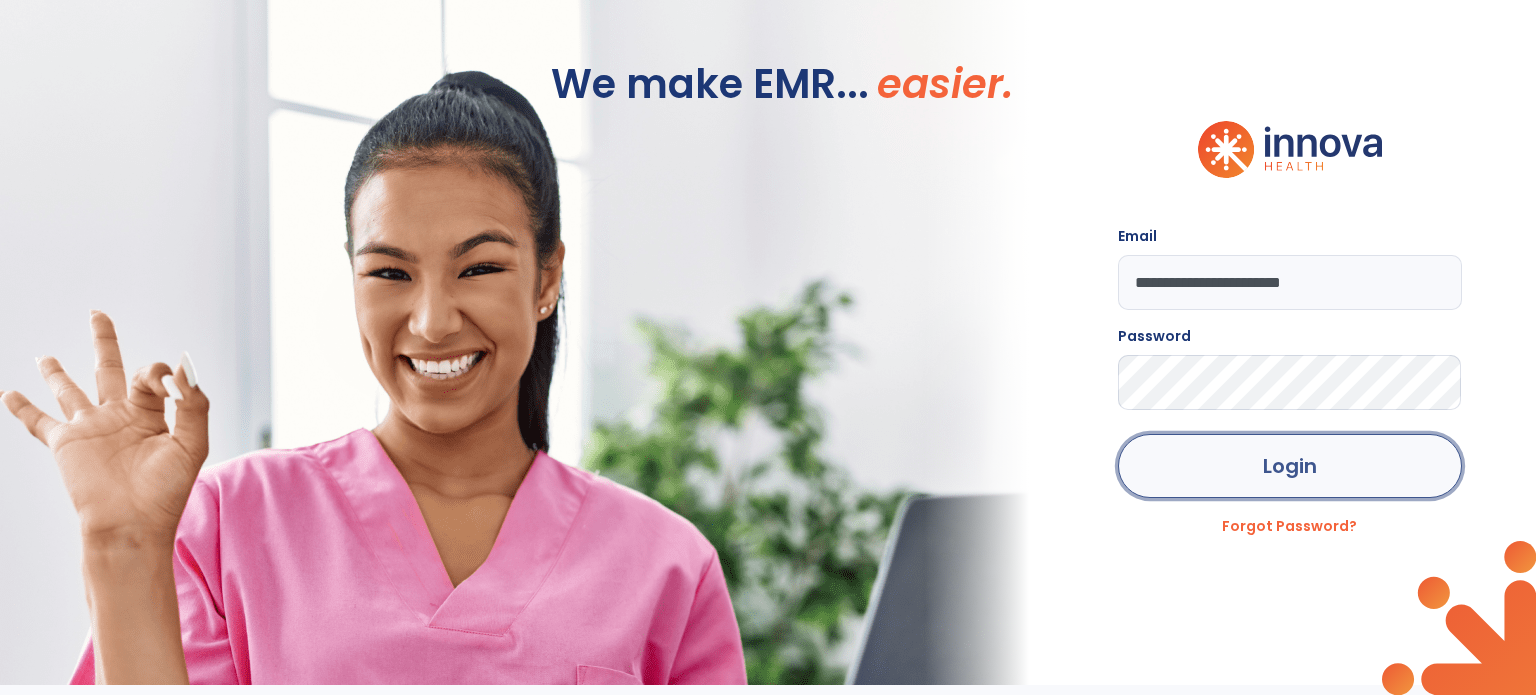 click on "Login" 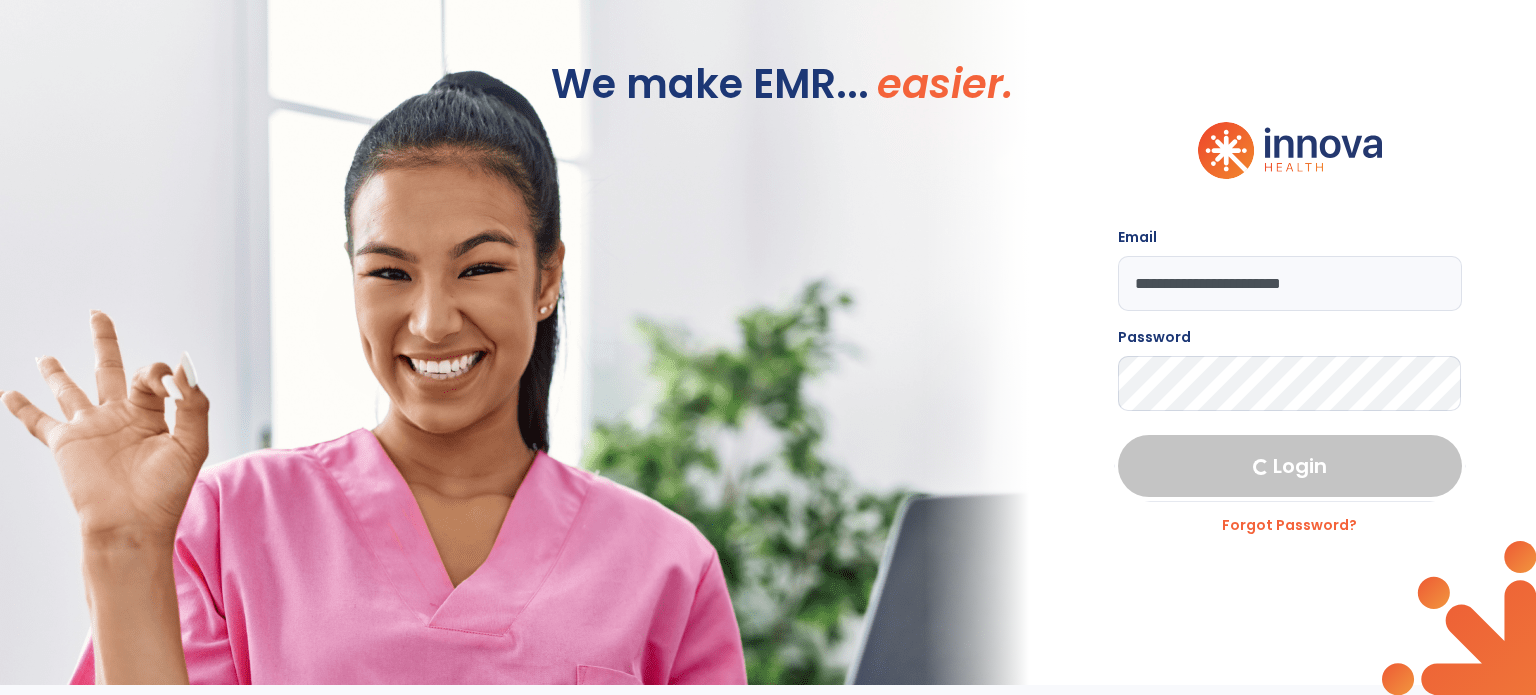 select on "***" 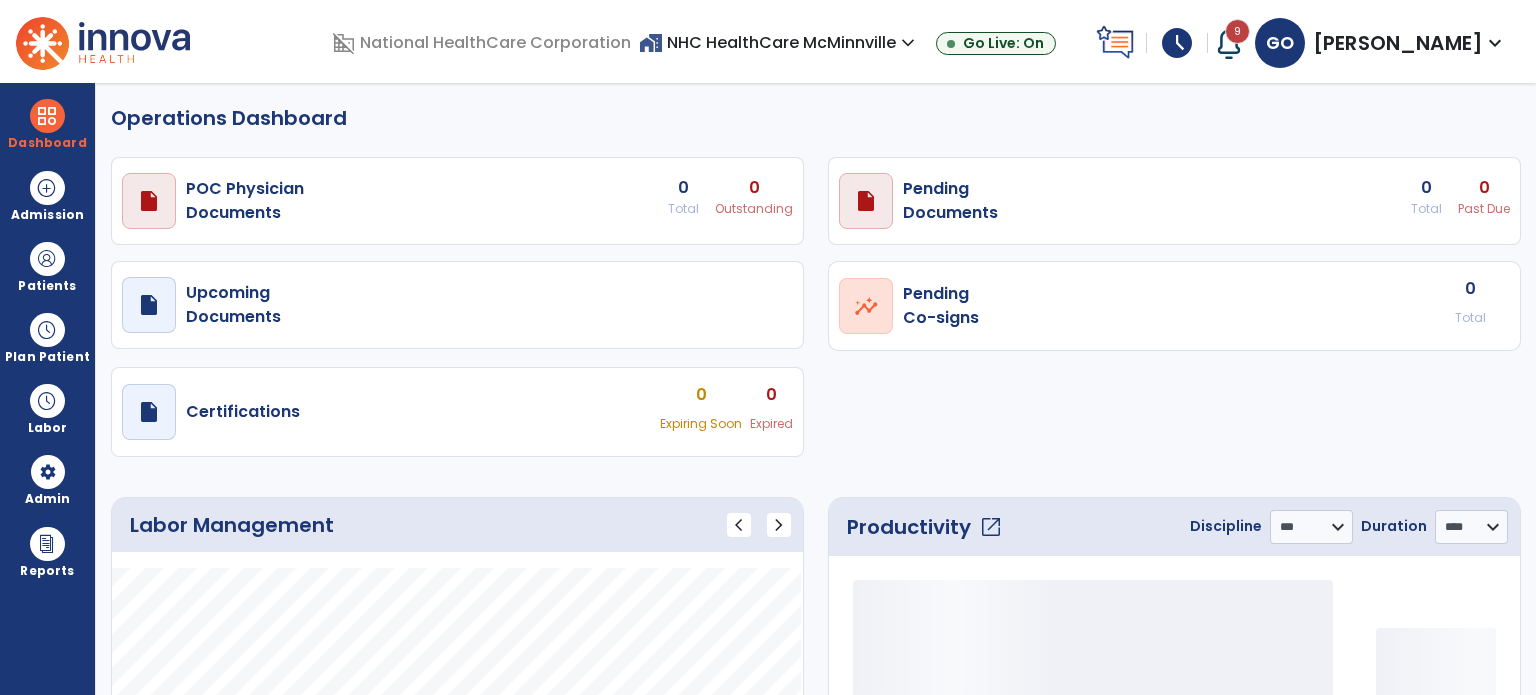 select on "***" 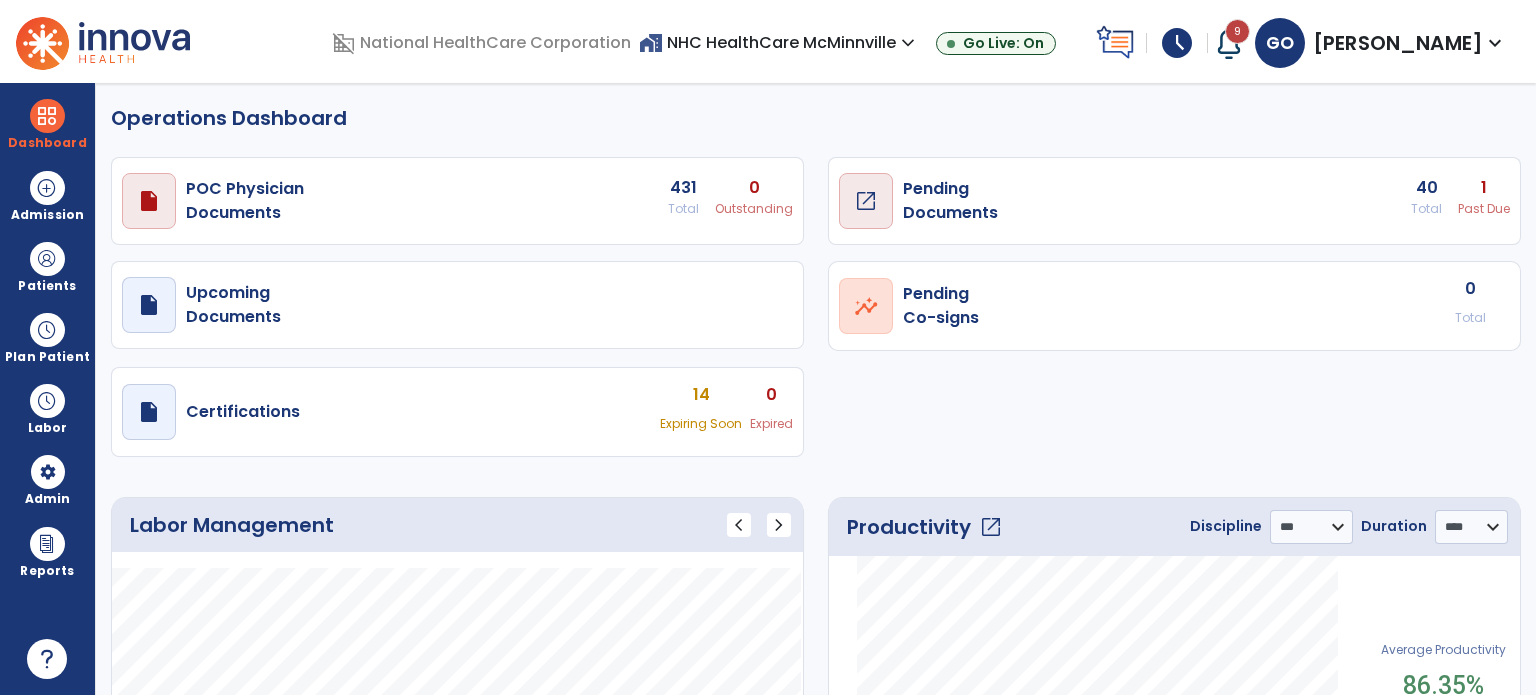 click on "Pending   Documents" at bounding box center (245, 201) 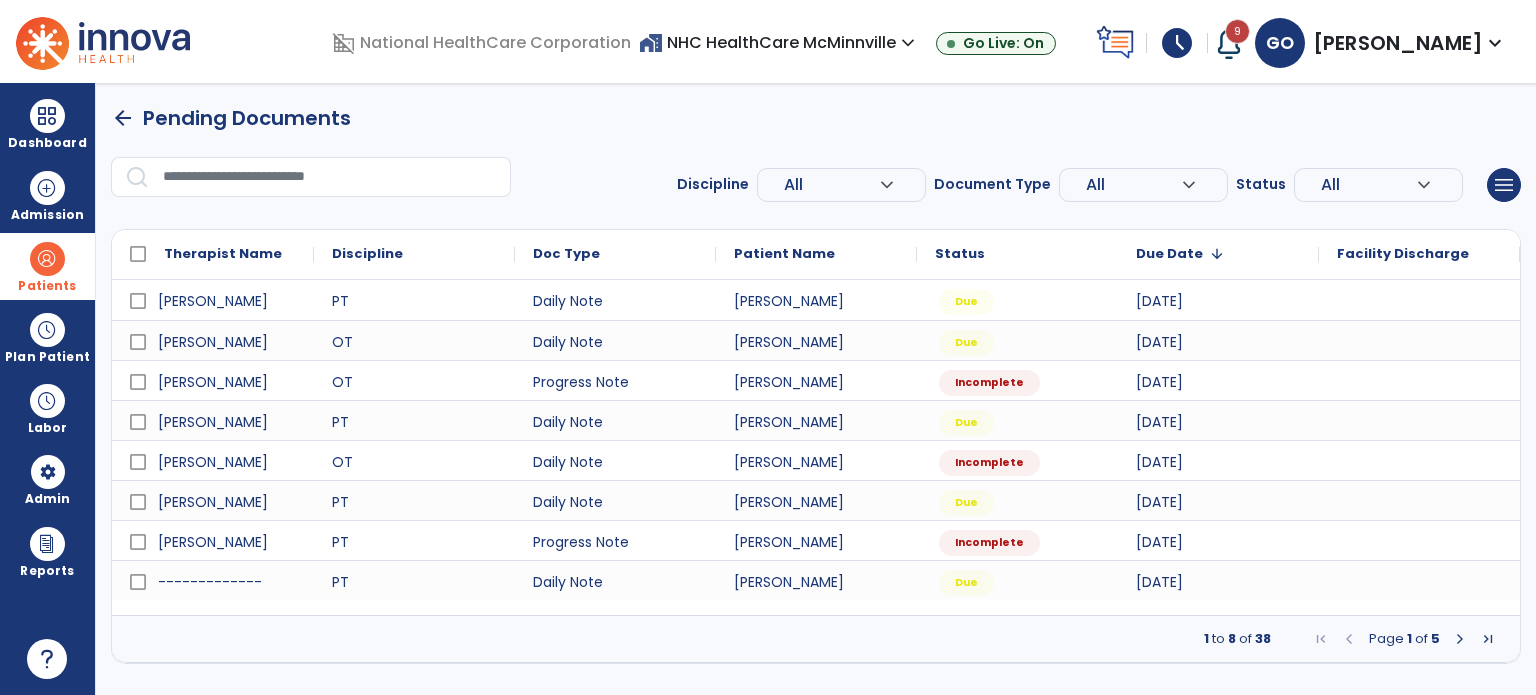 click on "Patients" at bounding box center (47, 266) 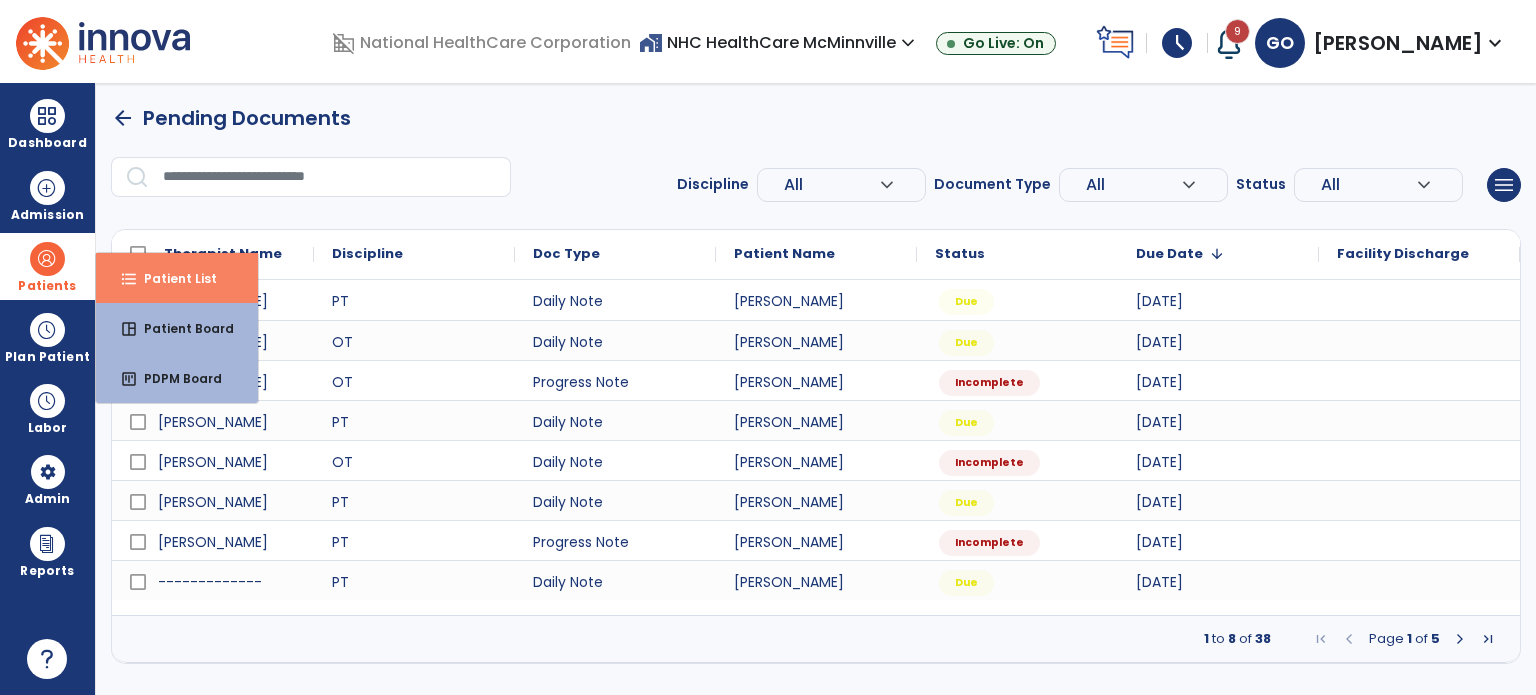 click on "format_list_bulleted" at bounding box center (129, 279) 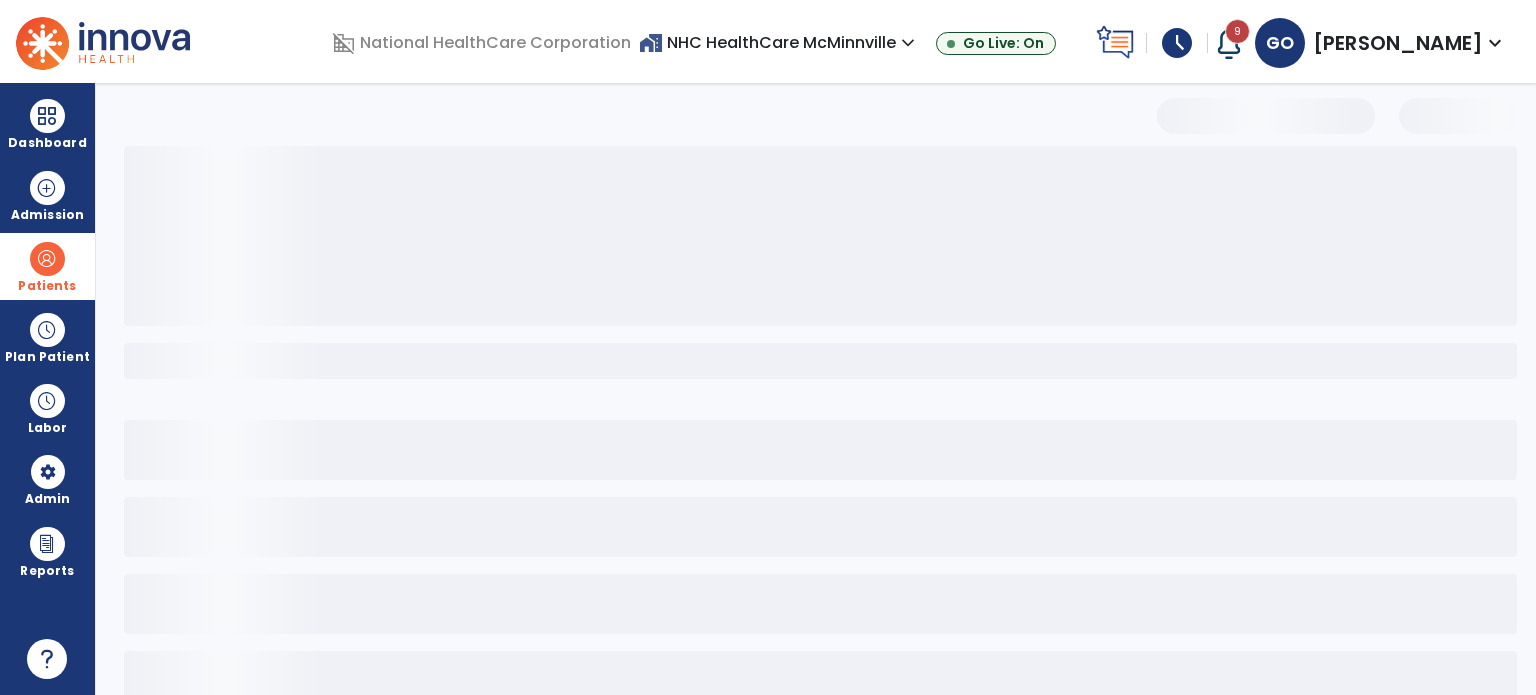 select on "***" 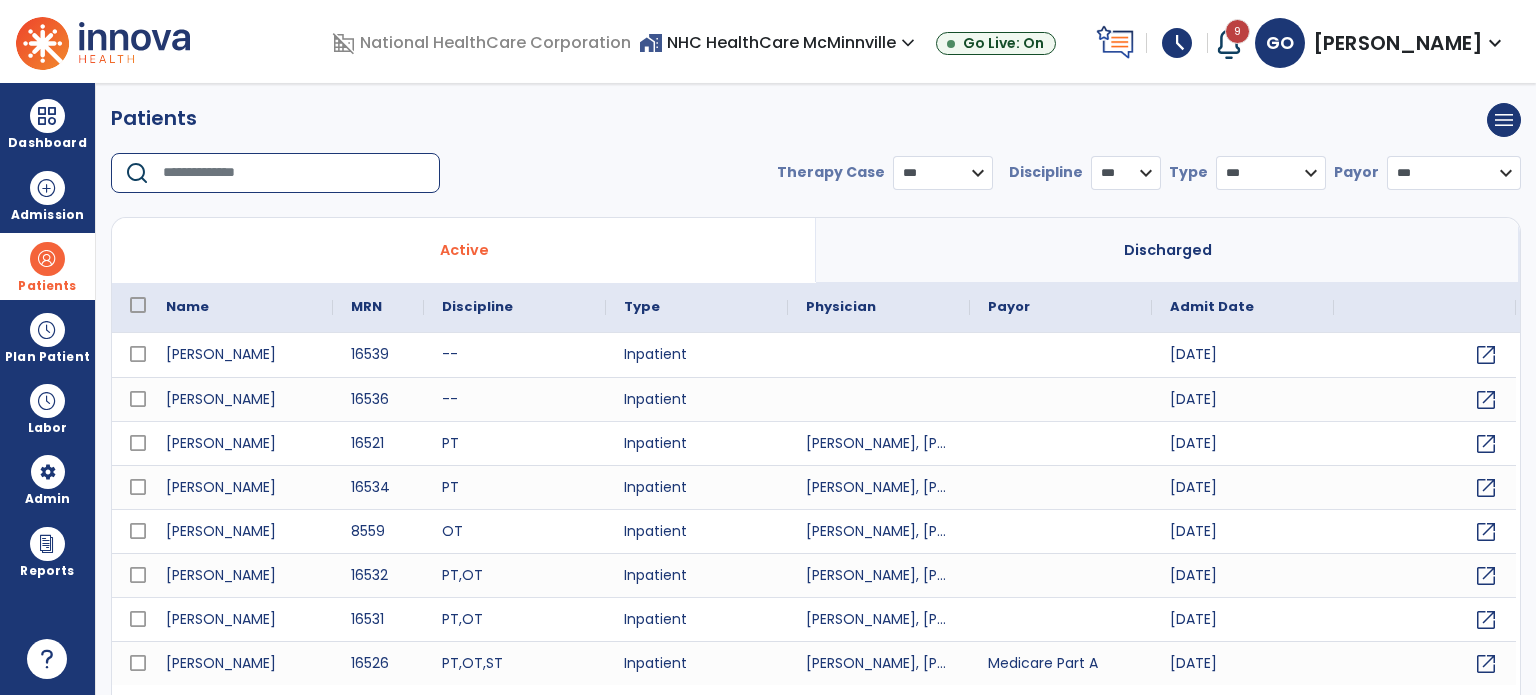 click at bounding box center [294, 173] 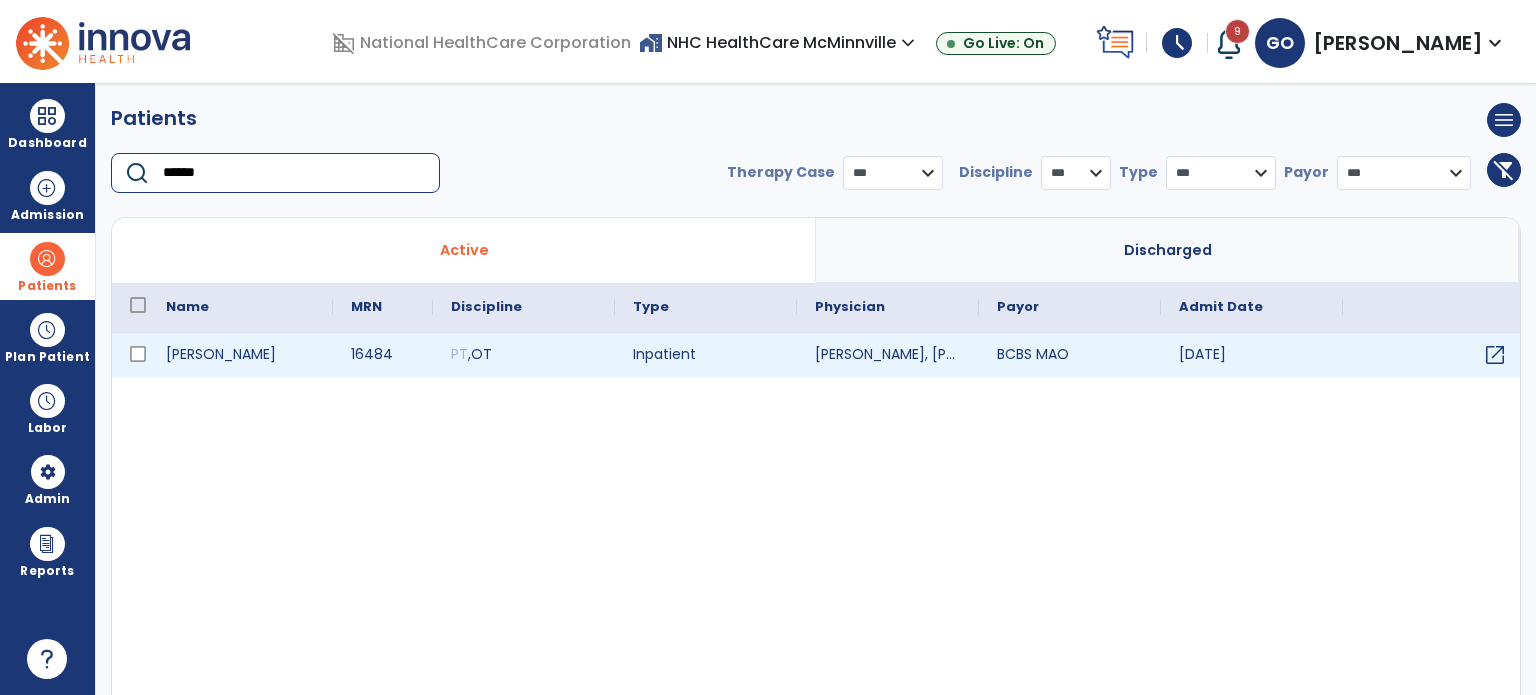 type on "******" 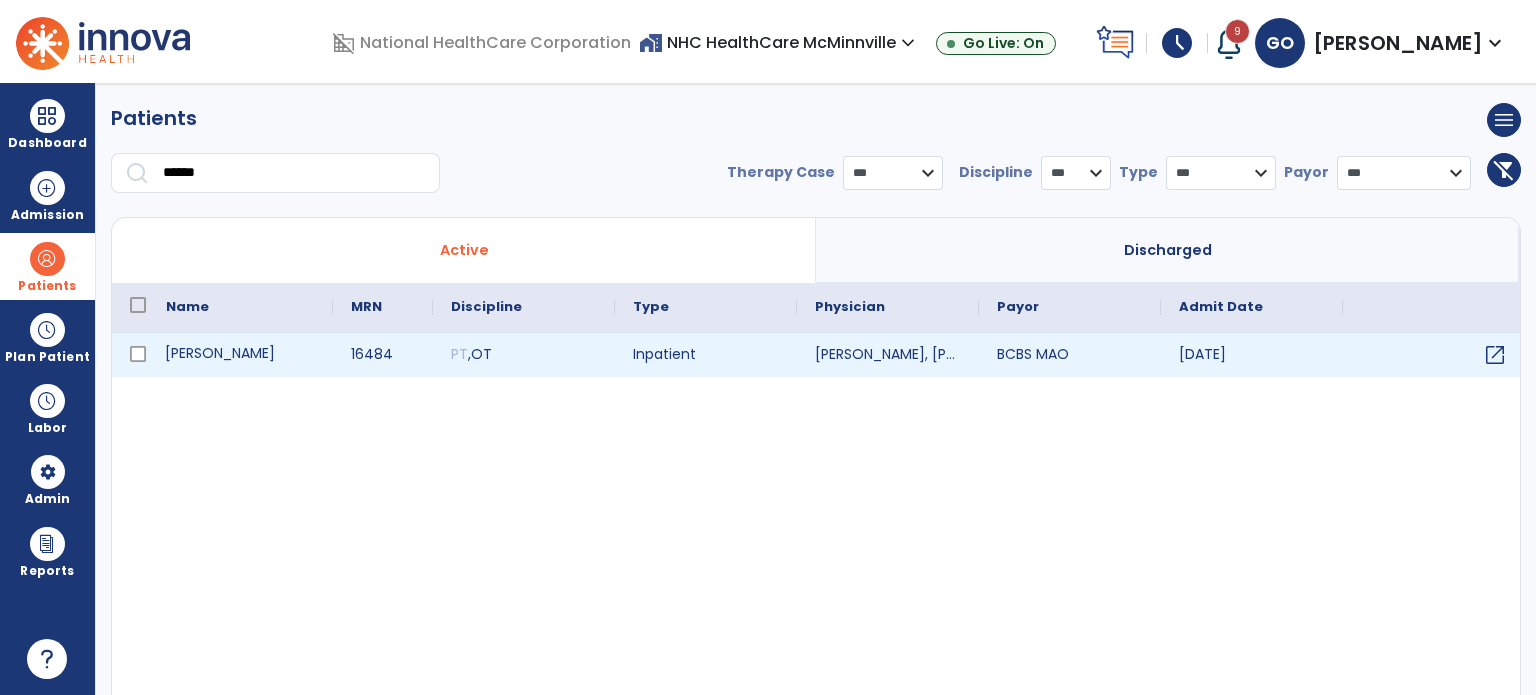 click on "[PERSON_NAME]" at bounding box center [240, 355] 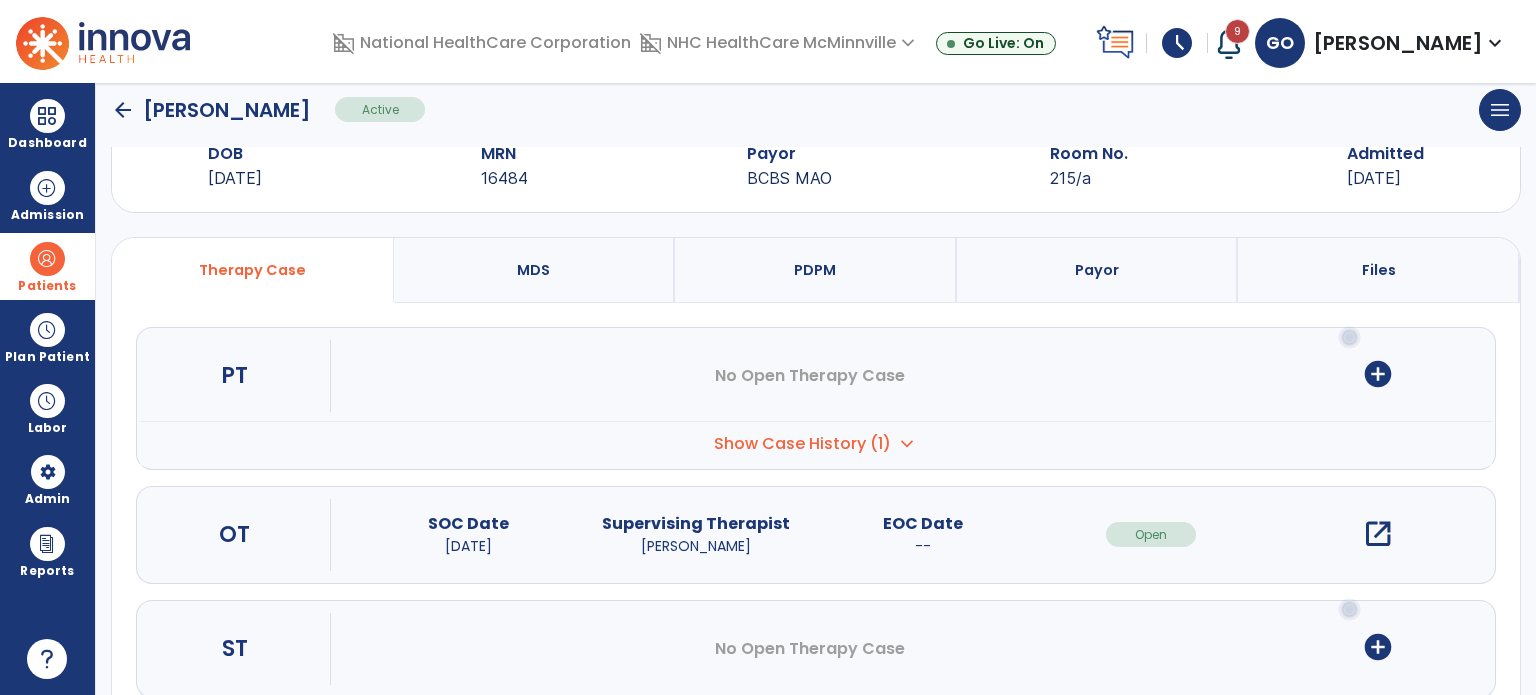 scroll, scrollTop: 97, scrollLeft: 0, axis: vertical 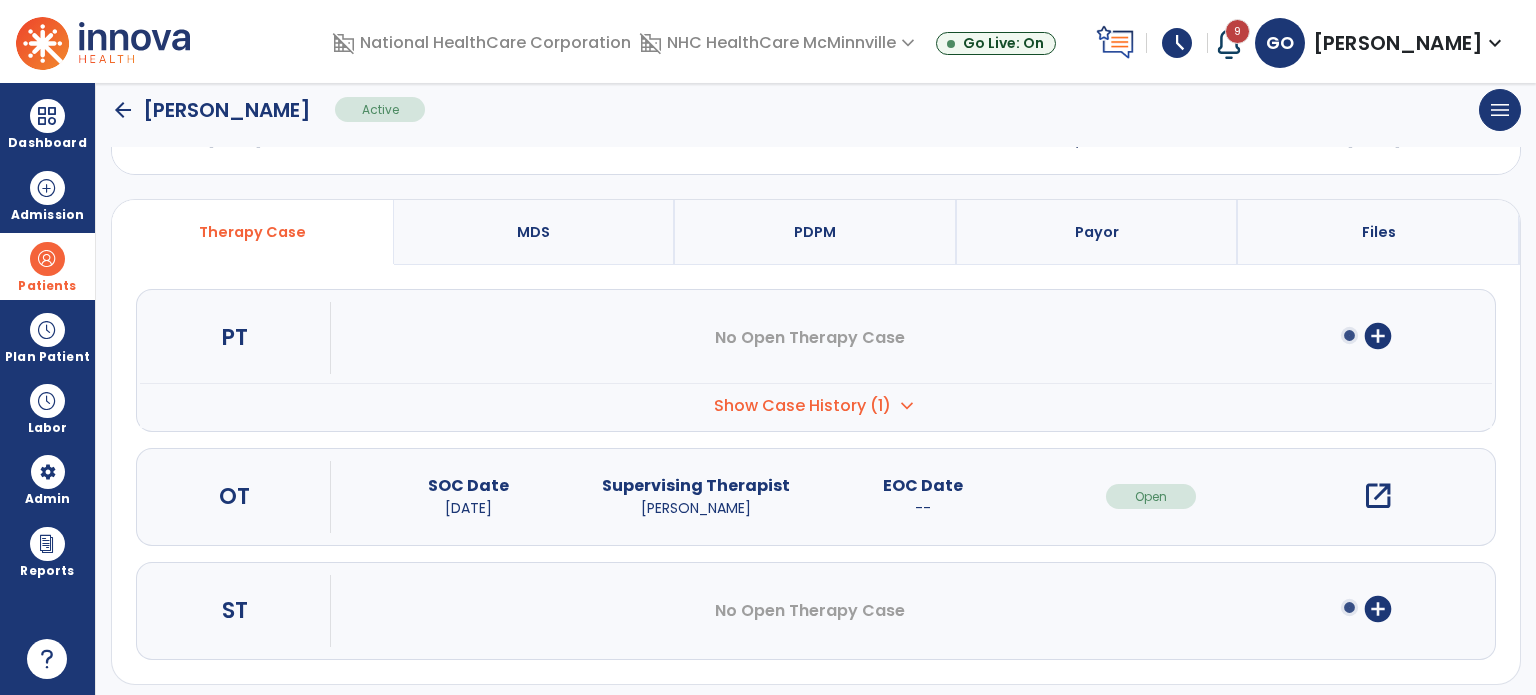 click on "open_in_new" at bounding box center [1378, 496] 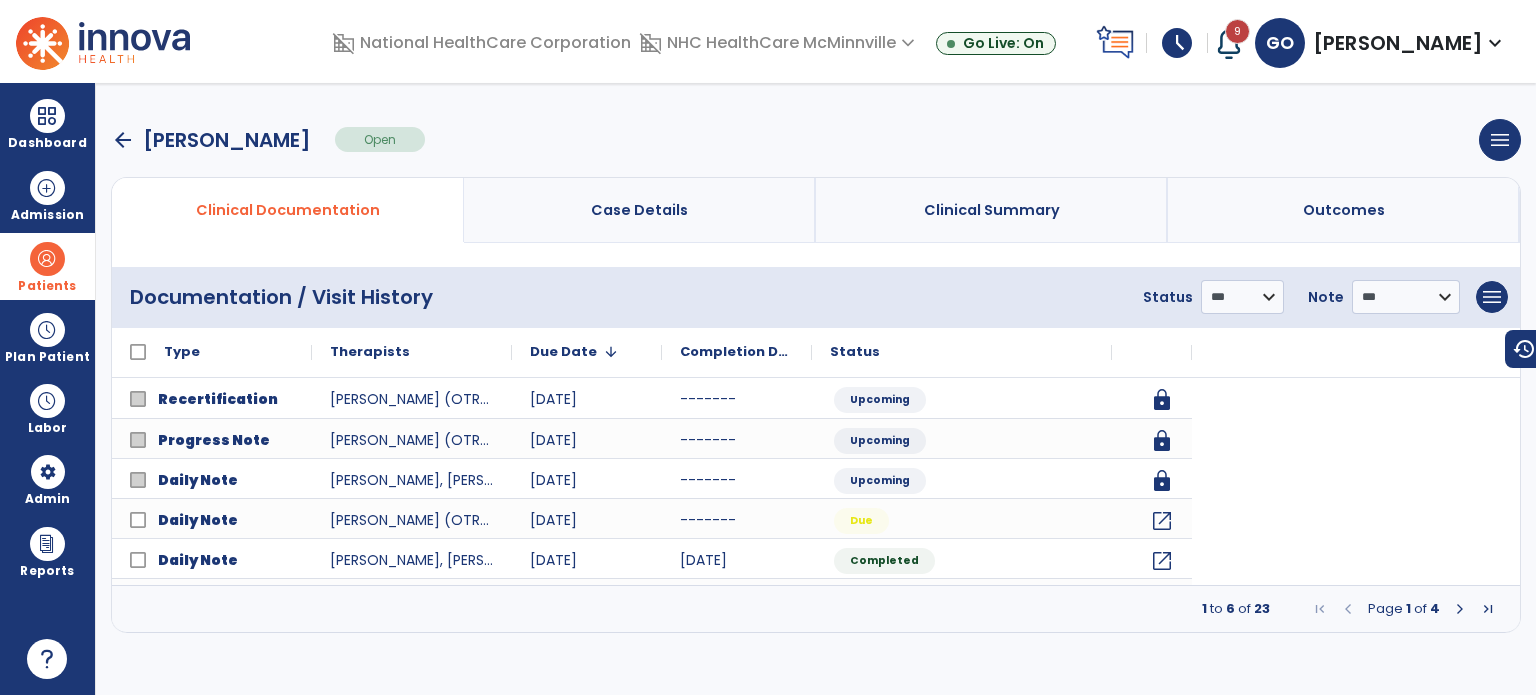 scroll, scrollTop: 0, scrollLeft: 0, axis: both 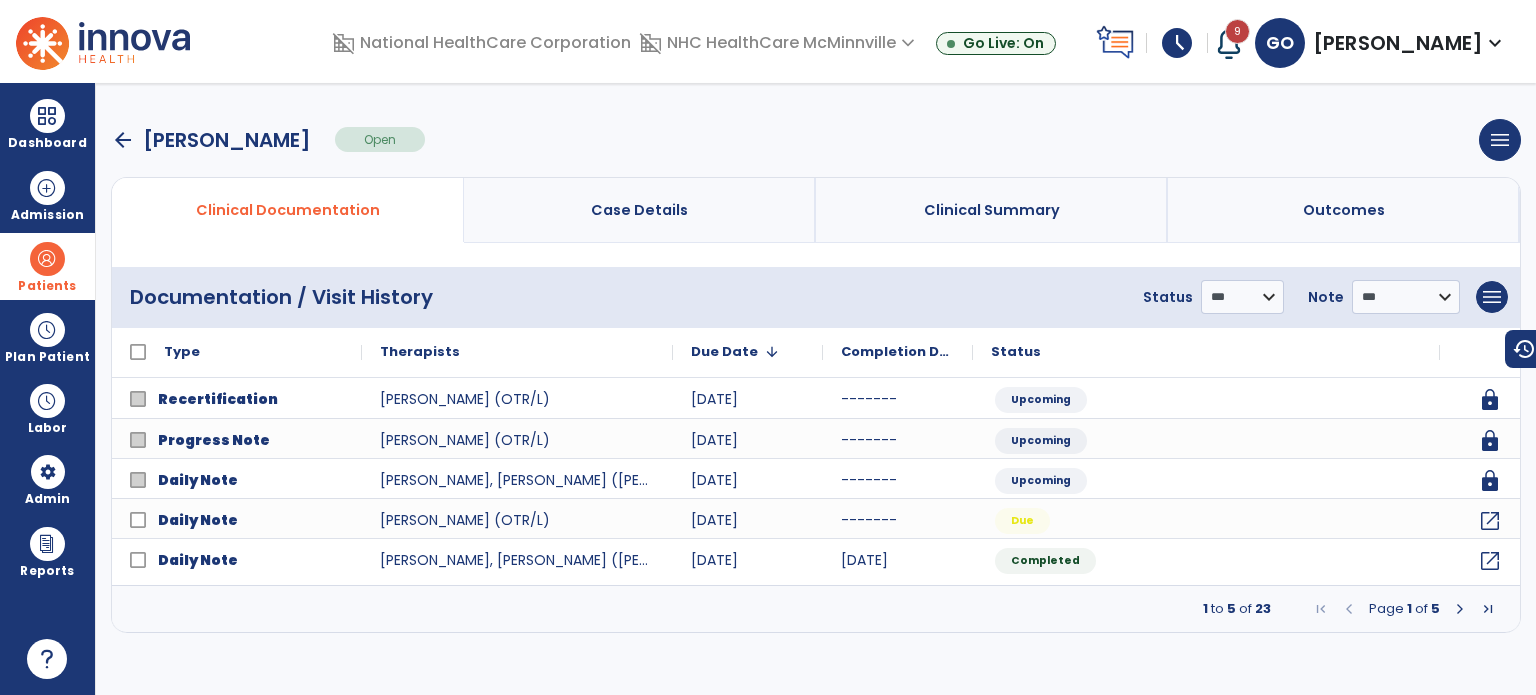 click on "**********" at bounding box center [1321, 297] 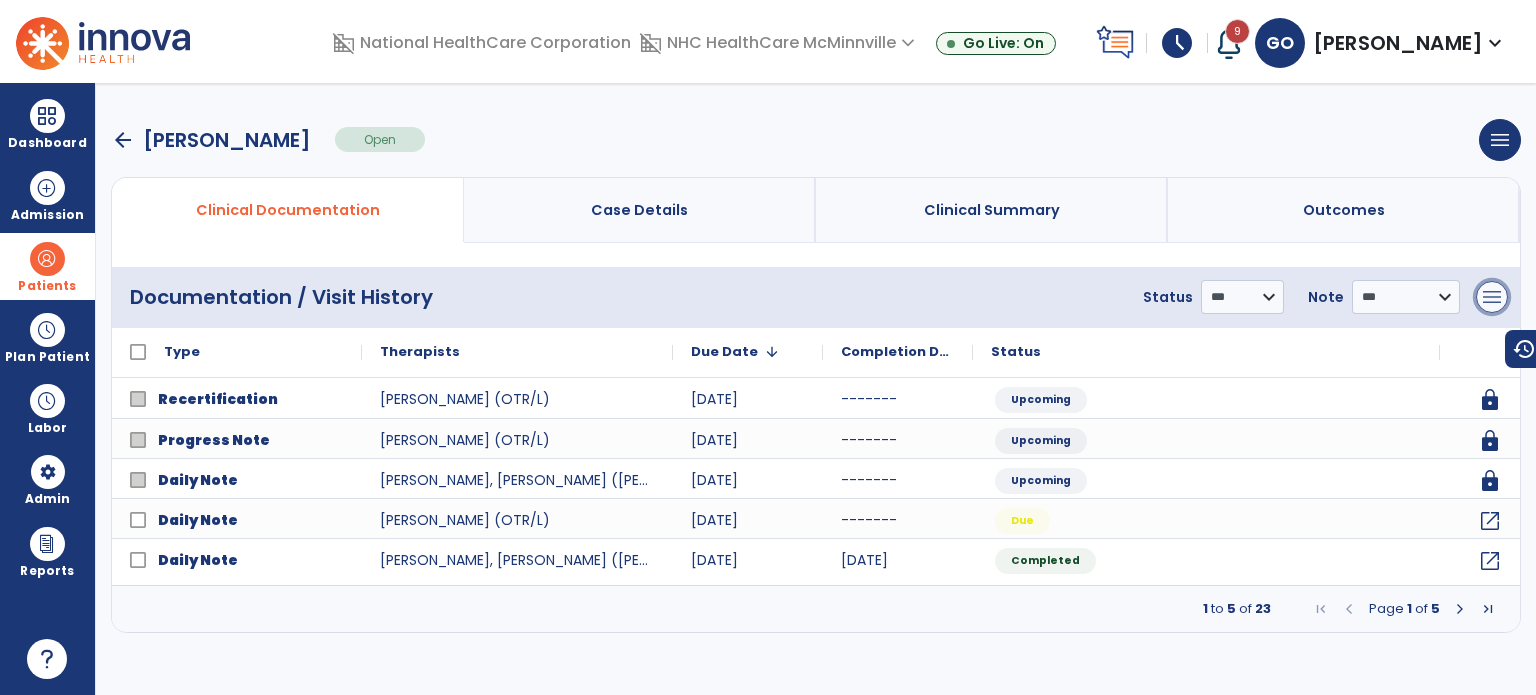 click on "menu" at bounding box center (1492, 297) 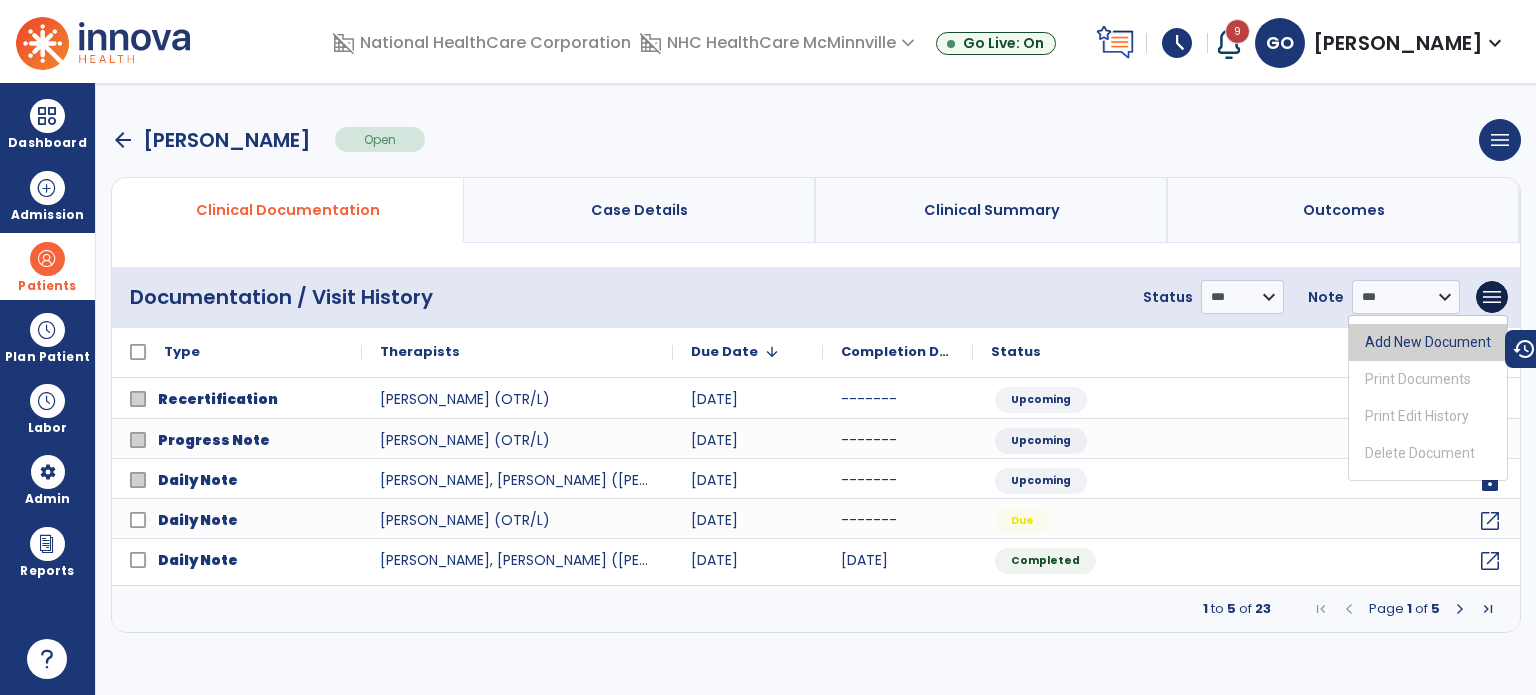 click on "Add New Document" at bounding box center [1428, 342] 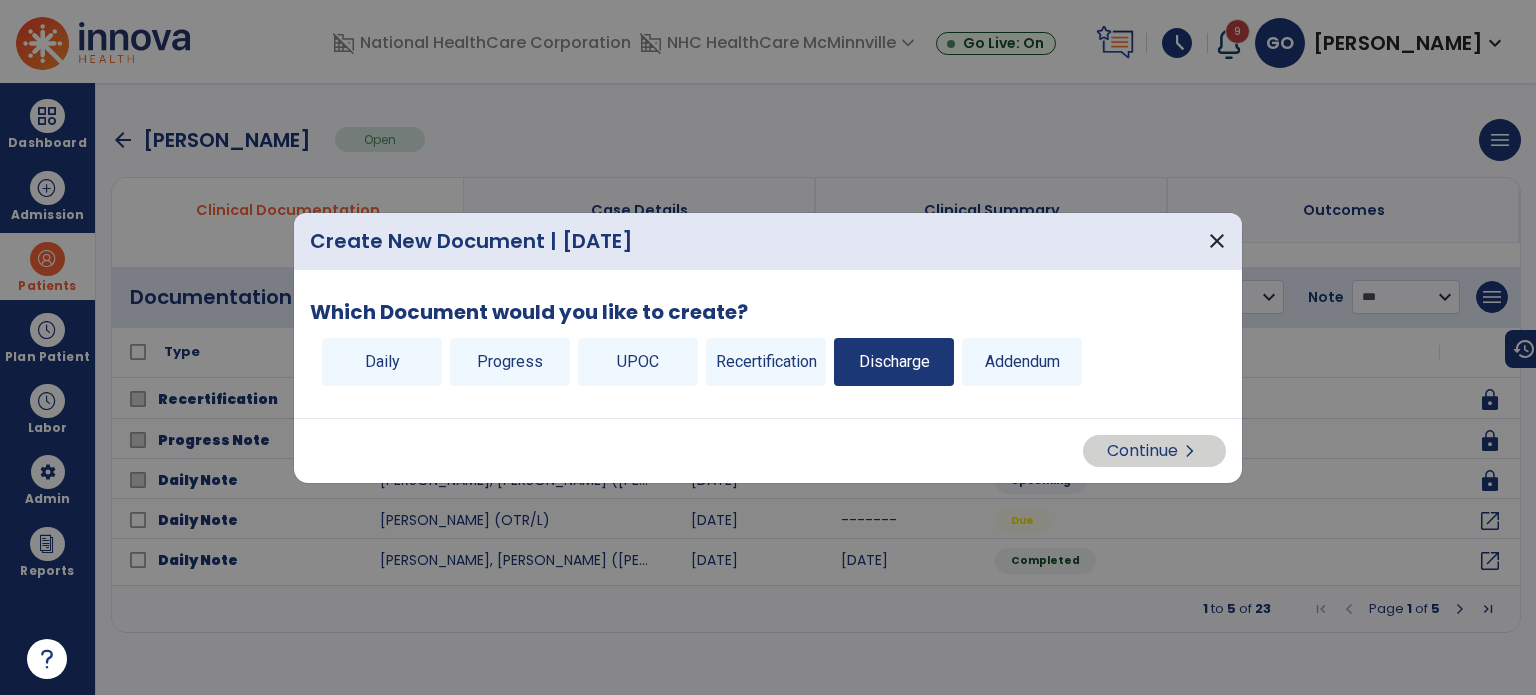 click on "Discharge" at bounding box center [894, 362] 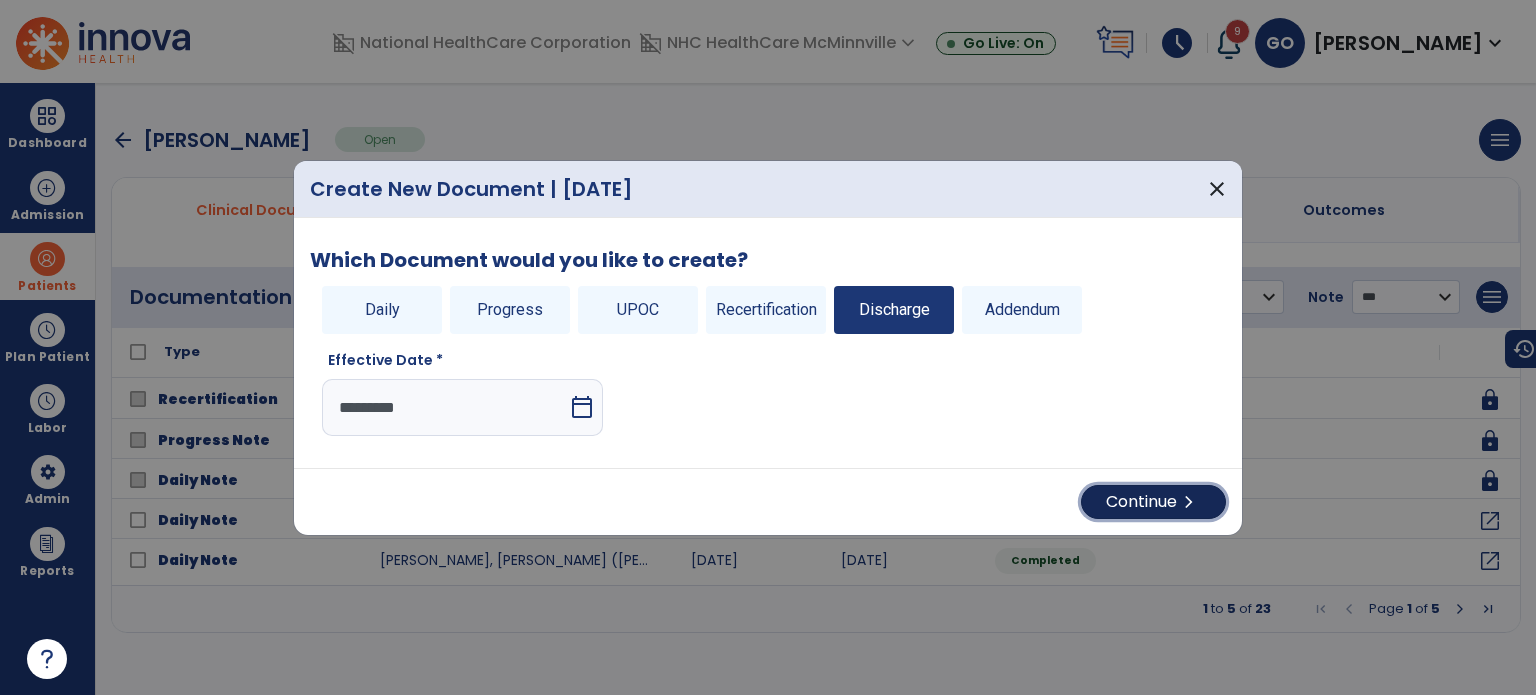 click on "Continue   chevron_right" at bounding box center [1153, 502] 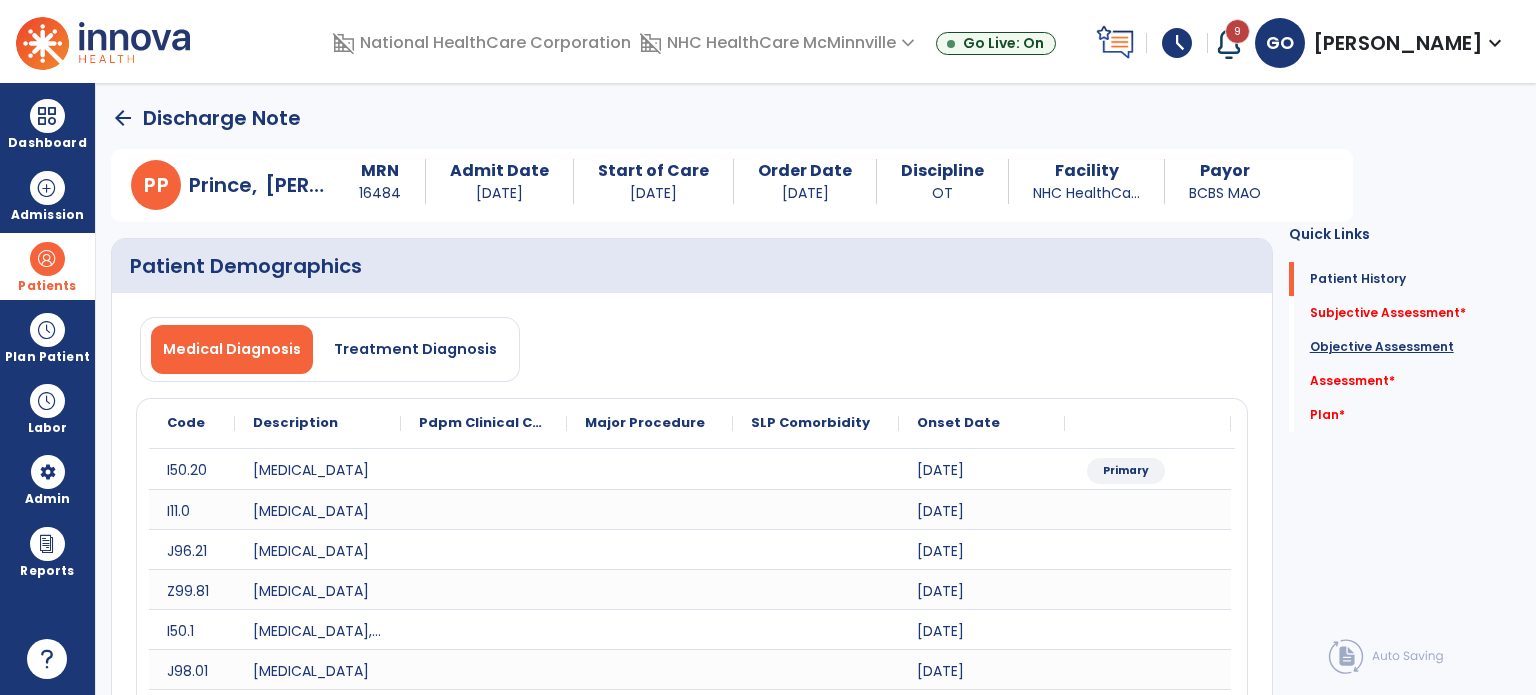 click on "Objective Assessment" 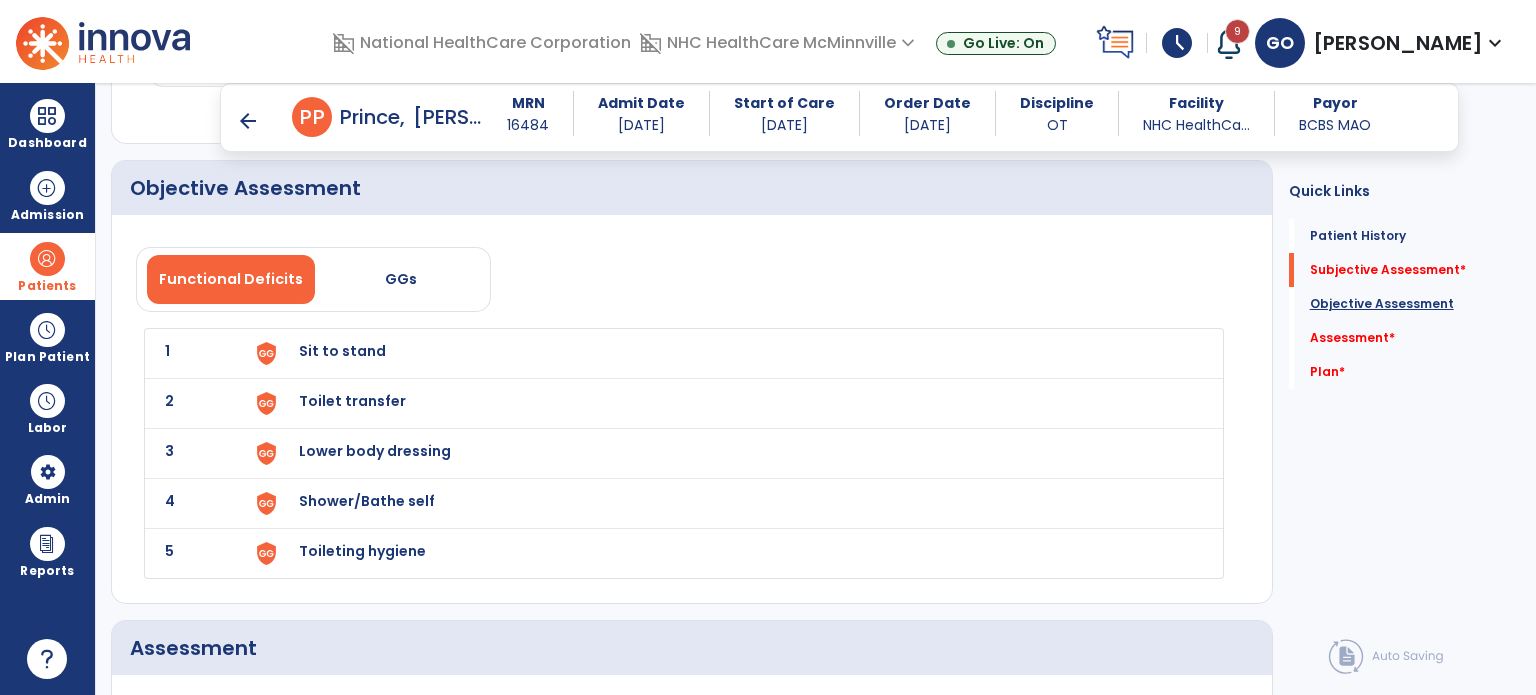 scroll, scrollTop: 1827, scrollLeft: 0, axis: vertical 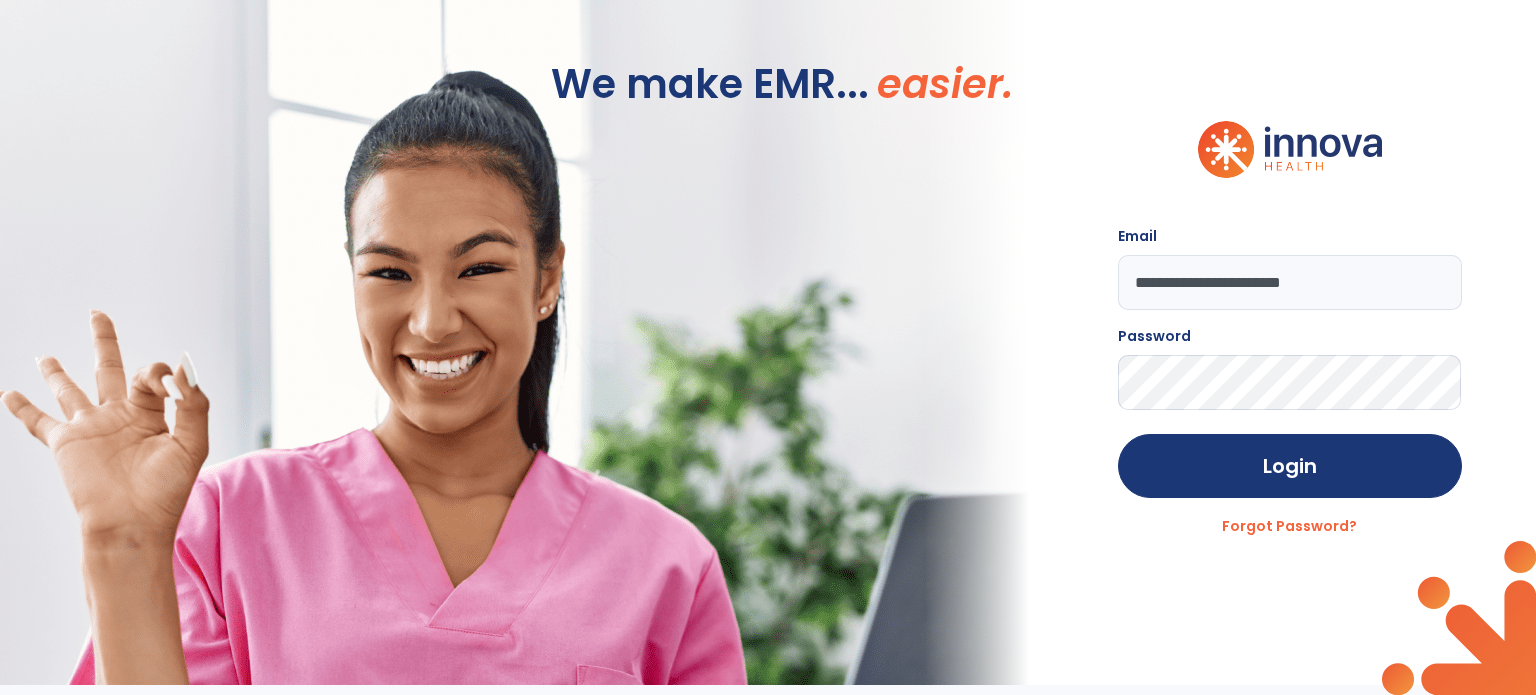 click on "We make EMR... easier." 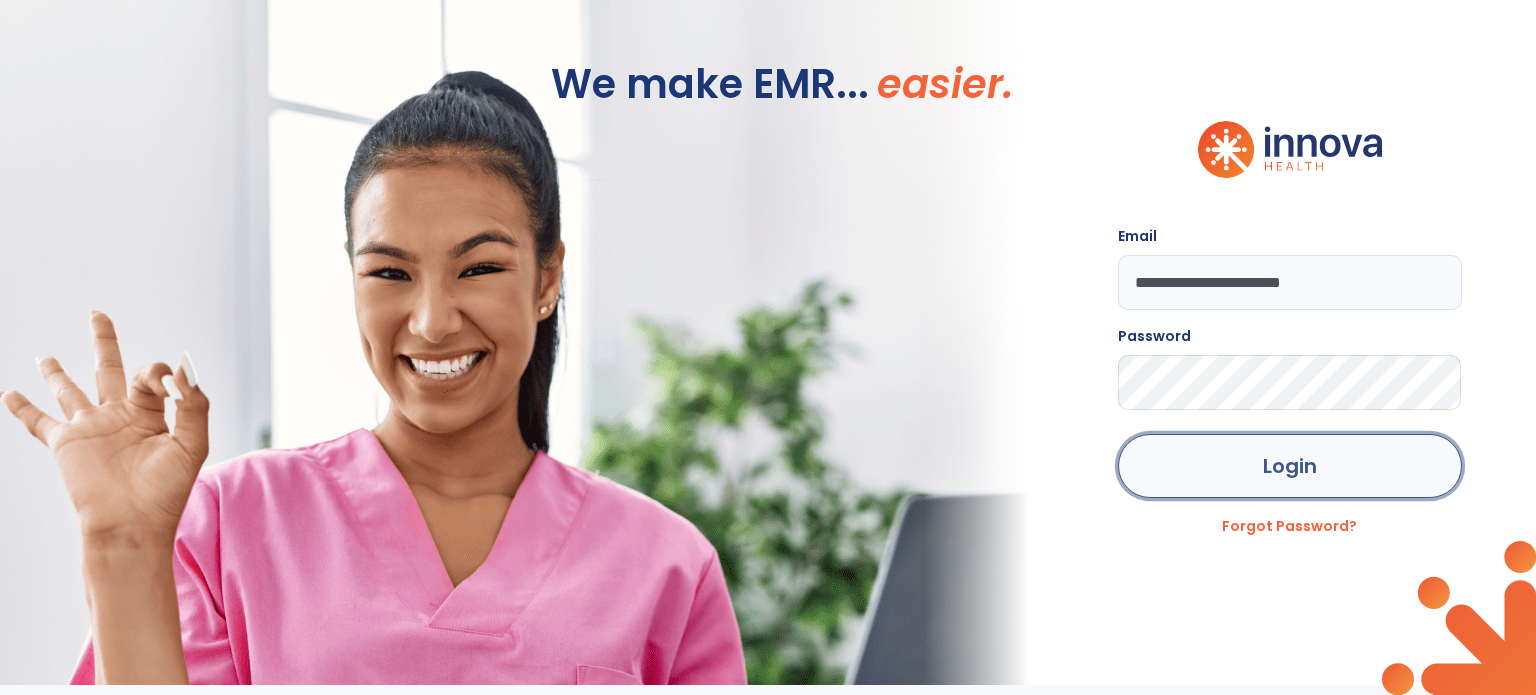 click on "Login" 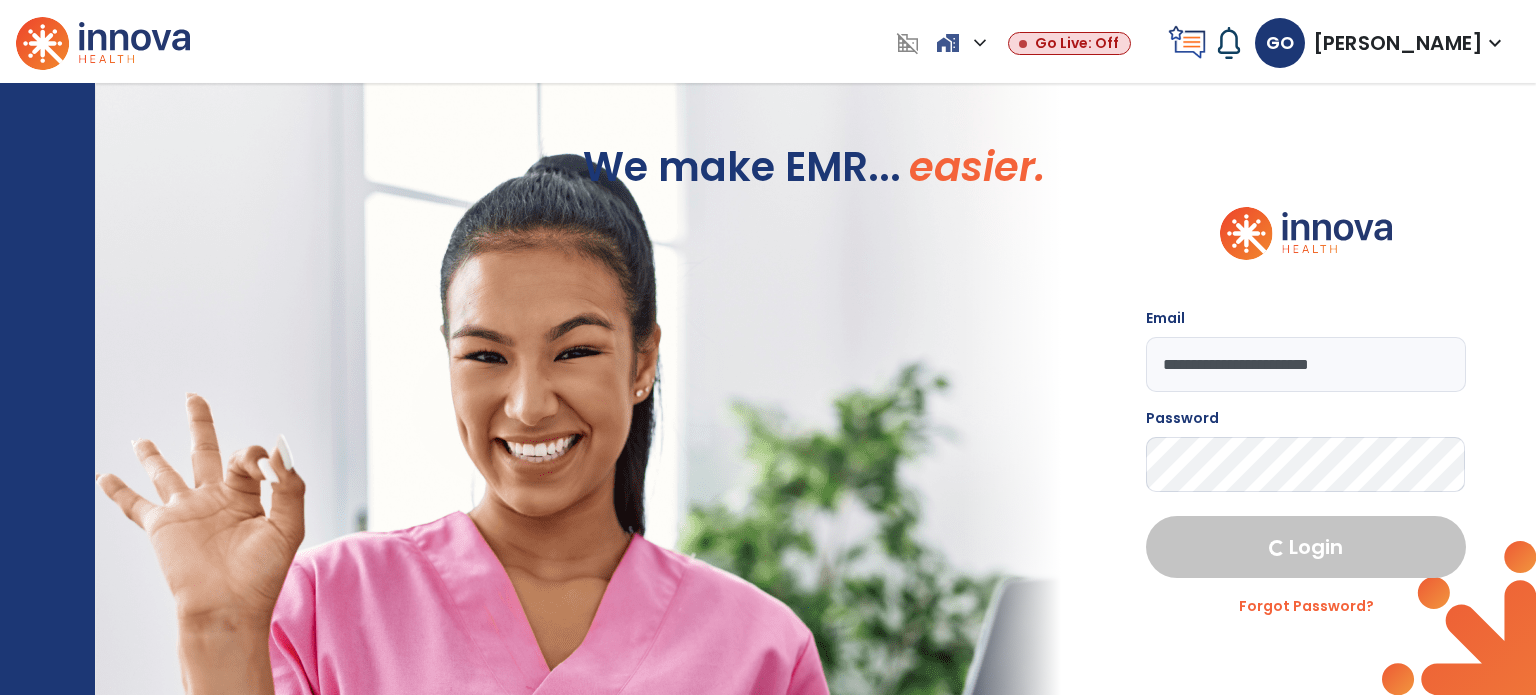 select on "***" 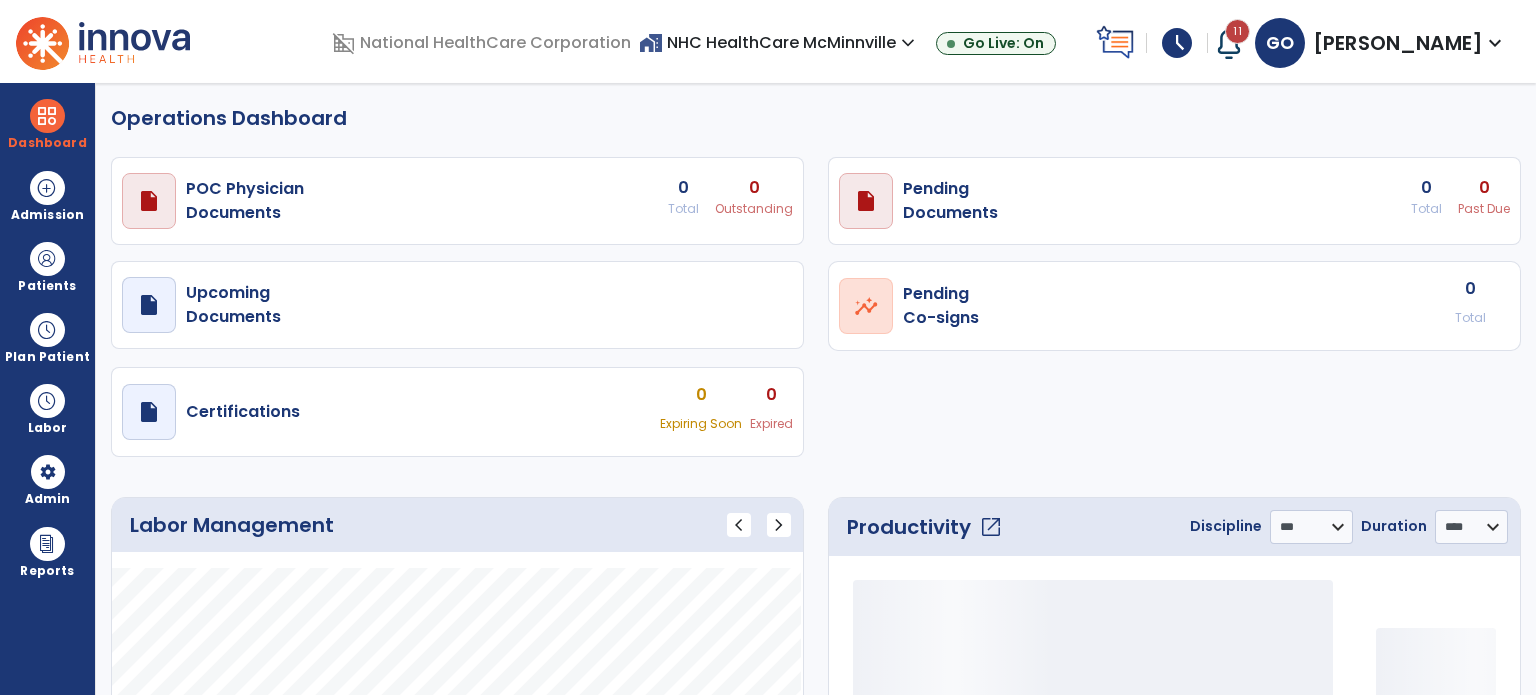 select on "***" 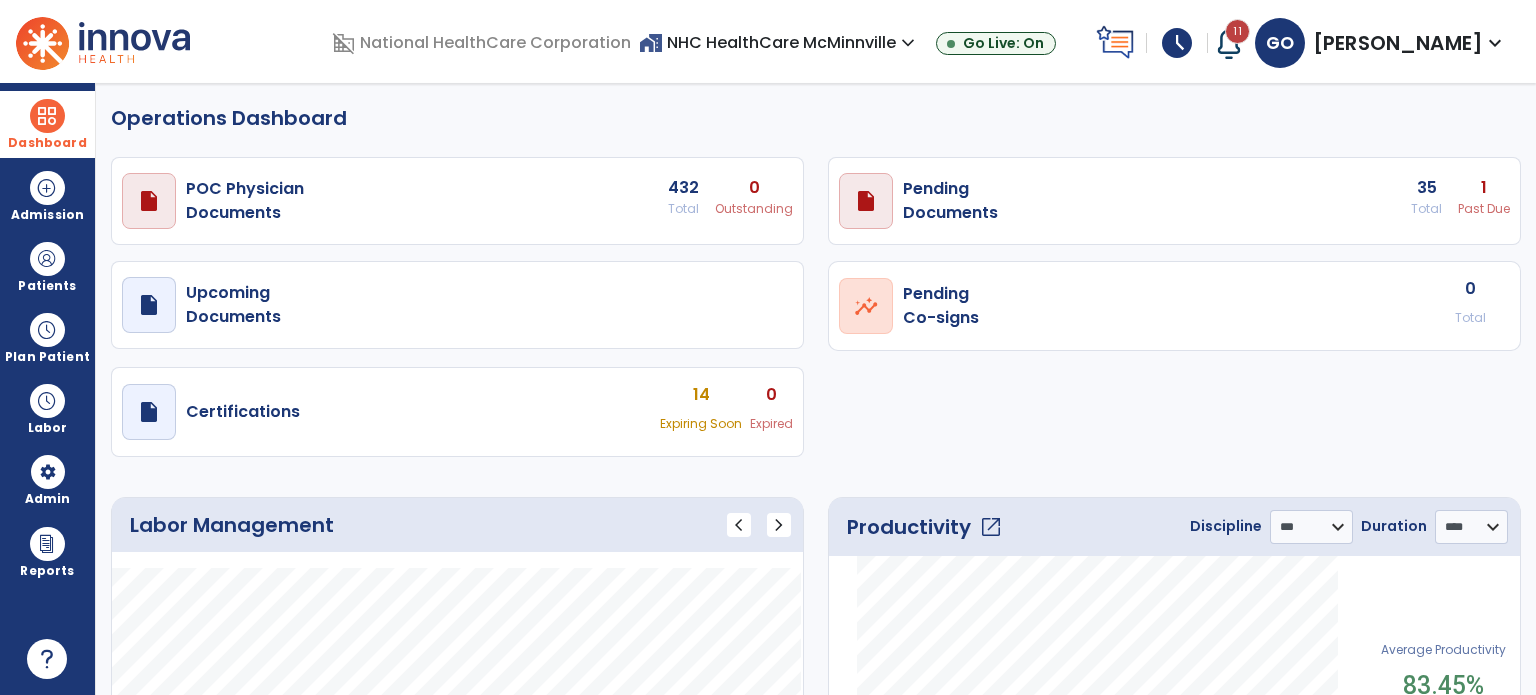 click on "Dashboard" at bounding box center [47, 124] 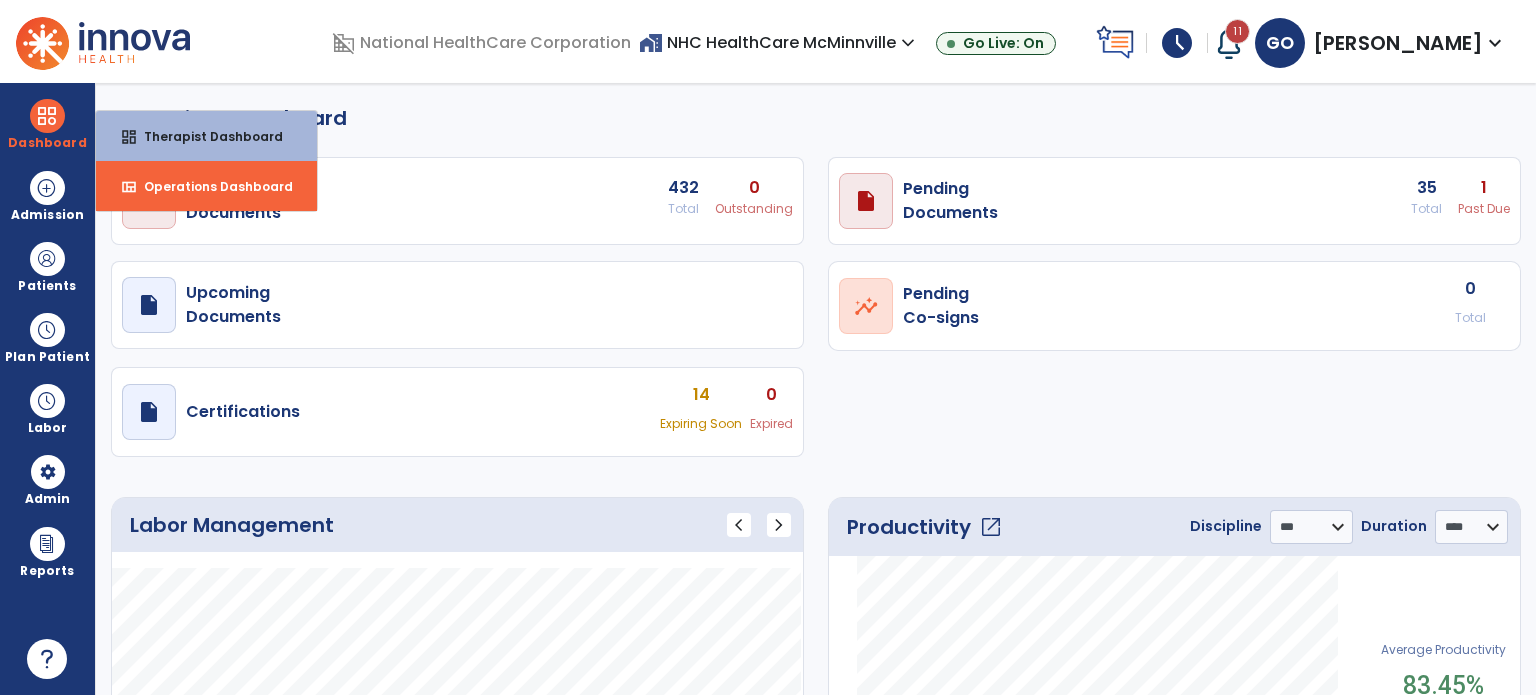 click on "Operations Dashboard" 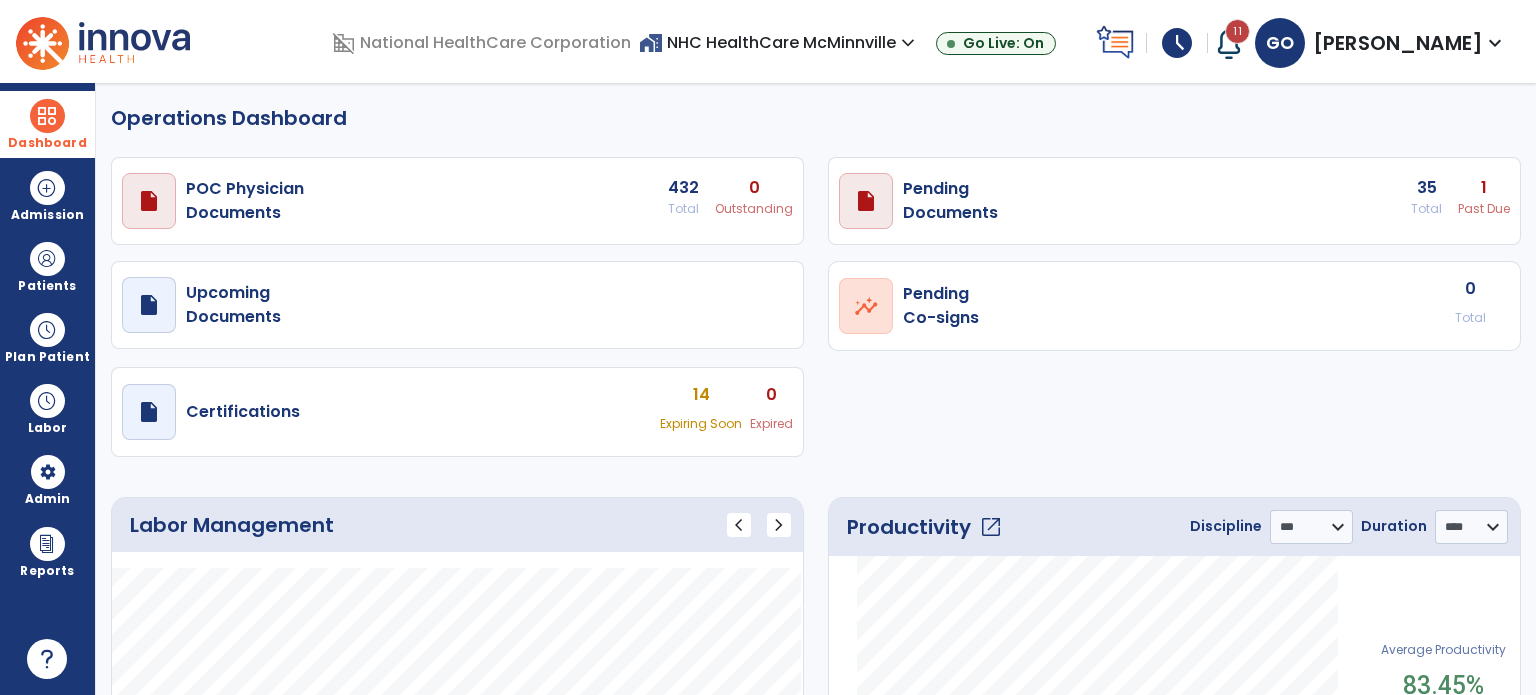 click on "Dashboard" at bounding box center [47, 124] 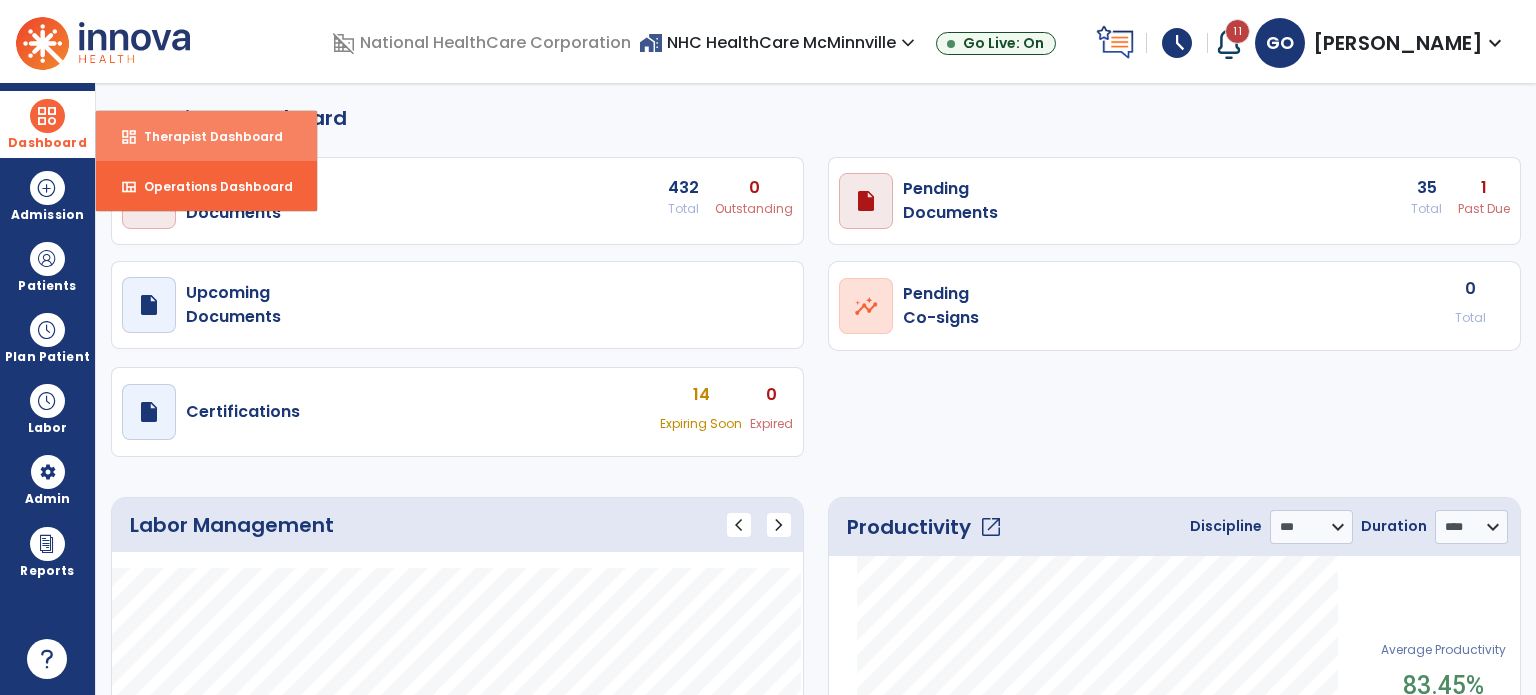 click on "dashboard  Therapist Dashboard" at bounding box center (206, 136) 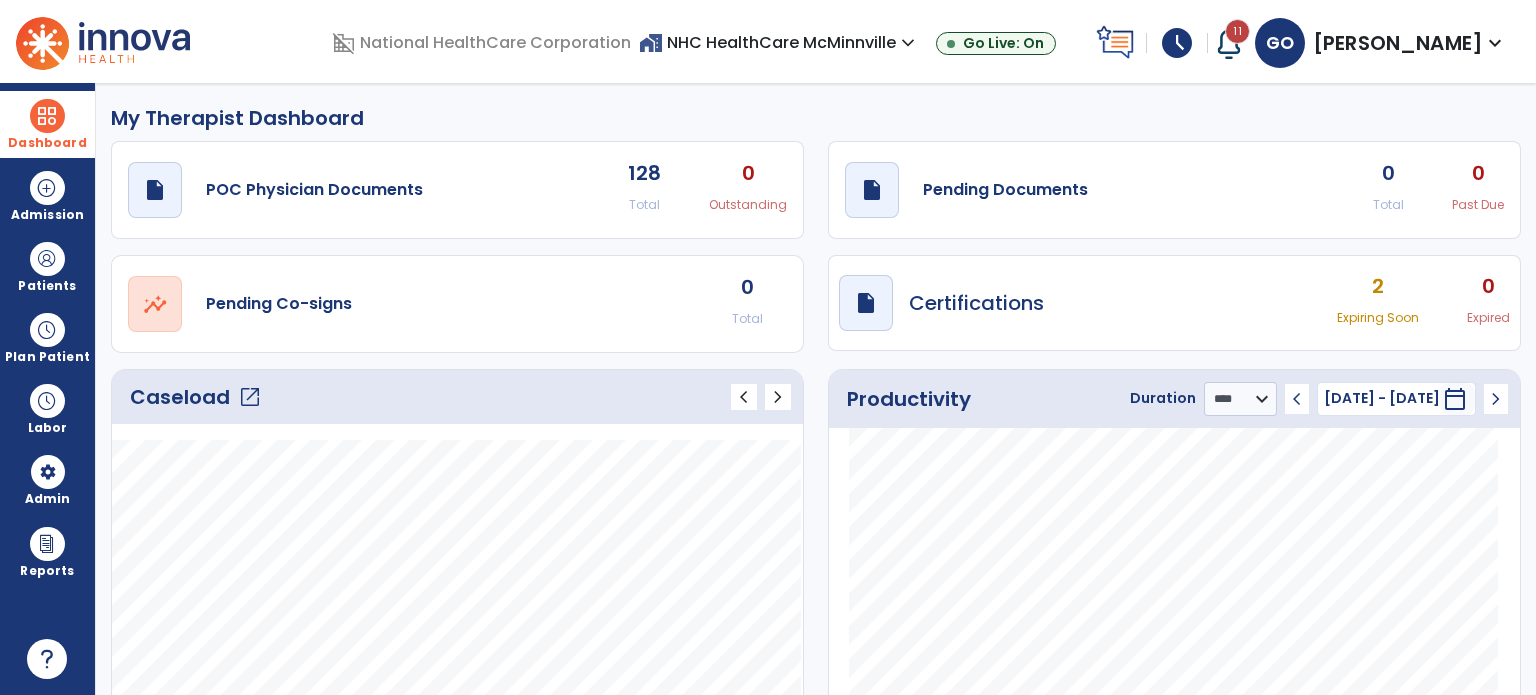 click on "draft   open_in_new  Pending Documents 0 Total 0 Past Due" 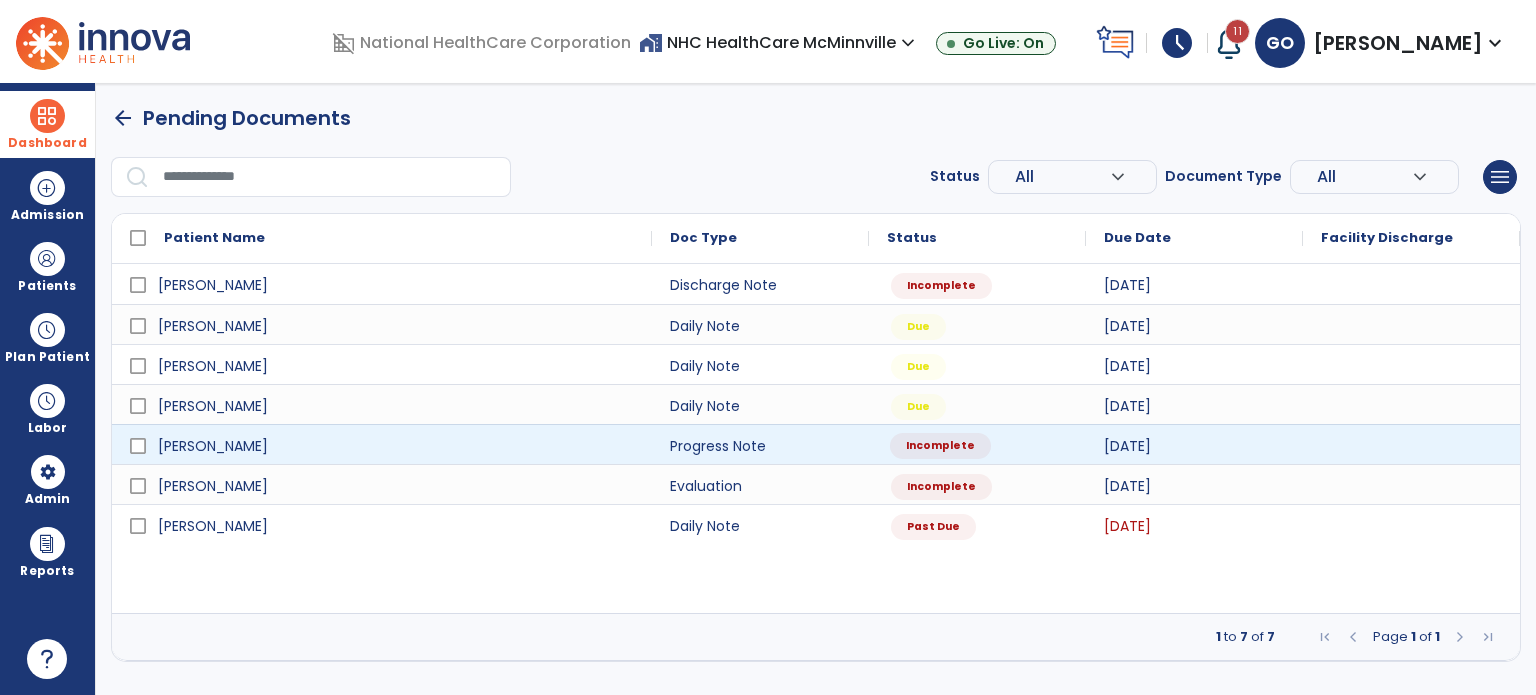 click on "Incomplete" at bounding box center [940, 446] 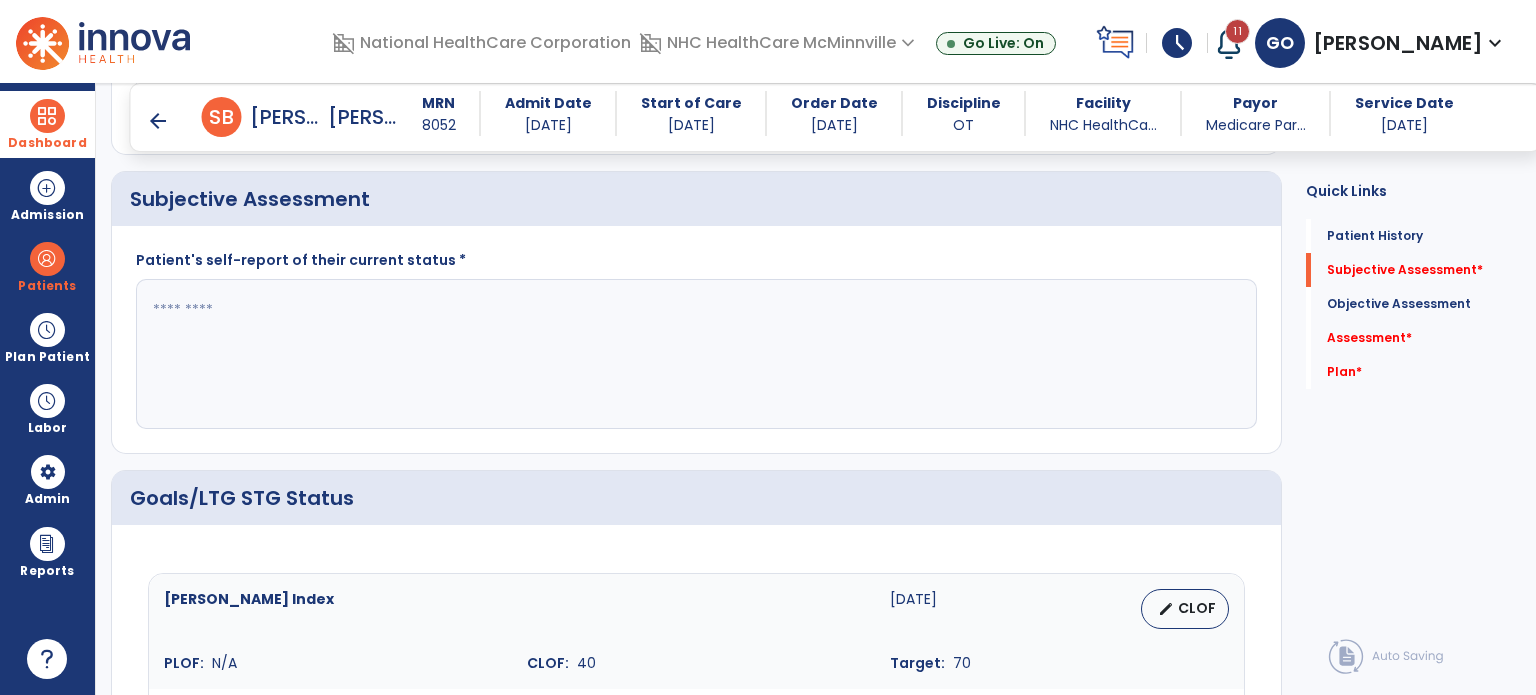 scroll, scrollTop: 900, scrollLeft: 0, axis: vertical 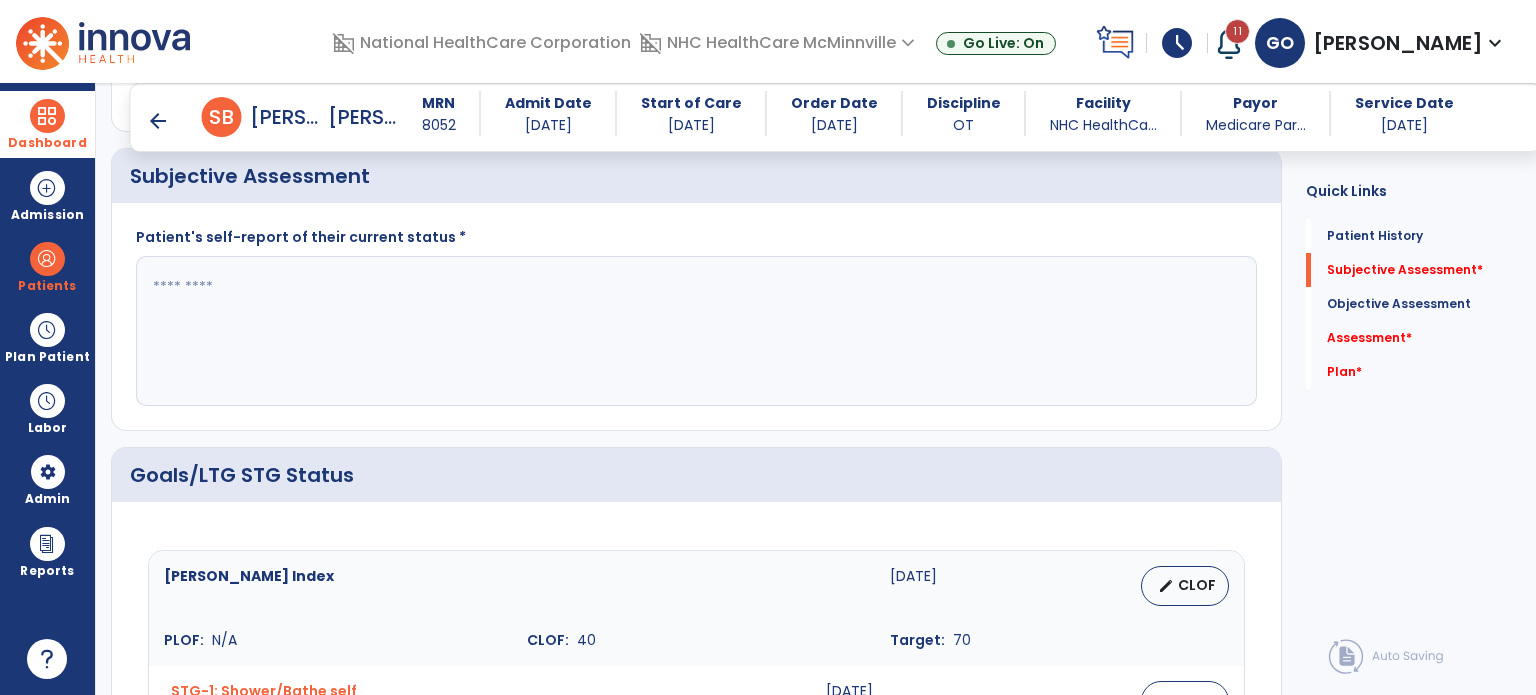 click 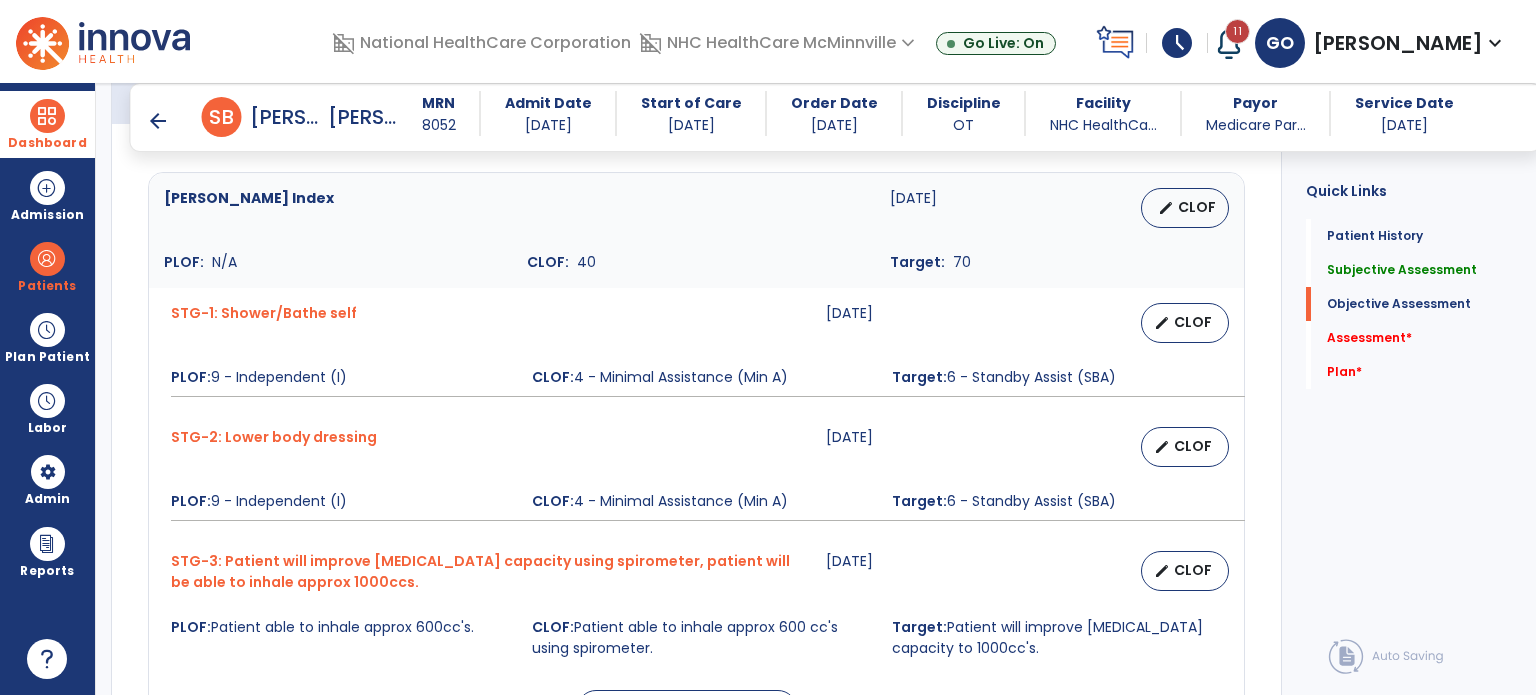 scroll, scrollTop: 1328, scrollLeft: 0, axis: vertical 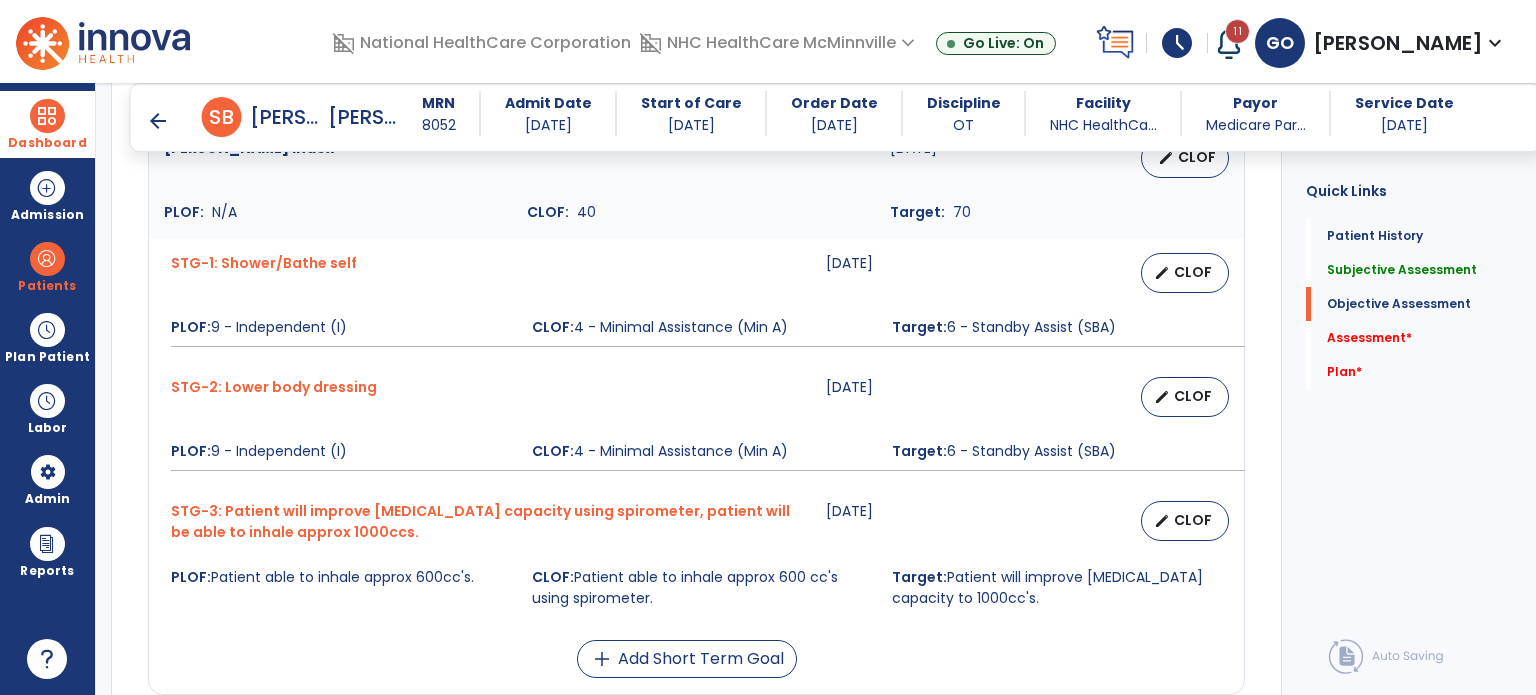type on "**********" 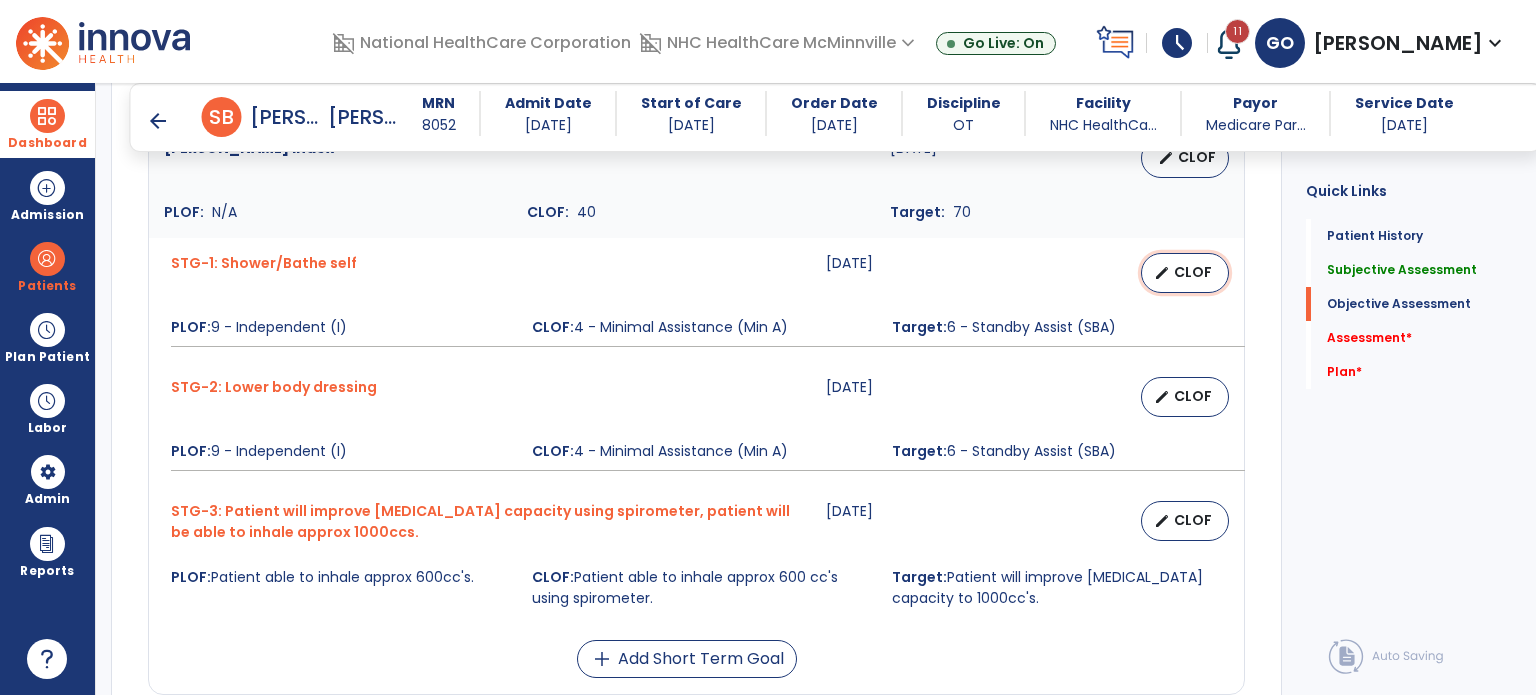 click on "edit" at bounding box center (1162, 273) 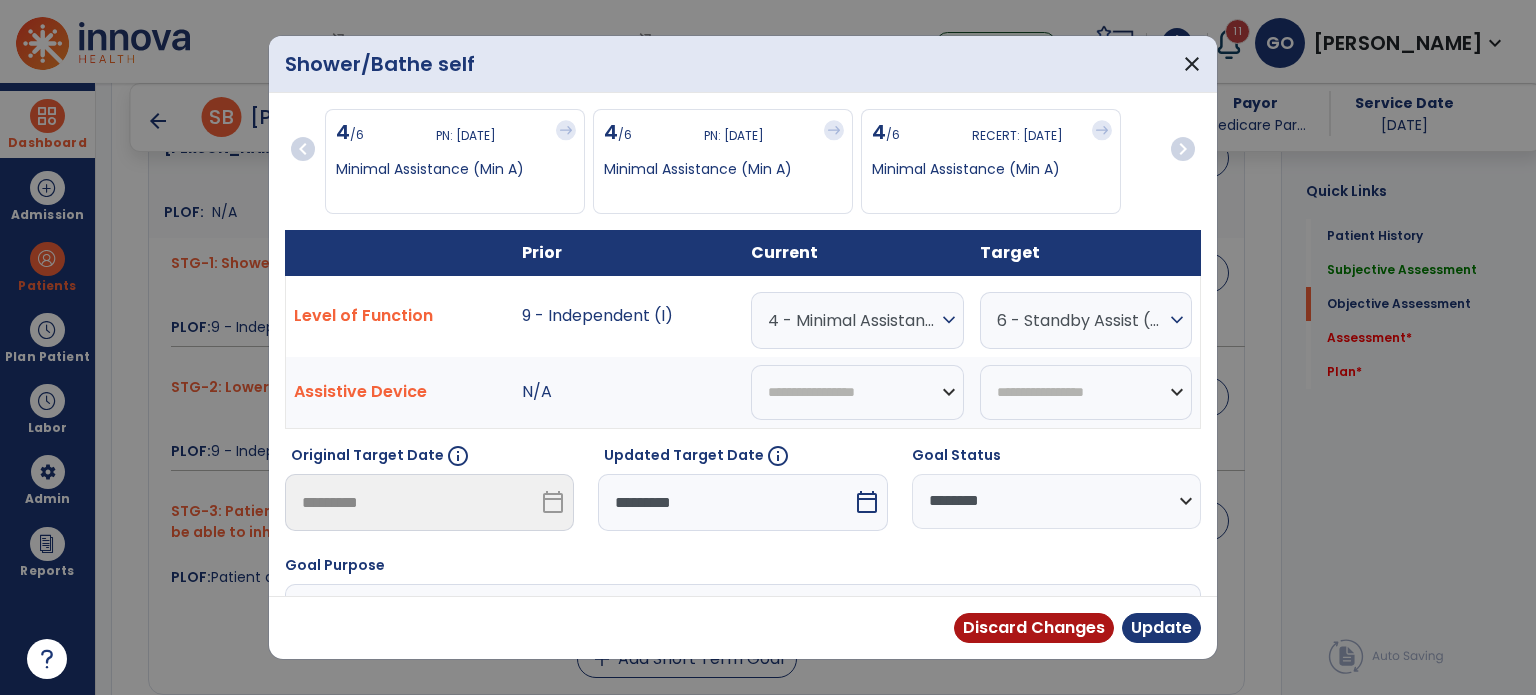 click on "4 - Minimal Assistance (Min A)" at bounding box center (852, 320) 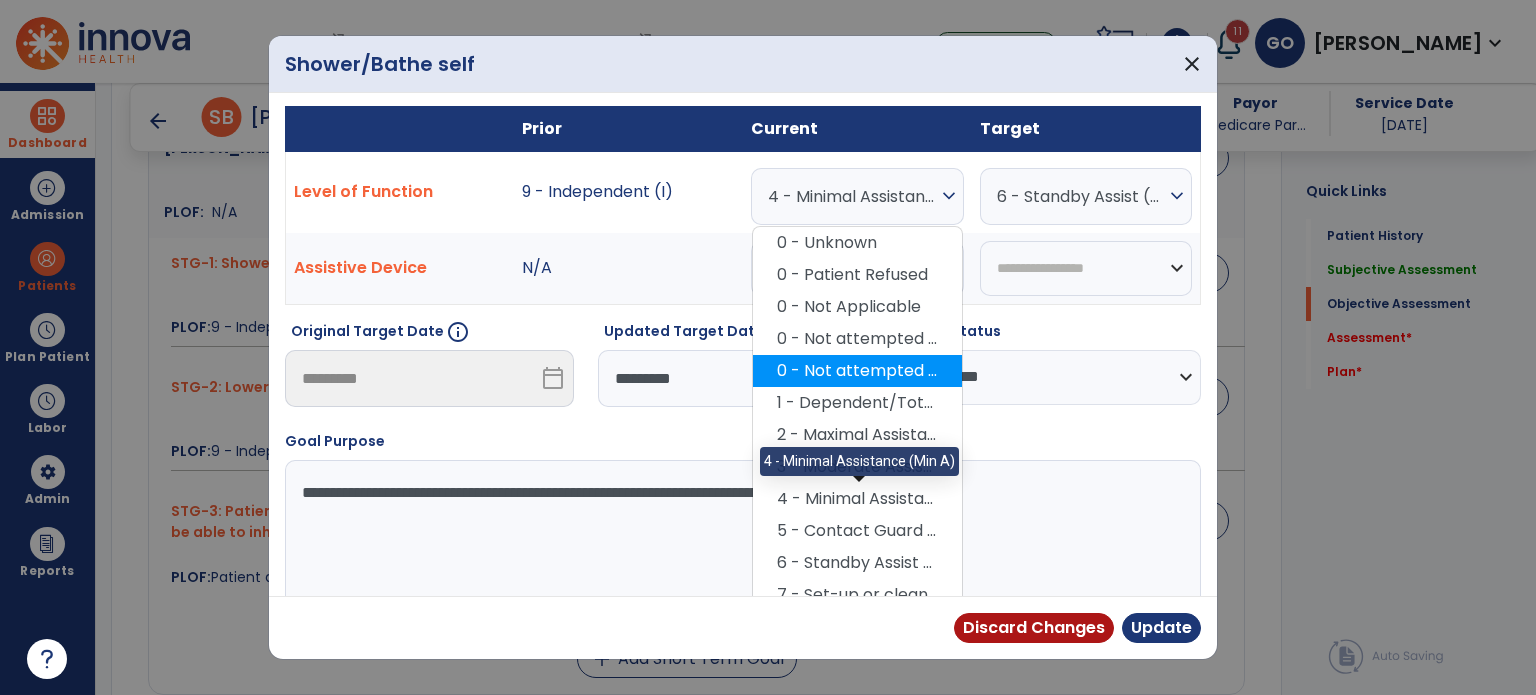 scroll, scrollTop: 160, scrollLeft: 0, axis: vertical 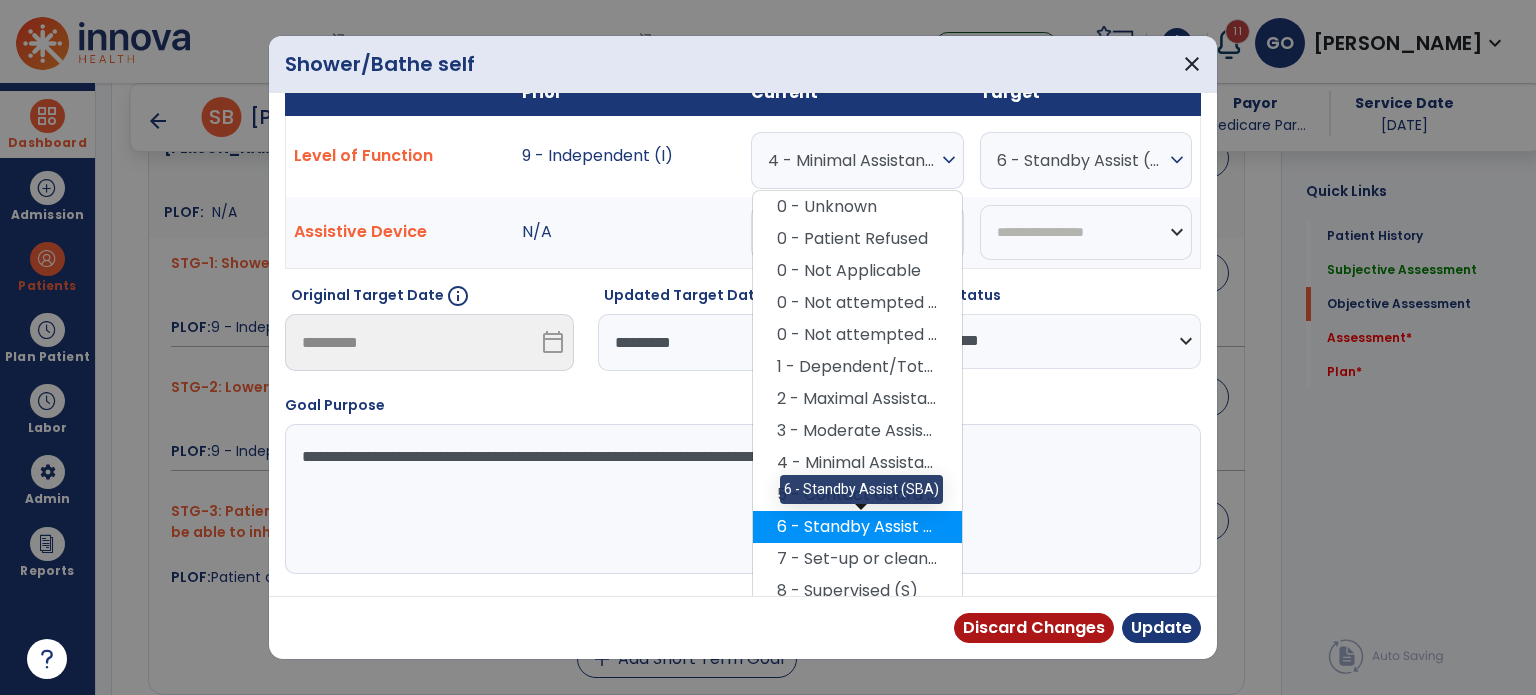 click on "6 - Standby Assist (SBA)" at bounding box center [857, 527] 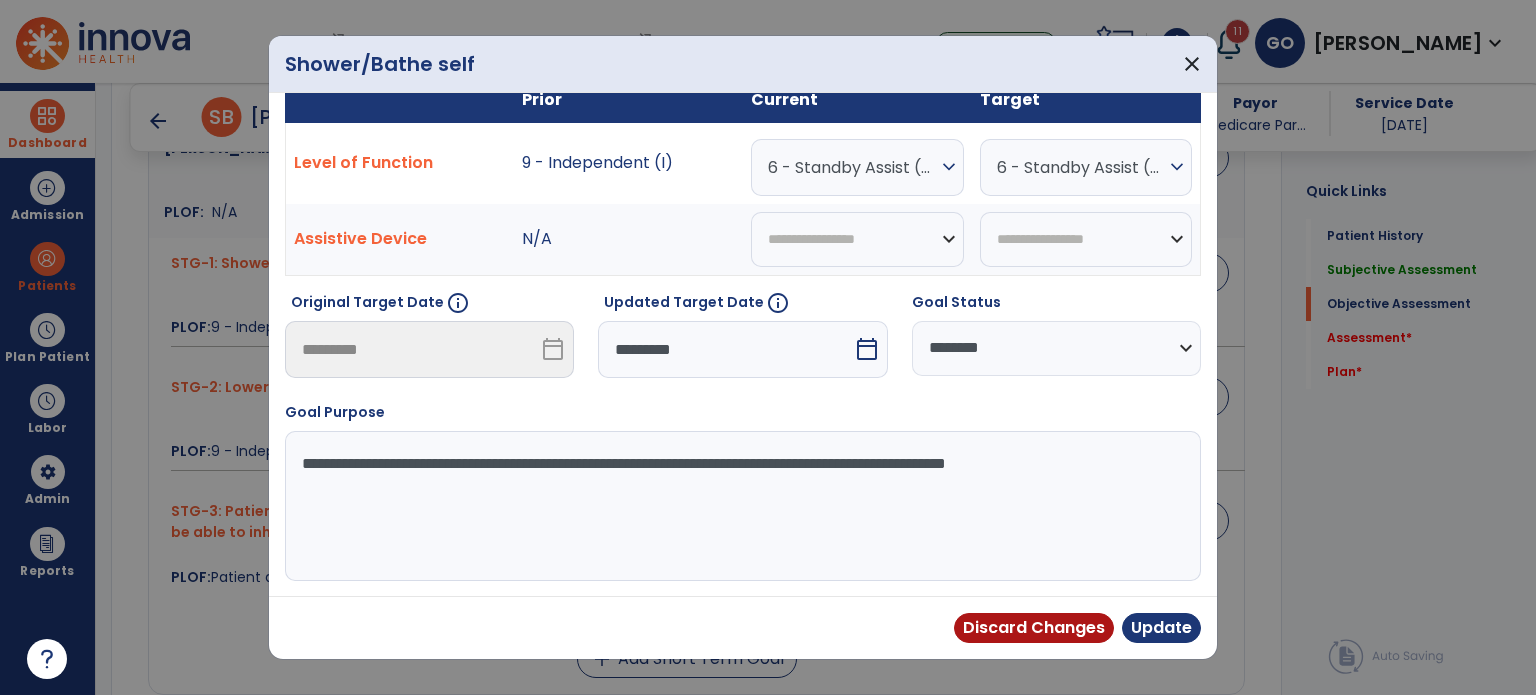 scroll, scrollTop: 150, scrollLeft: 0, axis: vertical 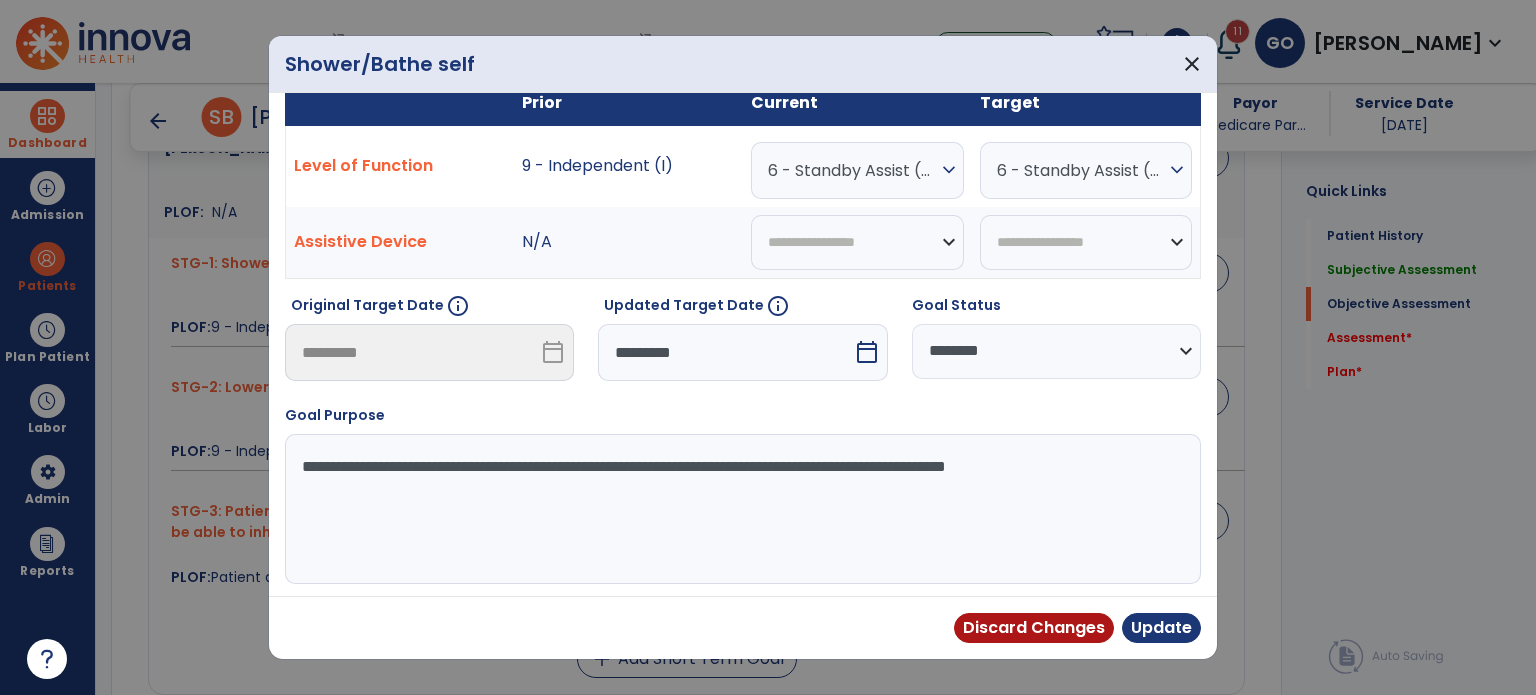 click on "**********" at bounding box center (1056, 351) 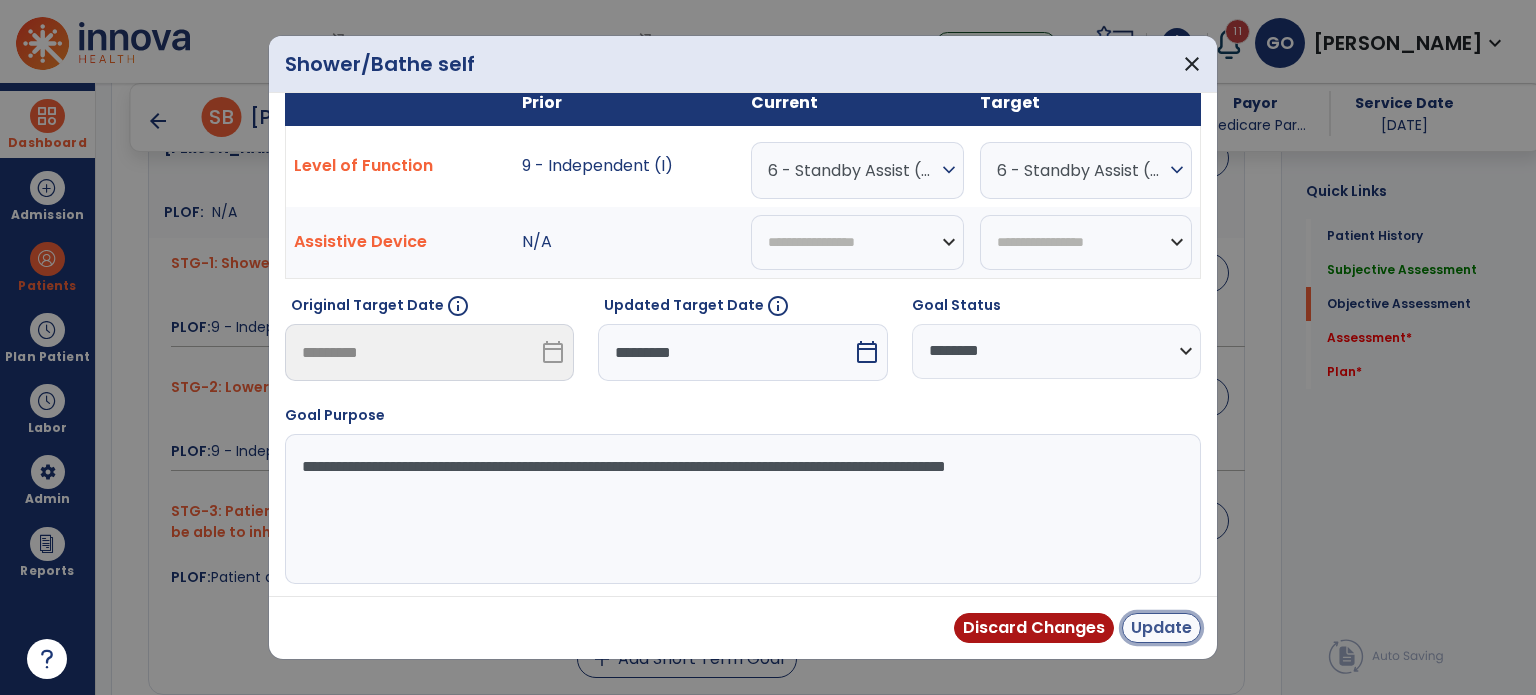 click on "Update" at bounding box center [1161, 628] 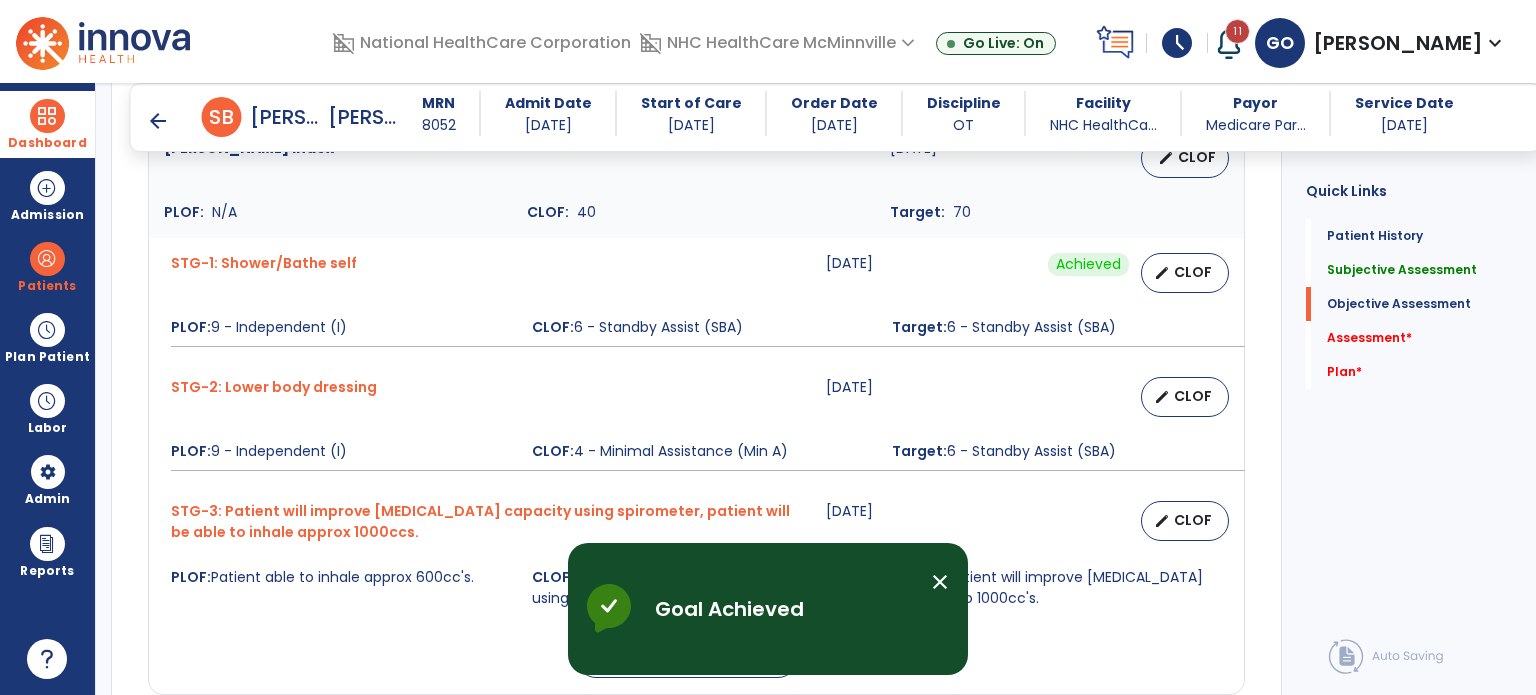 click on "Quick Links  Patient History   Patient History   Subjective Assessment   Subjective Assessment   Objective Assessment   Objective Assessment   Assessment   *  Assessment   *  Plan   *  Plan   *" 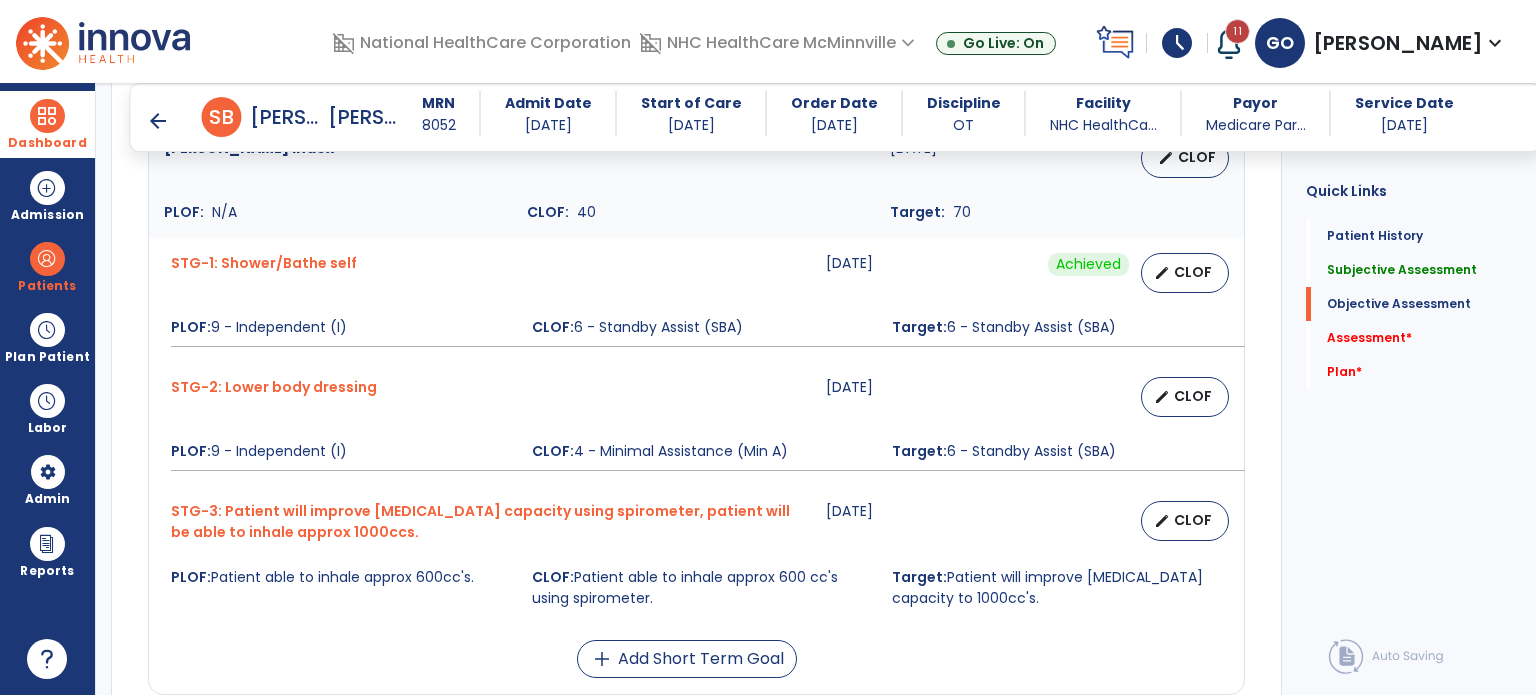 click on "Quick Links  Patient History   Patient History   Subjective Assessment   Subjective Assessment   Objective Assessment   Objective Assessment   Assessment   *  Assessment   *  Plan   *  Plan   *" 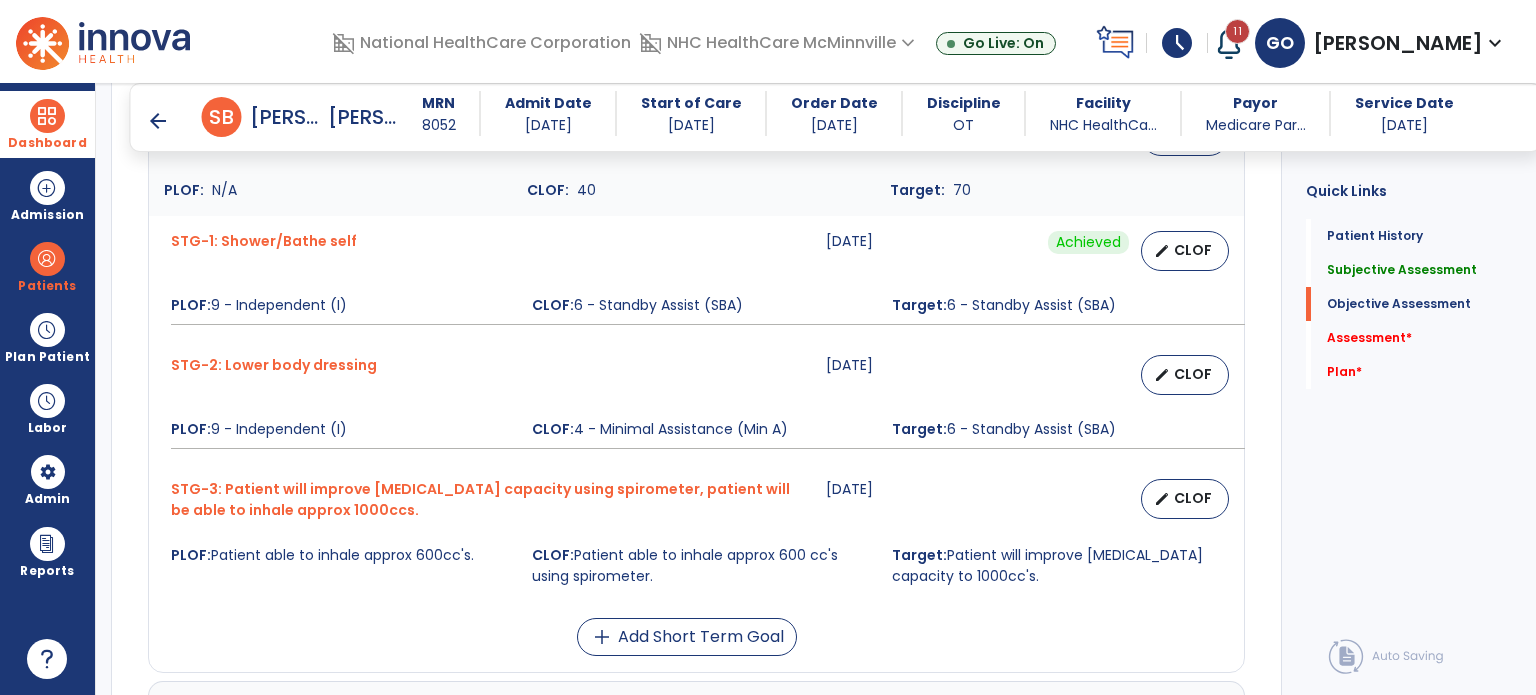 scroll, scrollTop: 1353, scrollLeft: 0, axis: vertical 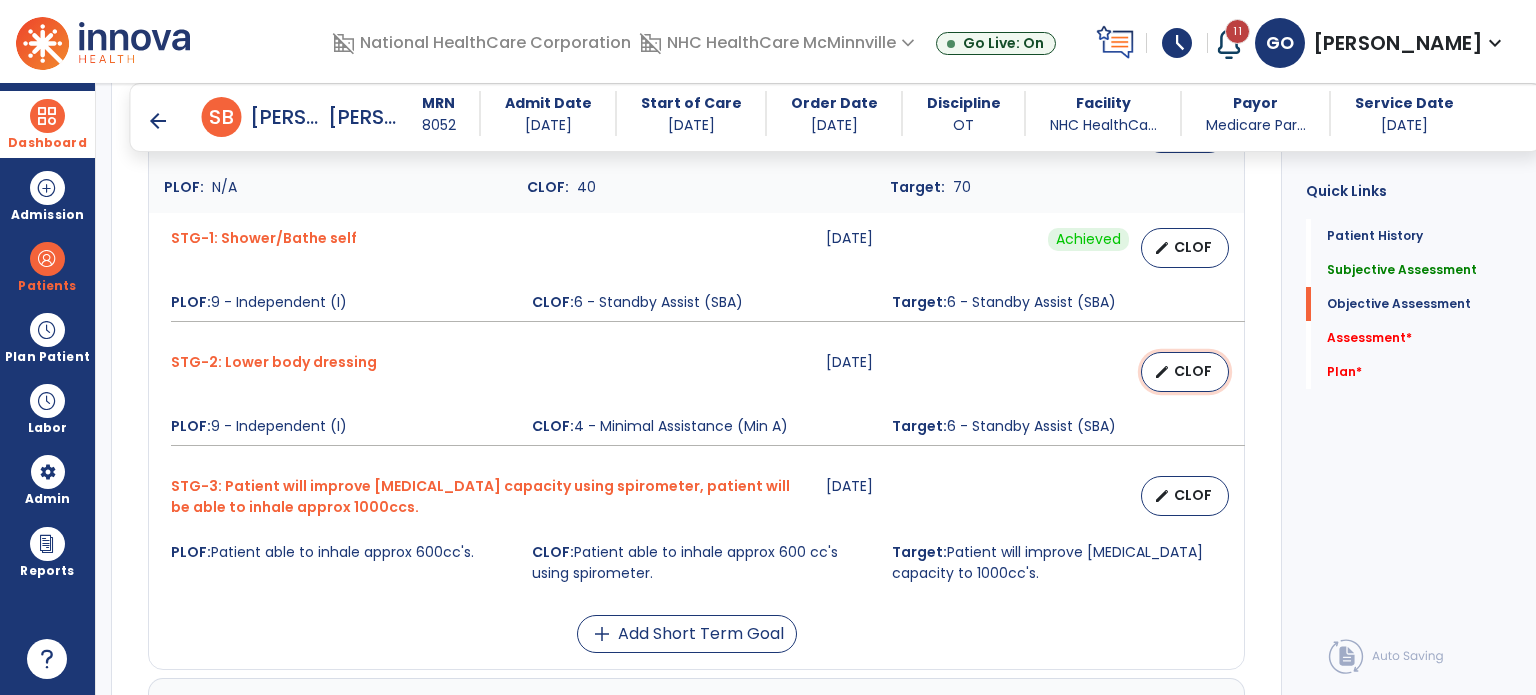 click on "CLOF" at bounding box center [1193, 371] 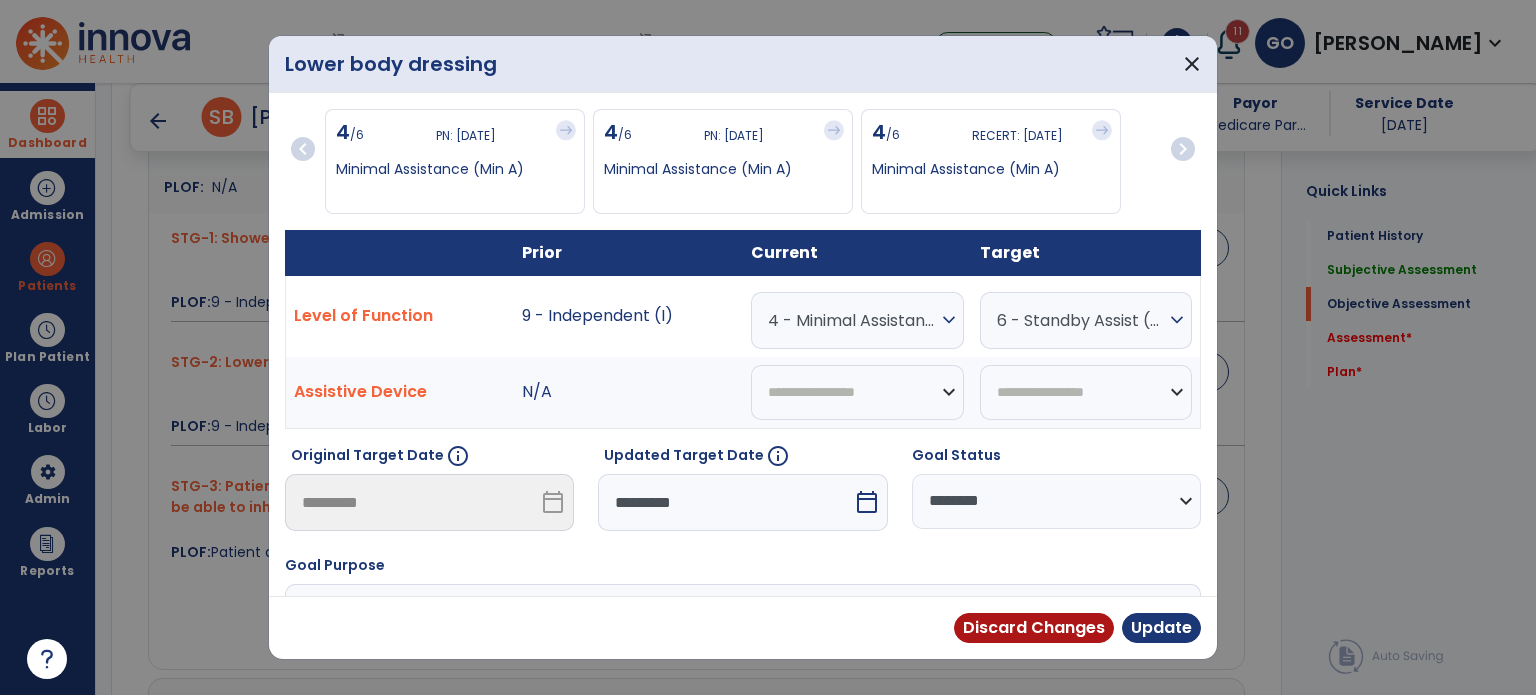 click on "4 - Minimal Assistance (Min A)" at bounding box center (852, 320) 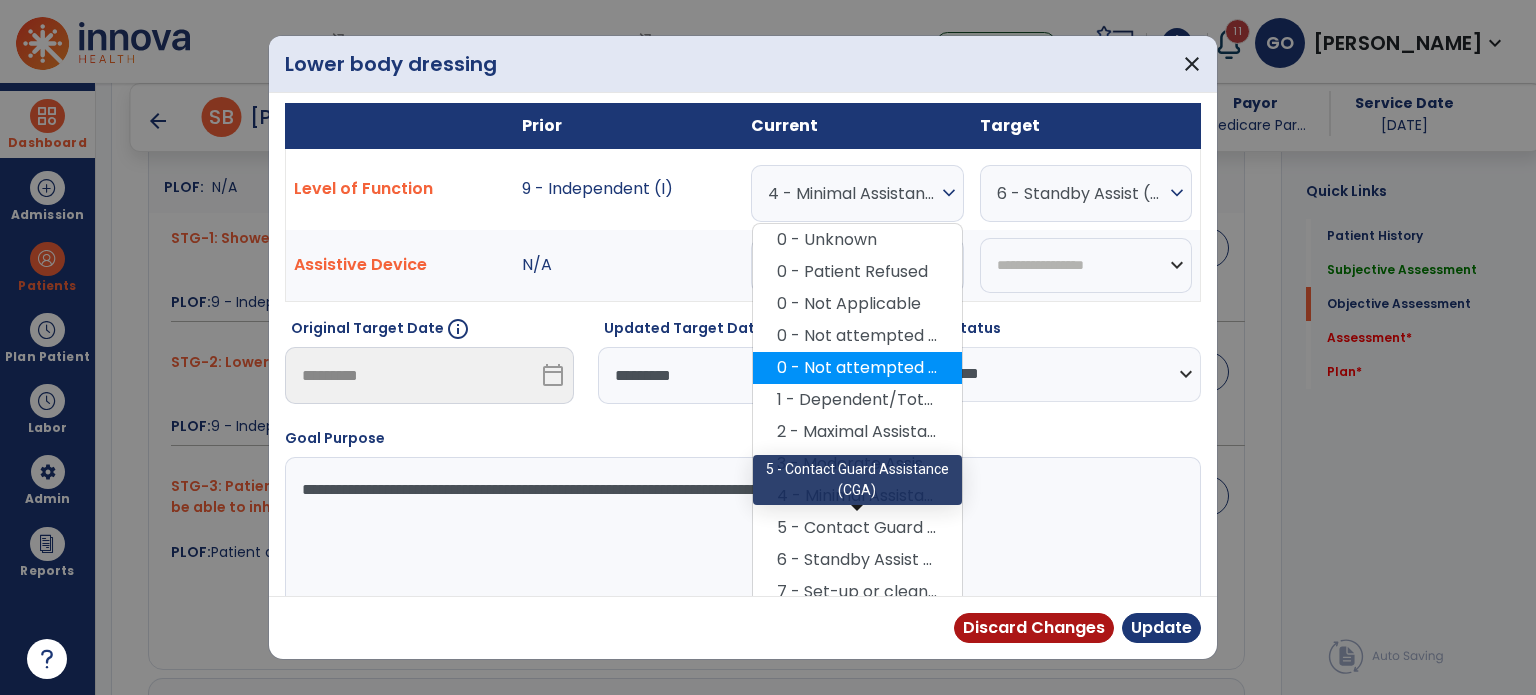 scroll, scrollTop: 160, scrollLeft: 0, axis: vertical 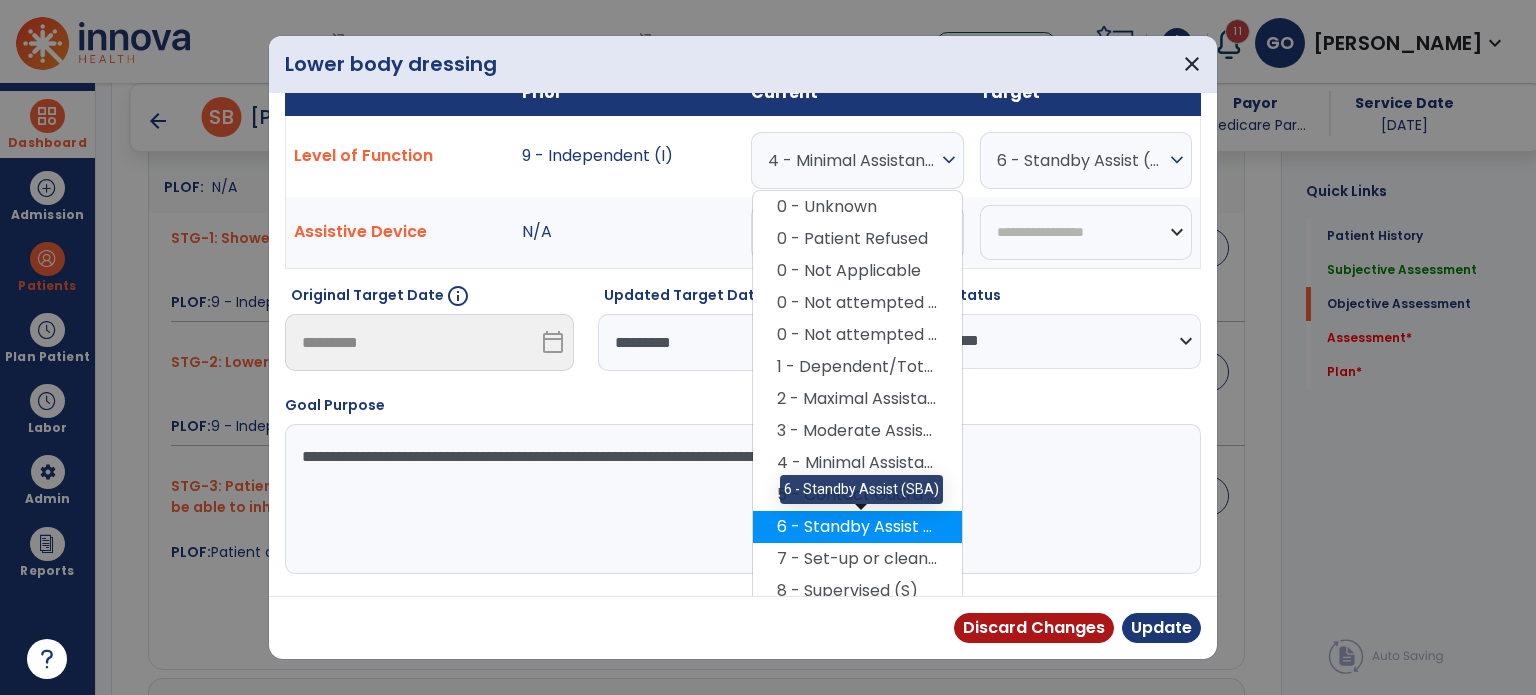 click on "6 - Standby Assist (SBA)" at bounding box center [857, 527] 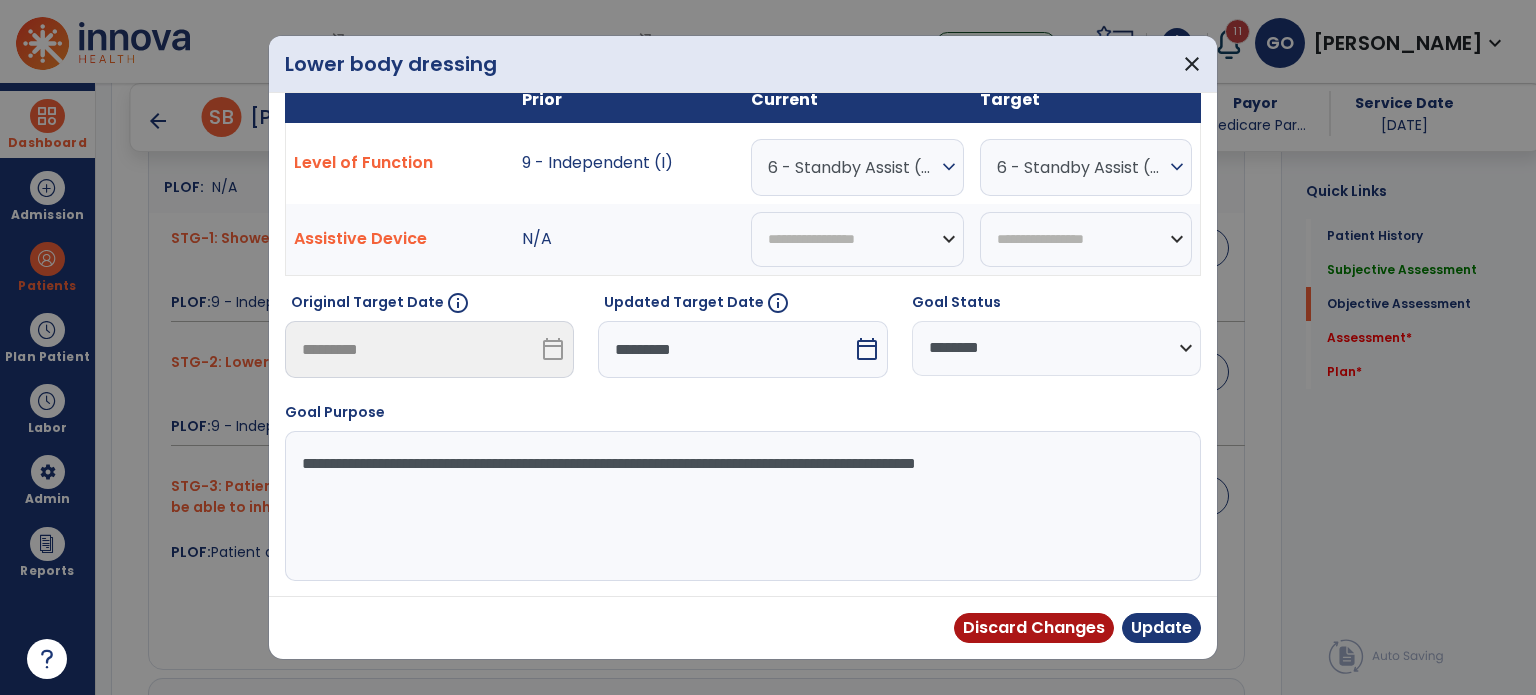 scroll, scrollTop: 150, scrollLeft: 0, axis: vertical 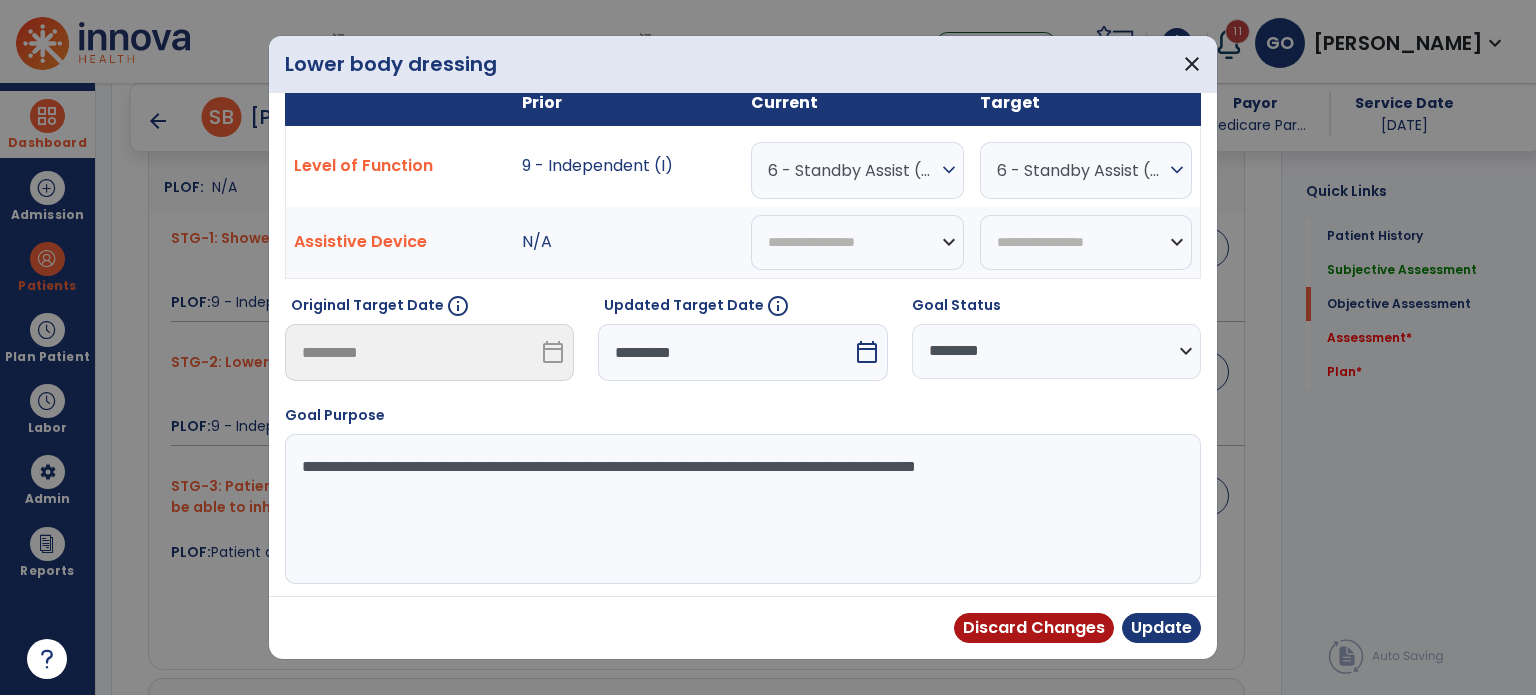 click on "**********" at bounding box center (1056, 351) 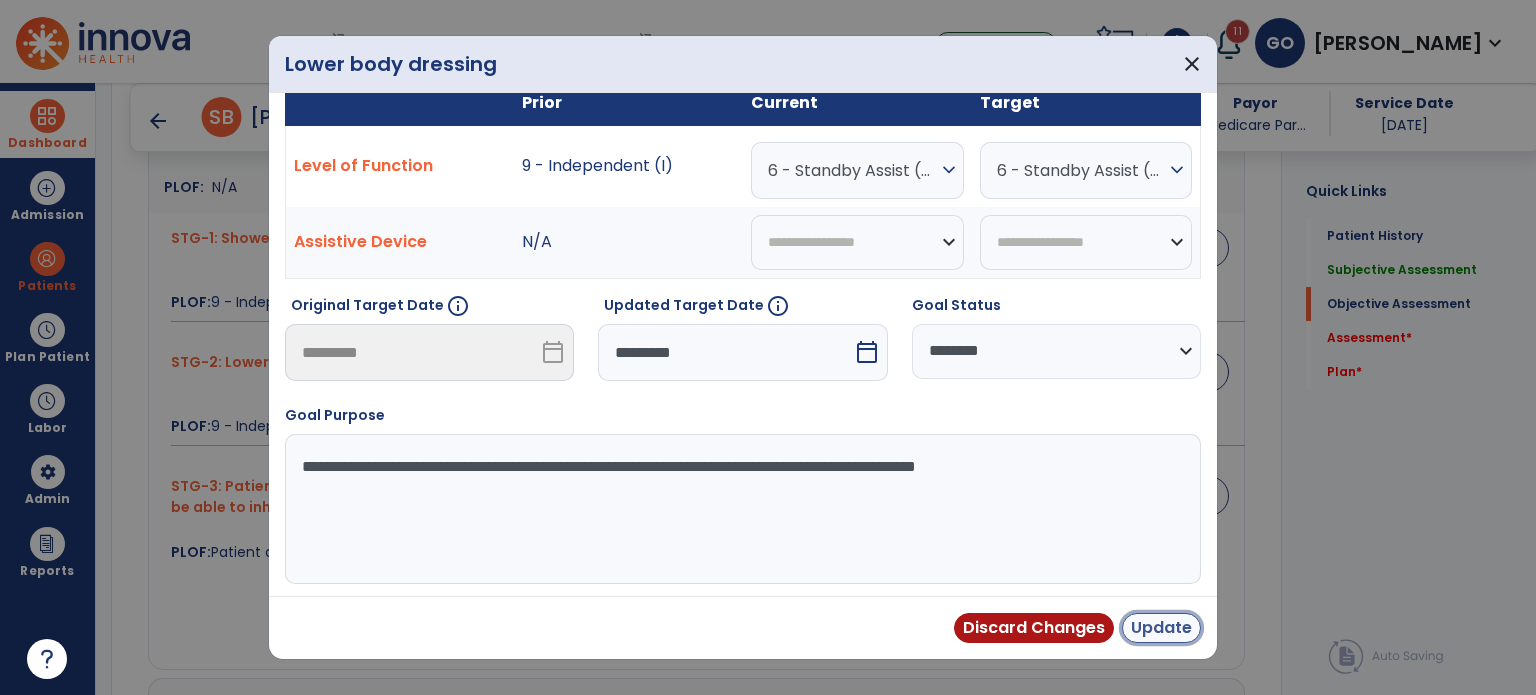 click on "Update" at bounding box center (1161, 628) 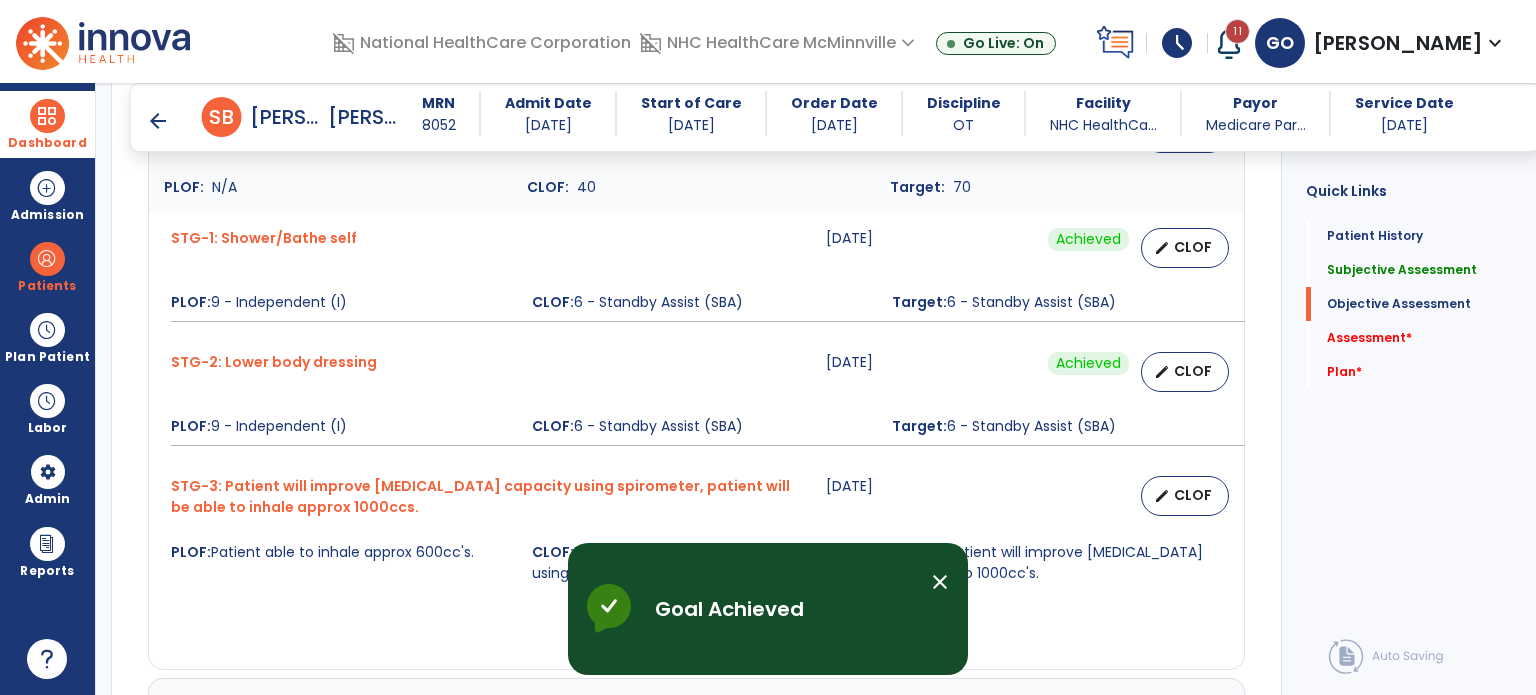 click on "add  Add Short Term Goal" at bounding box center (686, 634) 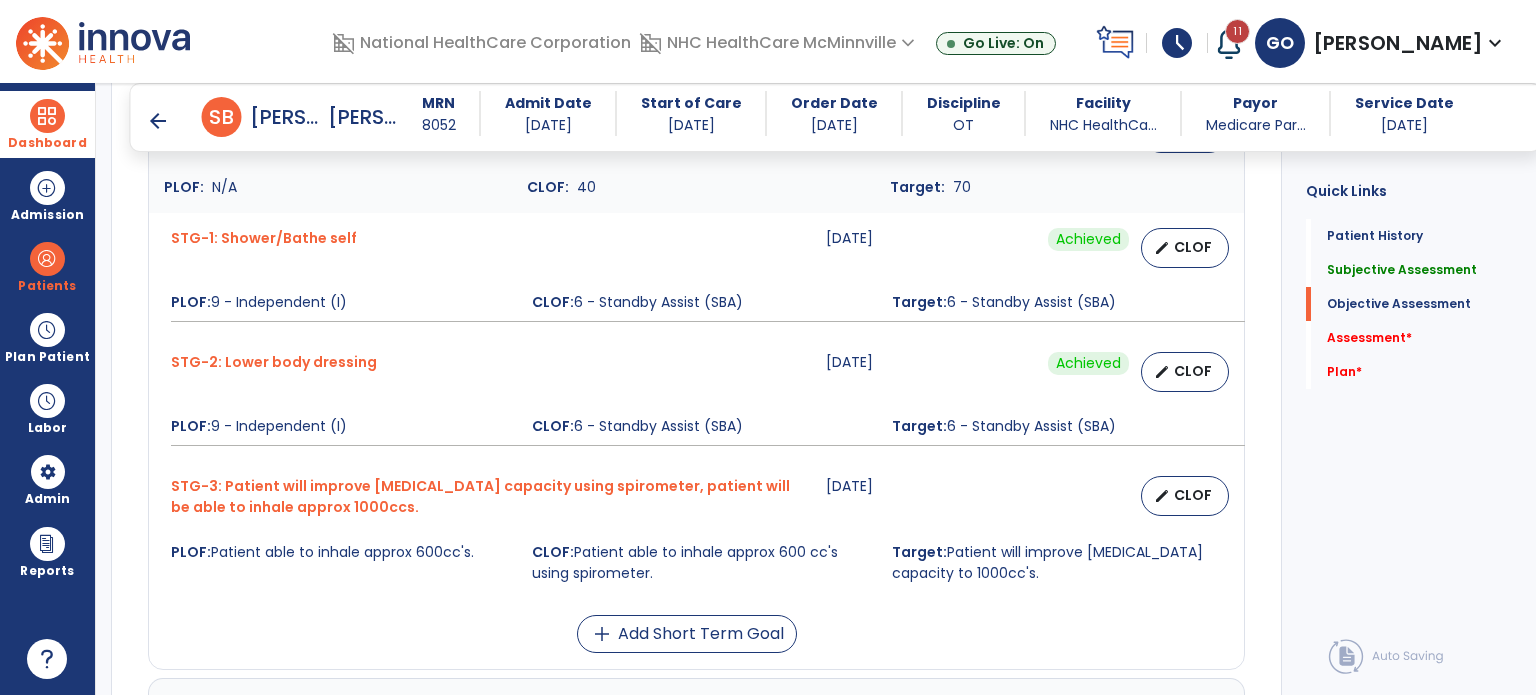 click on "Quick Links  Patient History   Patient History   Subjective Assessment   Subjective Assessment   Objective Assessment   Objective Assessment   Assessment   *  Assessment   *  Plan   *  Plan   *" 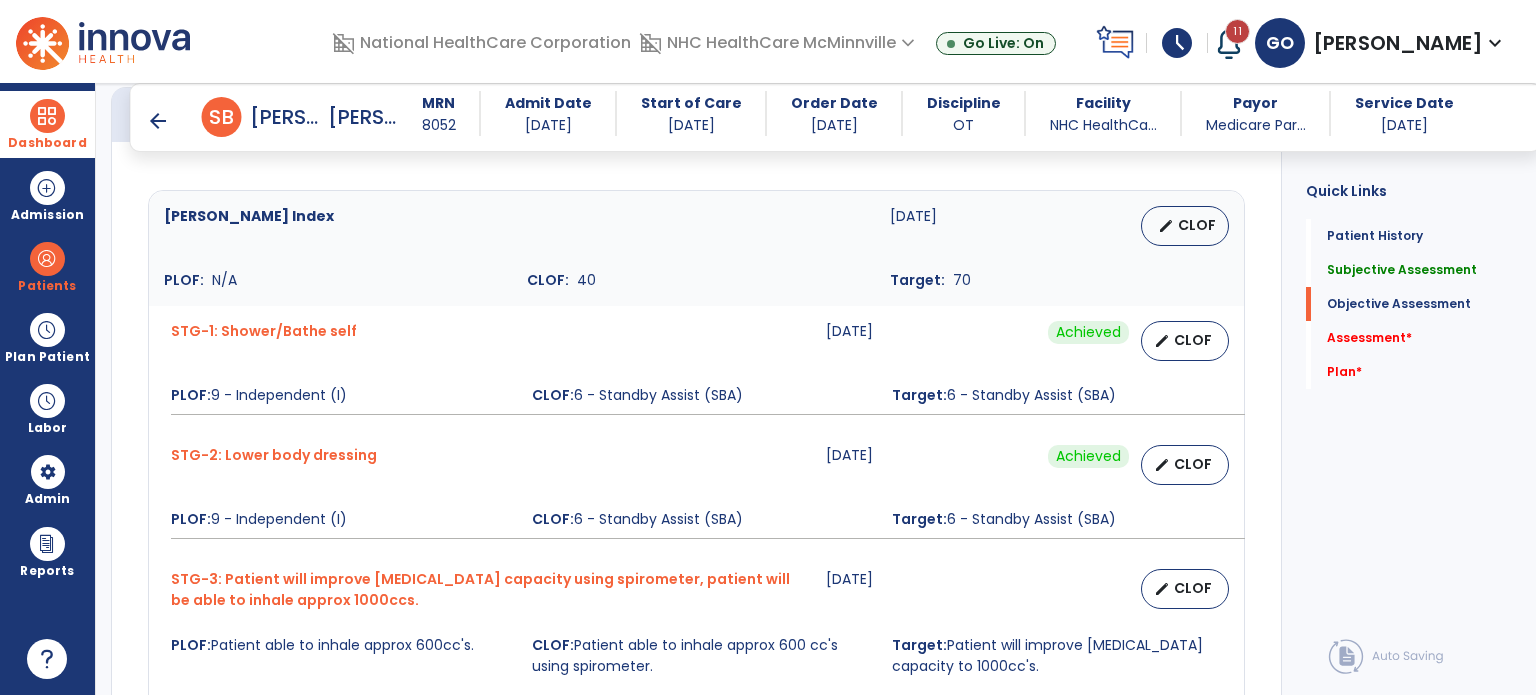 scroll, scrollTop: 1238, scrollLeft: 0, axis: vertical 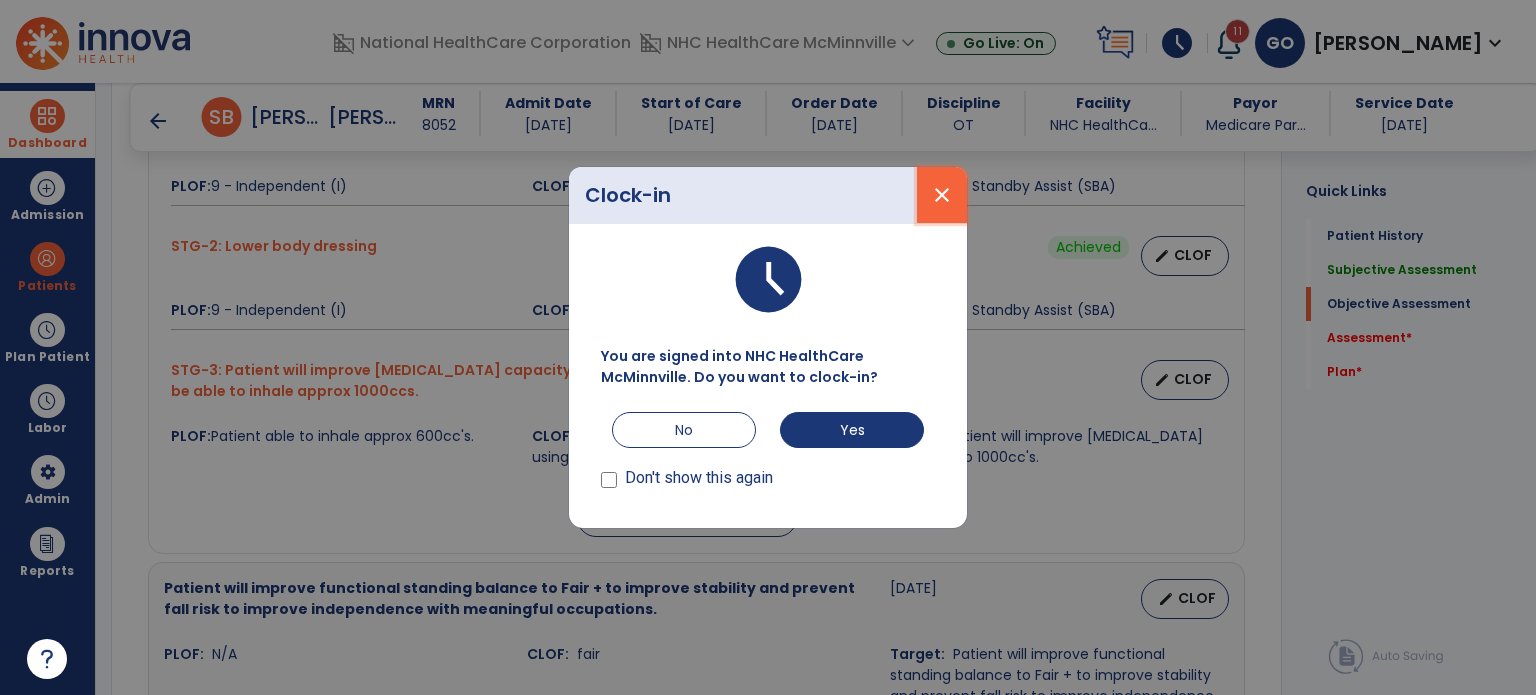 click on "close" at bounding box center (942, 195) 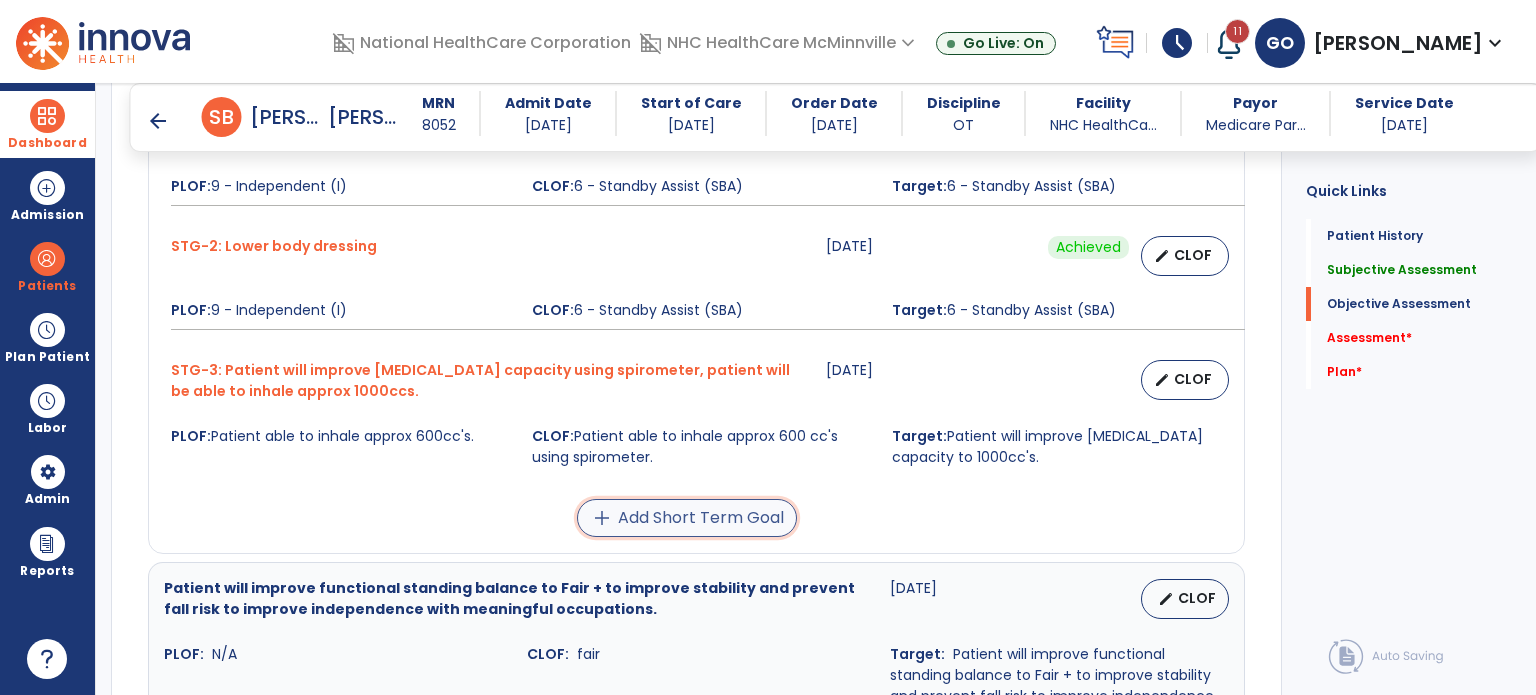 click on "add  Add Short Term Goal" at bounding box center (687, 518) 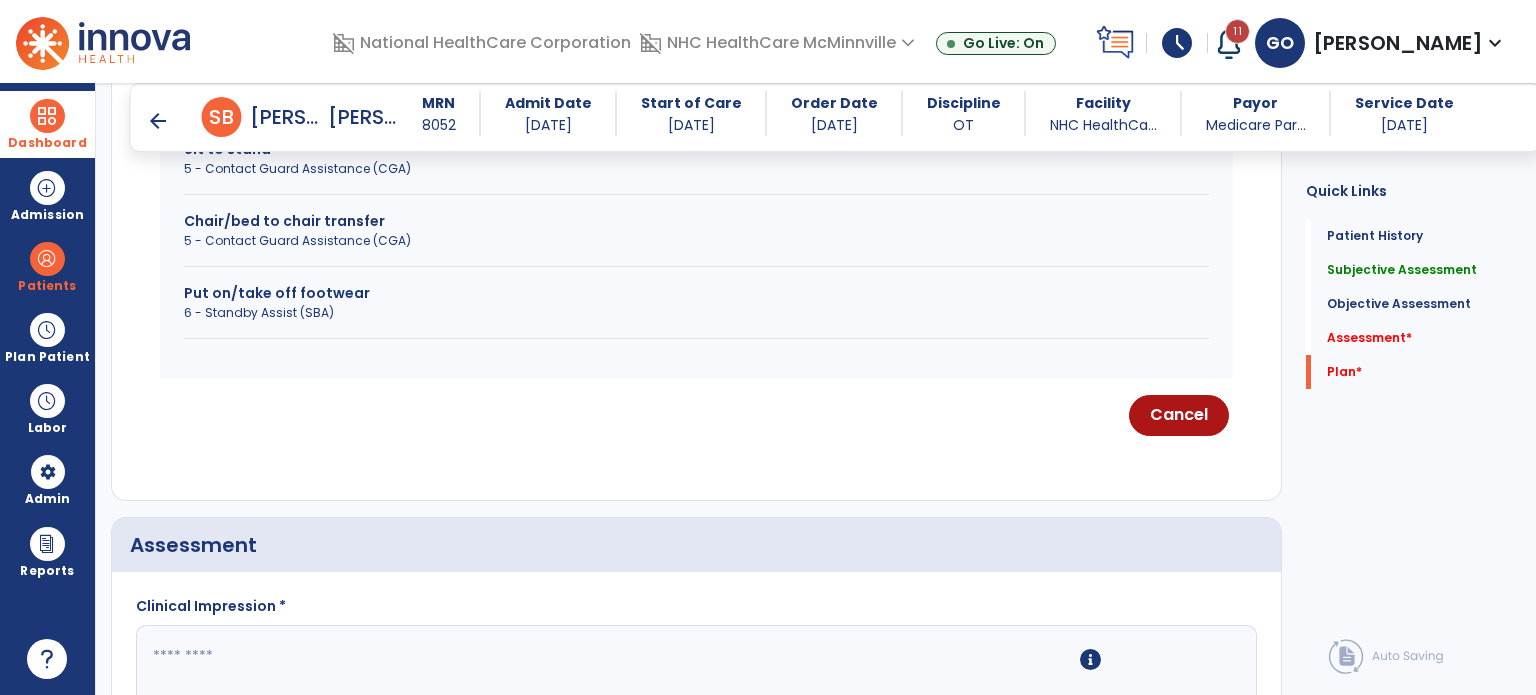 scroll, scrollTop: 1940, scrollLeft: 0, axis: vertical 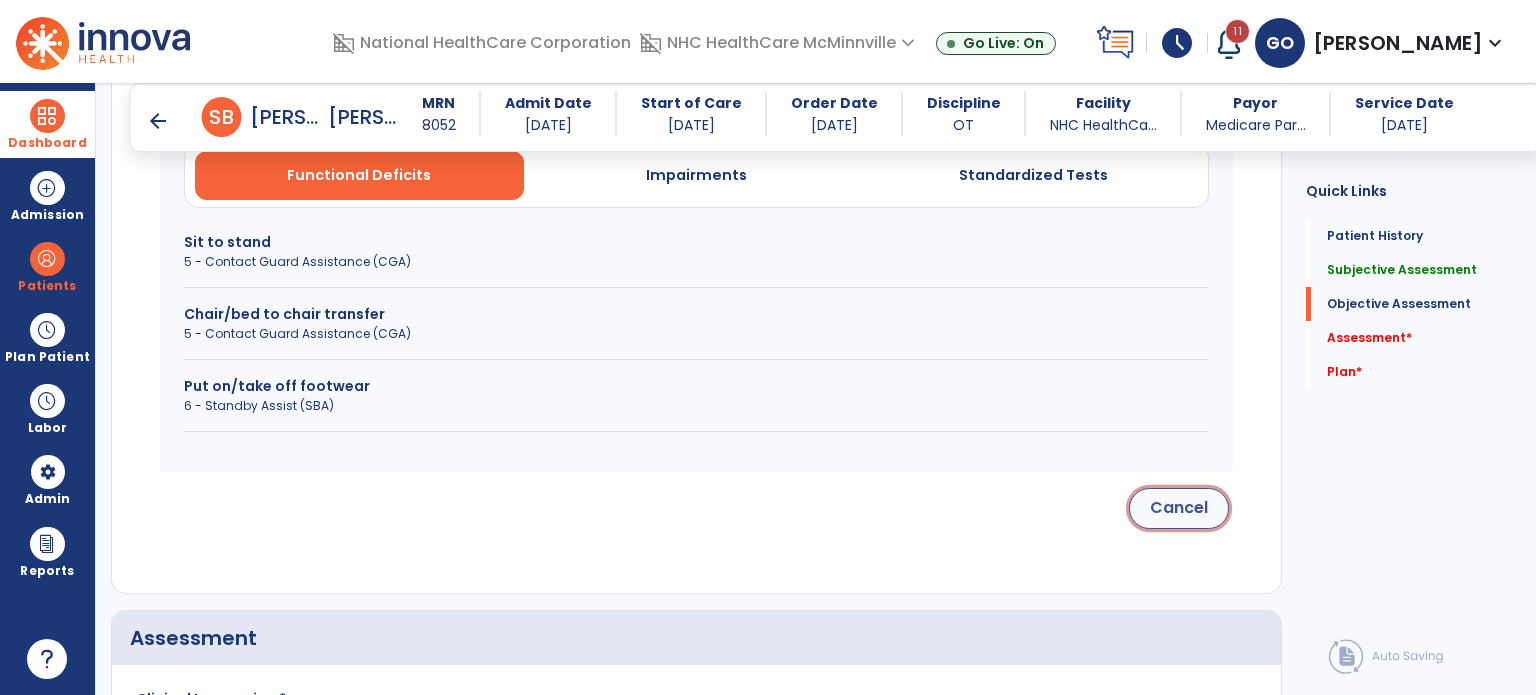 click on "Cancel" 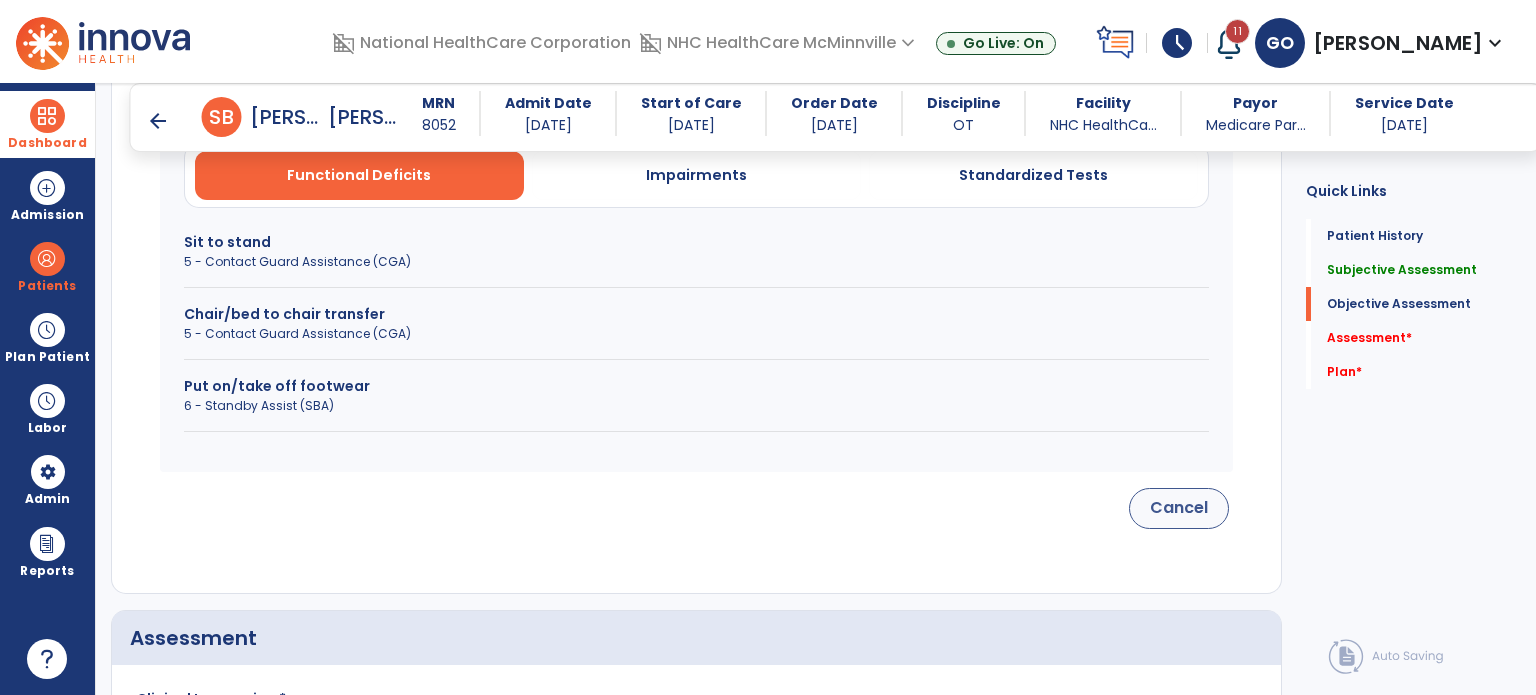 scroll, scrollTop: 857, scrollLeft: 0, axis: vertical 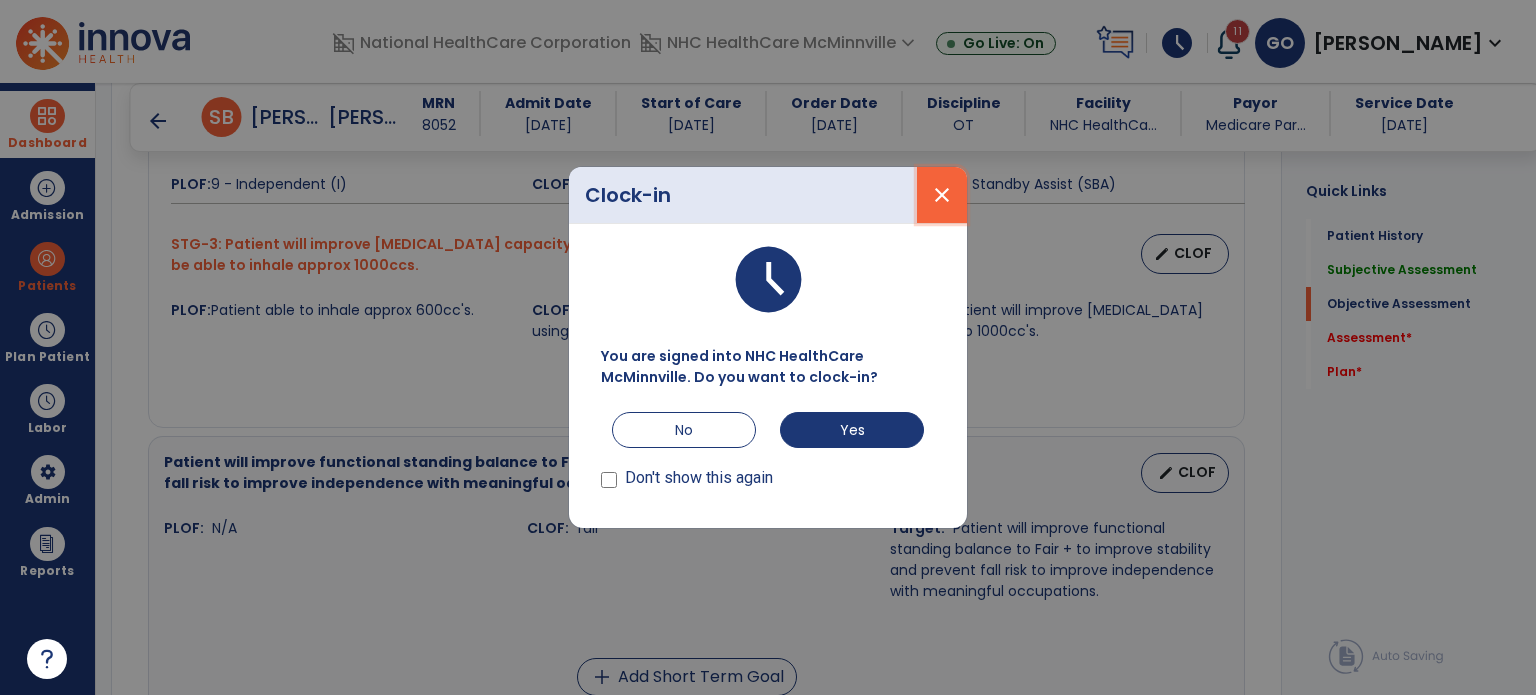 click on "close" at bounding box center (942, 195) 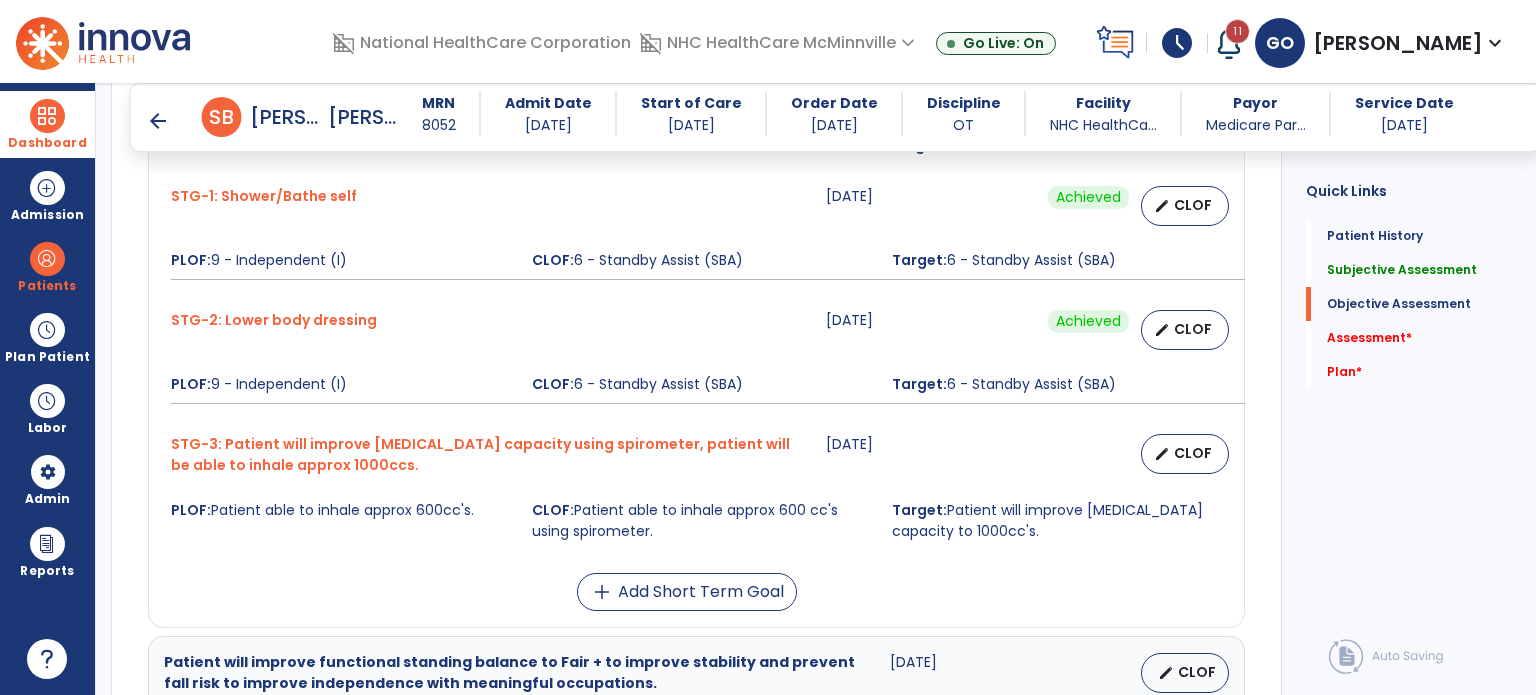 scroll, scrollTop: 1595, scrollLeft: 0, axis: vertical 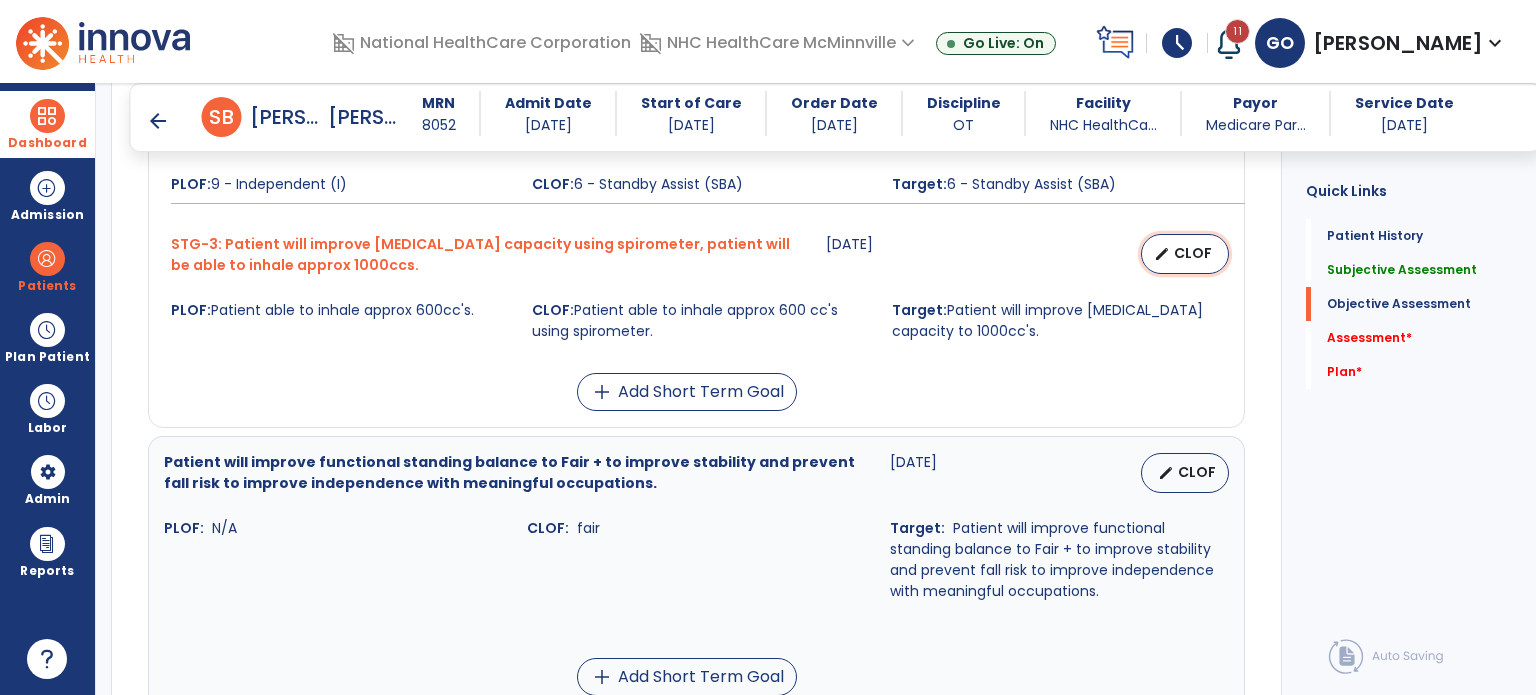 click on "CLOF" at bounding box center [1193, 253] 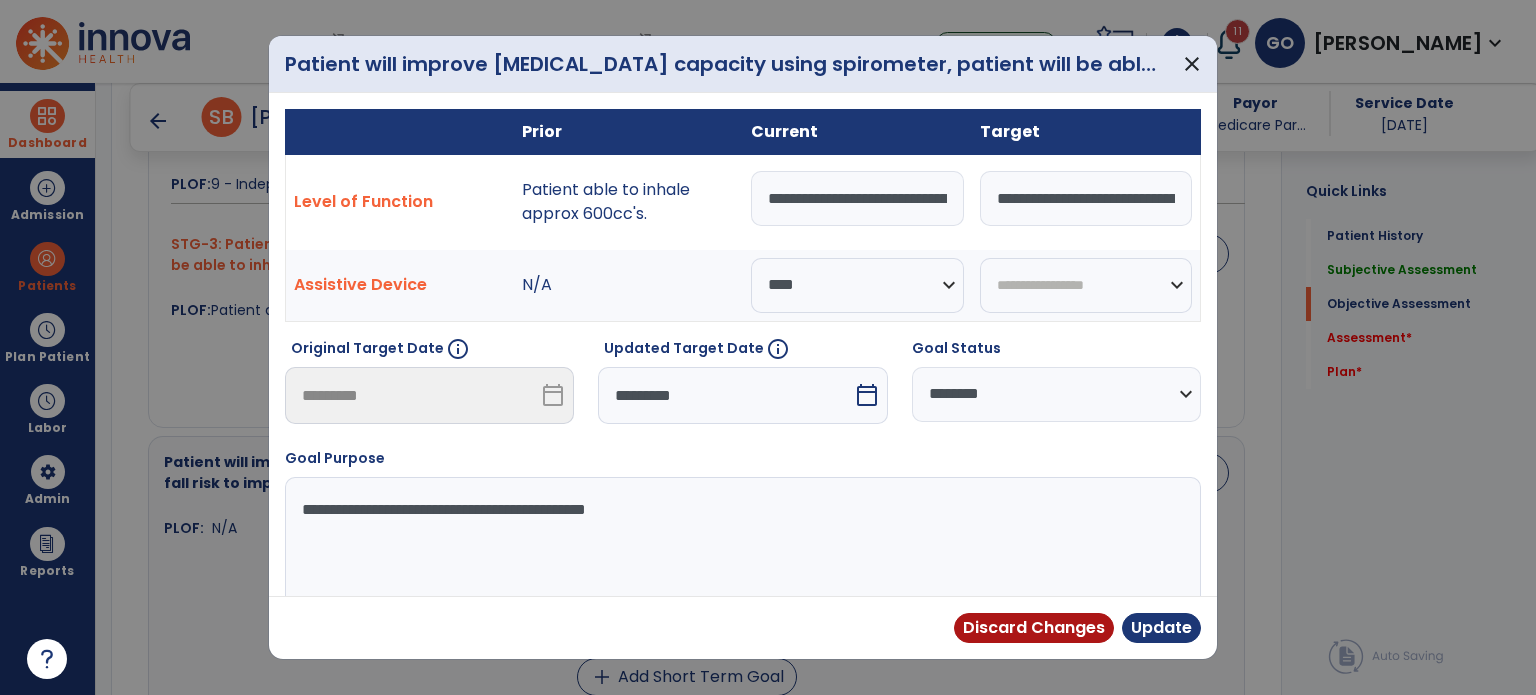 scroll, scrollTop: 0, scrollLeft: 272, axis: horizontal 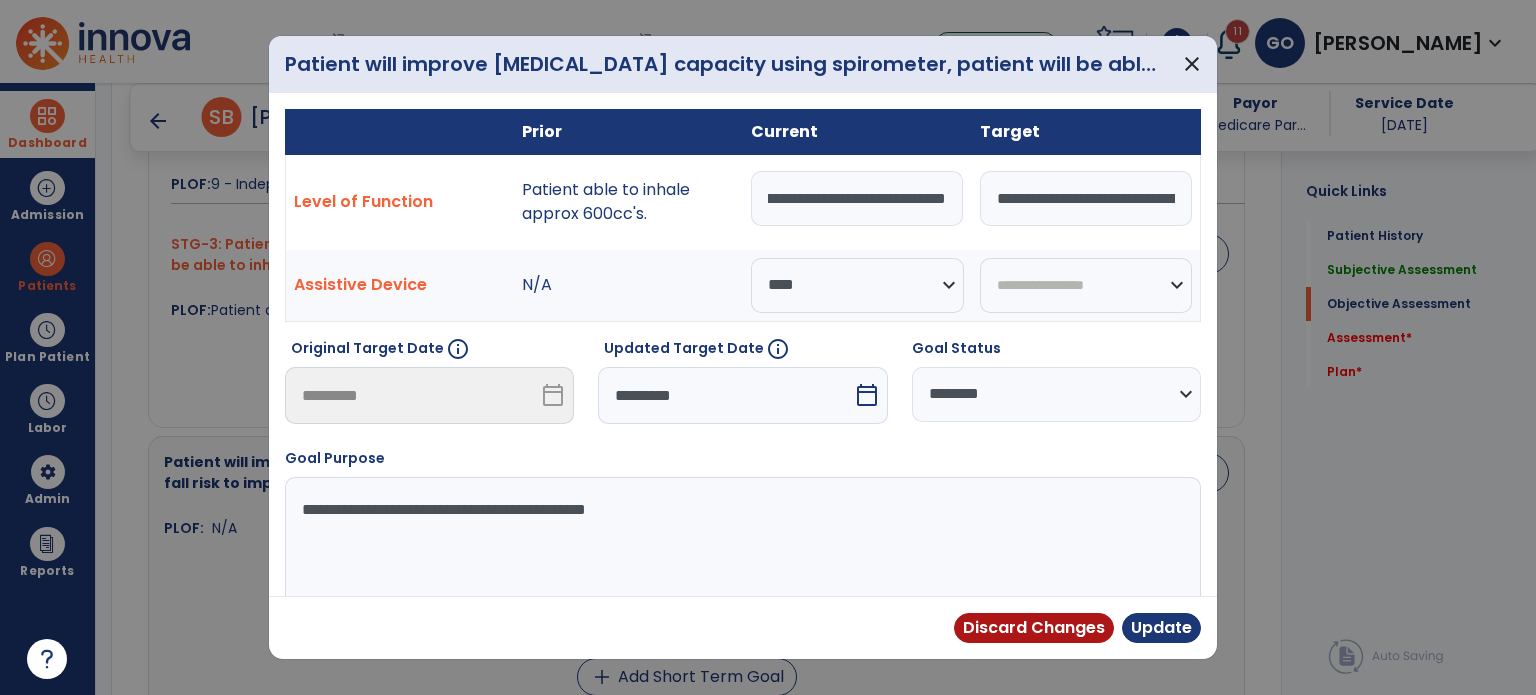 drag, startPoint x: 770, startPoint y: 199, endPoint x: 1221, endPoint y: 244, distance: 453.23944 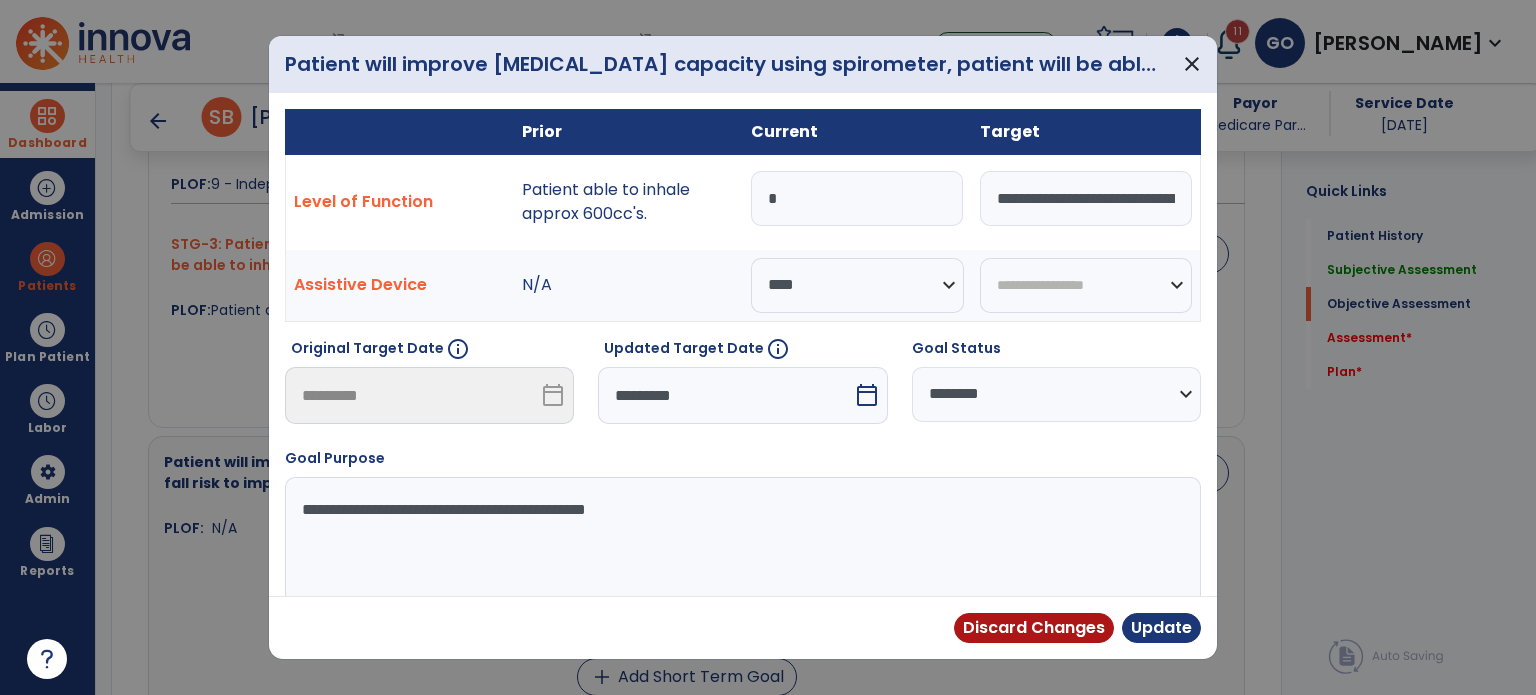 scroll, scrollTop: 0, scrollLeft: 0, axis: both 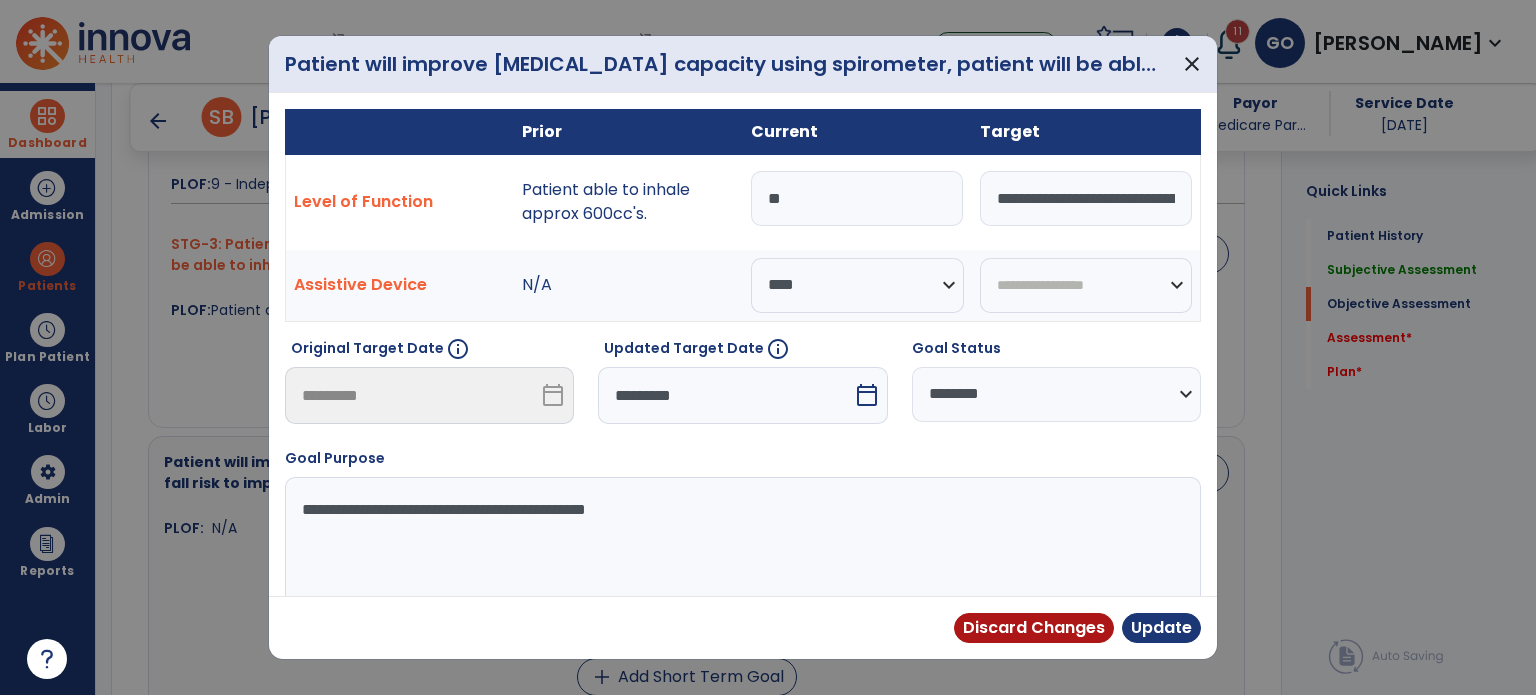 type on "*" 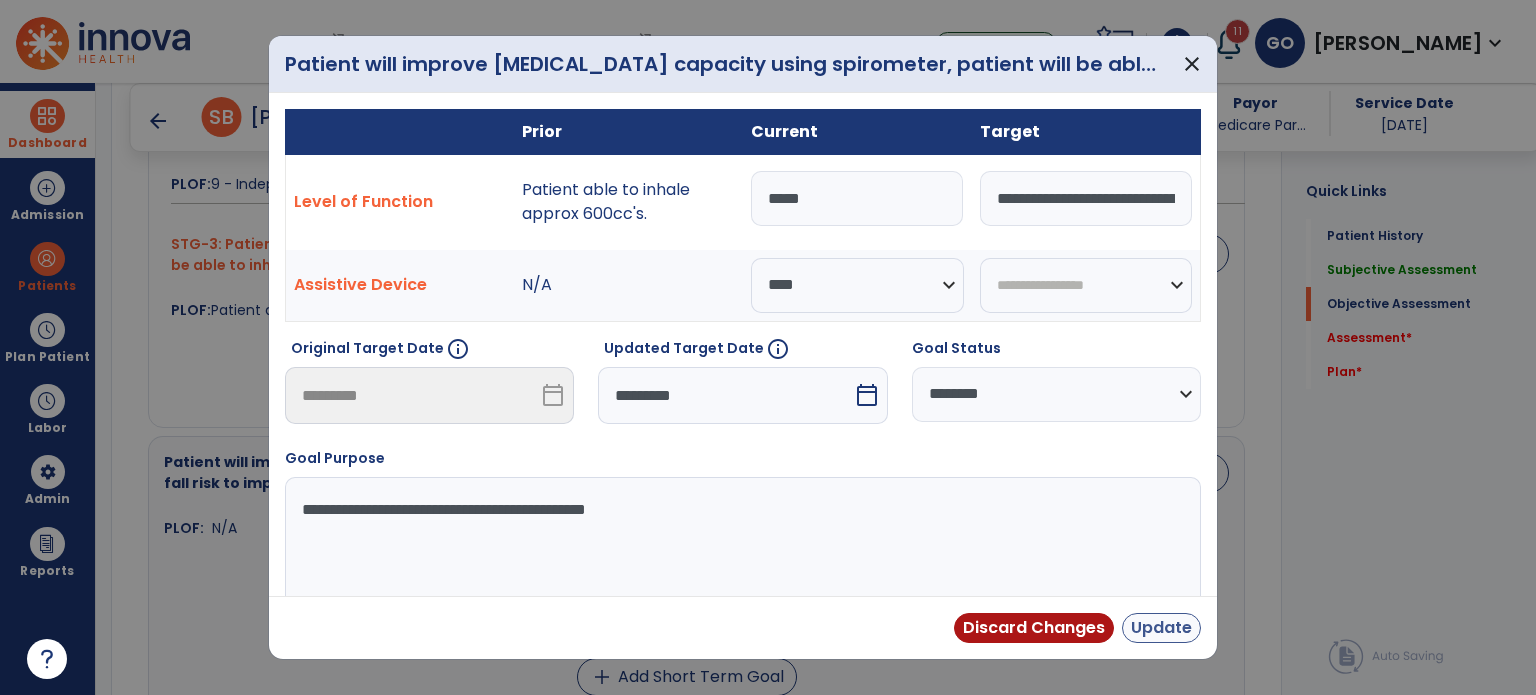 type on "*****" 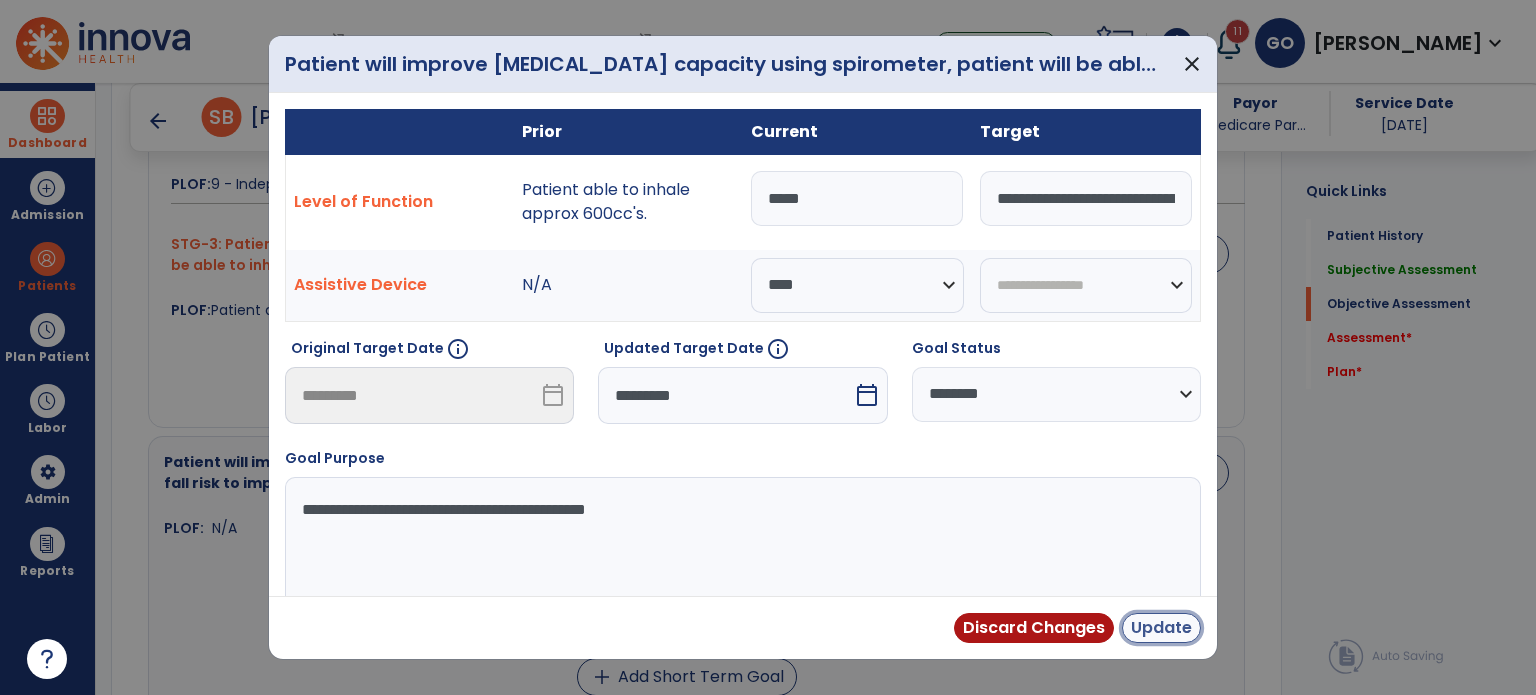 click on "Update" at bounding box center (1161, 628) 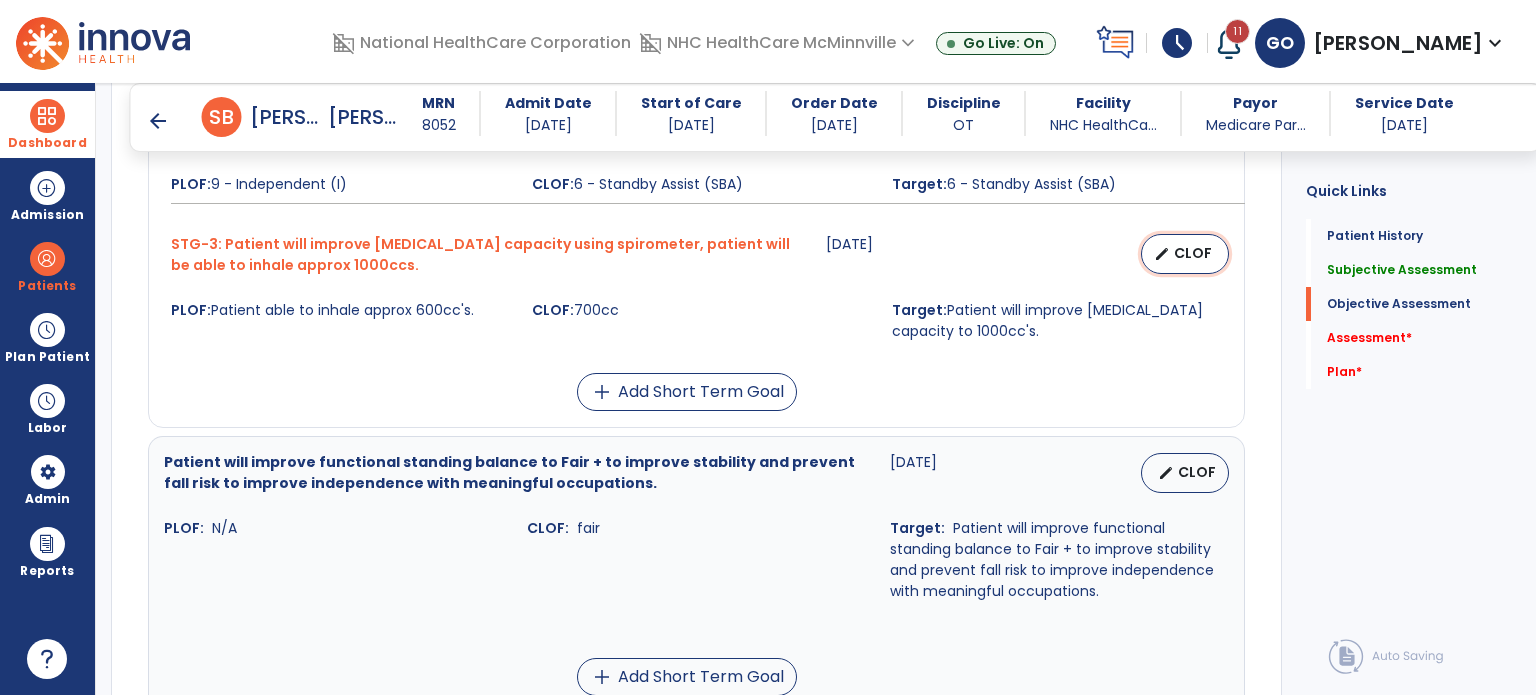 click on "CLOF" at bounding box center (1193, 253) 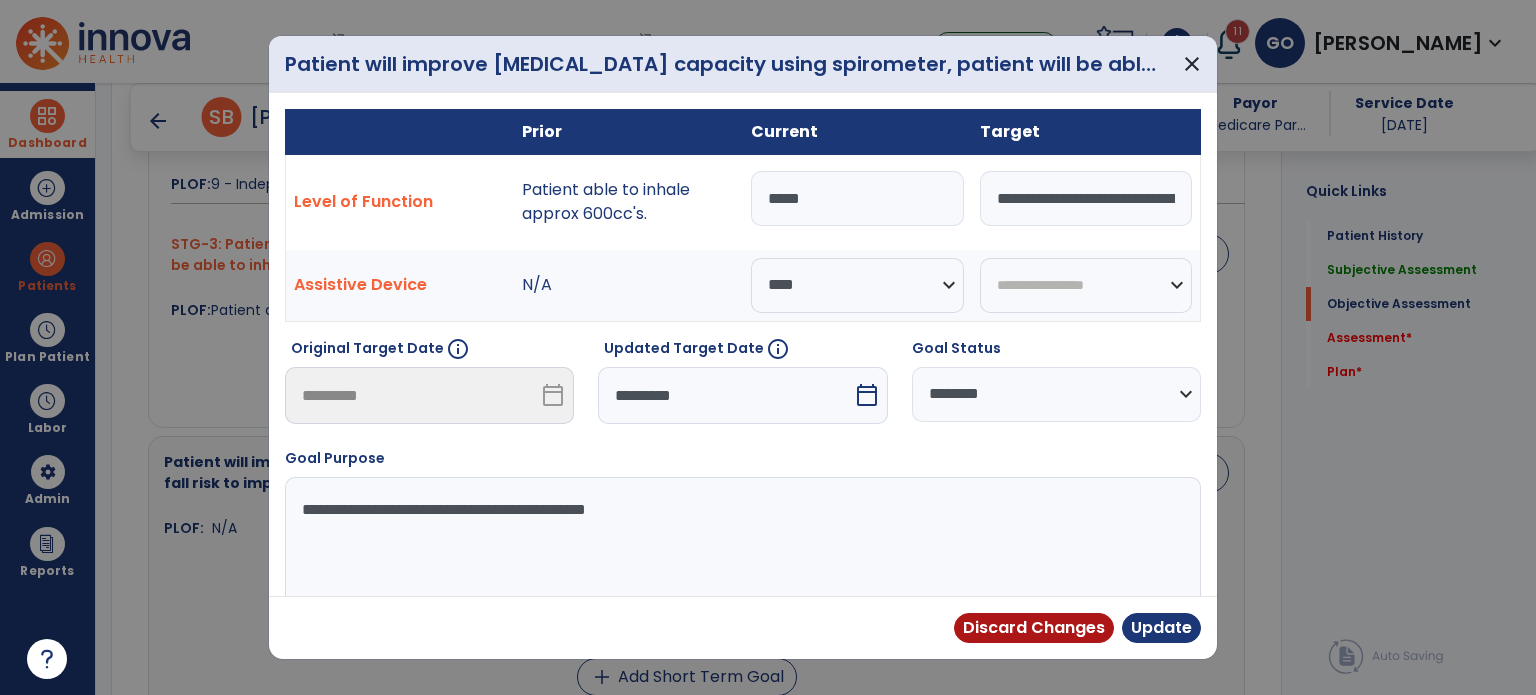 click on "*********" at bounding box center (725, 395) 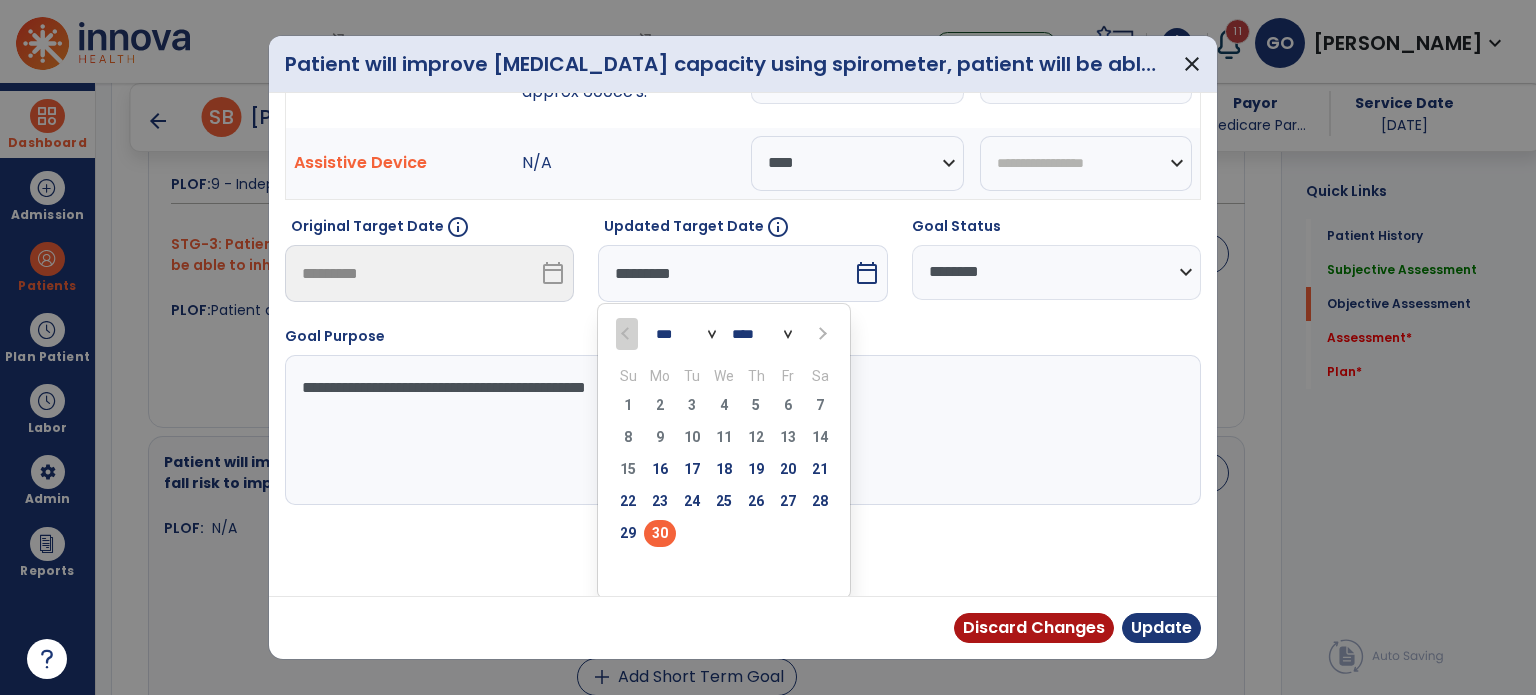 select on "*" 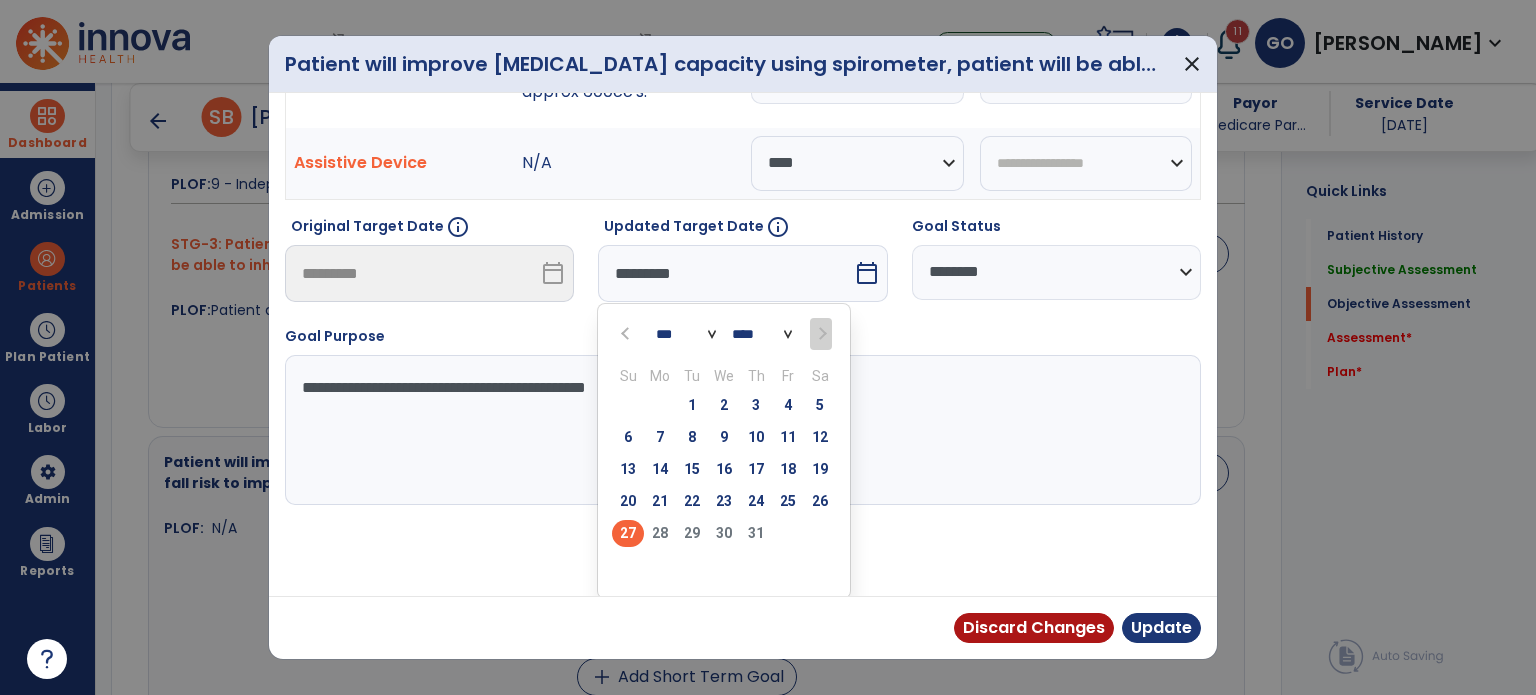 type on "*********" 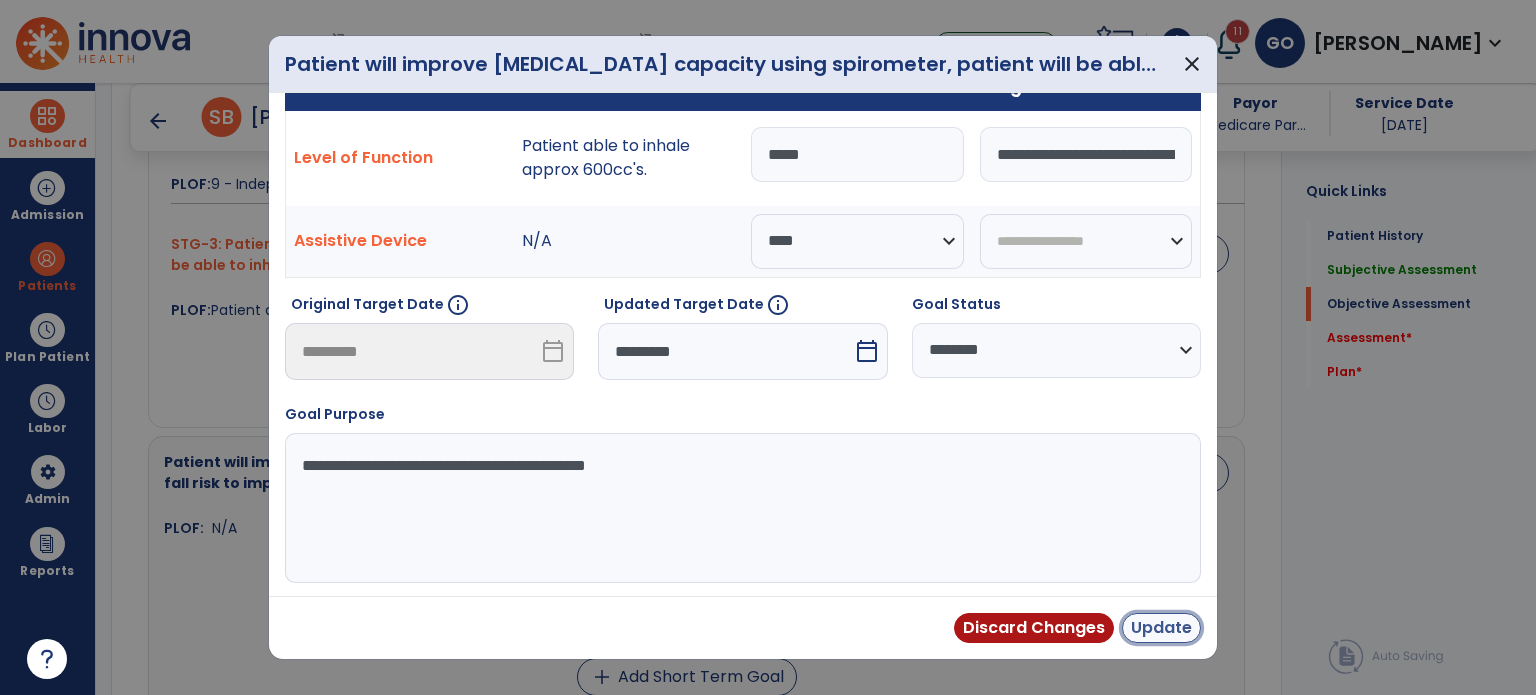 click on "Update" at bounding box center (1161, 628) 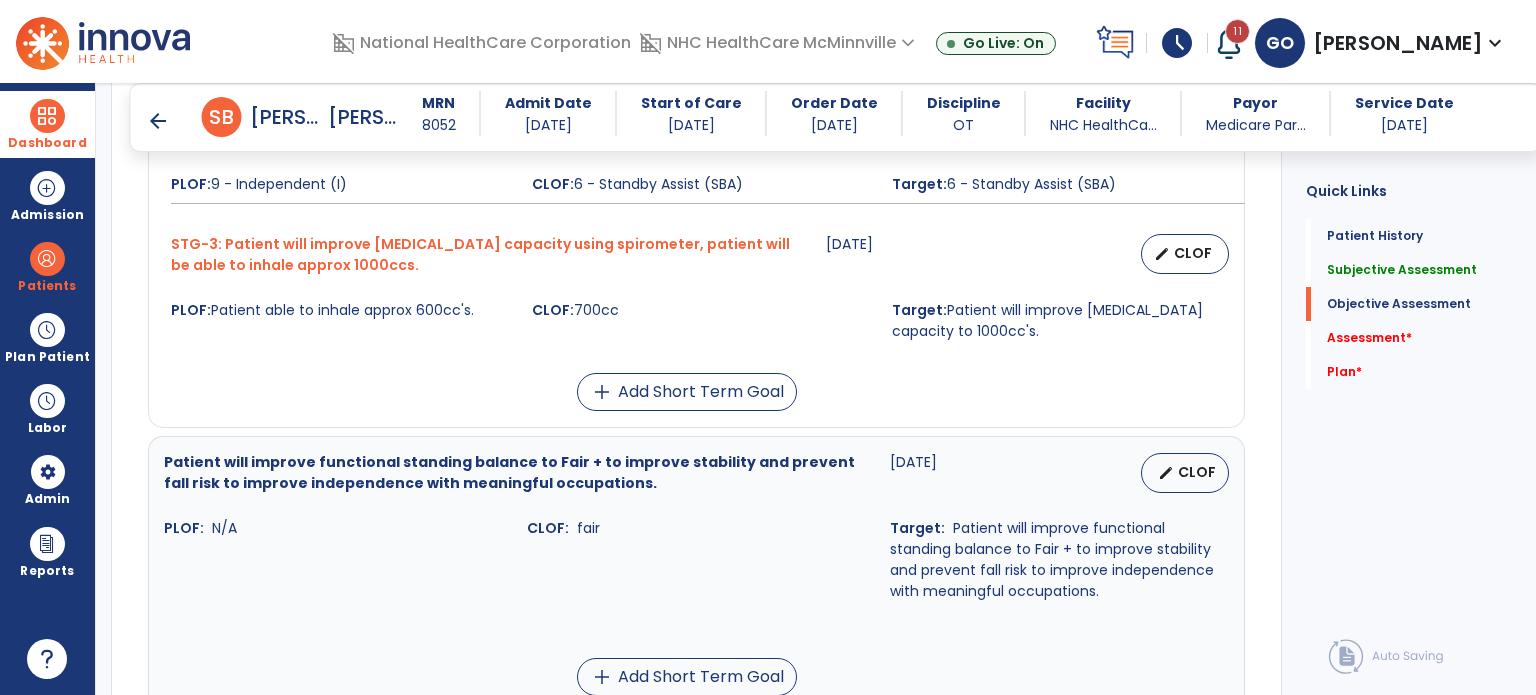 click on "edit   CLOF" at bounding box center [1151, 473] 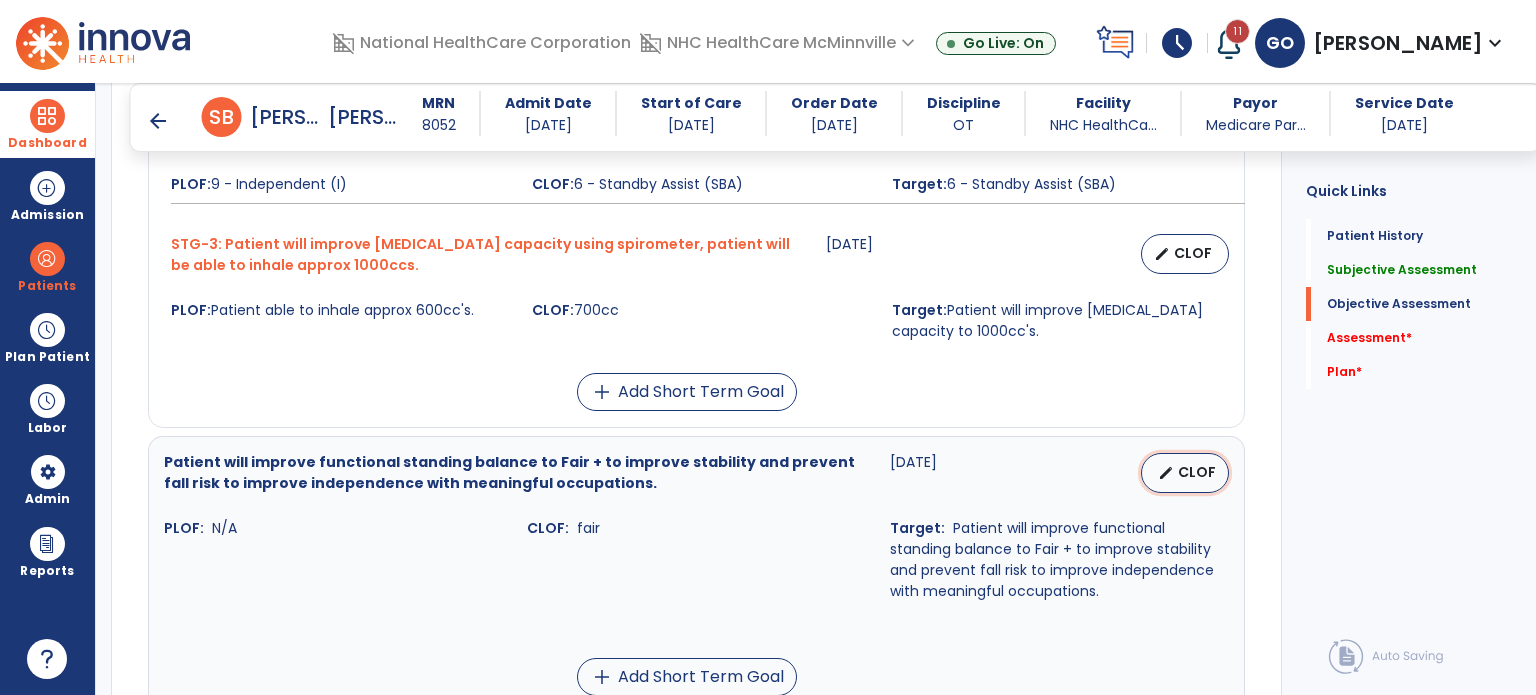 click on "CLOF" at bounding box center [1197, 472] 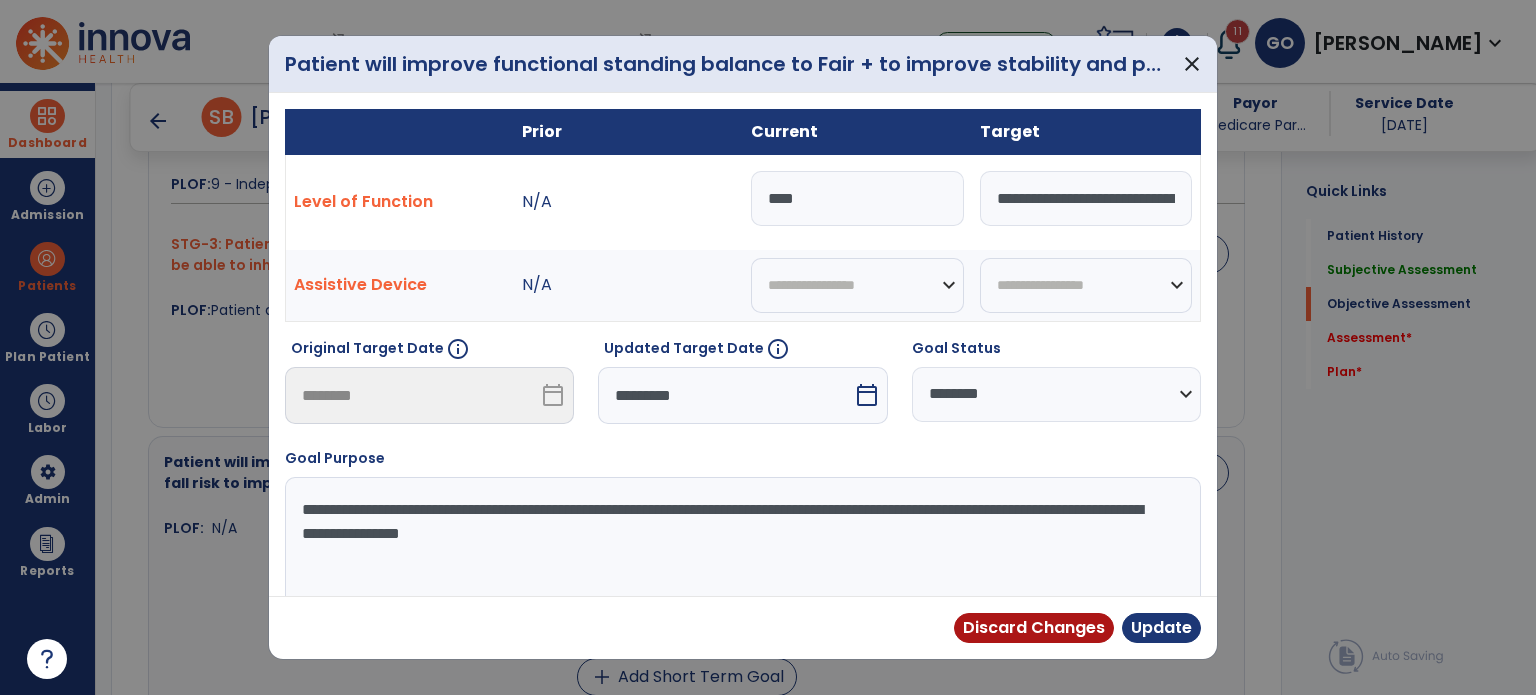 click on "****" at bounding box center (857, 198) 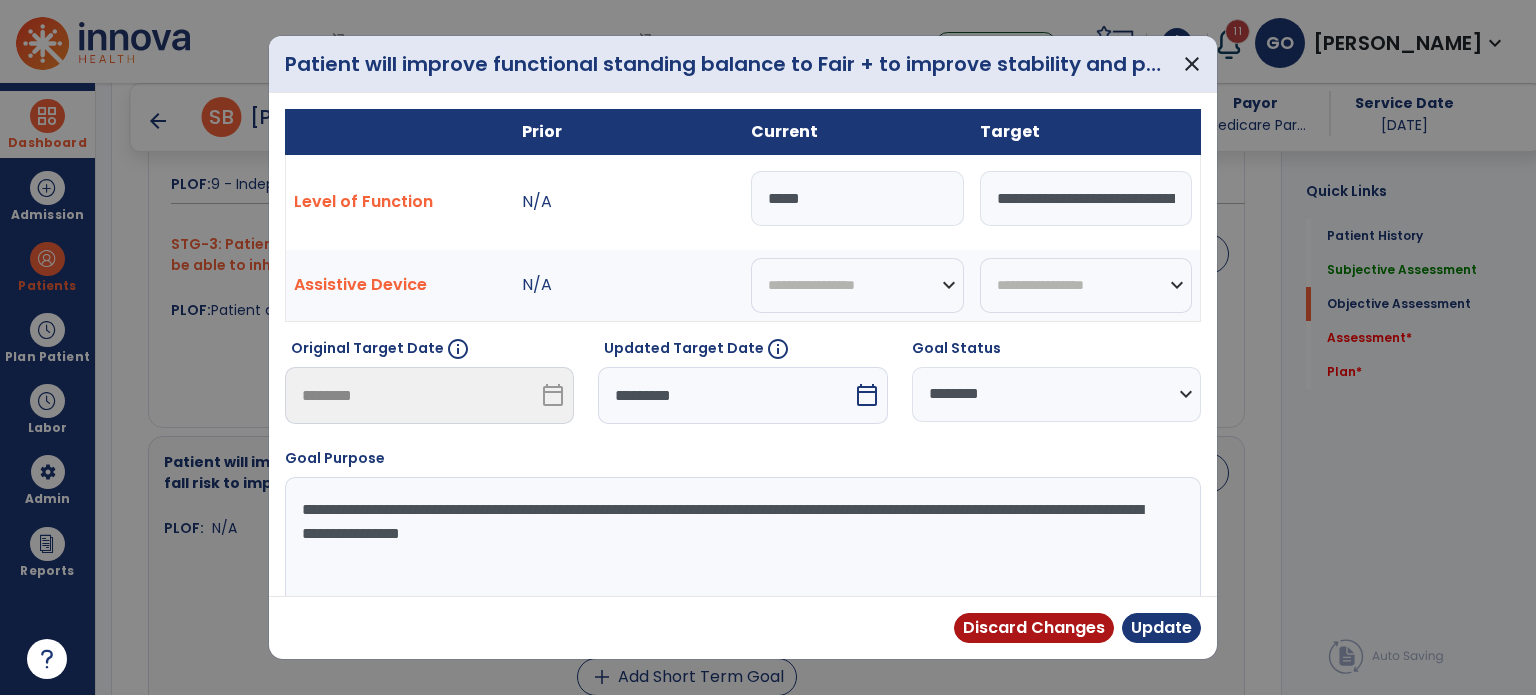 type on "*****" 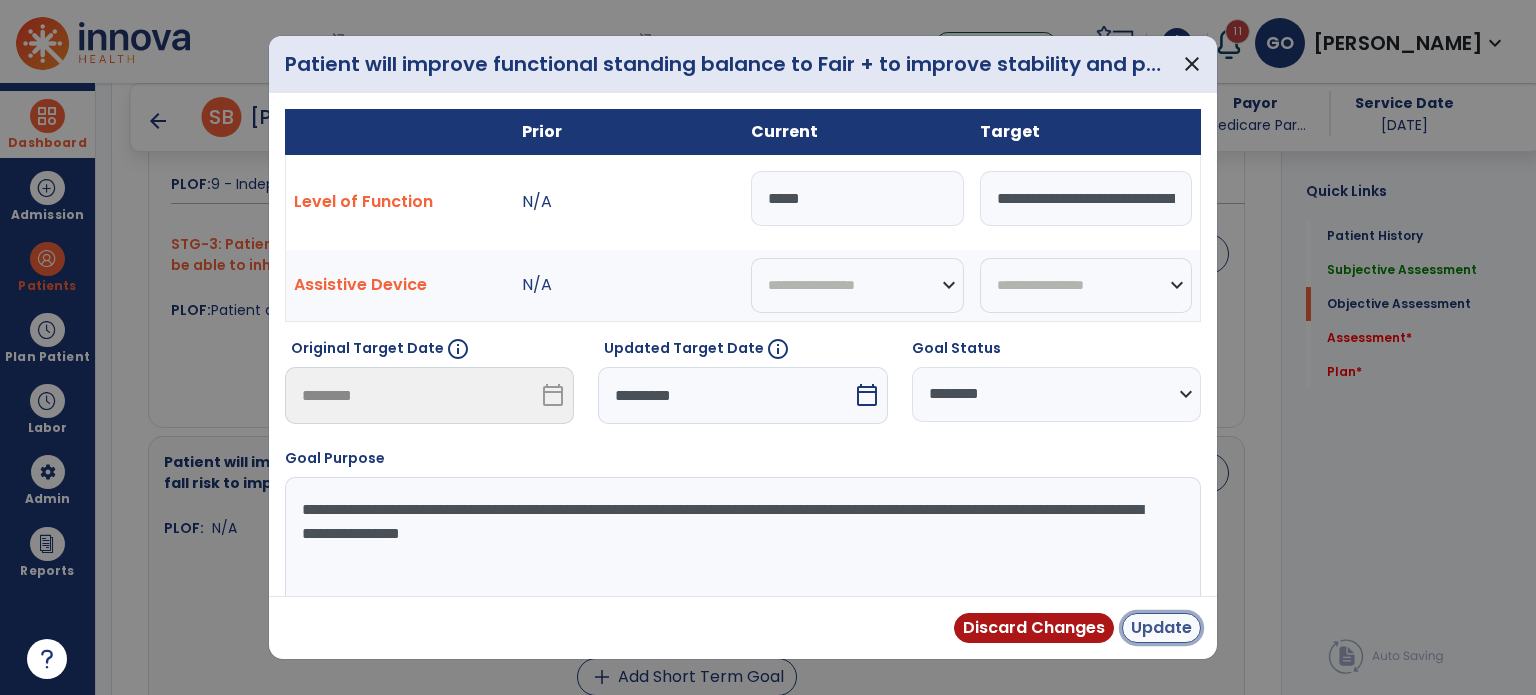 click on "Update" at bounding box center (1161, 628) 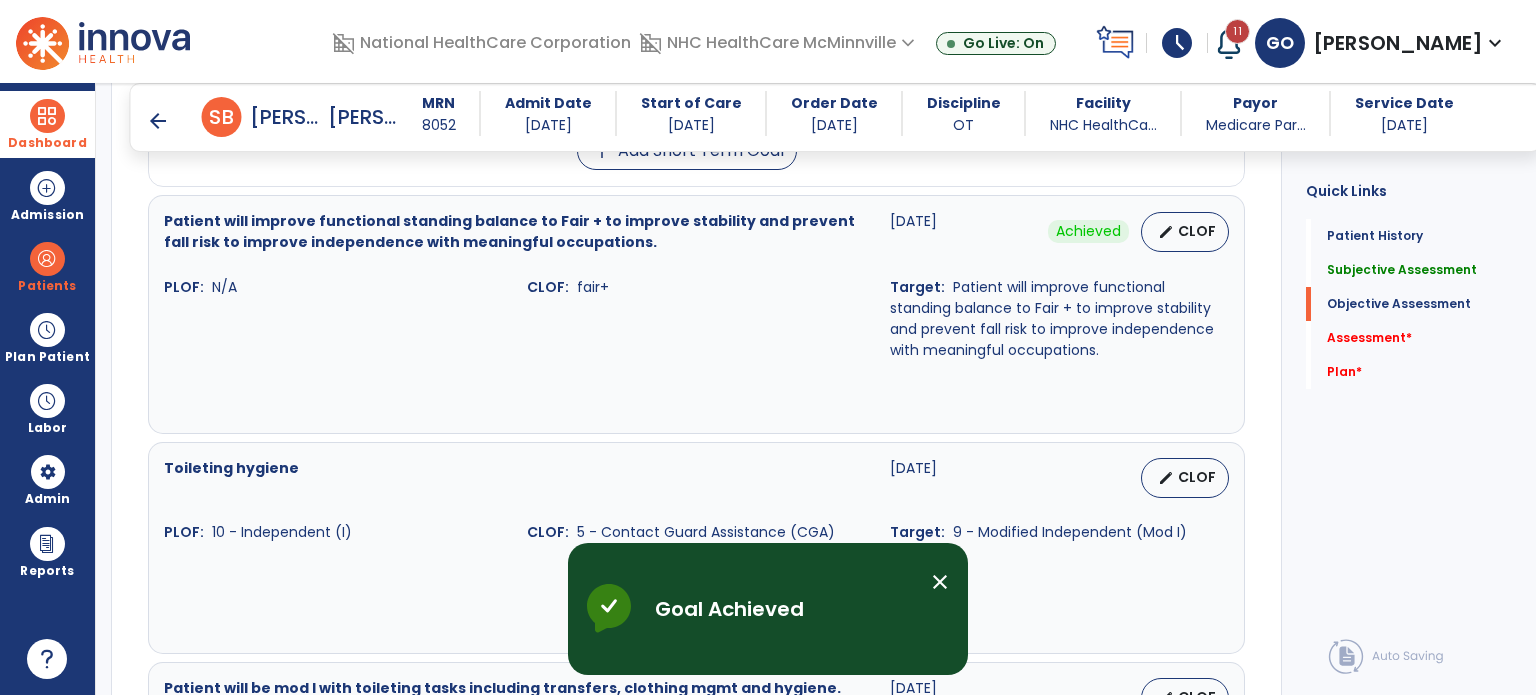 scroll, scrollTop: 1895, scrollLeft: 0, axis: vertical 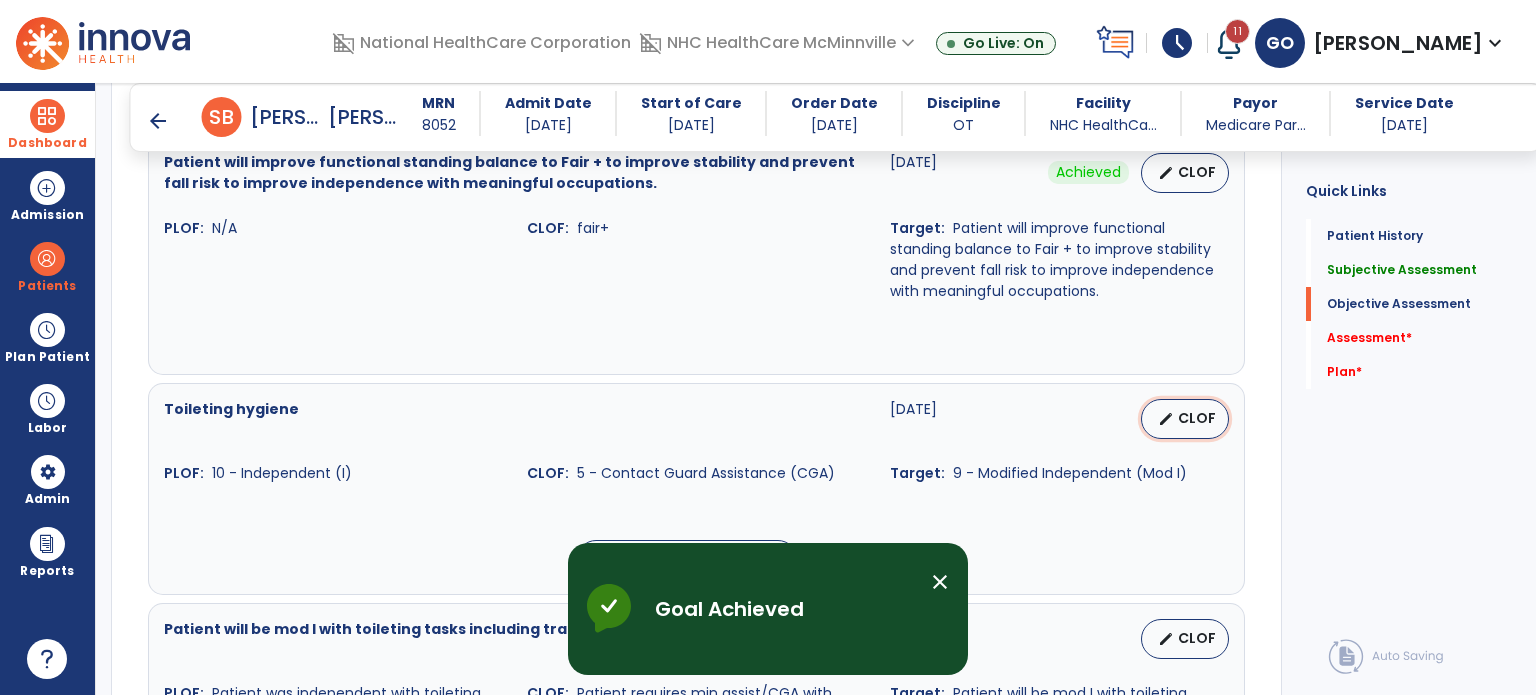 click on "CLOF" at bounding box center [1197, 418] 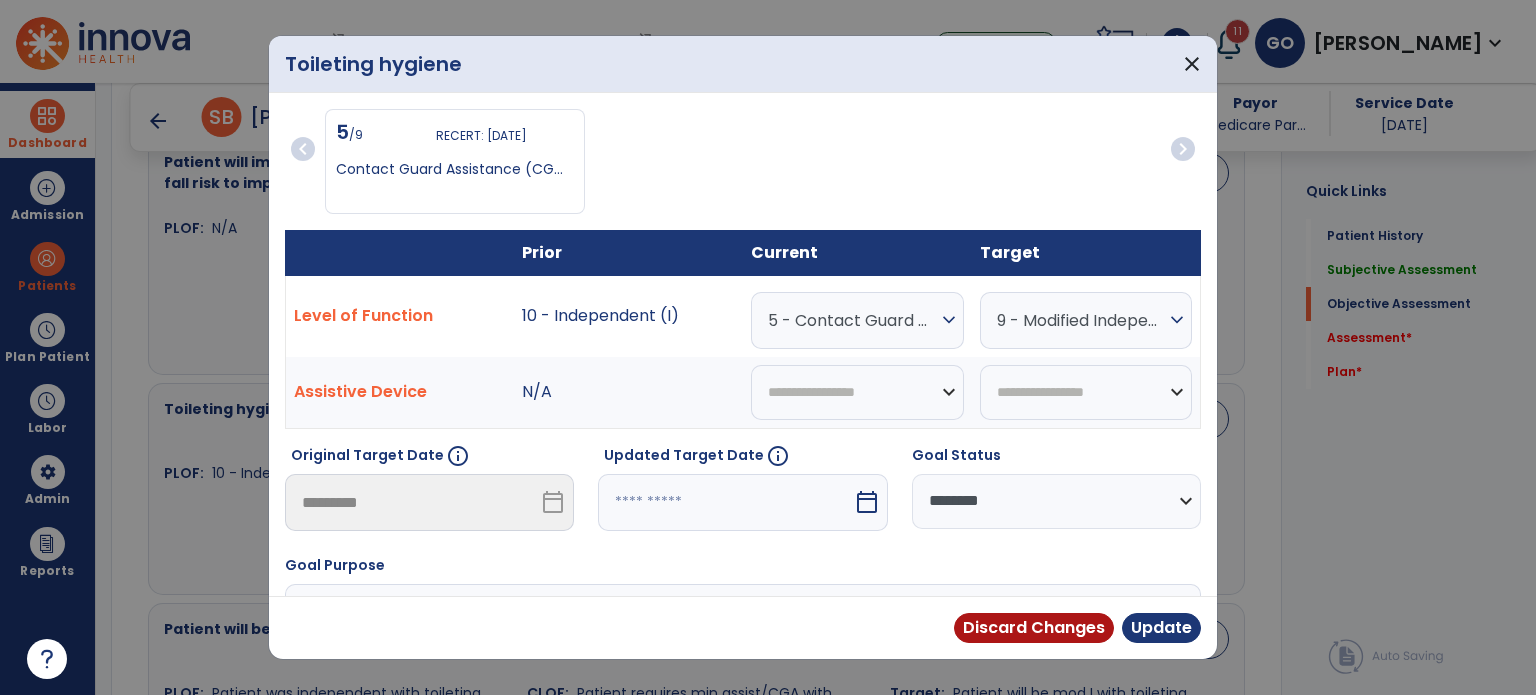 click on "5 - Contact Guard Assistance (CGA)" at bounding box center [852, 320] 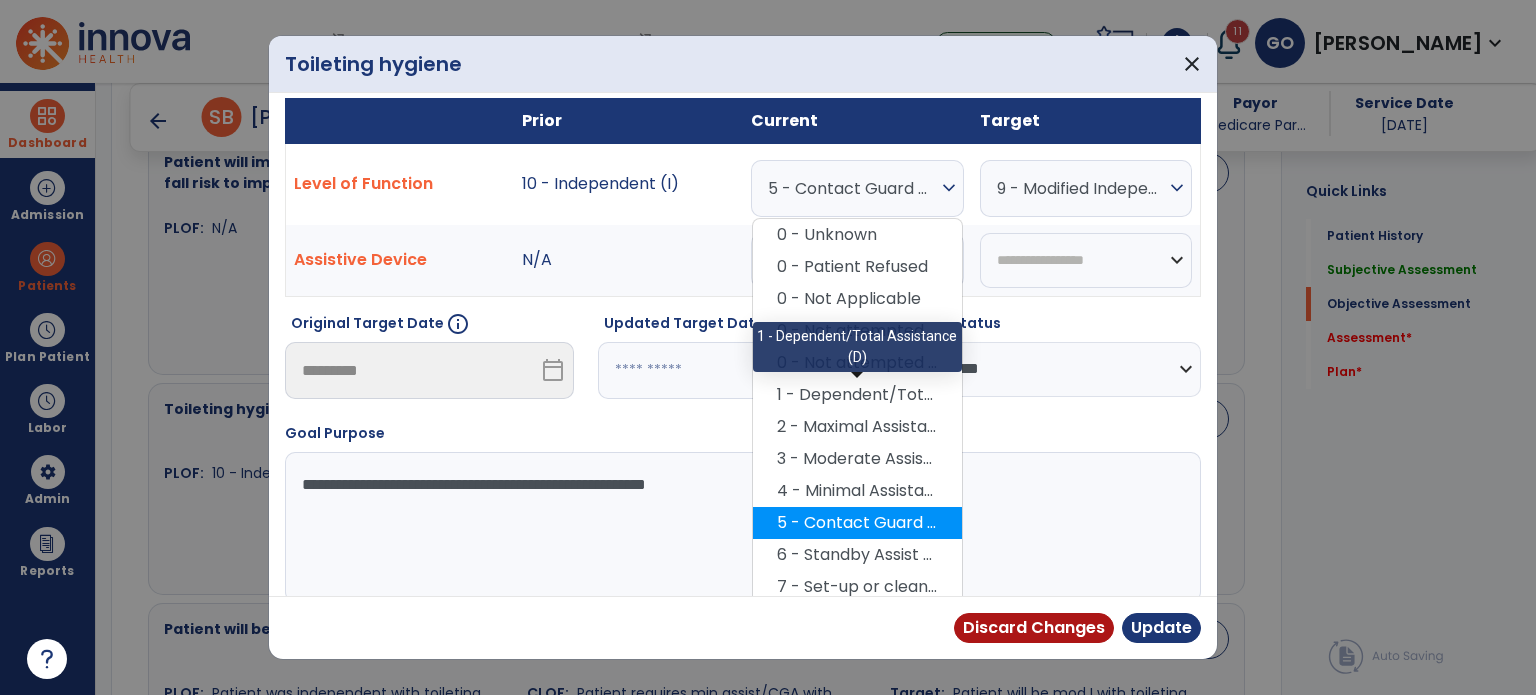 scroll, scrollTop: 232, scrollLeft: 0, axis: vertical 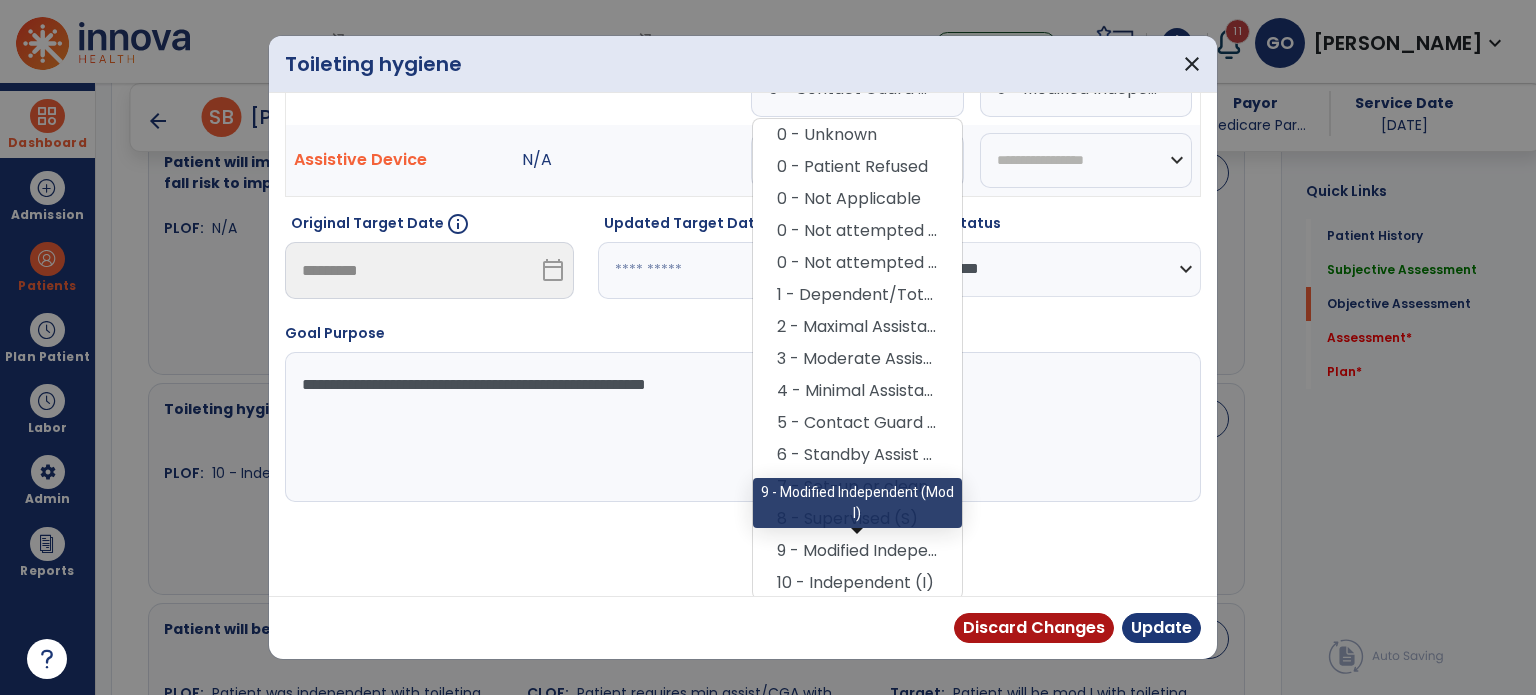 drag, startPoint x: 896, startPoint y: 562, endPoint x: 903, endPoint y: 543, distance: 20.248457 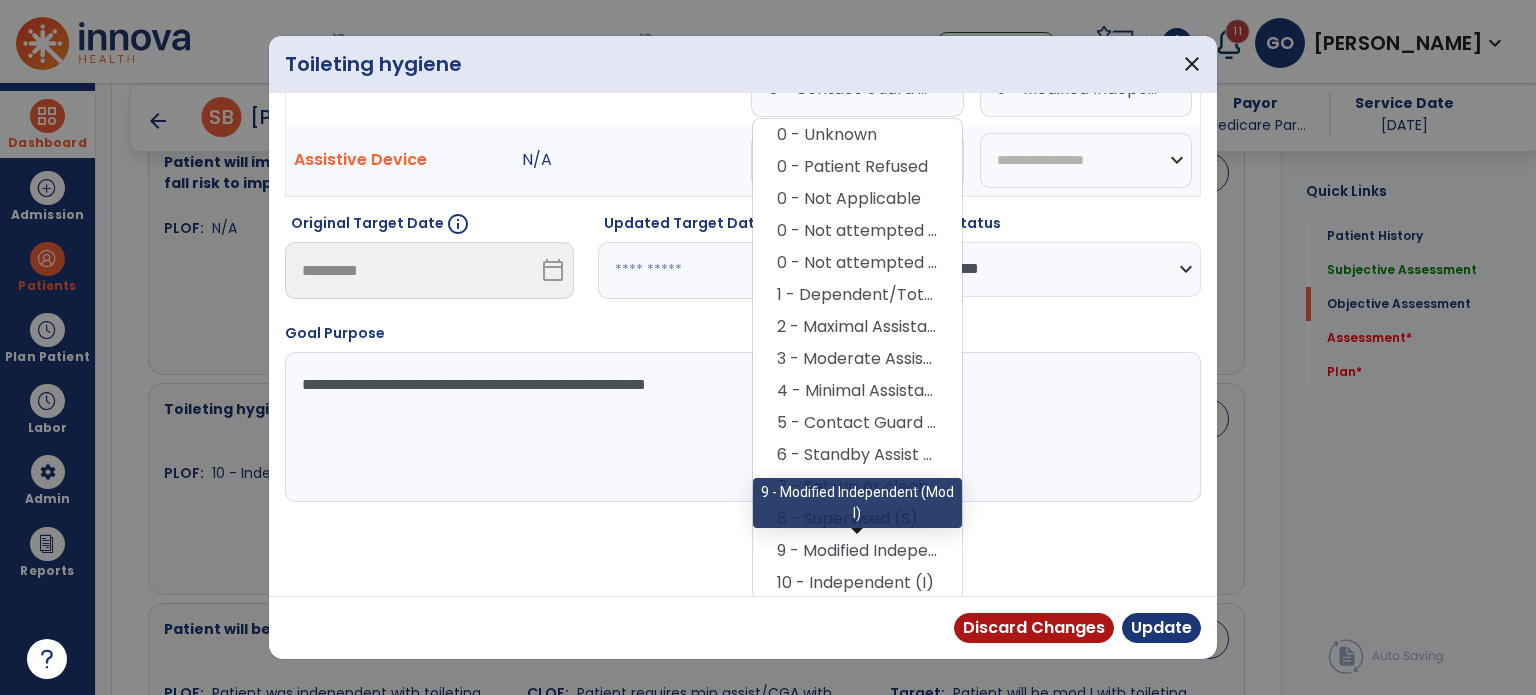 click on "9 - Modified Independent (Mod I)" at bounding box center [857, 551] 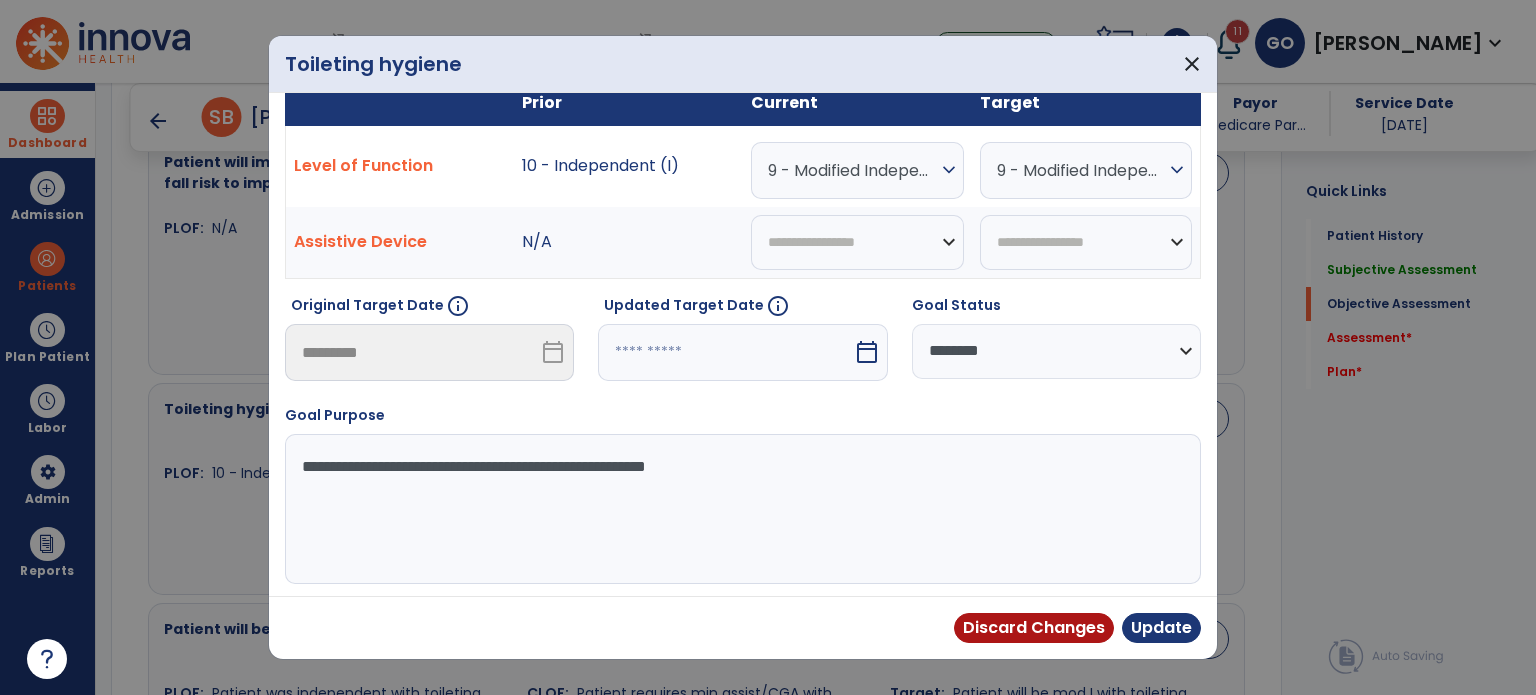 drag, startPoint x: 1018, startPoint y: 347, endPoint x: 1009, endPoint y: 363, distance: 18.35756 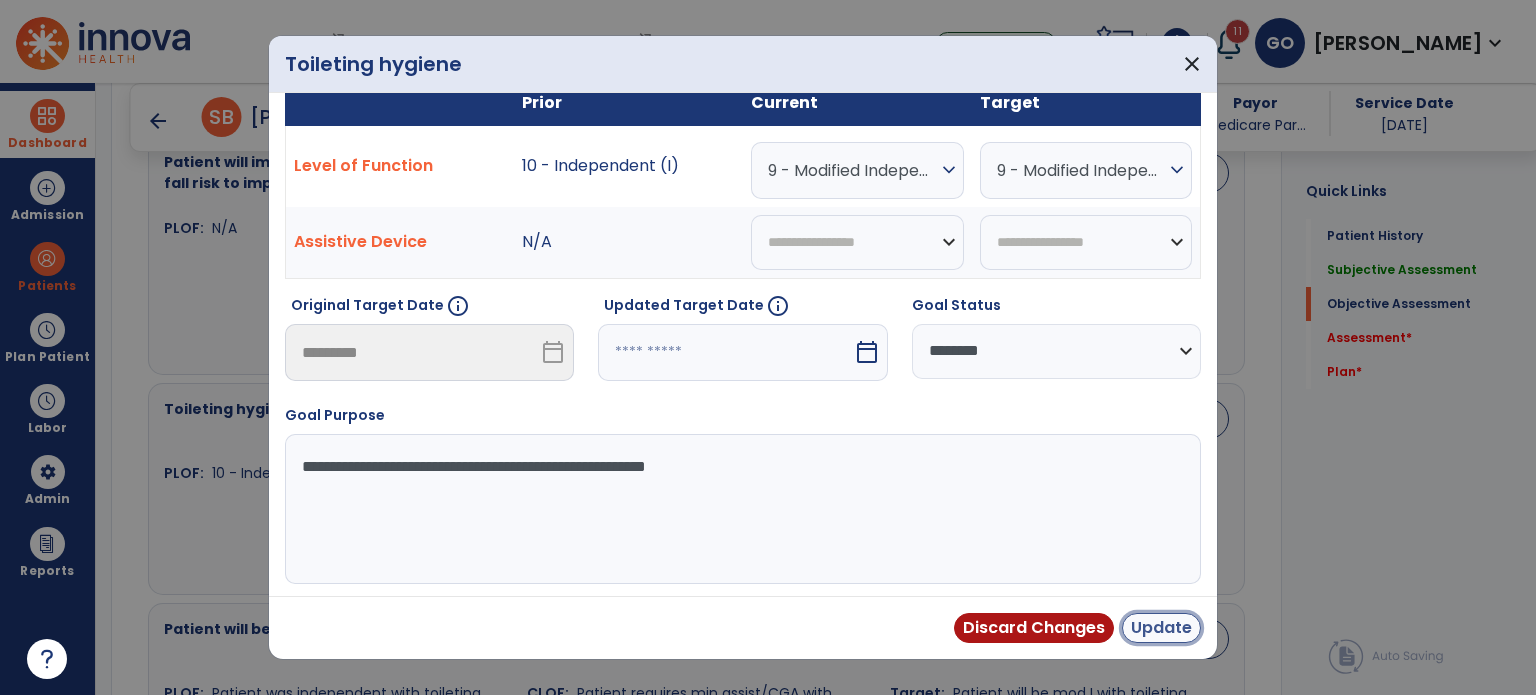 click on "Update" at bounding box center [1161, 628] 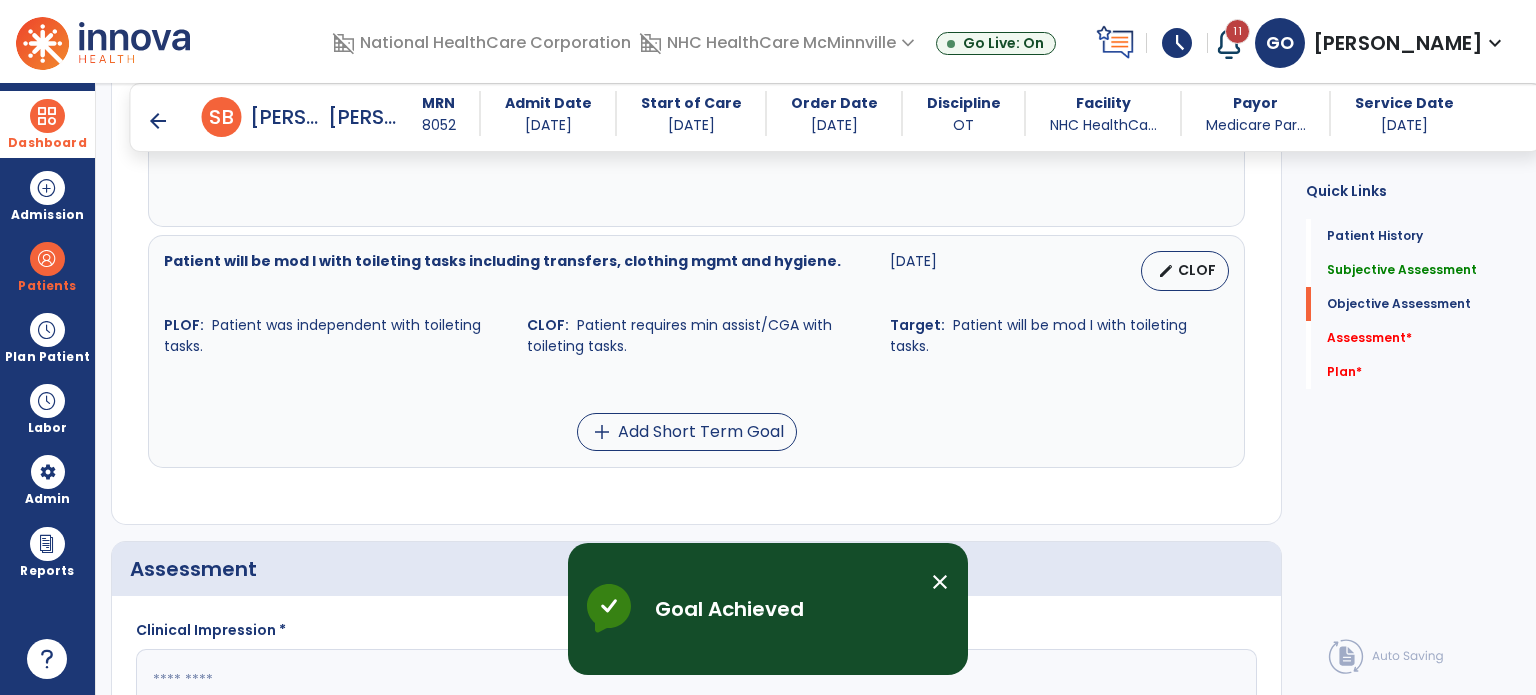 scroll, scrollTop: 2195, scrollLeft: 0, axis: vertical 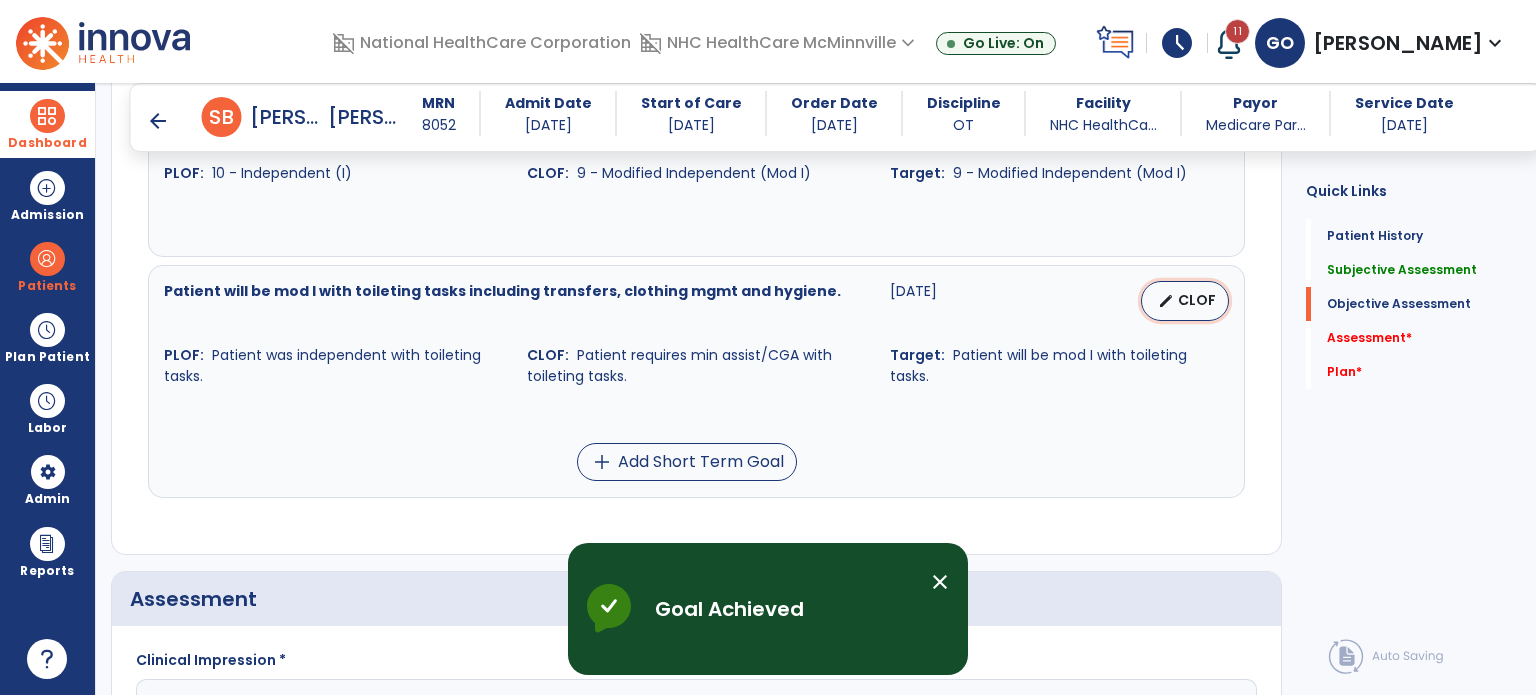 click on "CLOF" at bounding box center [1197, 300] 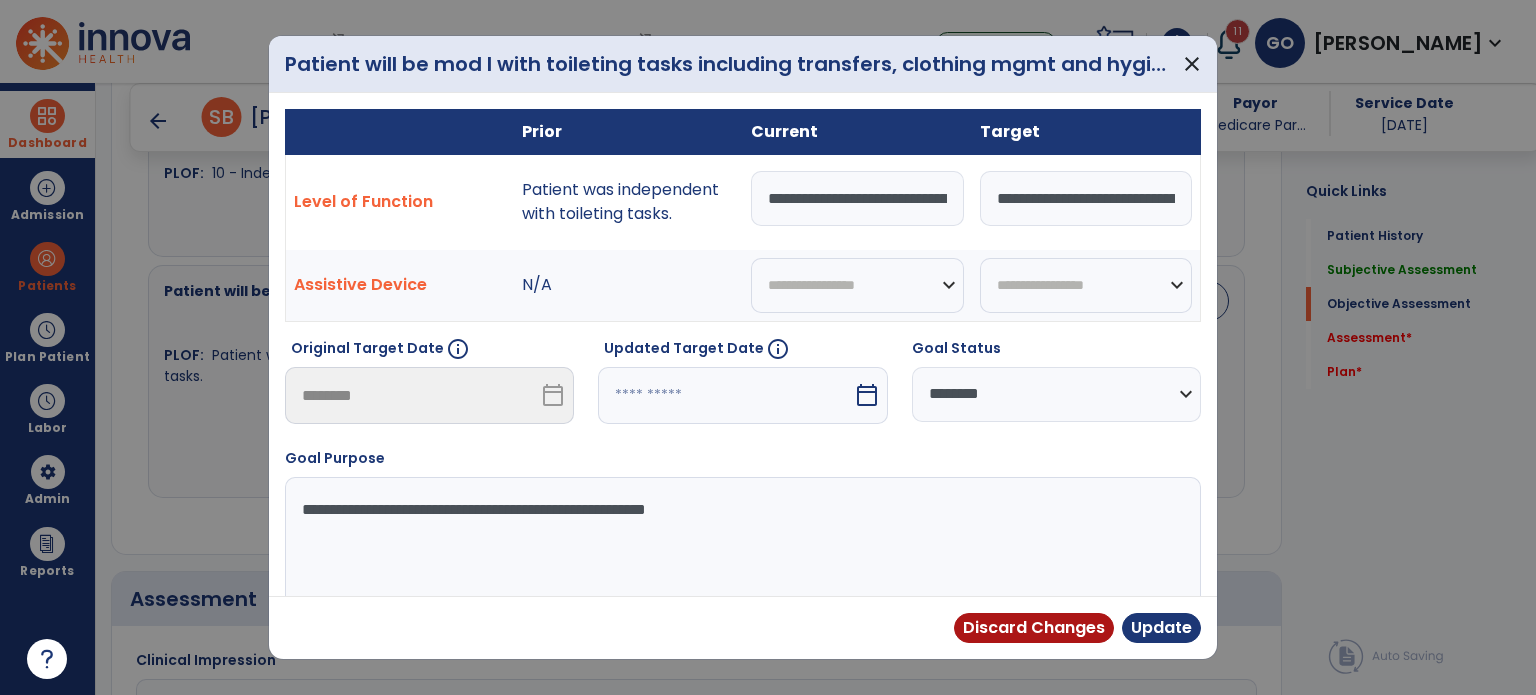 scroll, scrollTop: 0, scrollLeft: 239, axis: horizontal 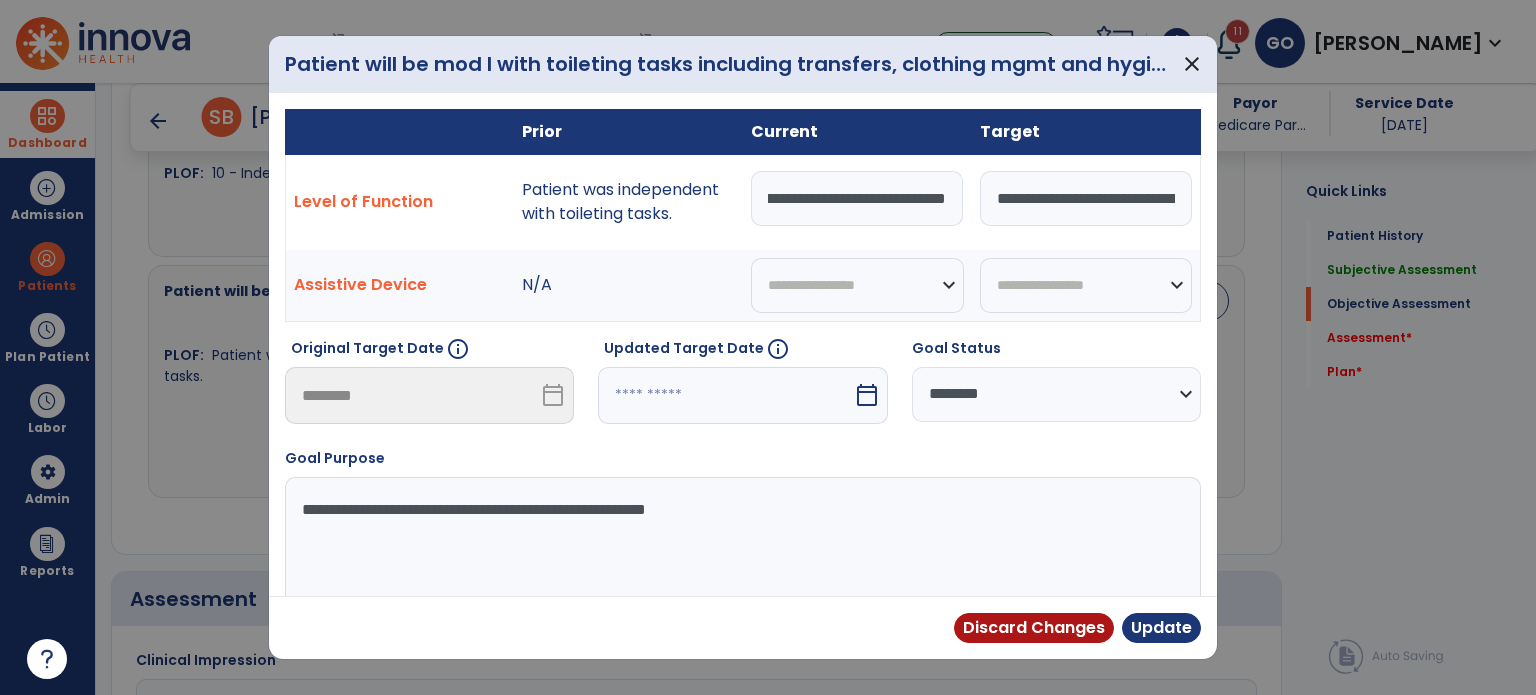 drag, startPoint x: 764, startPoint y: 197, endPoint x: 1063, endPoint y: 308, distance: 318.93887 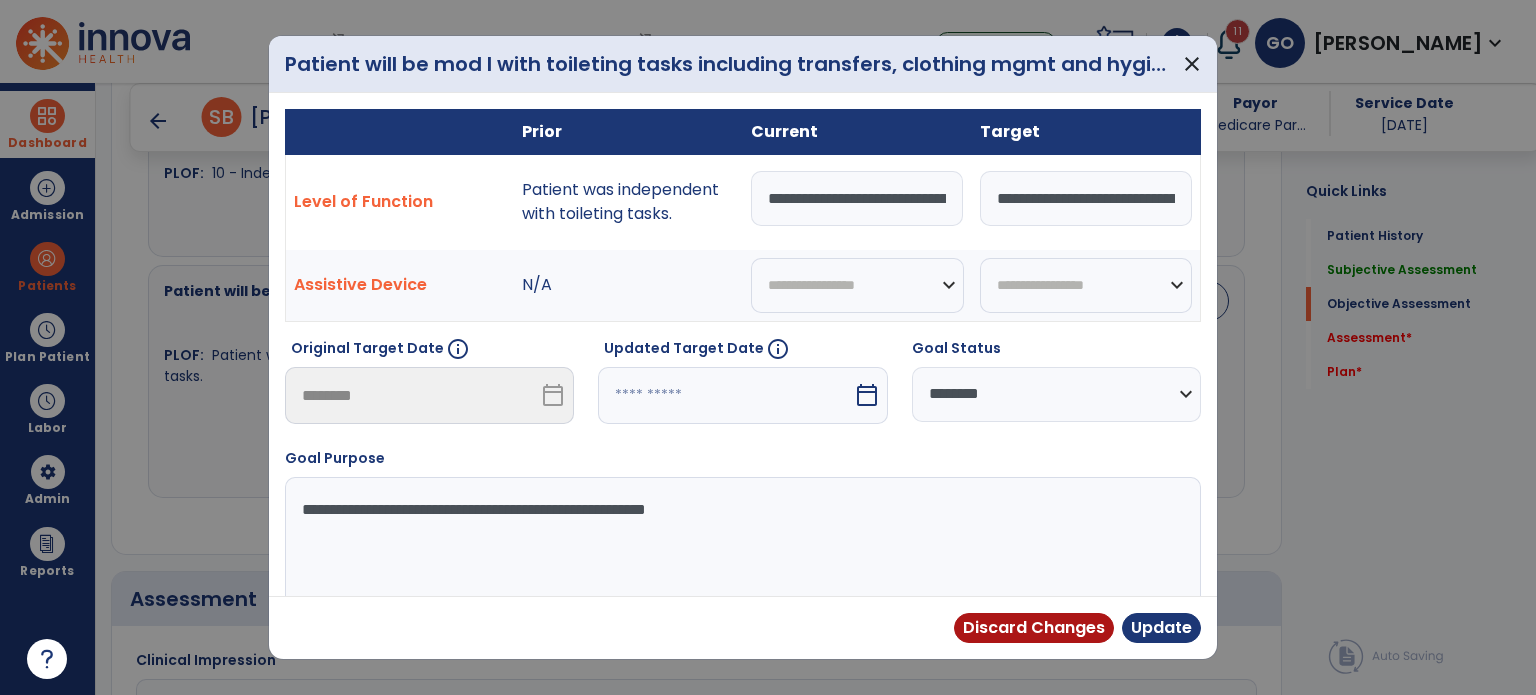 click at bounding box center [725, 395] 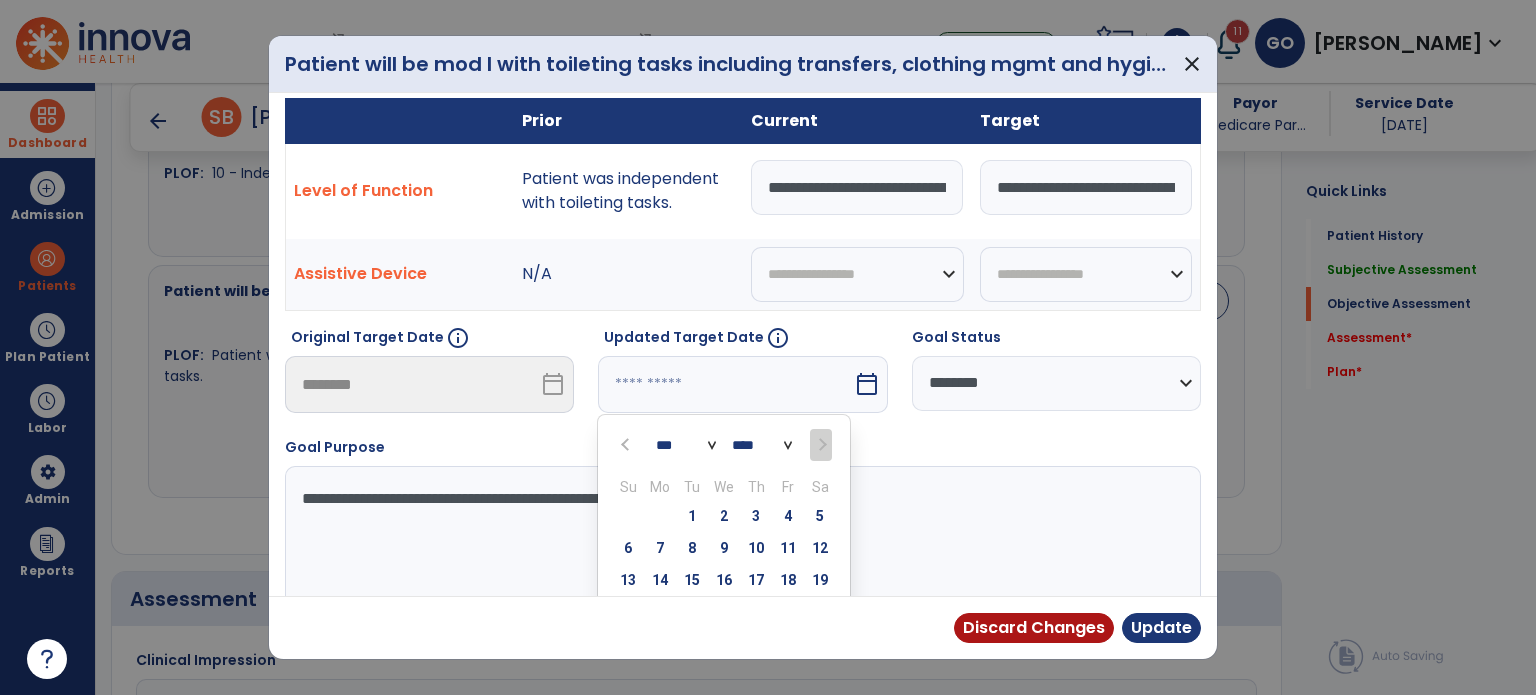 scroll, scrollTop: 43, scrollLeft: 0, axis: vertical 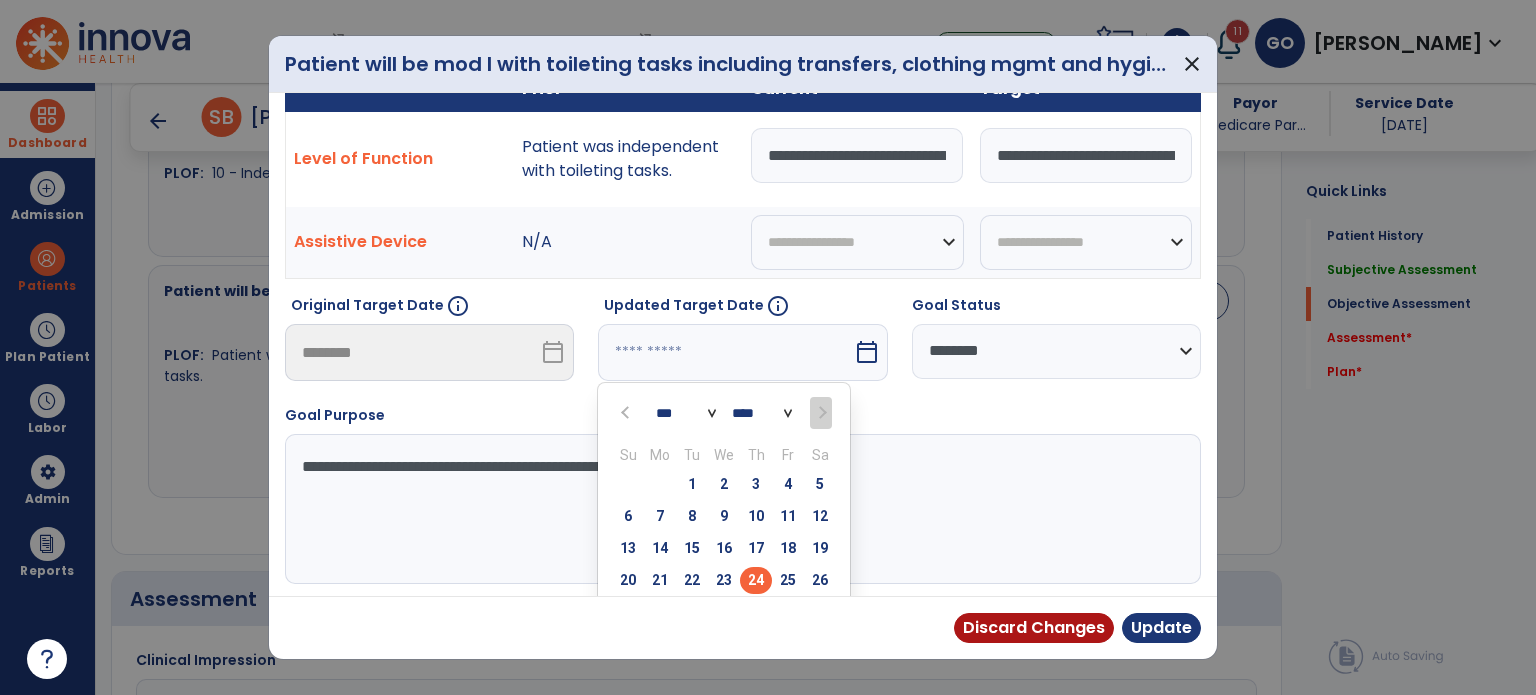 type on "*********" 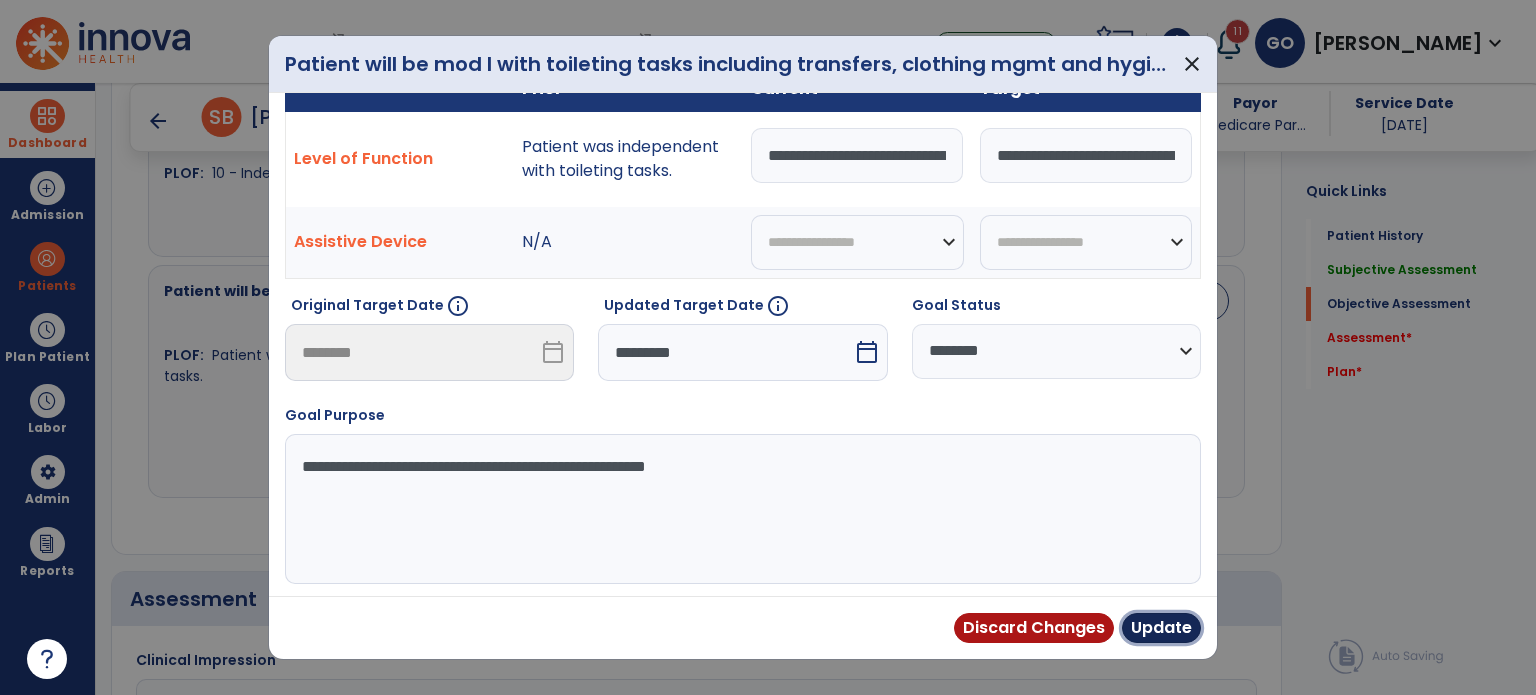 click on "Update" at bounding box center [1161, 628] 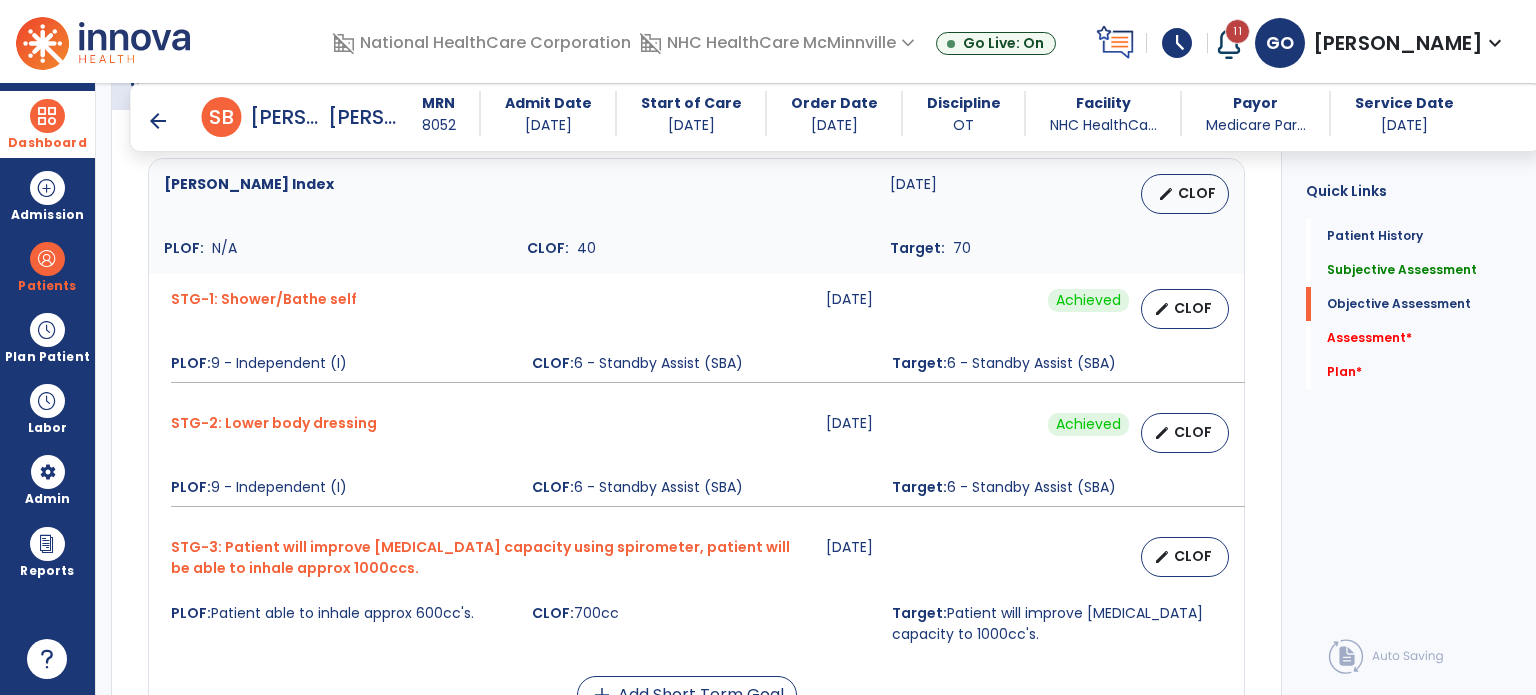 scroll, scrollTop: 1095, scrollLeft: 0, axis: vertical 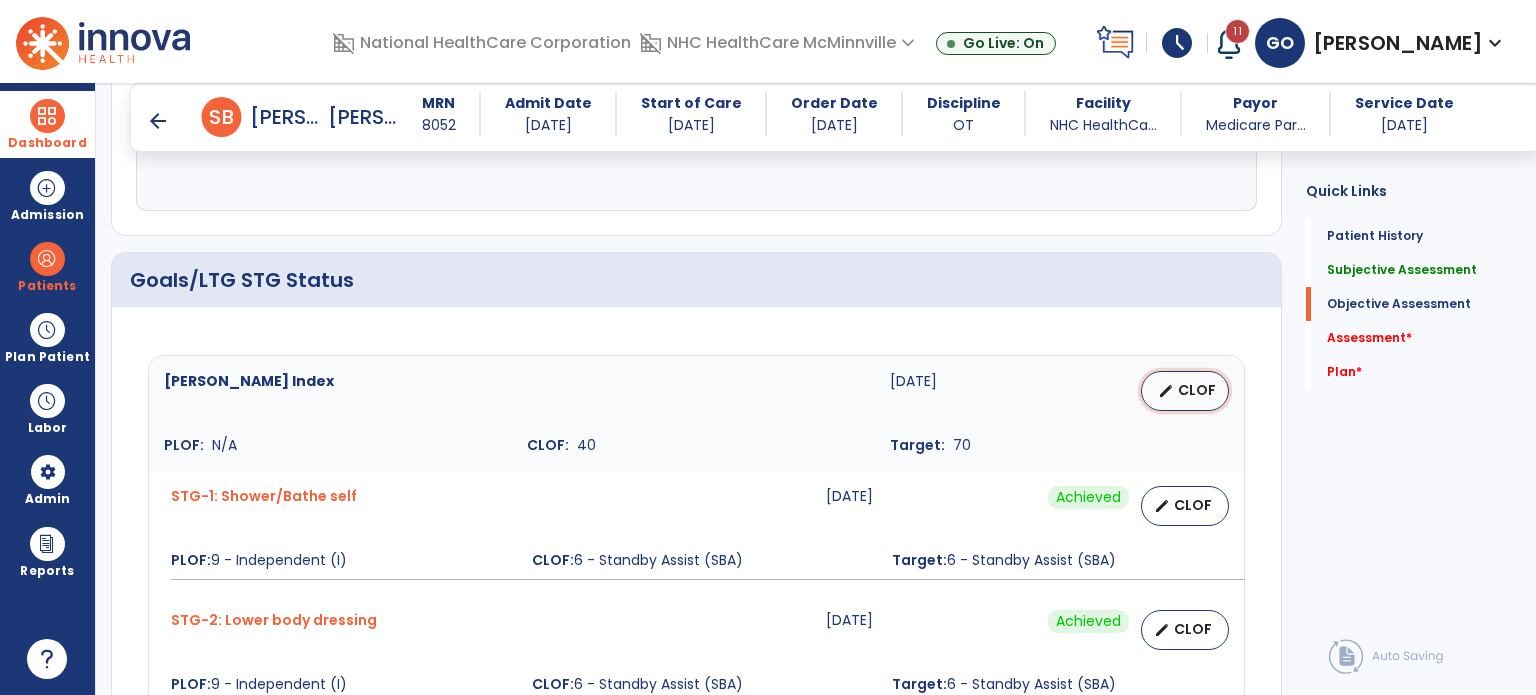 click on "CLOF" at bounding box center [1197, 390] 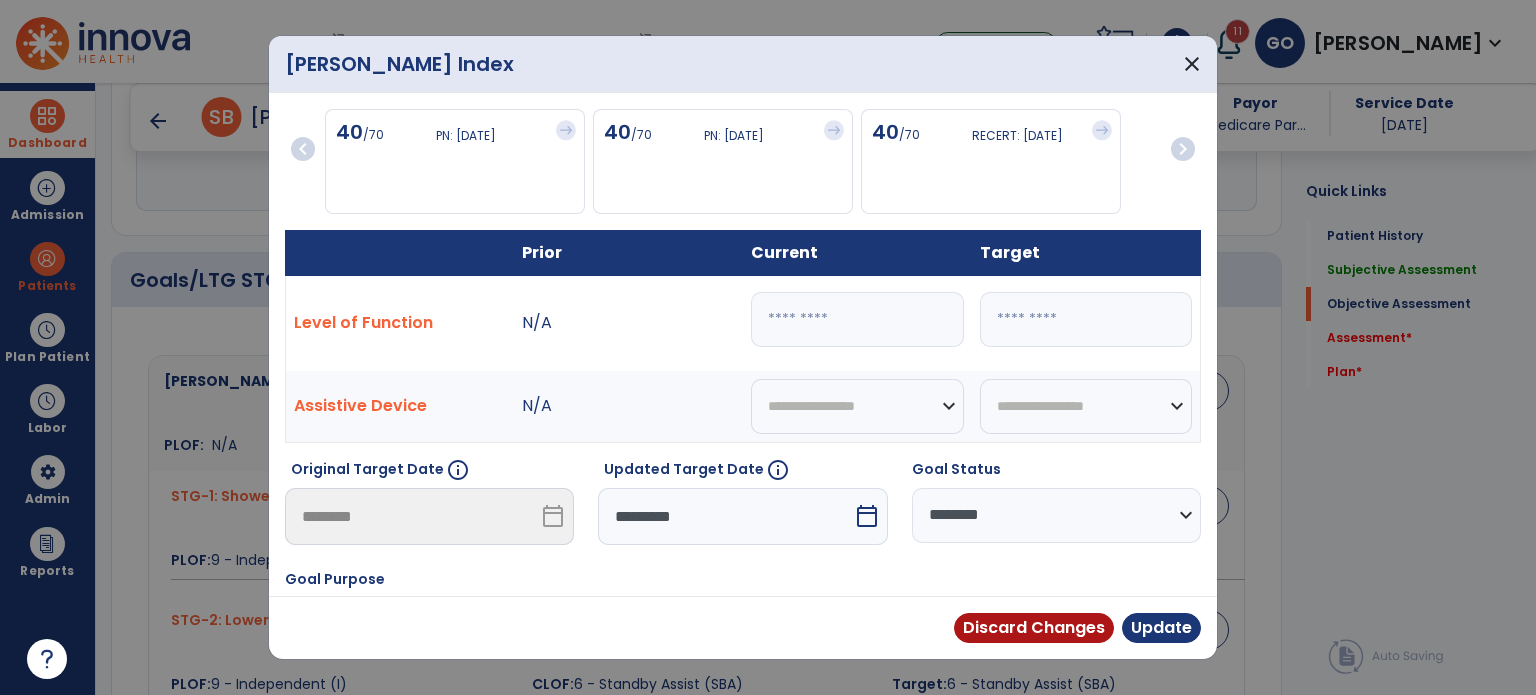 drag, startPoint x: 828, startPoint y: 308, endPoint x: 702, endPoint y: 307, distance: 126.00397 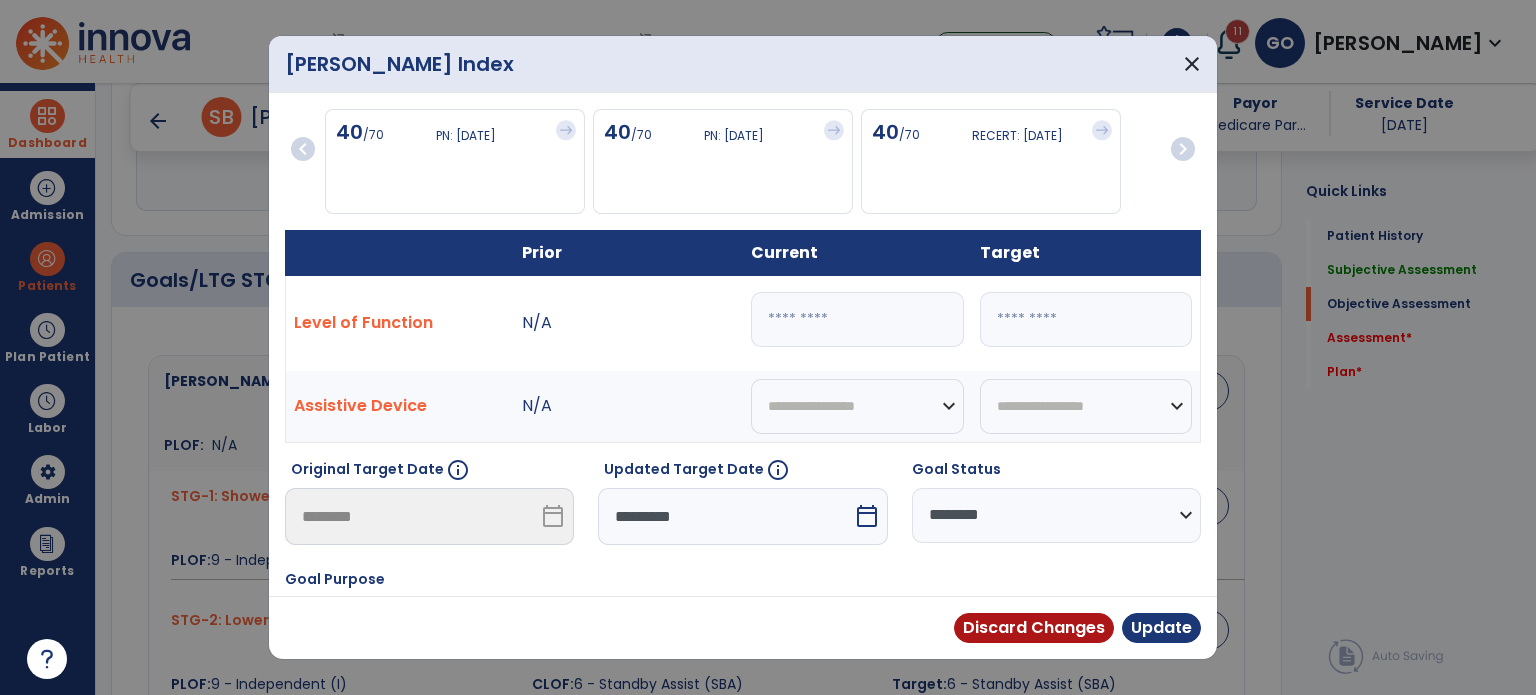 click on "**********" at bounding box center [1056, 515] 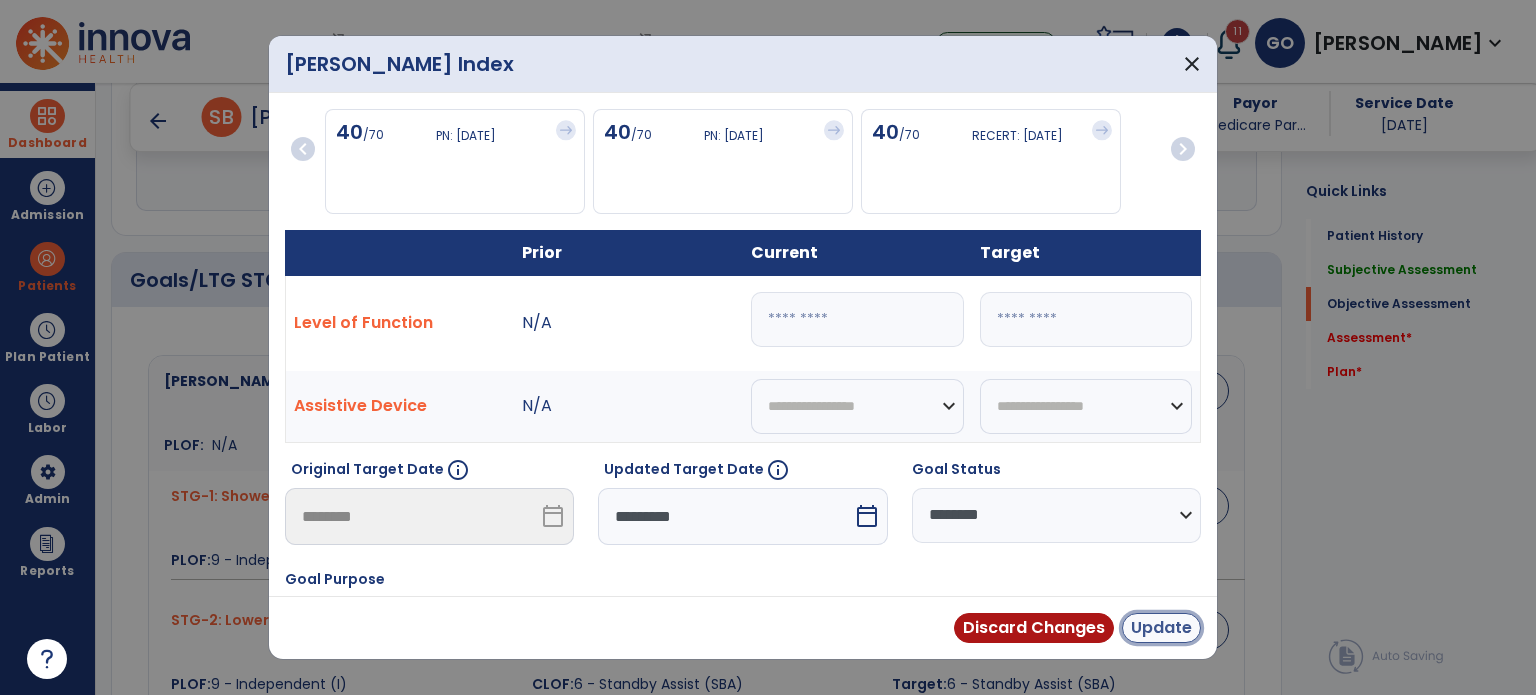 click on "Update" at bounding box center (1161, 628) 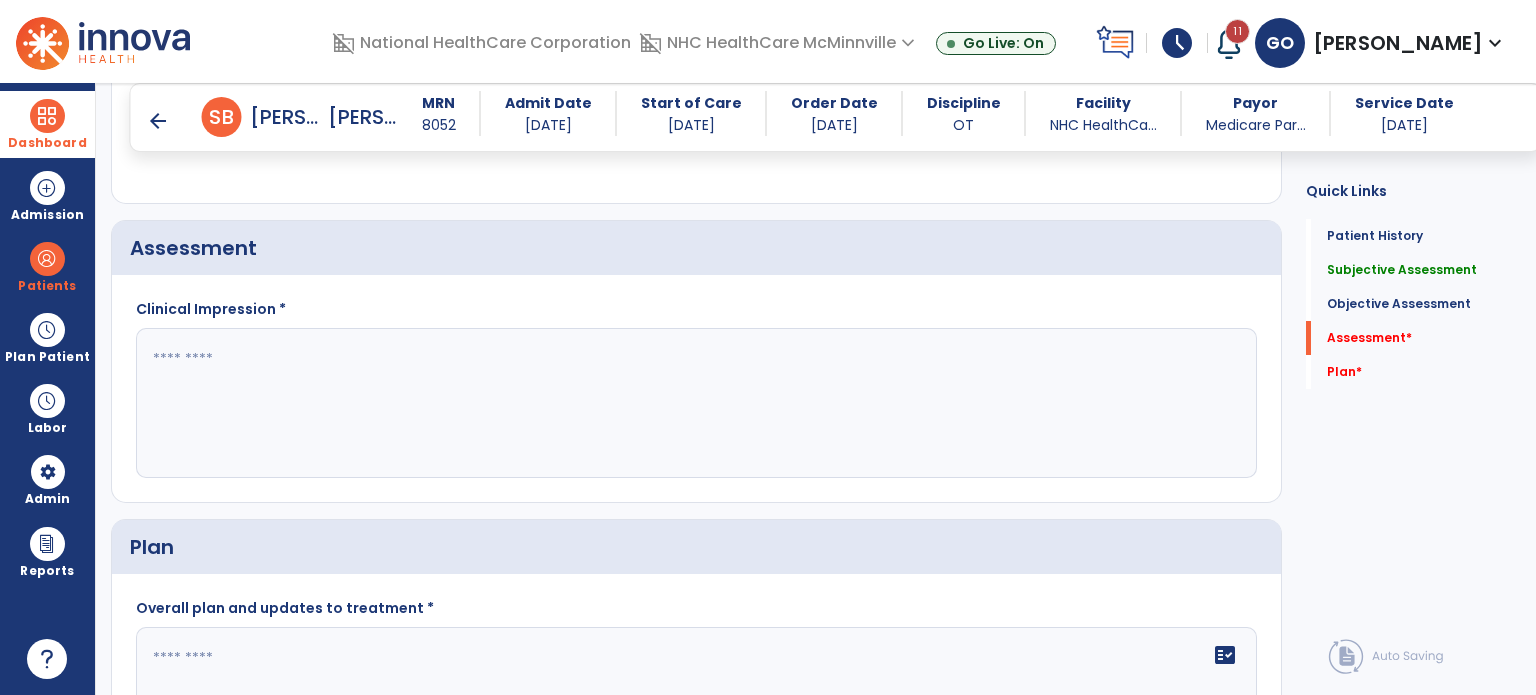 scroll, scrollTop: 2595, scrollLeft: 0, axis: vertical 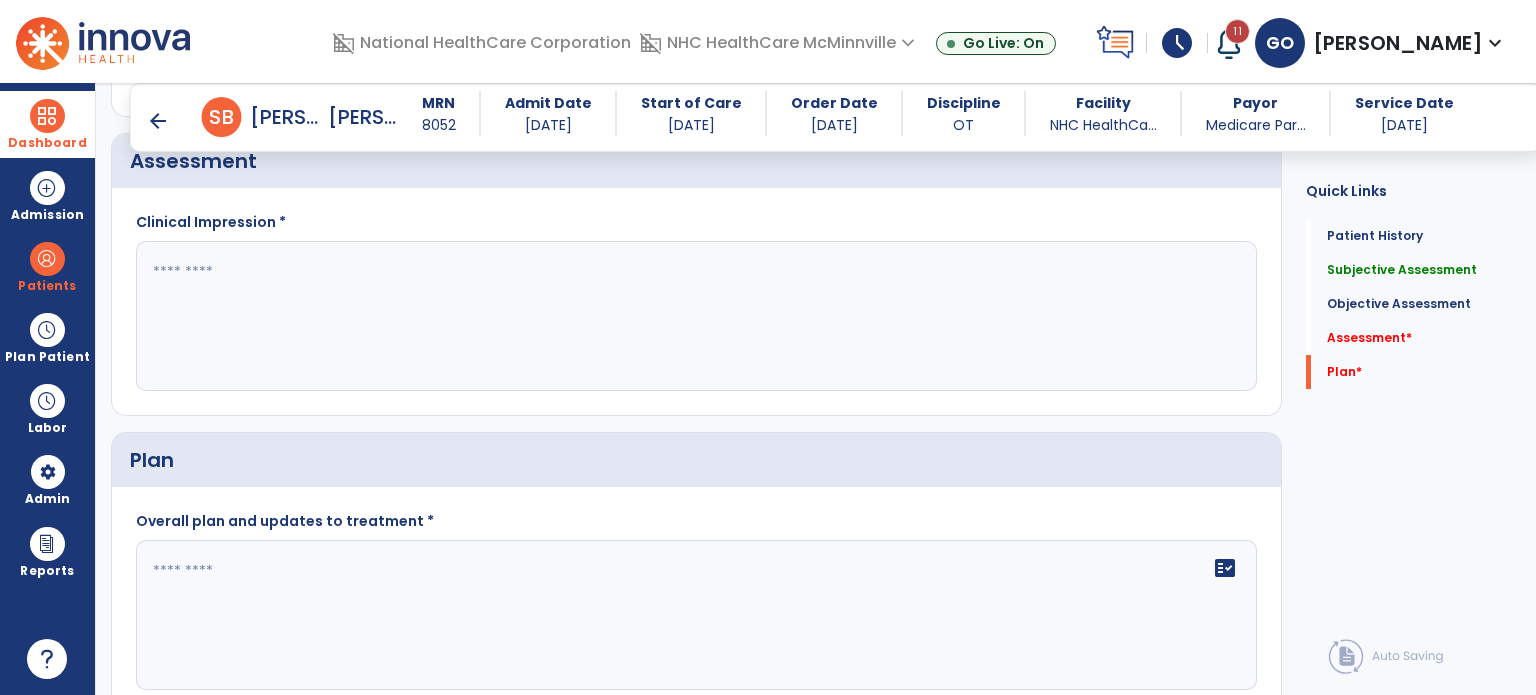 click 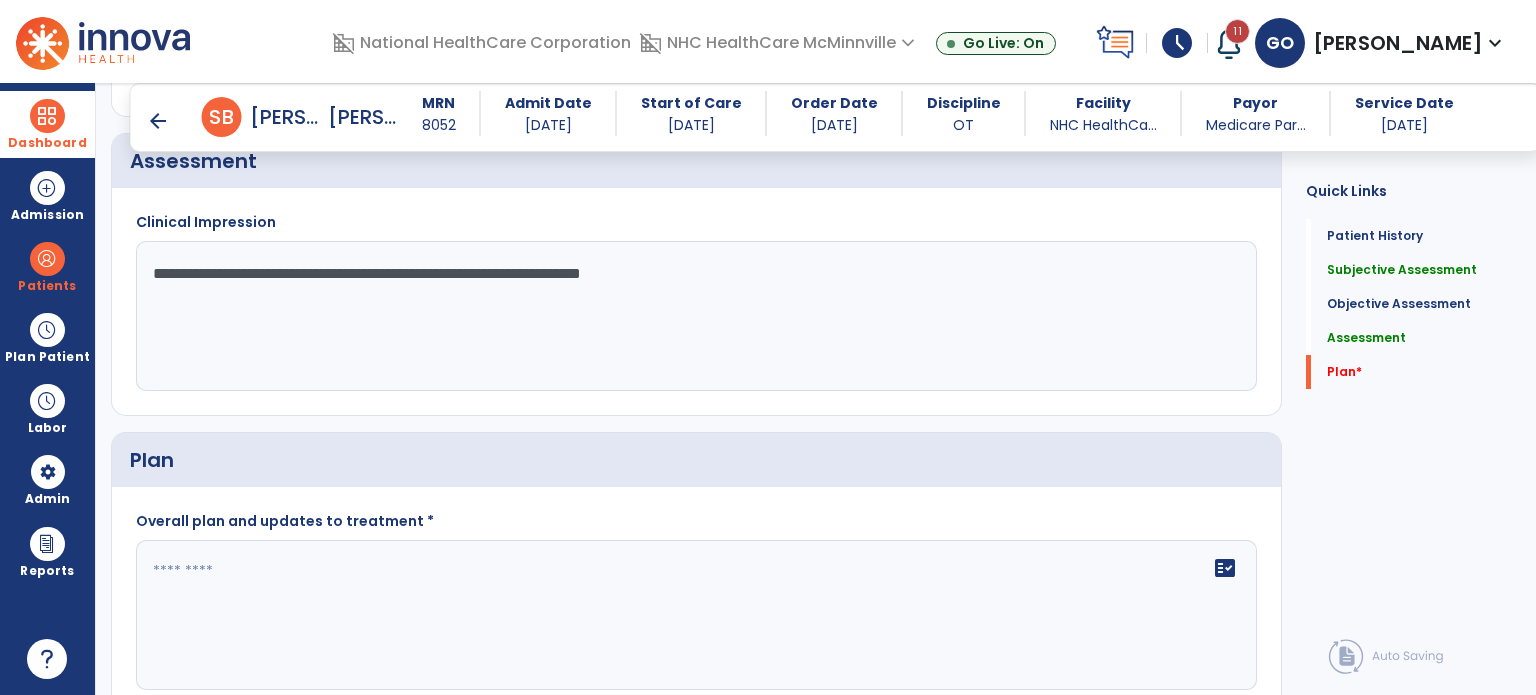 click on "**********" 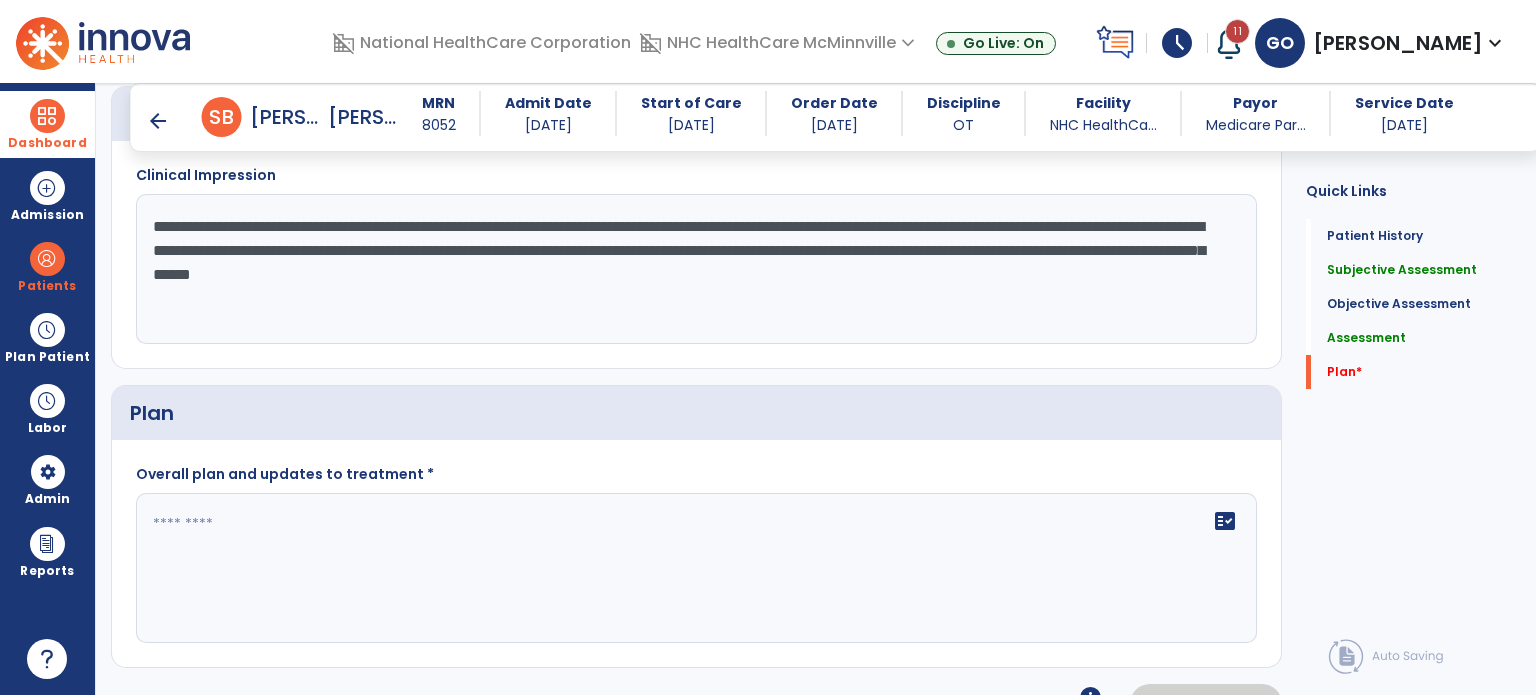 scroll, scrollTop: 2680, scrollLeft: 0, axis: vertical 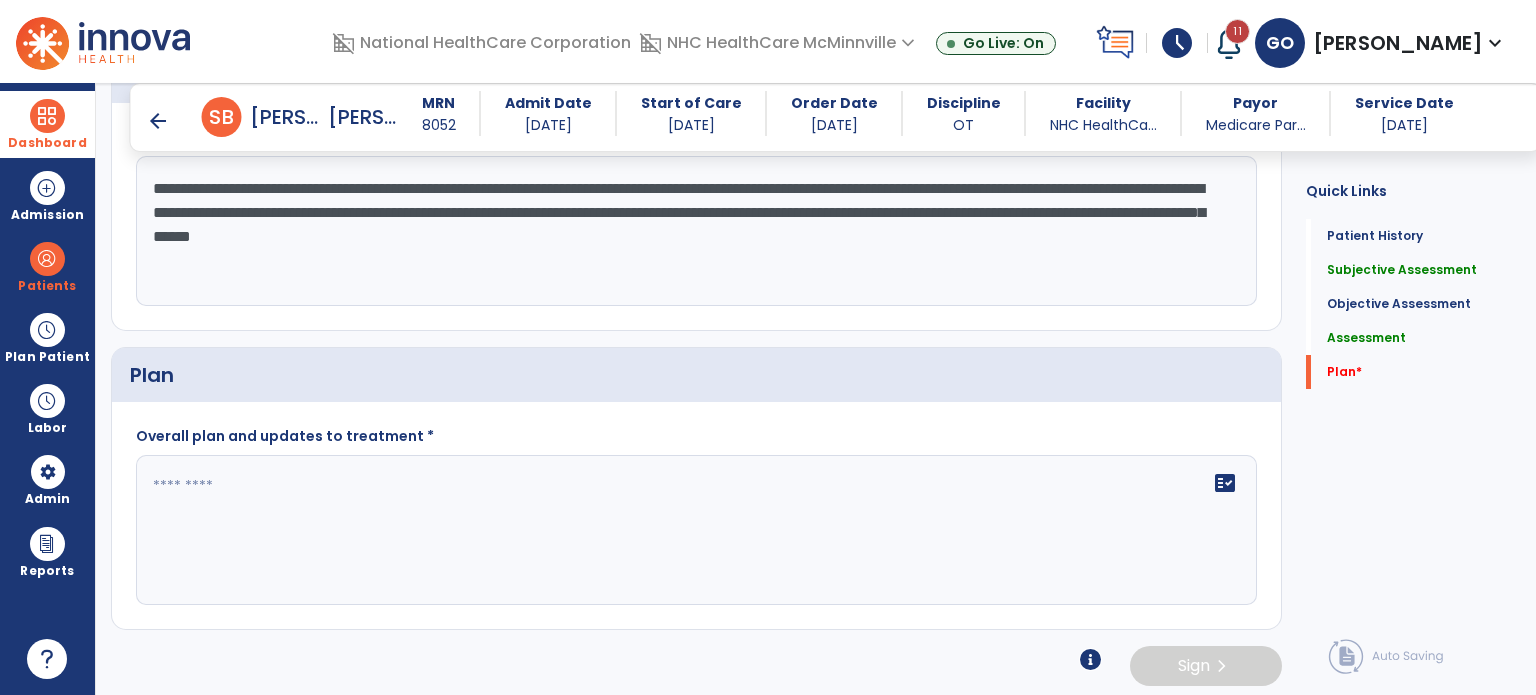 type on "**********" 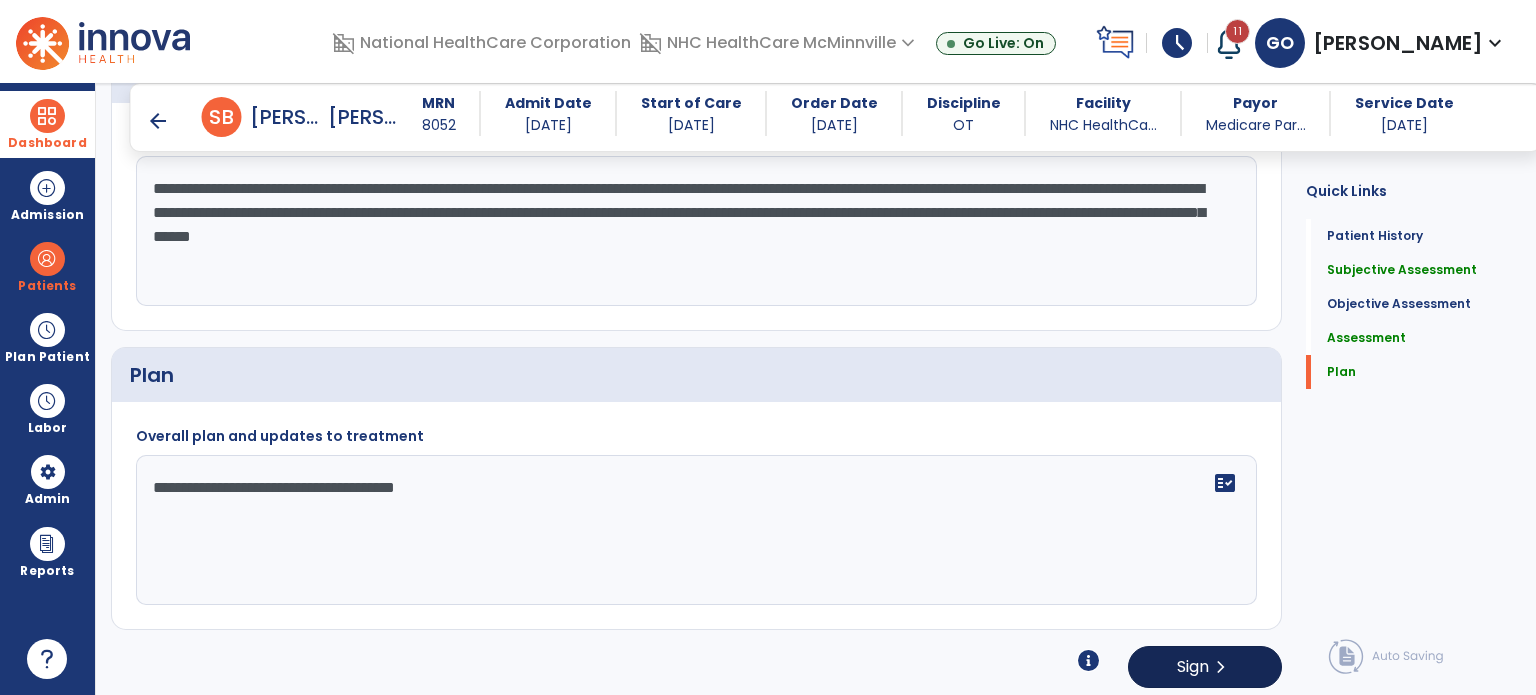 type on "**********" 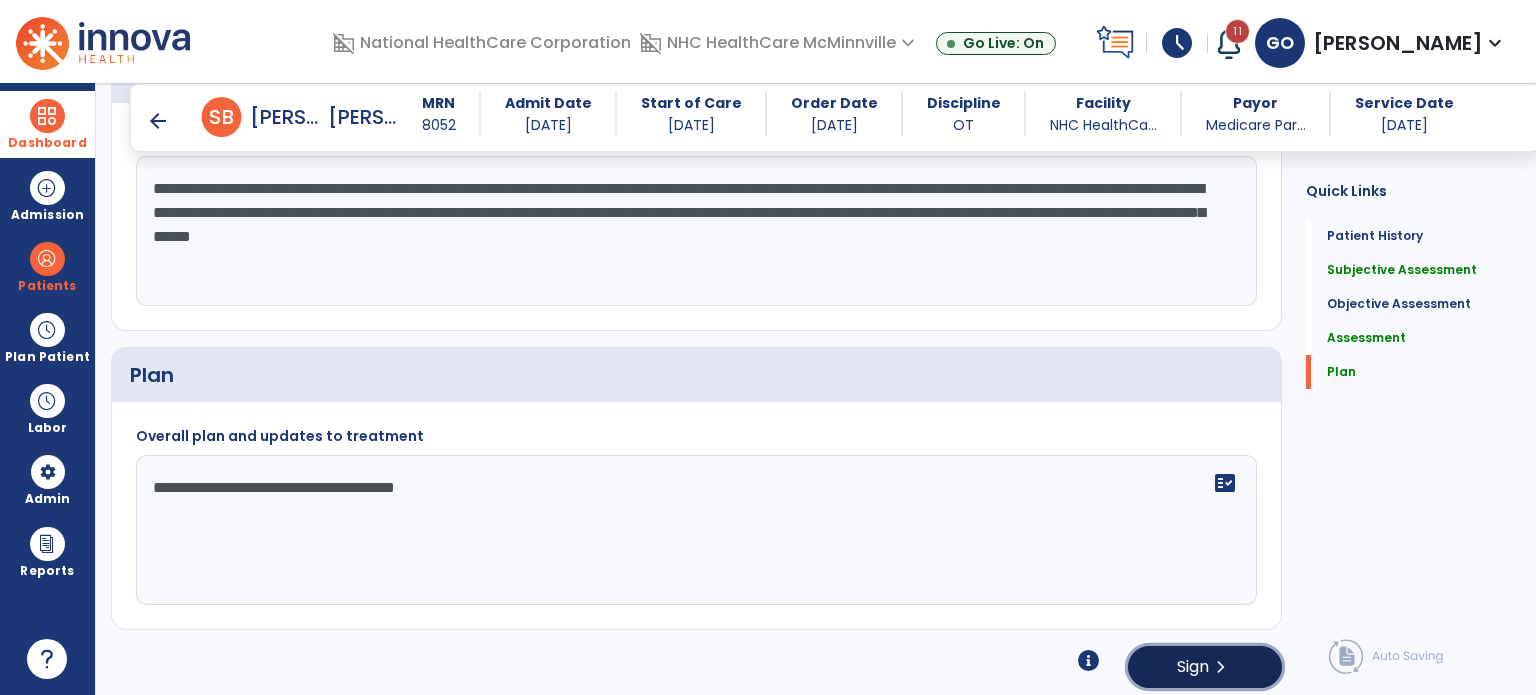 click on "chevron_right" 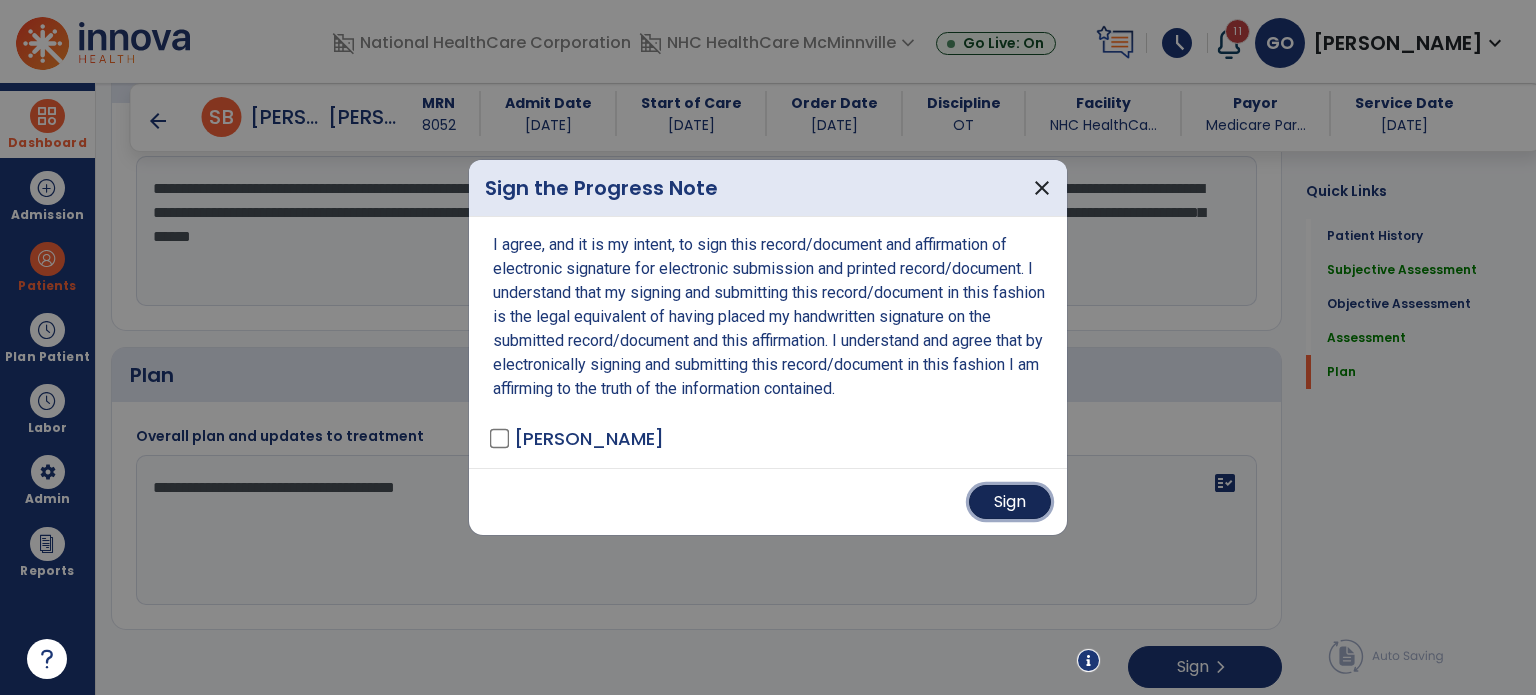 drag, startPoint x: 1003, startPoint y: 500, endPoint x: 1060, endPoint y: 480, distance: 60.40695 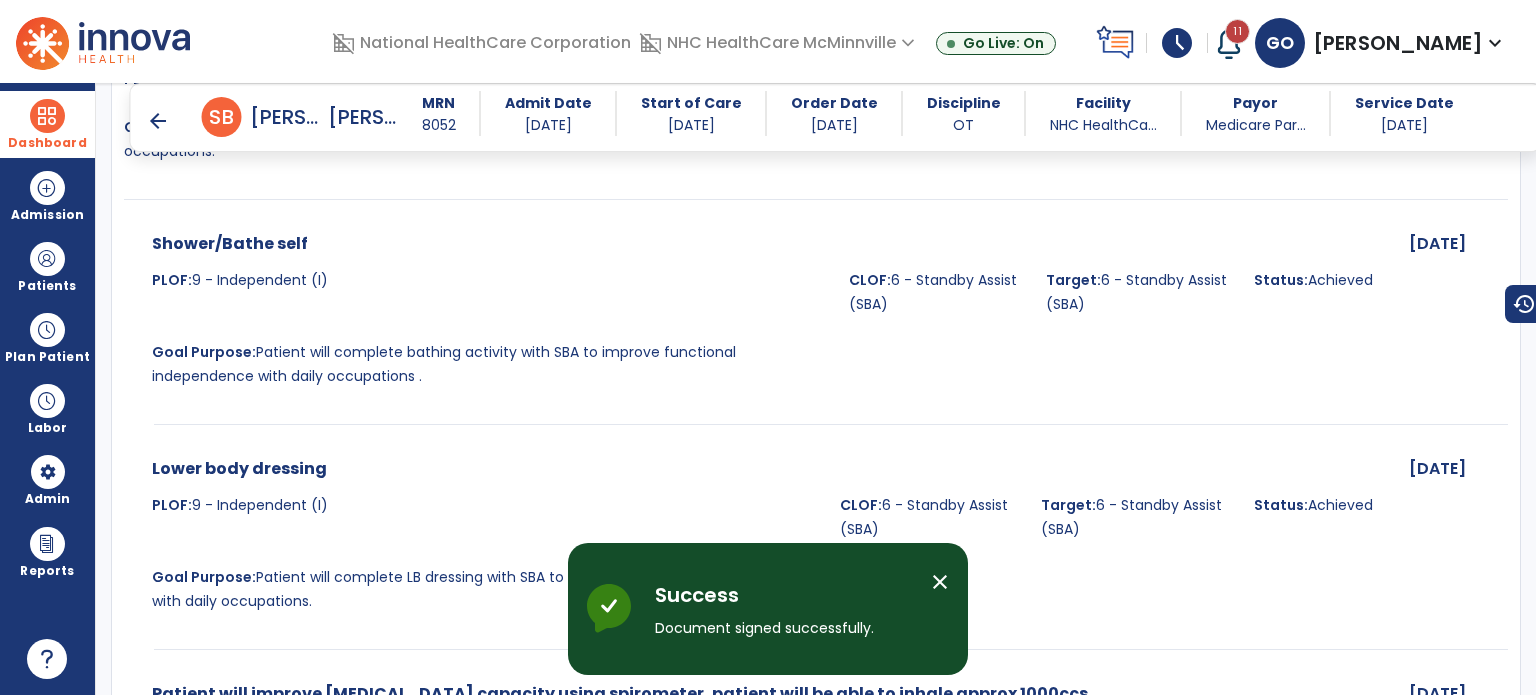 scroll, scrollTop: 3498, scrollLeft: 0, axis: vertical 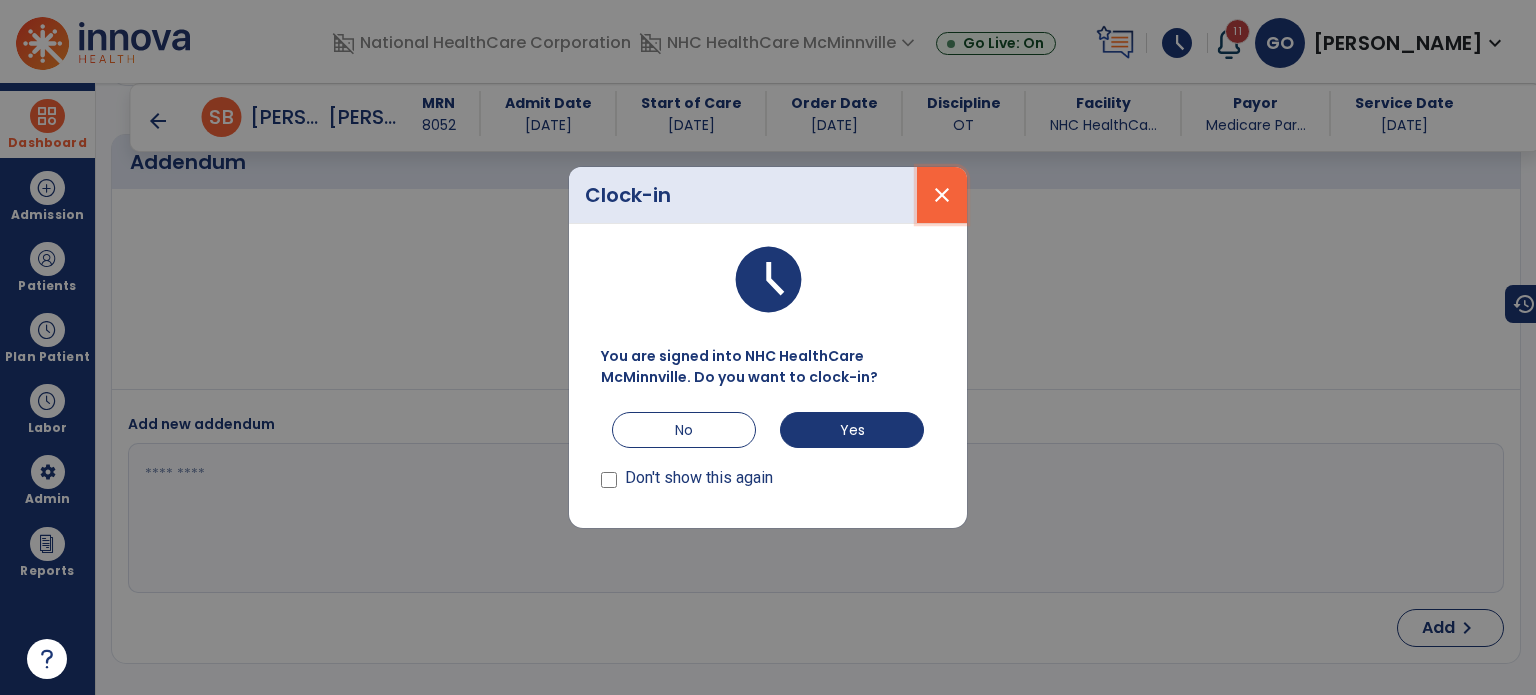 click on "close" at bounding box center (942, 195) 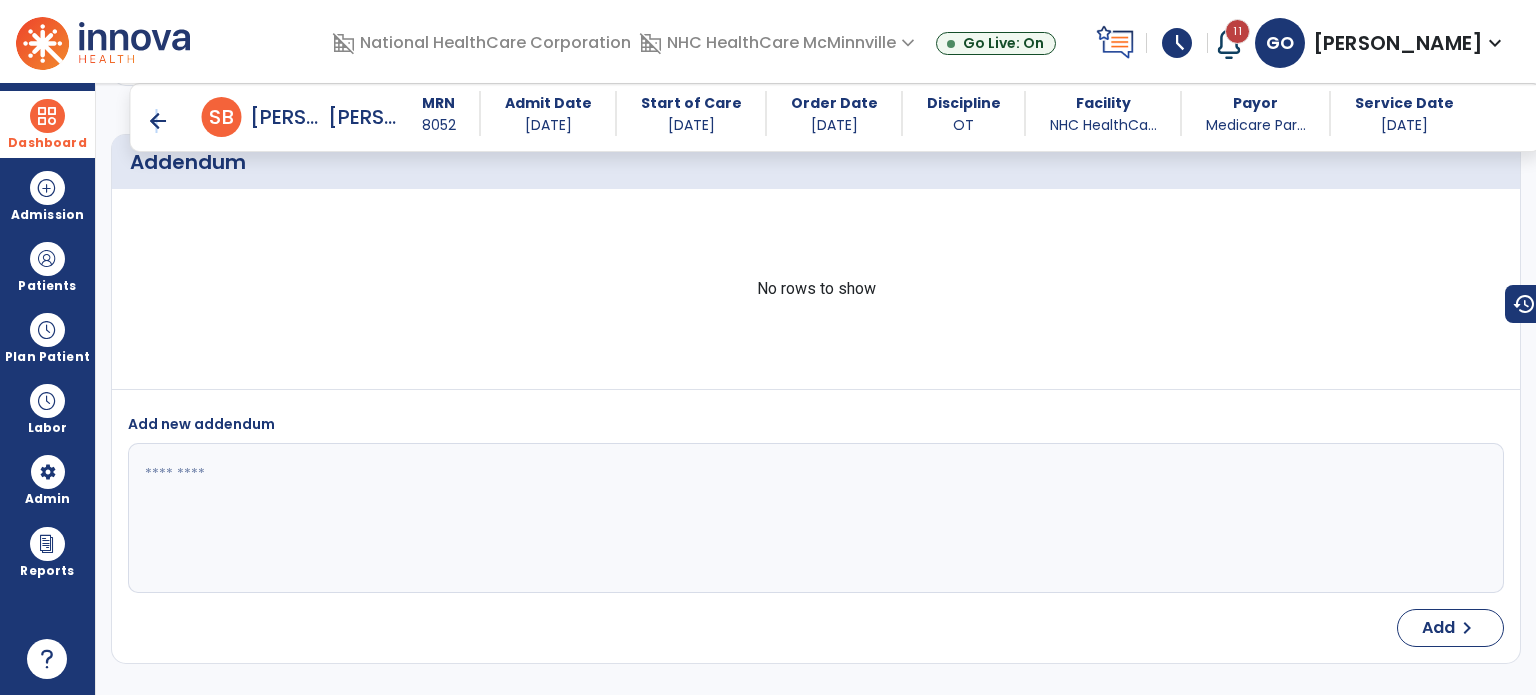 click on "arrow_back" at bounding box center (158, 121) 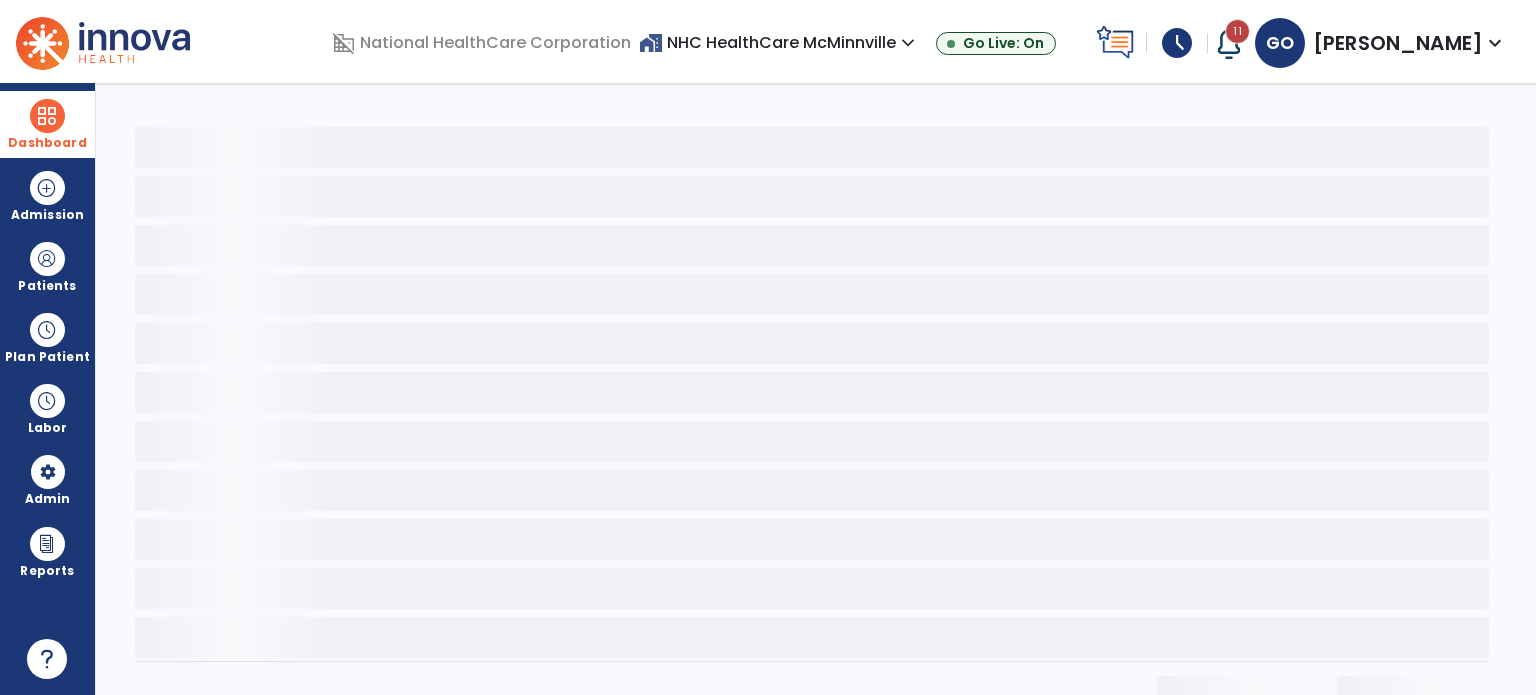 click on "Dashboard" at bounding box center (47, 124) 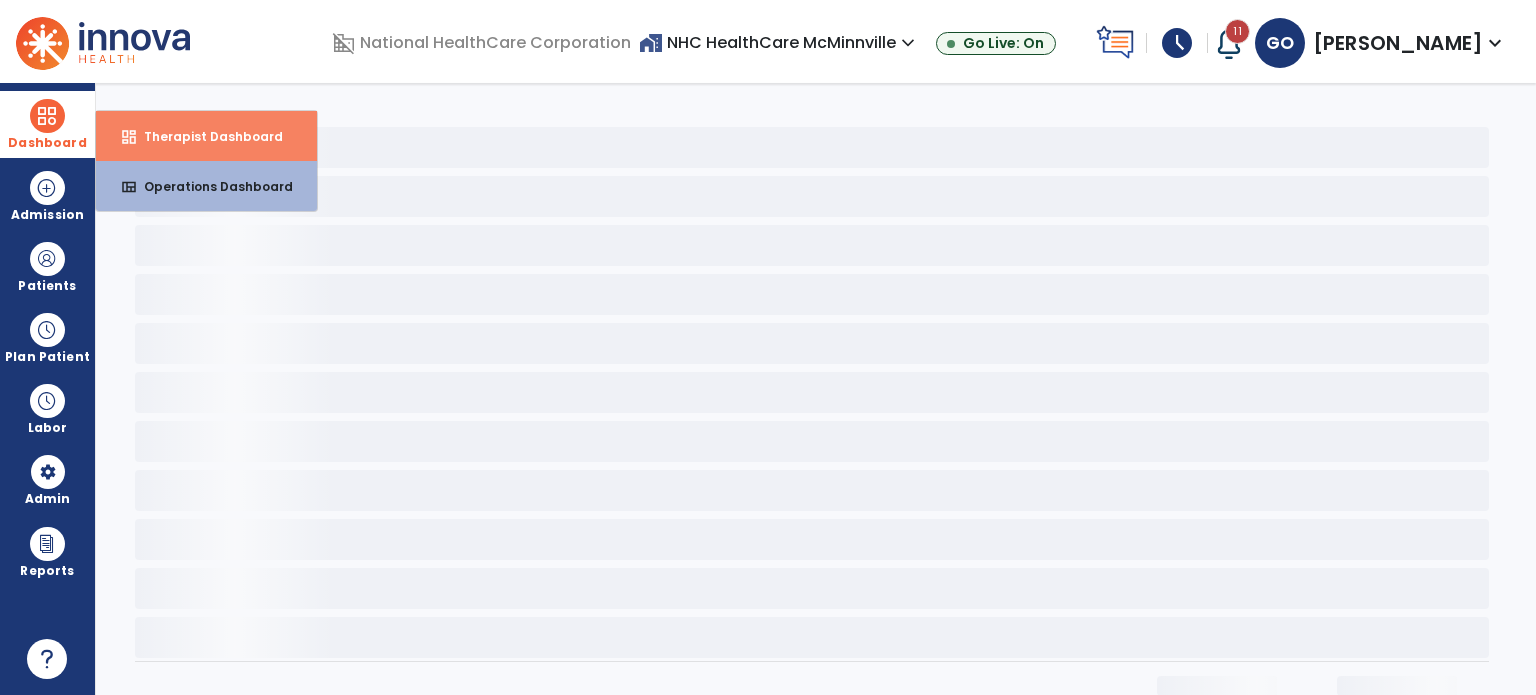 click on "dashboard  Therapist Dashboard" at bounding box center [206, 136] 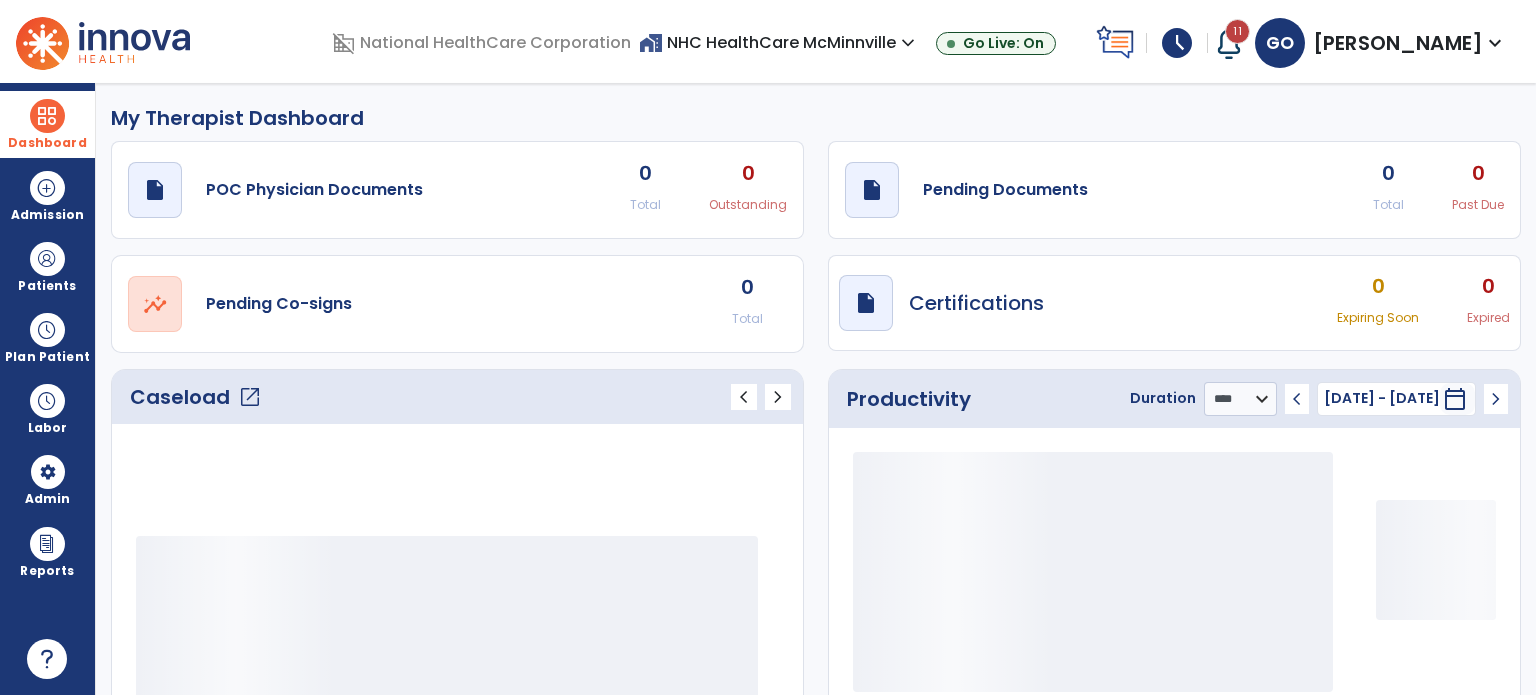 scroll, scrollTop: 0, scrollLeft: 0, axis: both 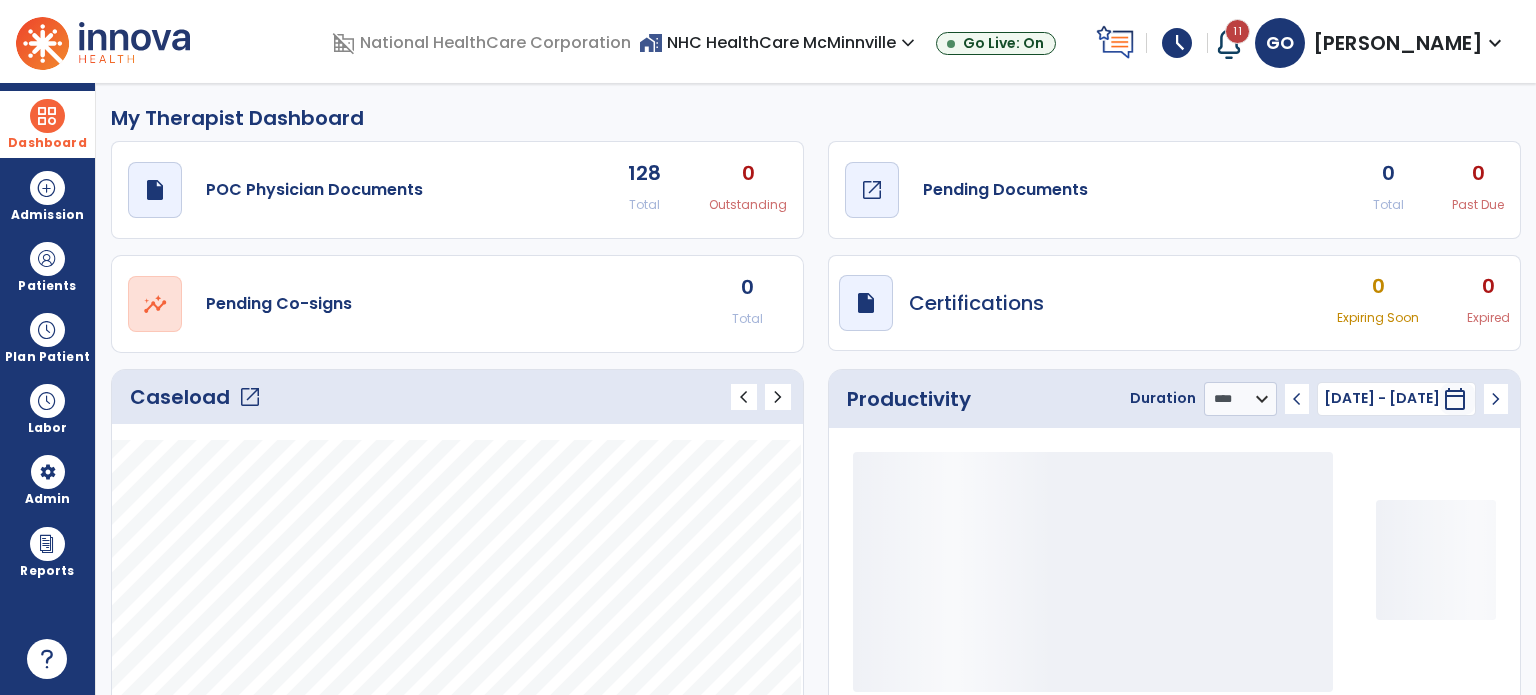 click on "draft   open_in_new  Pending Documents" 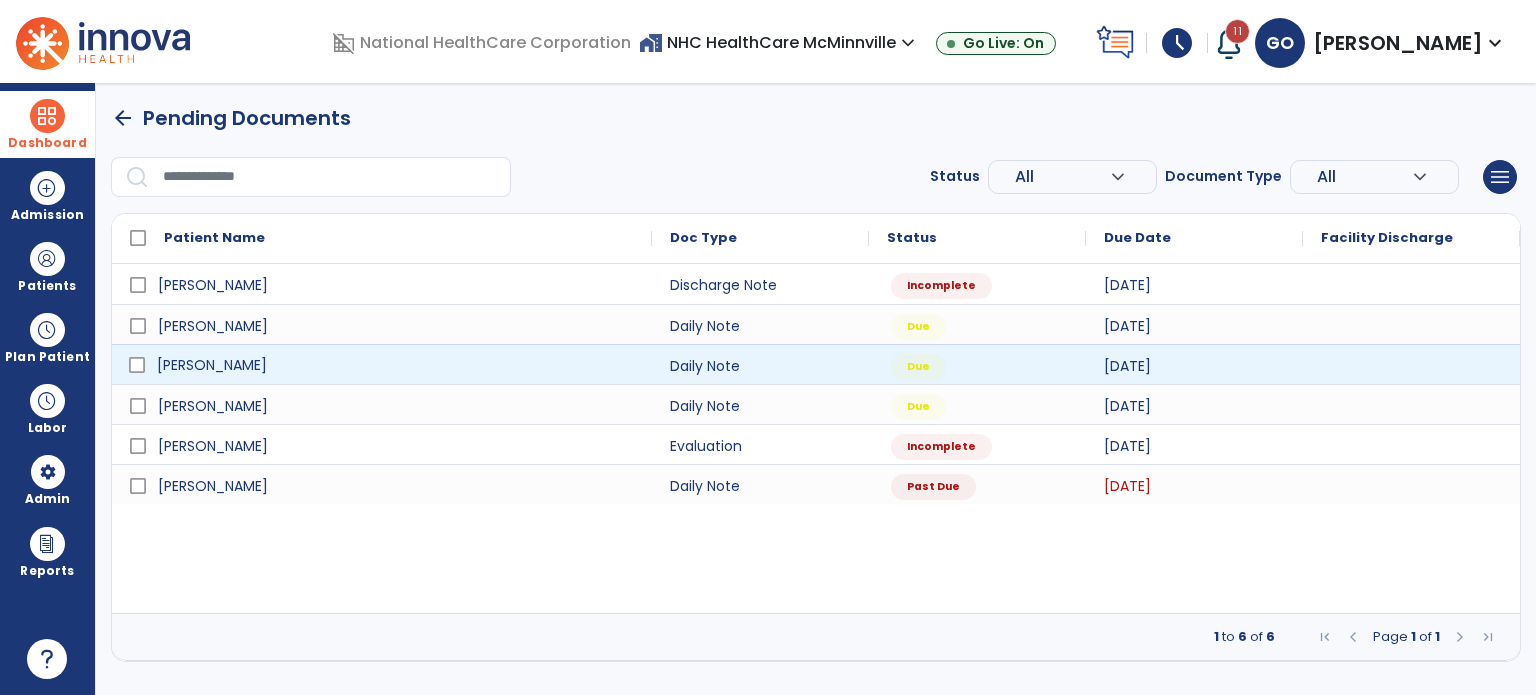 click on "[PERSON_NAME]" at bounding box center [396, 365] 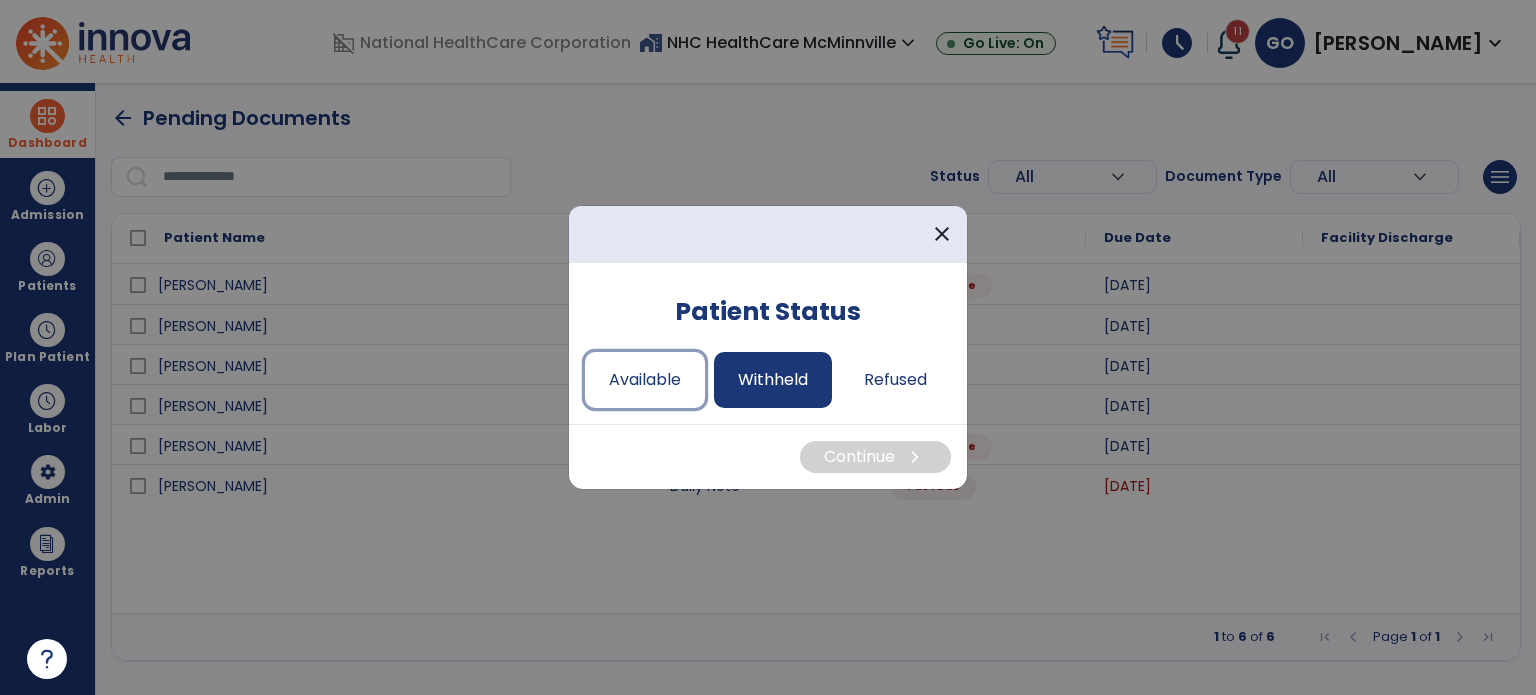 drag, startPoint x: 679, startPoint y: 374, endPoint x: 728, endPoint y: 394, distance: 52.924473 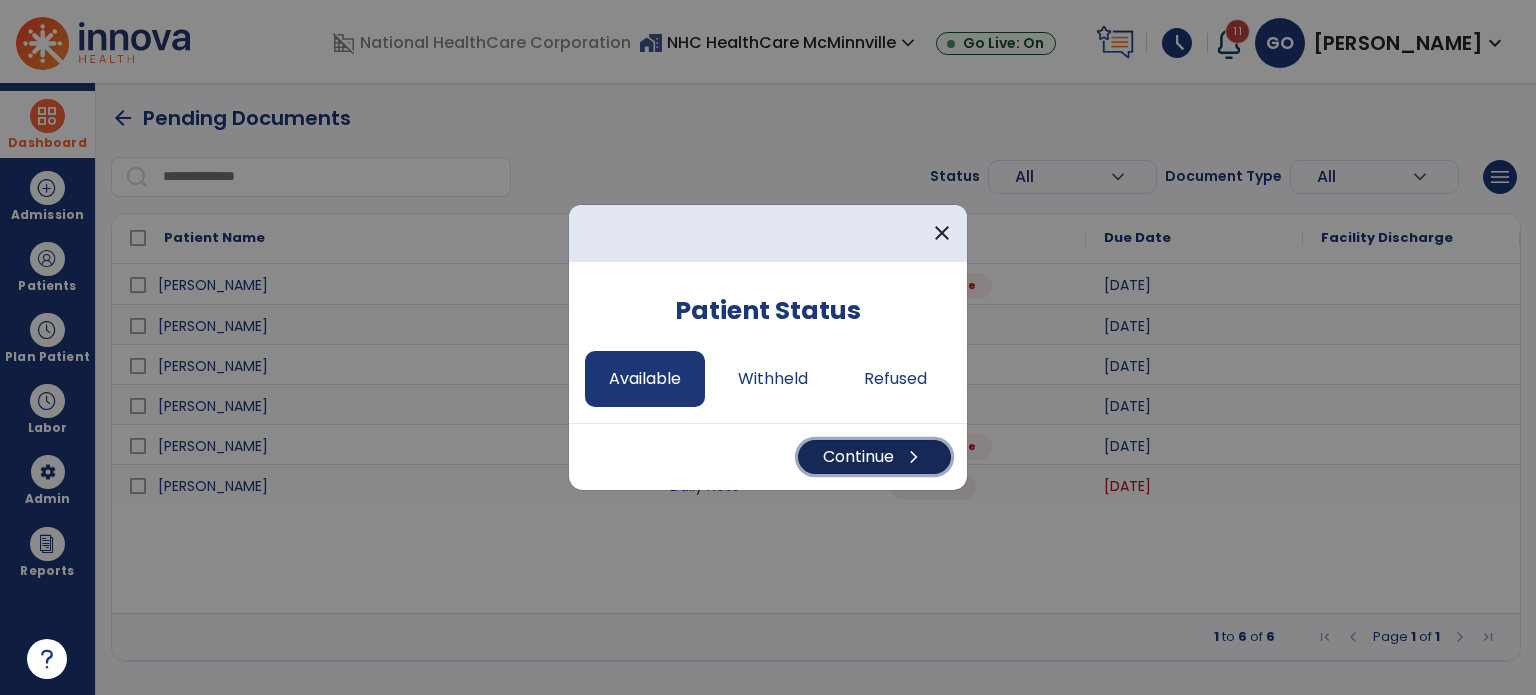 click on "Continue   chevron_right" at bounding box center [874, 457] 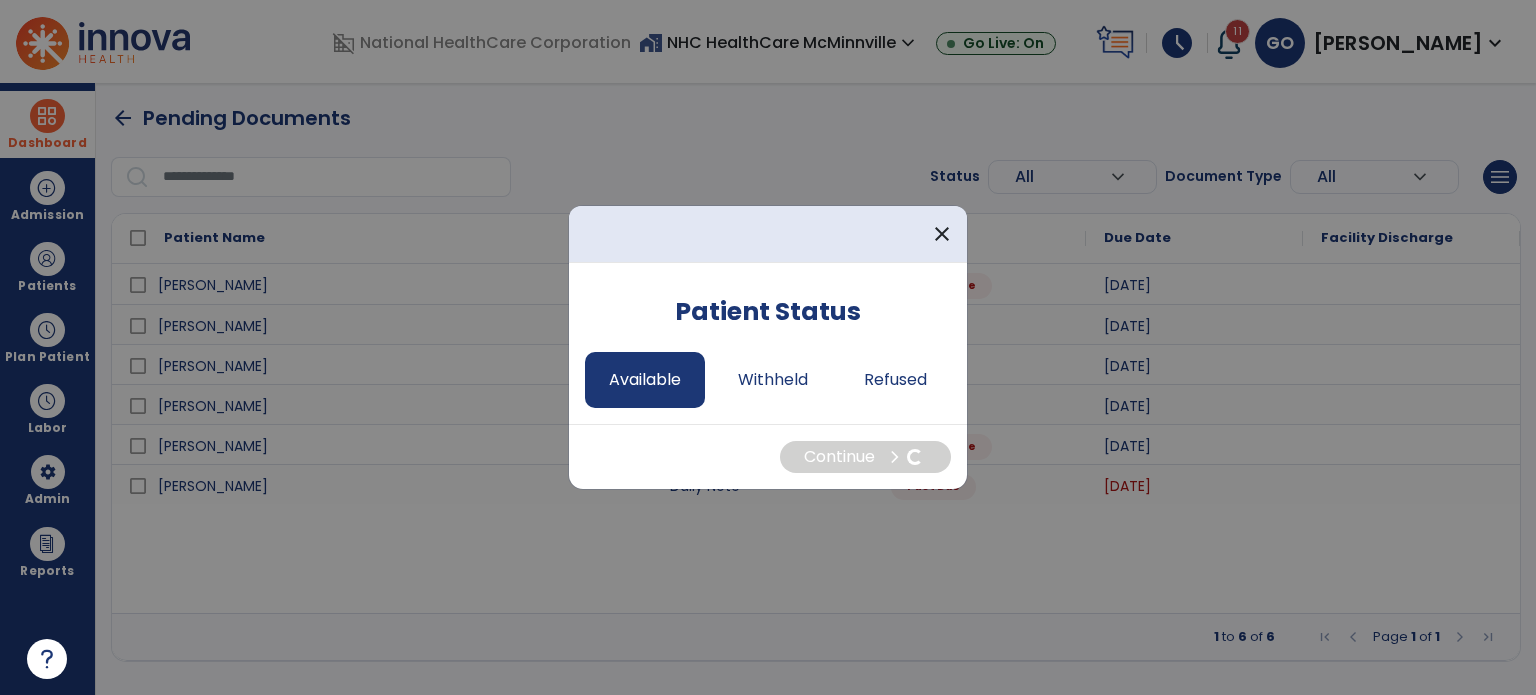 select on "*" 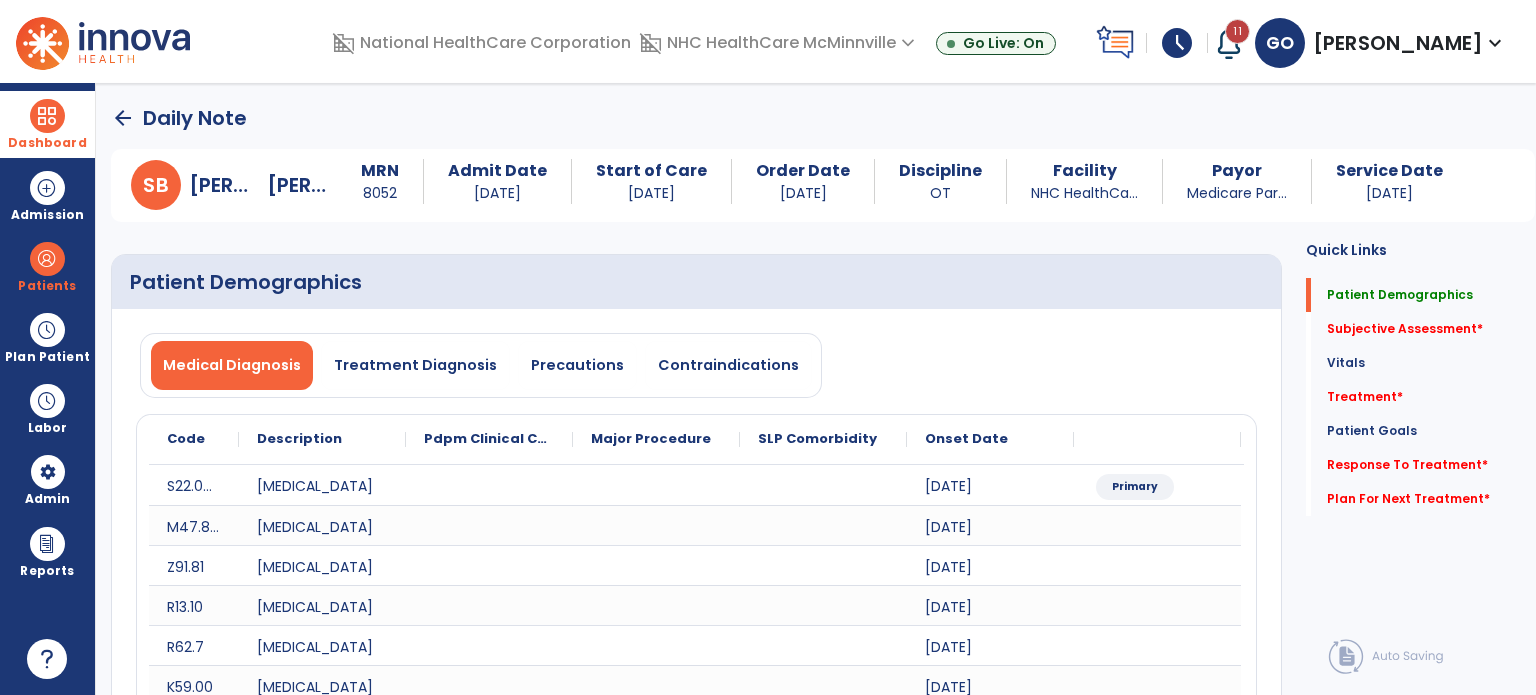 click on "Subjective Assessment   *  Subjective Assessment   *" 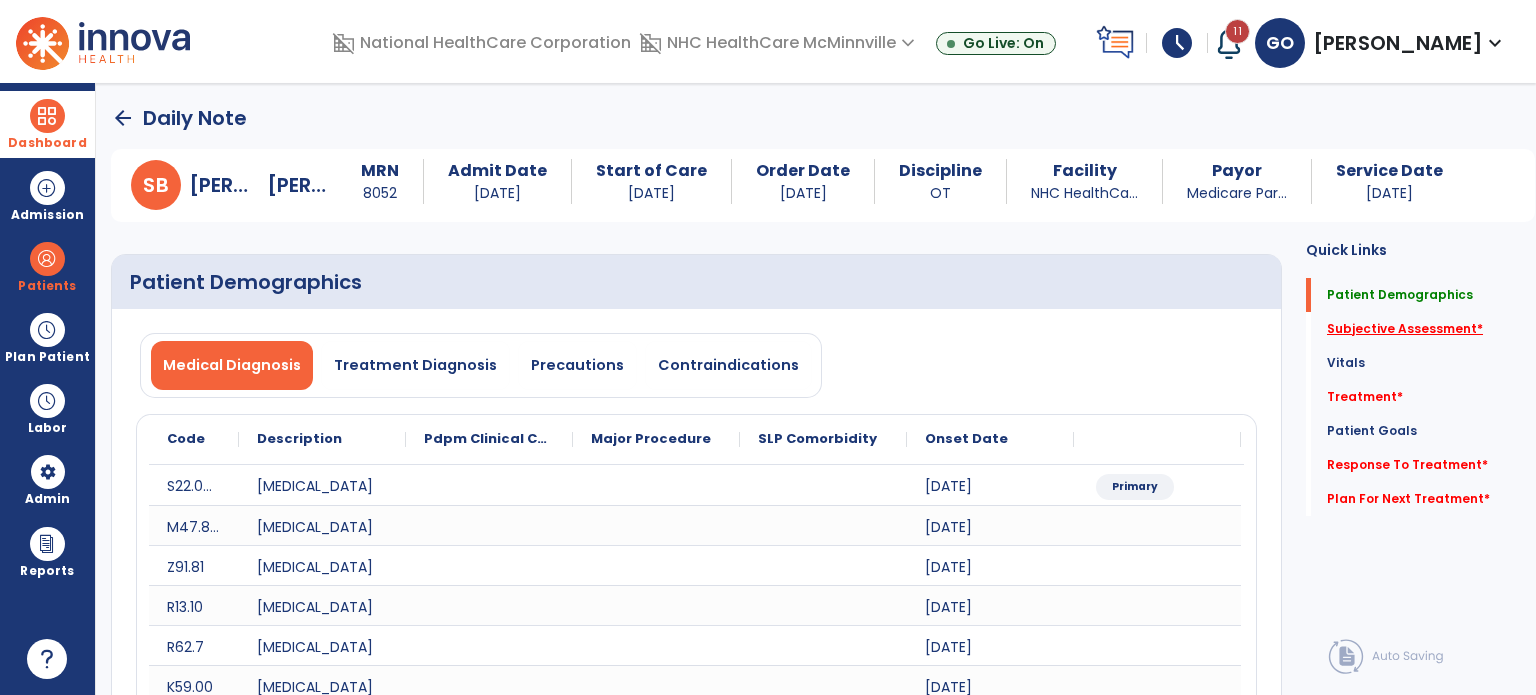 click on "Subjective Assessment   *" 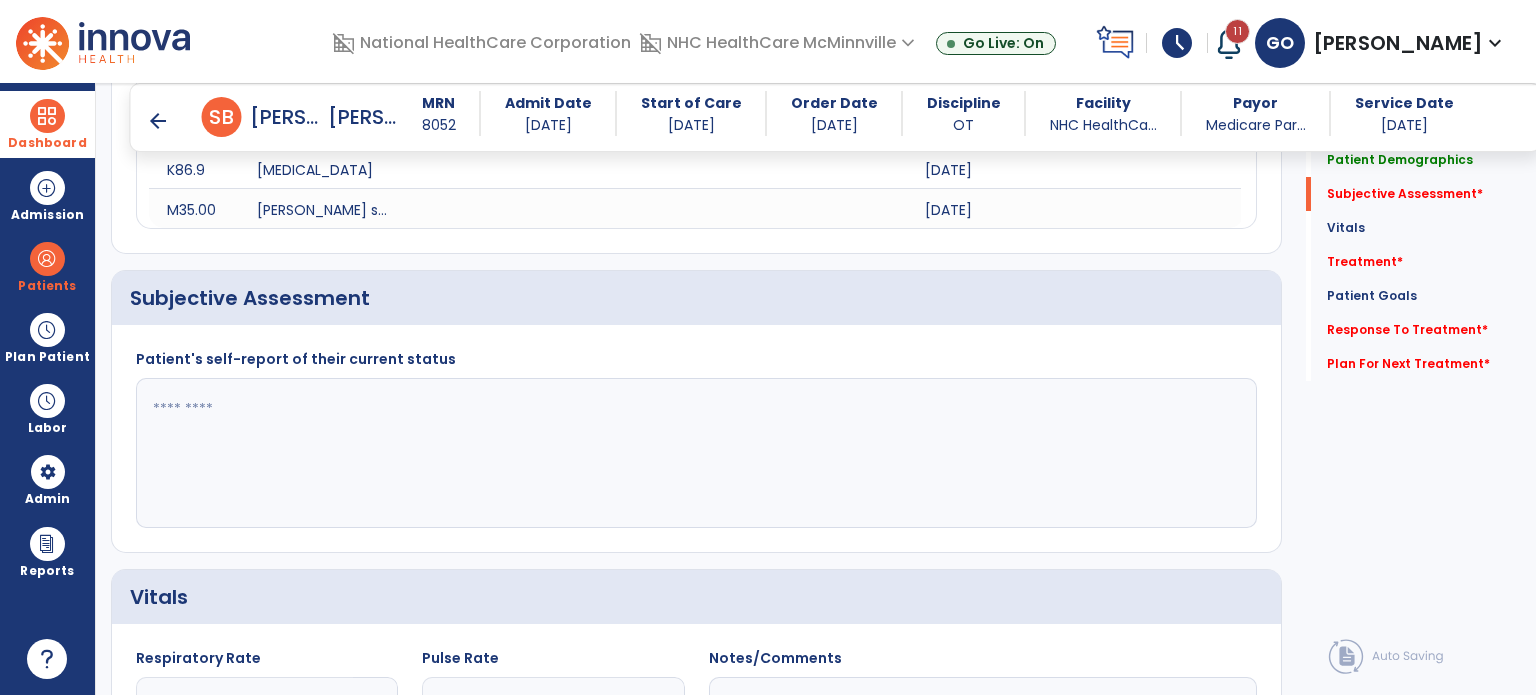 scroll, scrollTop: 818, scrollLeft: 0, axis: vertical 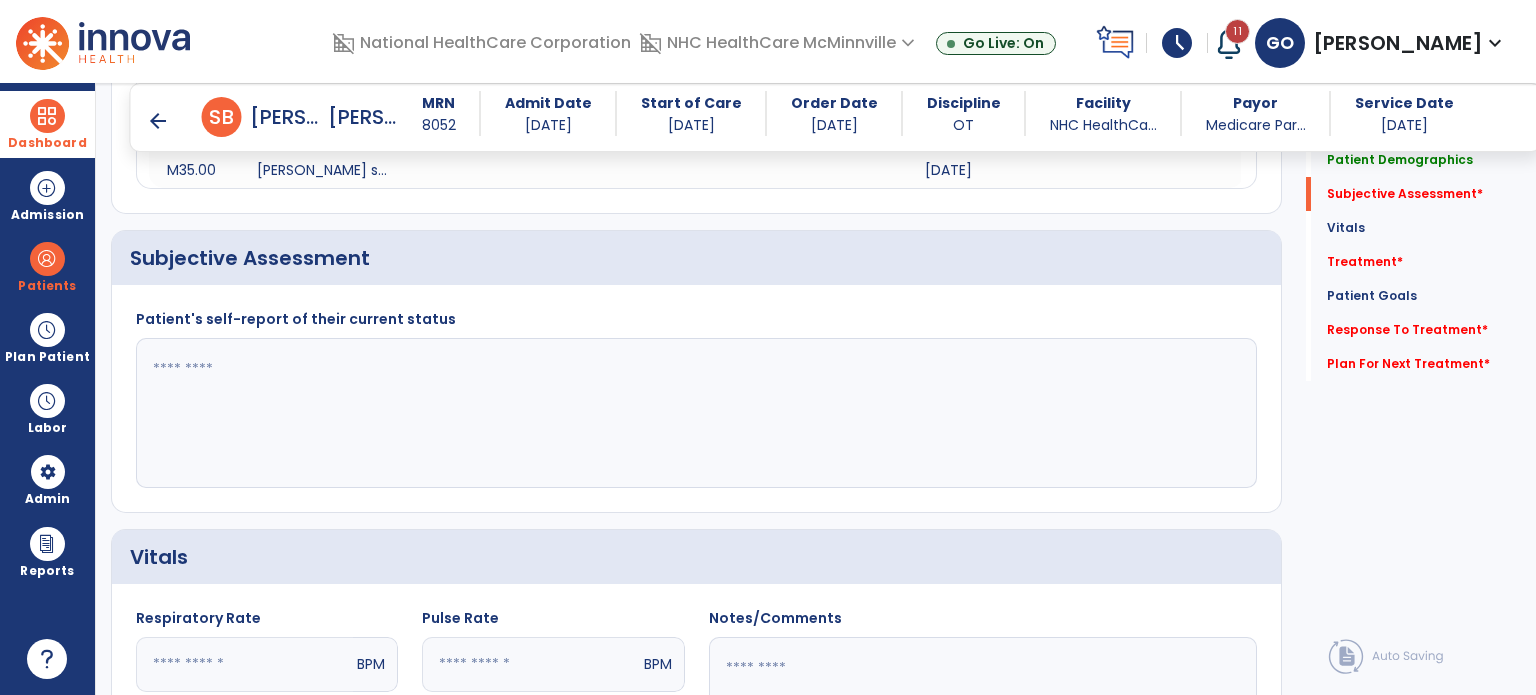 click 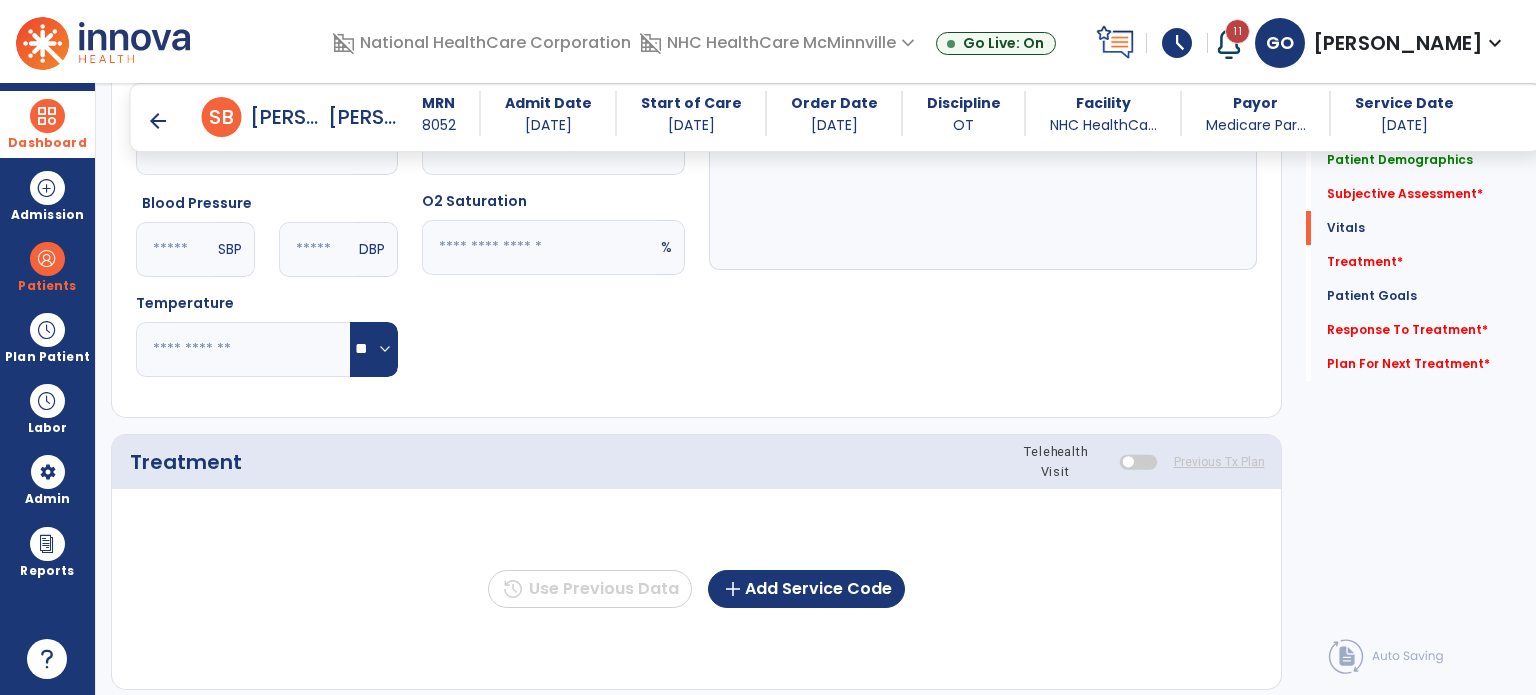 scroll, scrollTop: 1418, scrollLeft: 0, axis: vertical 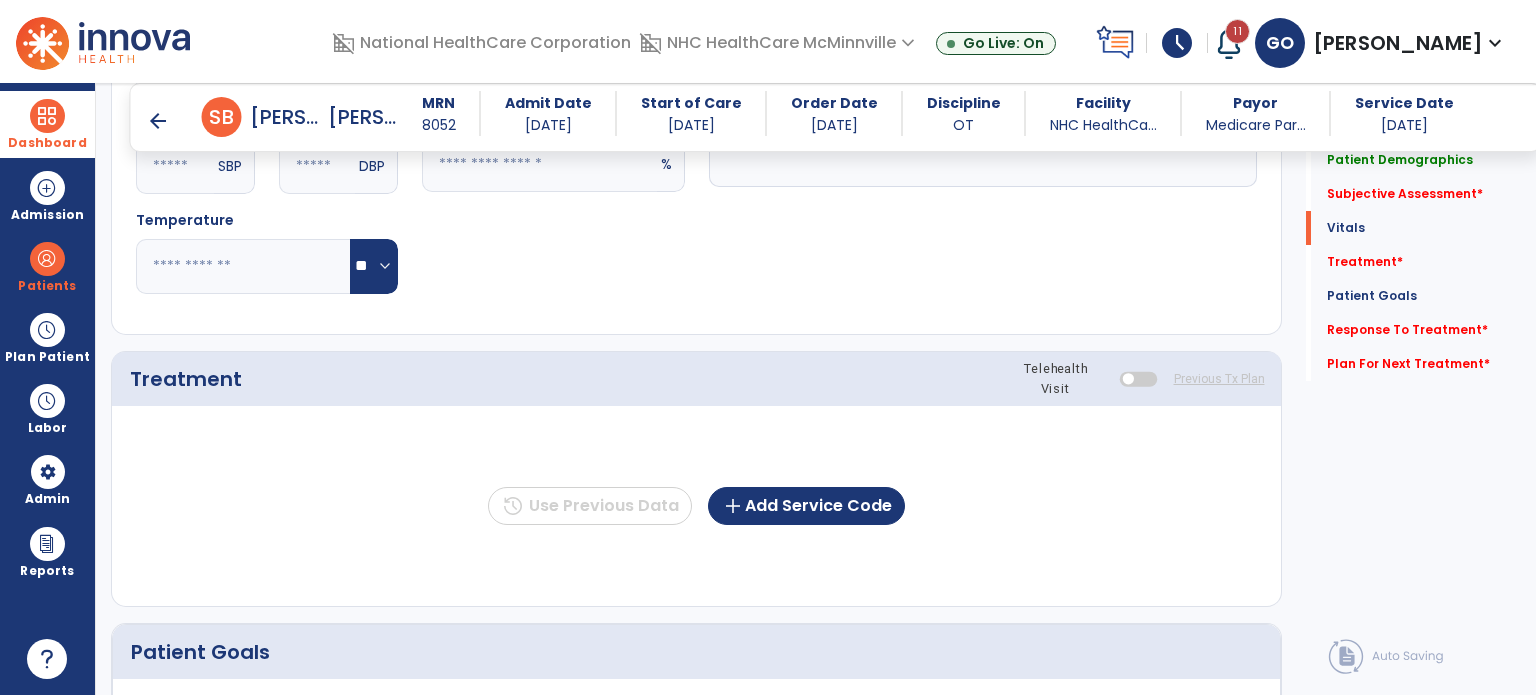 type on "**********" 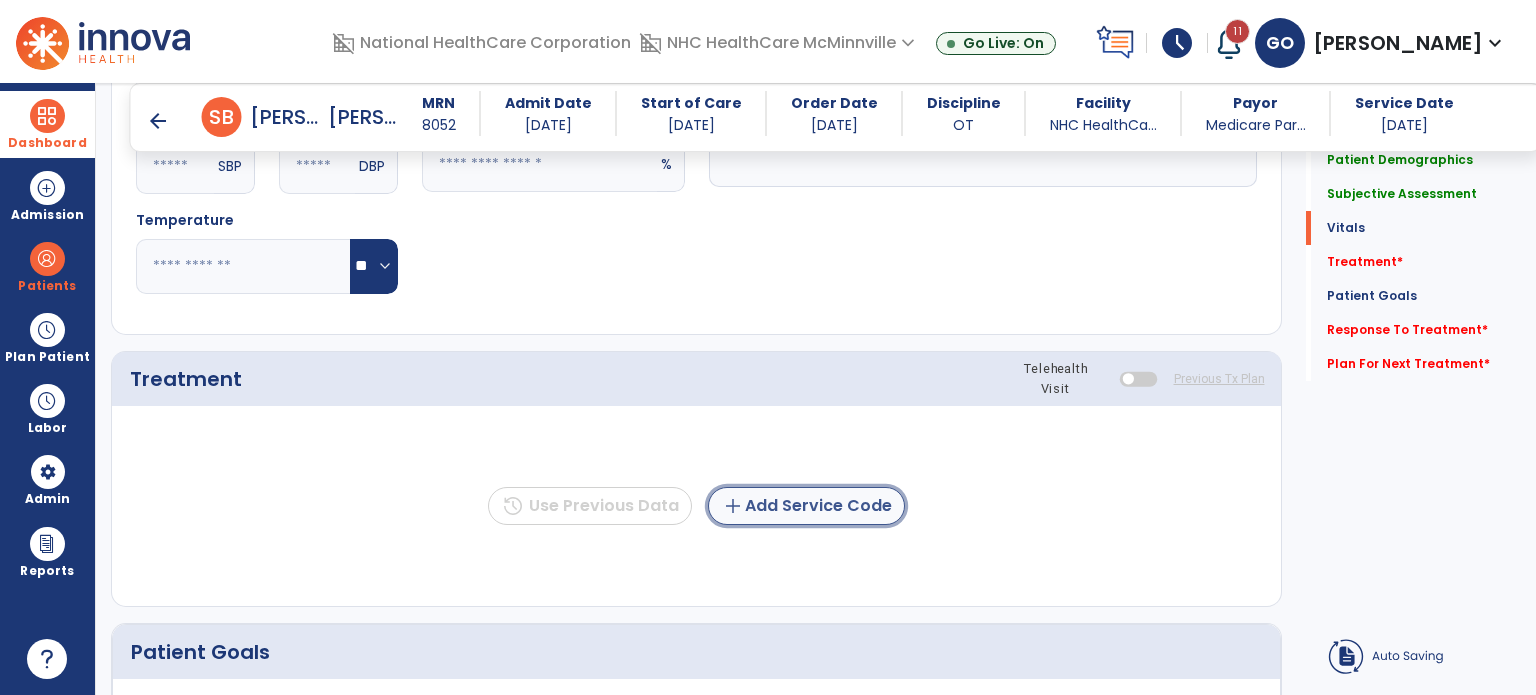 click on "add  Add Service Code" 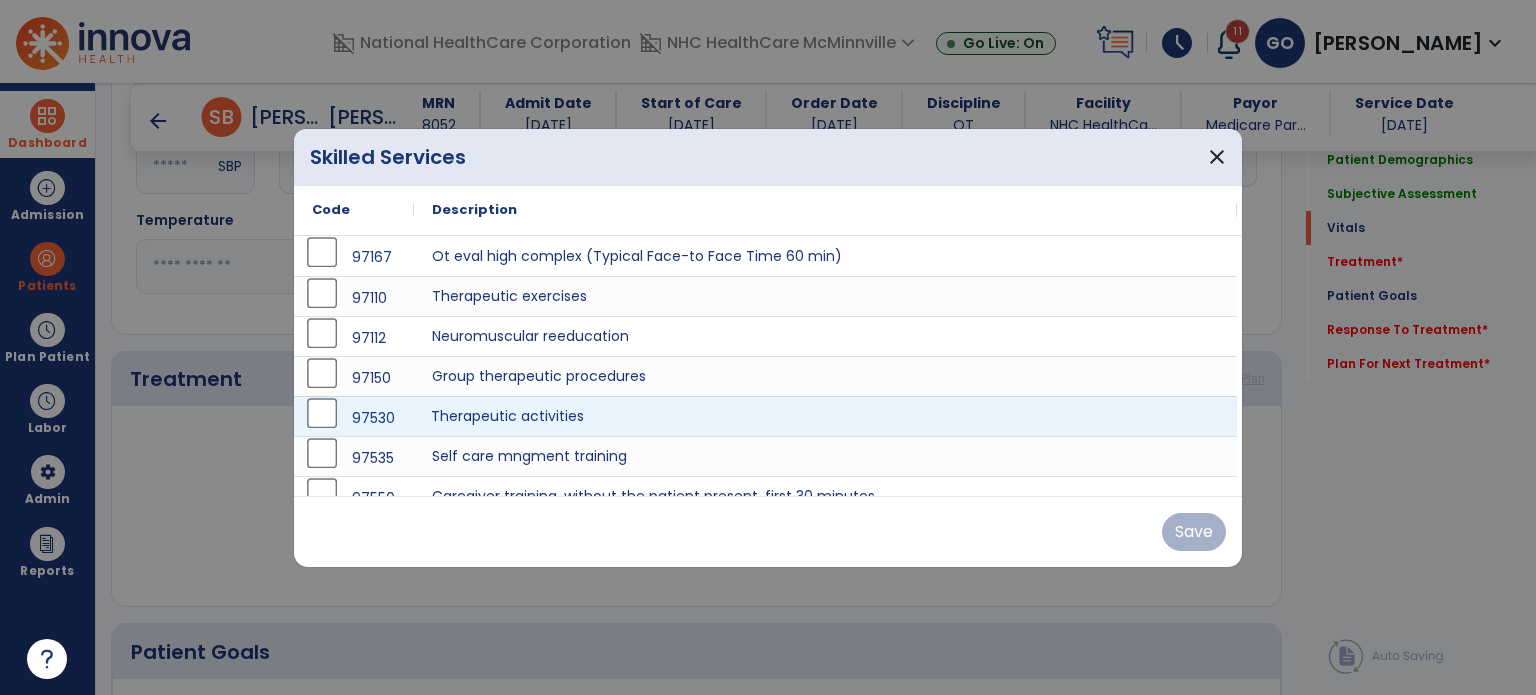 click on "Therapeutic activities" at bounding box center [825, 416] 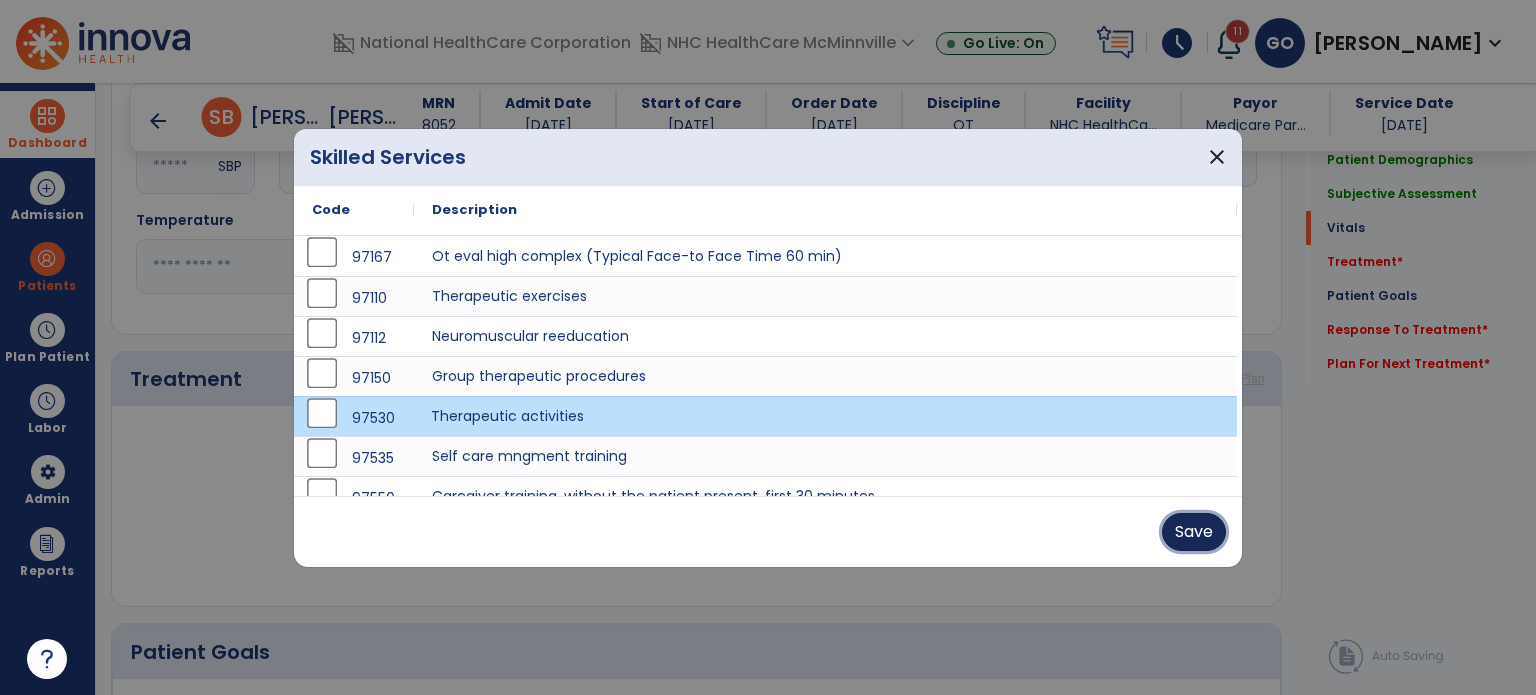 click on "Save" at bounding box center [1194, 532] 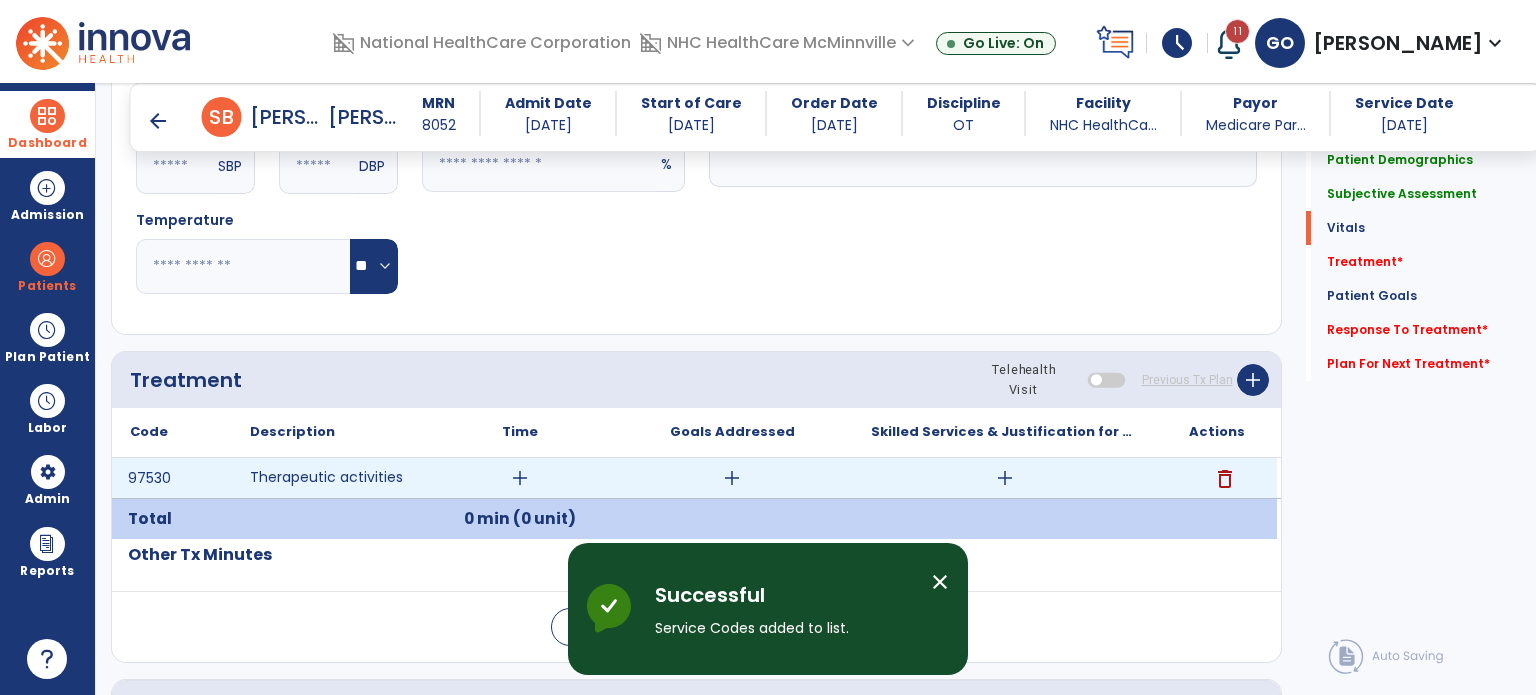 click on "add" at bounding box center [520, 478] 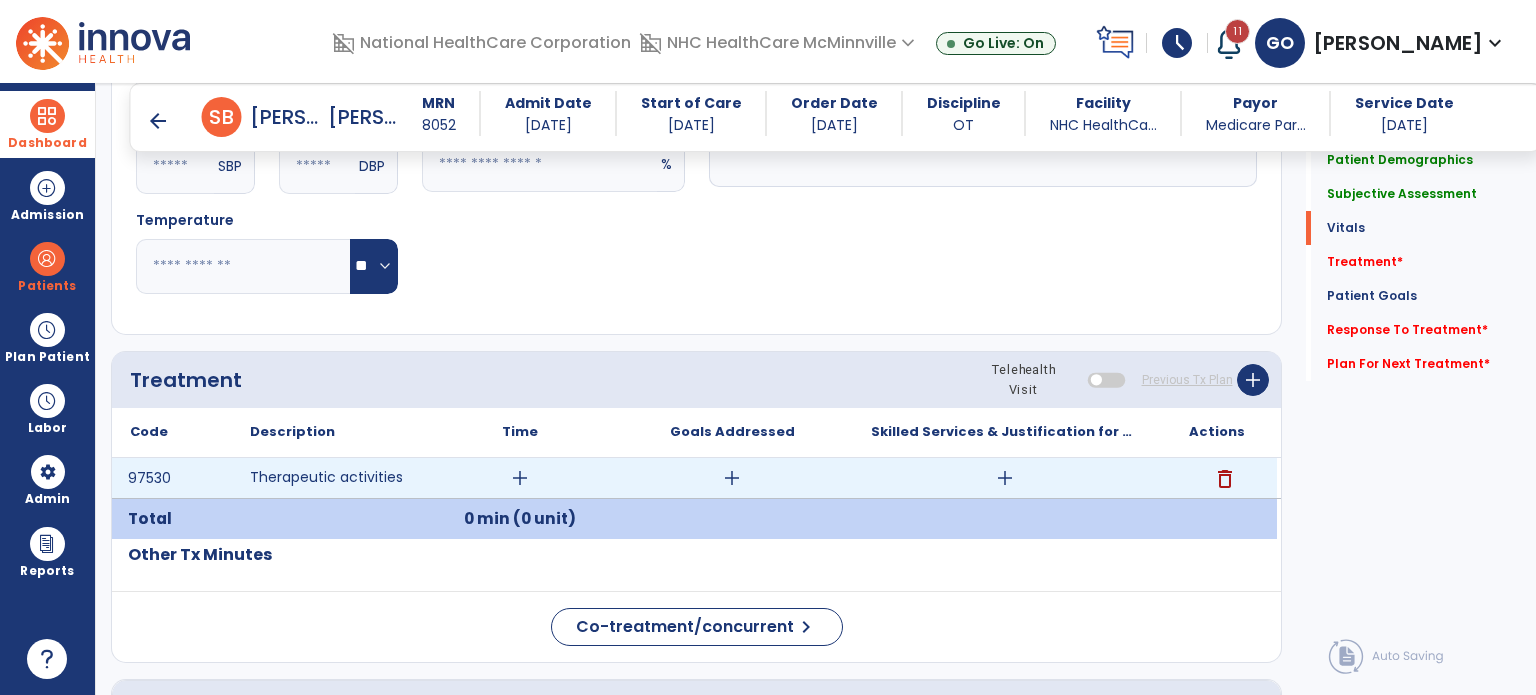 click on "add" at bounding box center (520, 478) 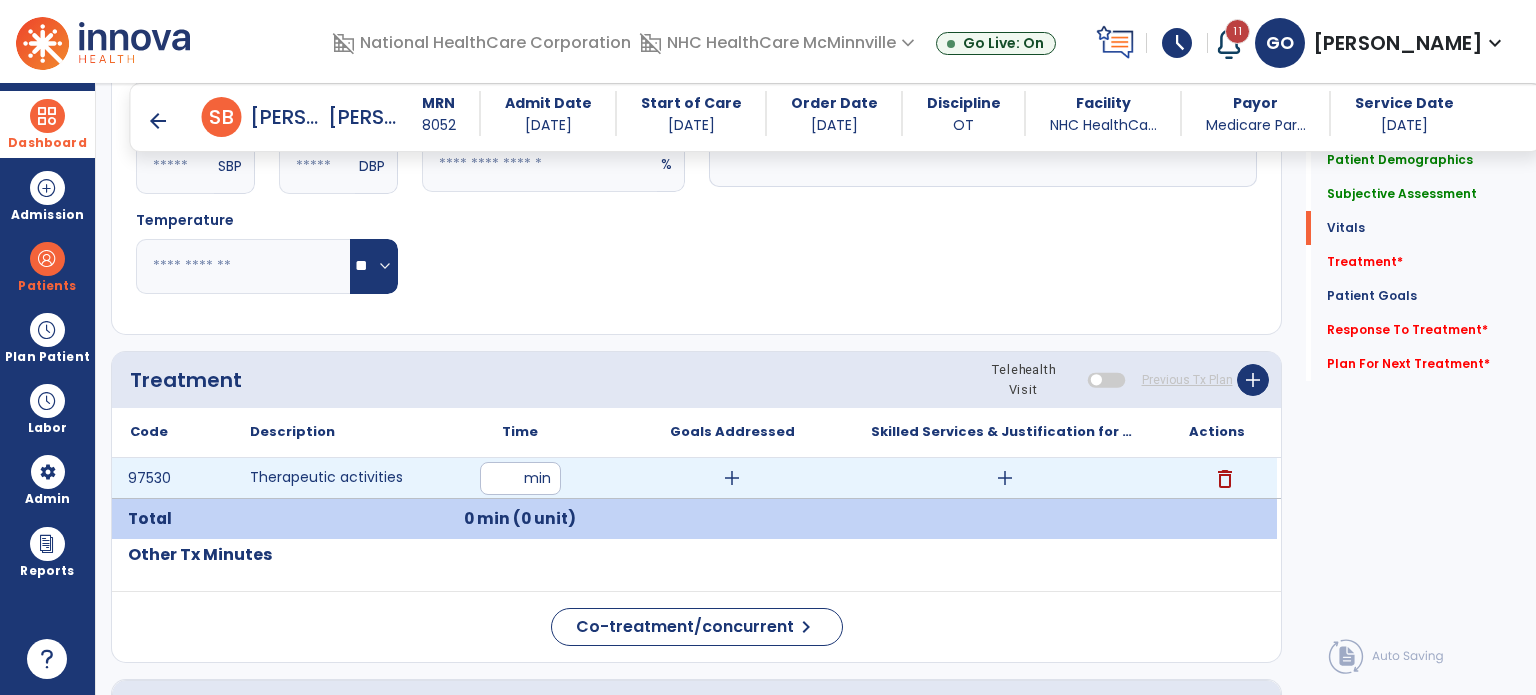 type on "**" 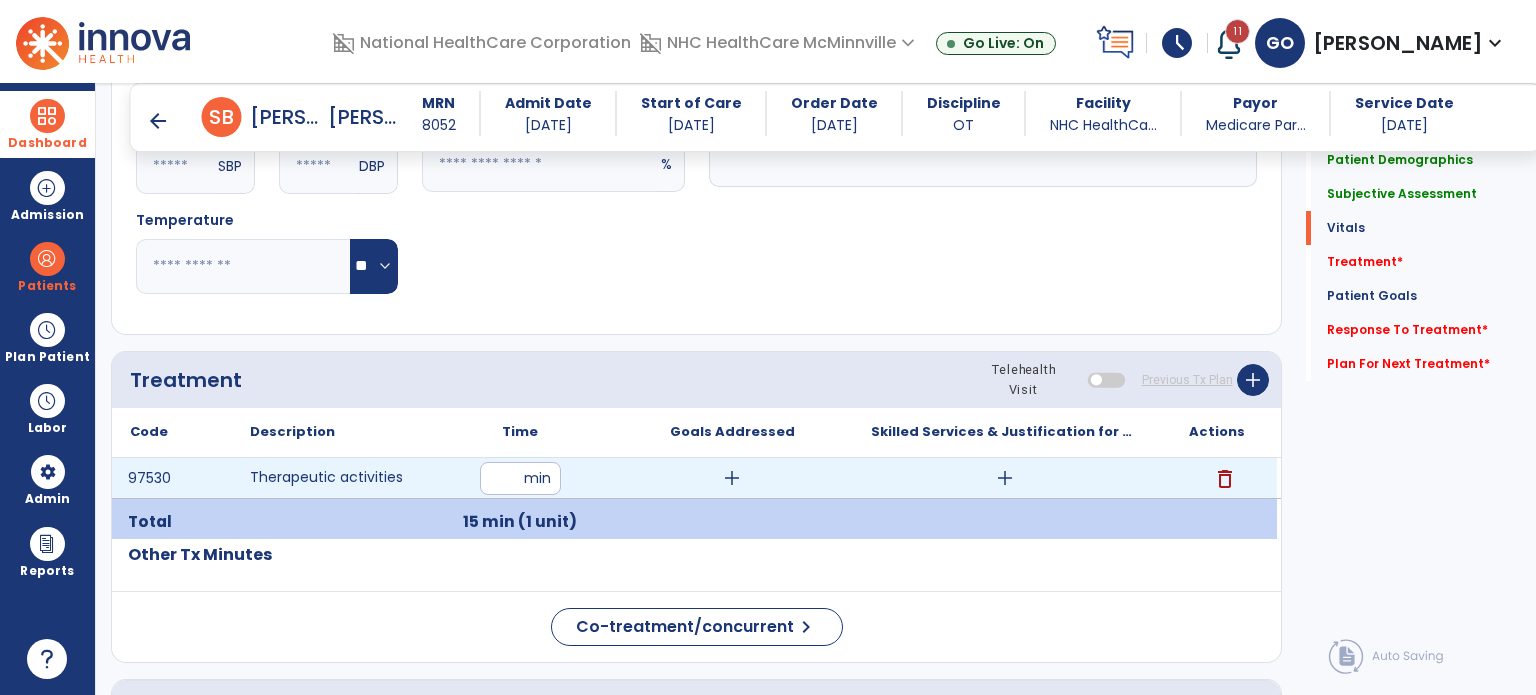 click on "add" at bounding box center [1005, 478] 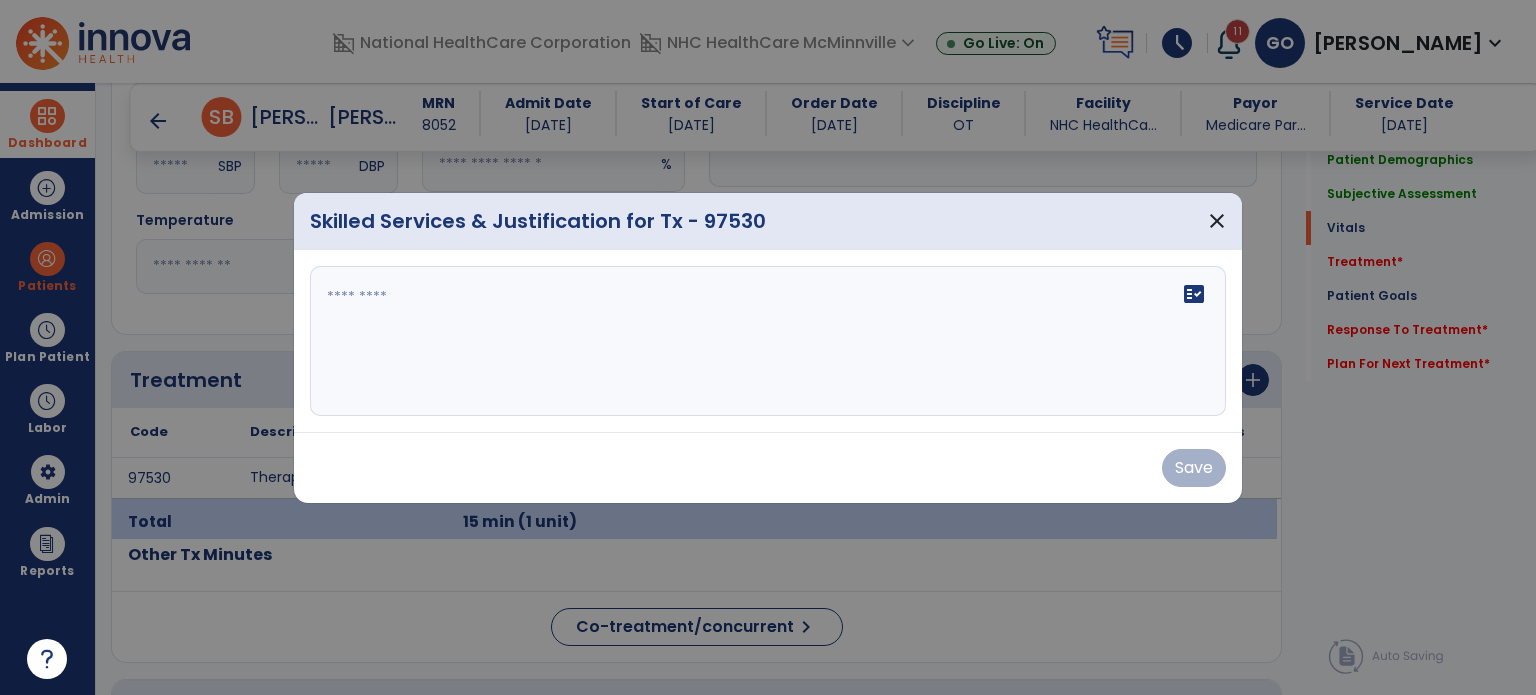 click on "fact_check" at bounding box center (768, 341) 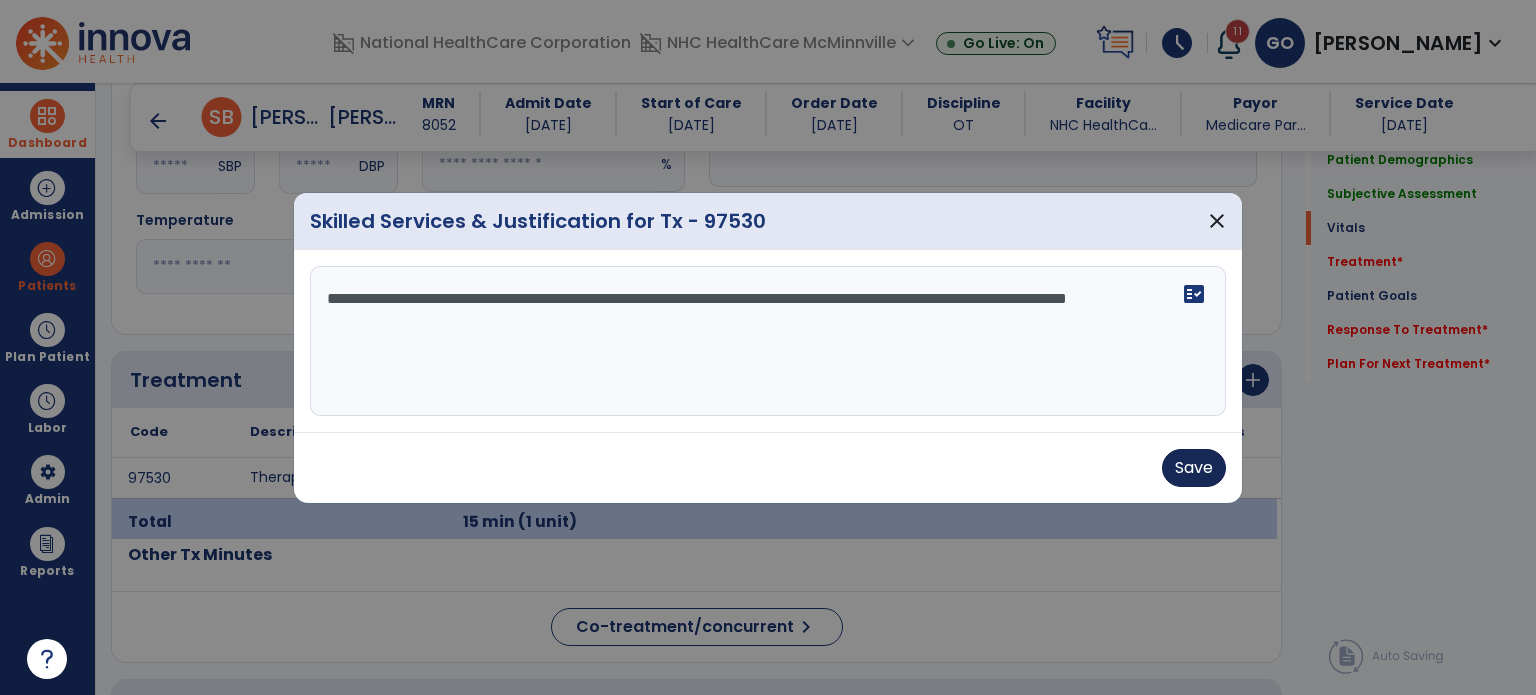 type on "**********" 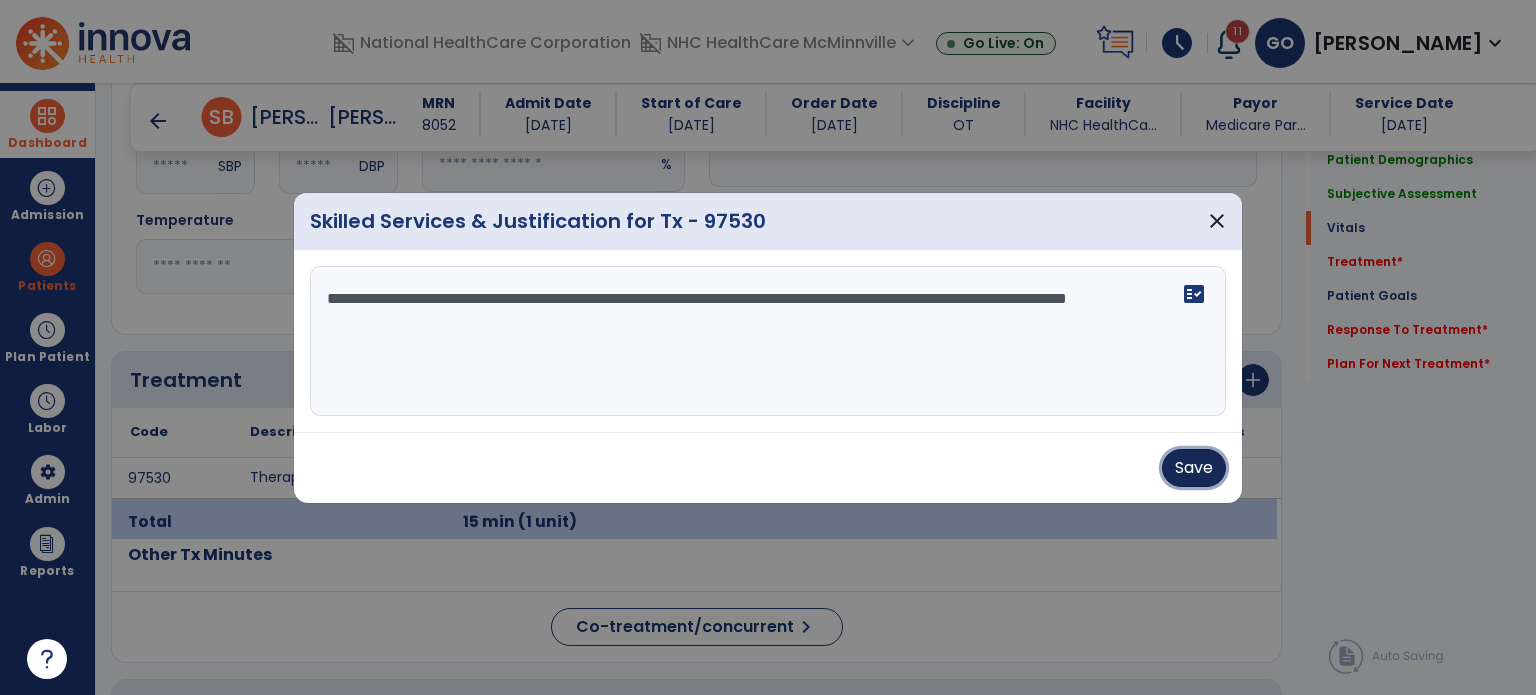 click on "Save" at bounding box center (1194, 468) 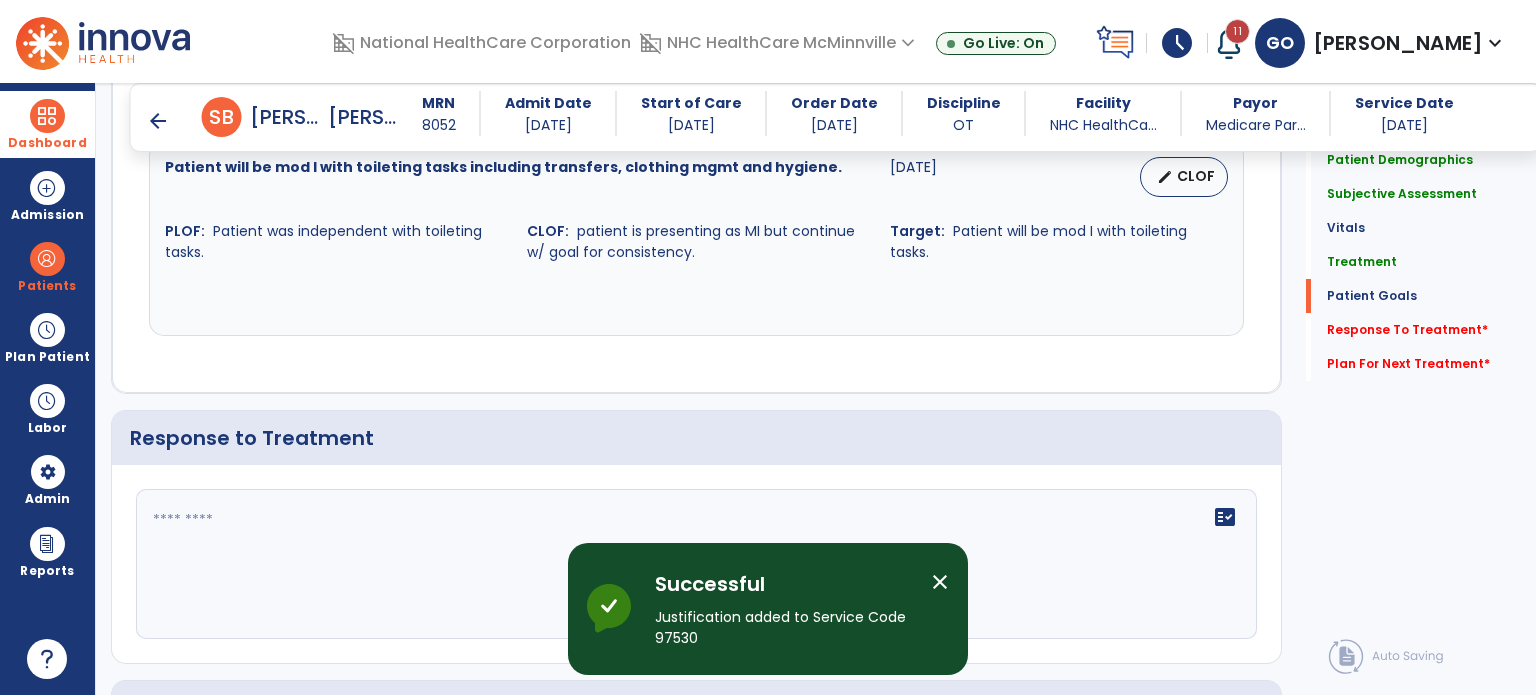 scroll, scrollTop: 3218, scrollLeft: 0, axis: vertical 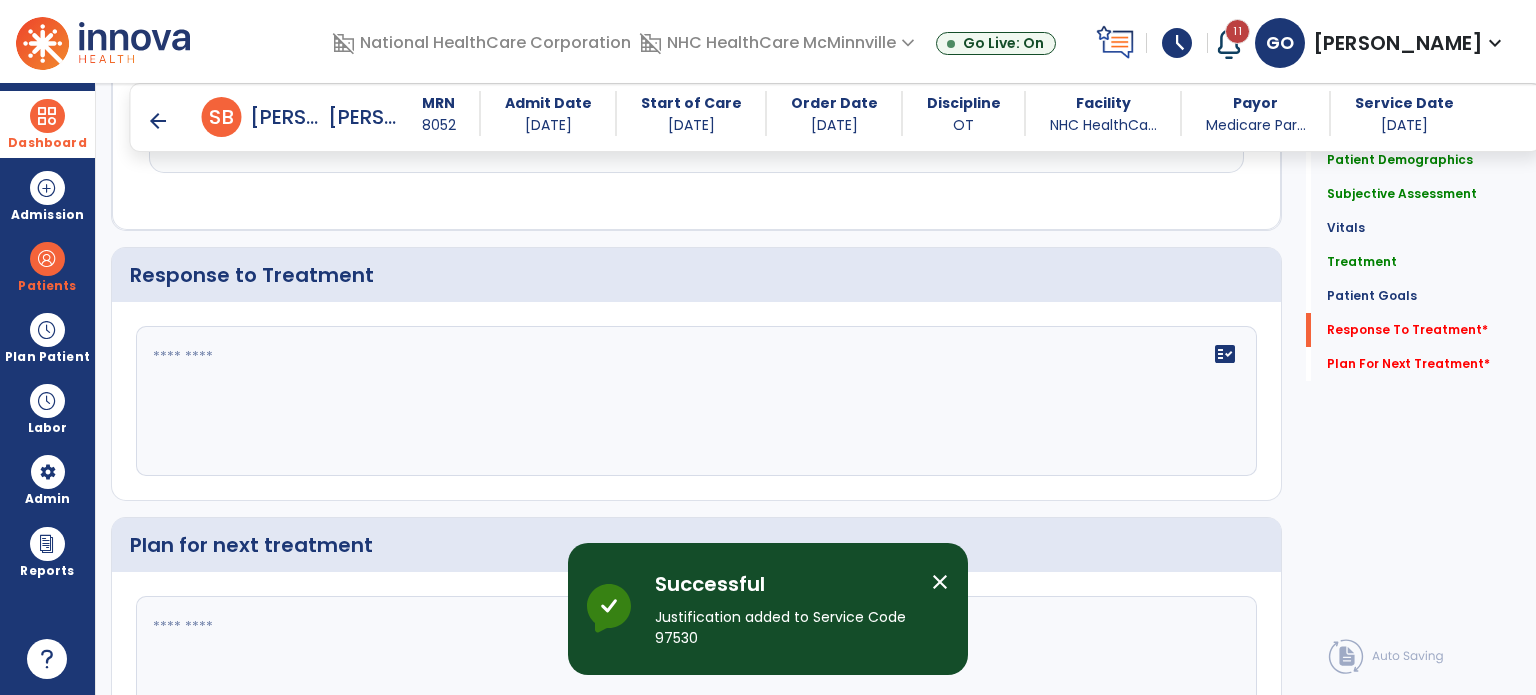 click on "fact_check" 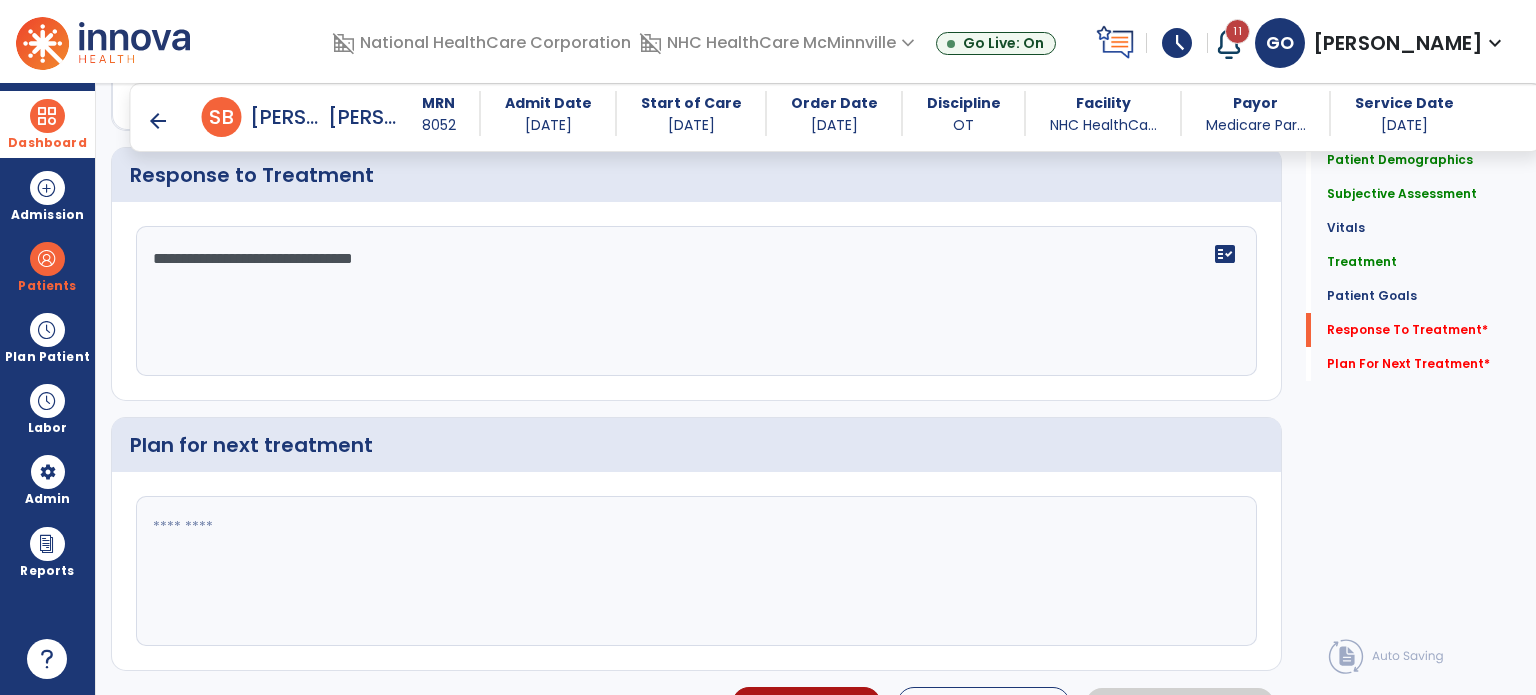 type on "**********" 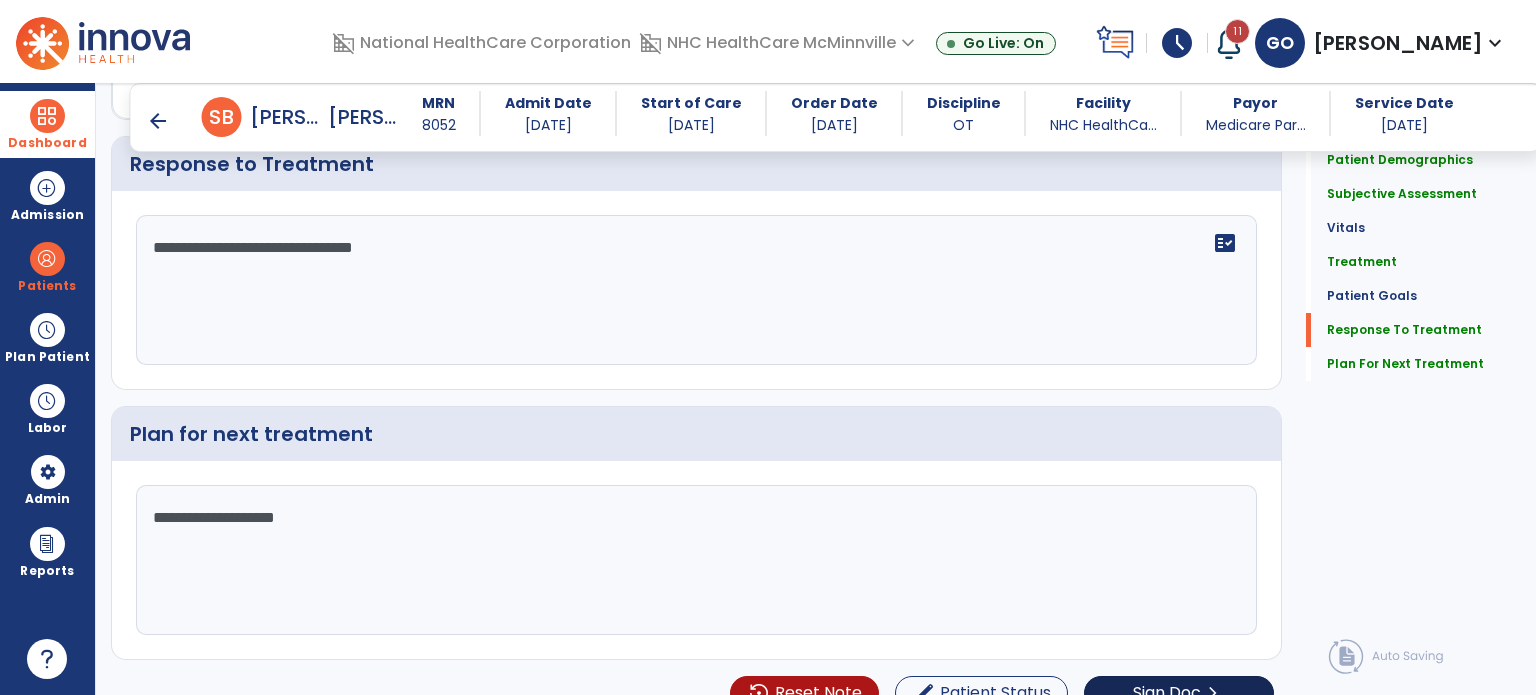 scroll, scrollTop: 3352, scrollLeft: 0, axis: vertical 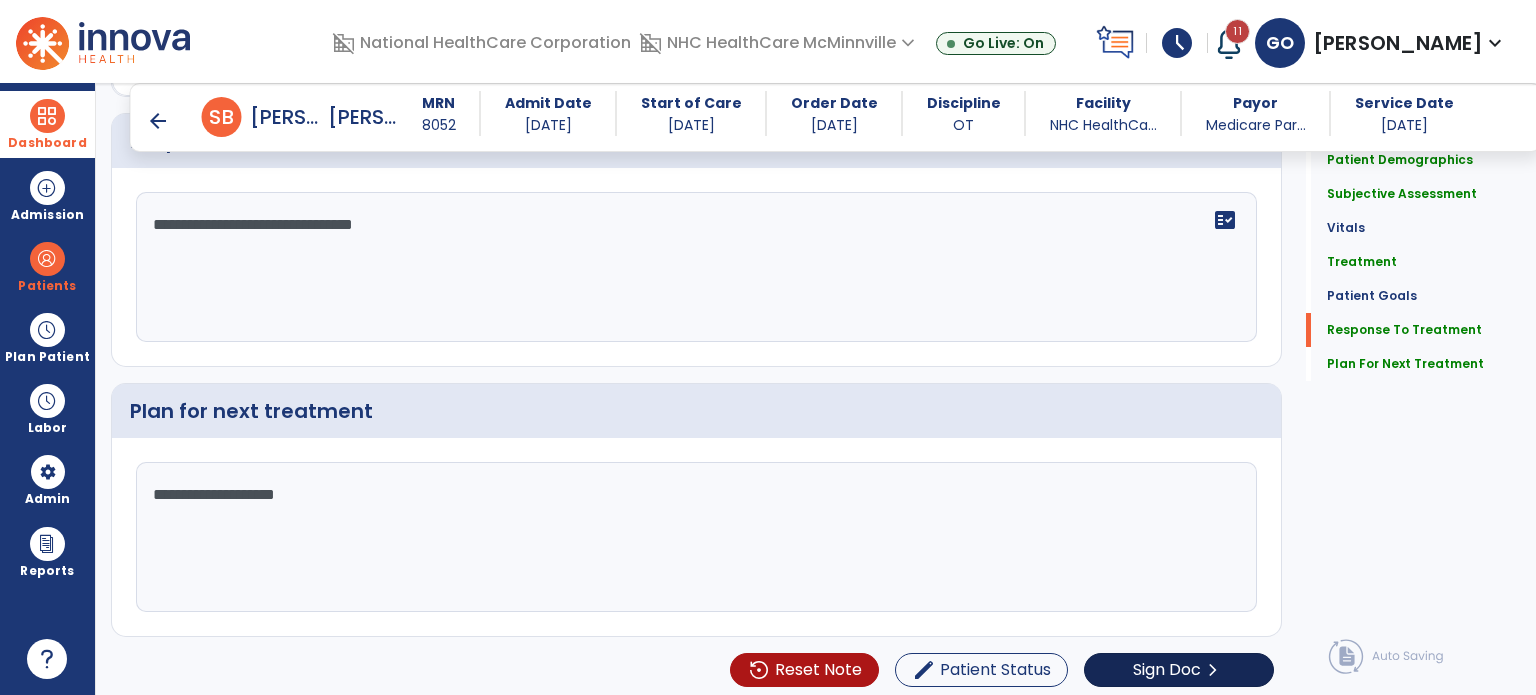 type on "**********" 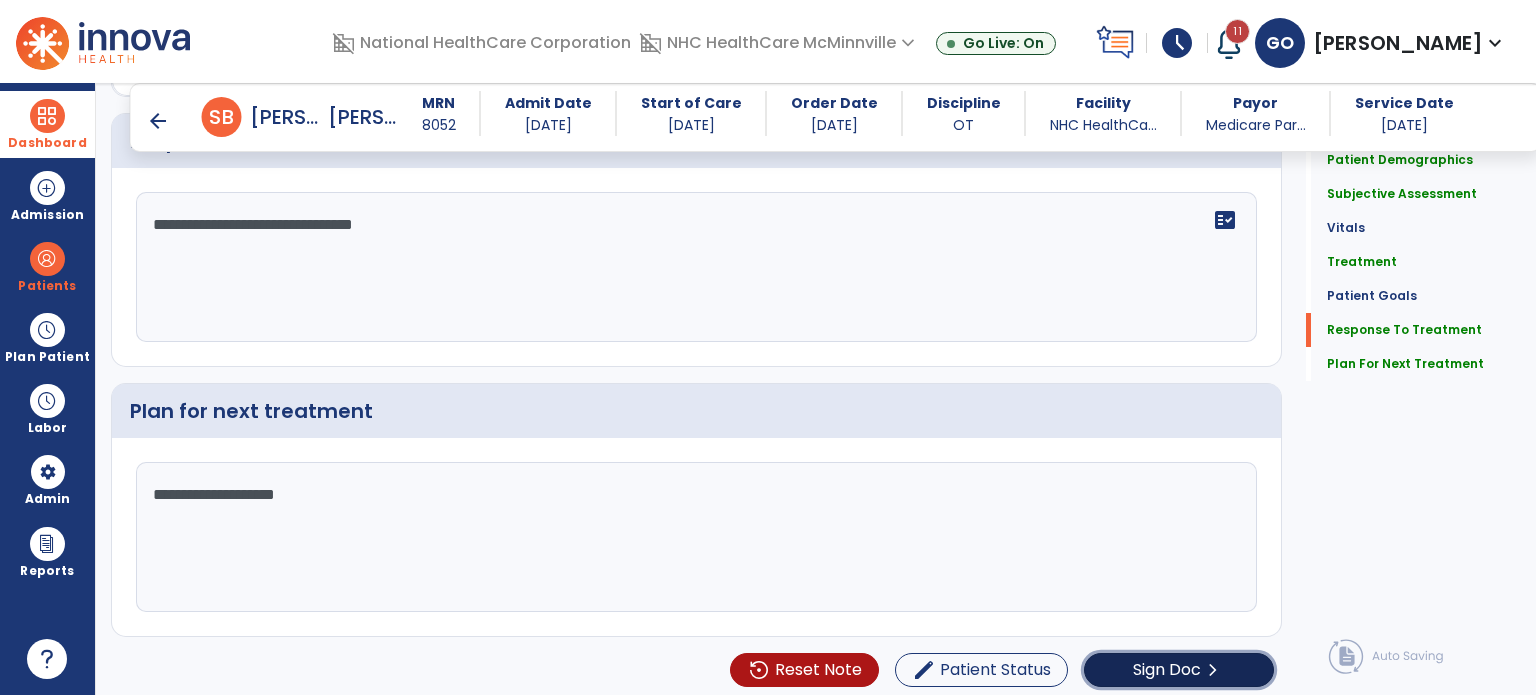 click on "Sign Doc" 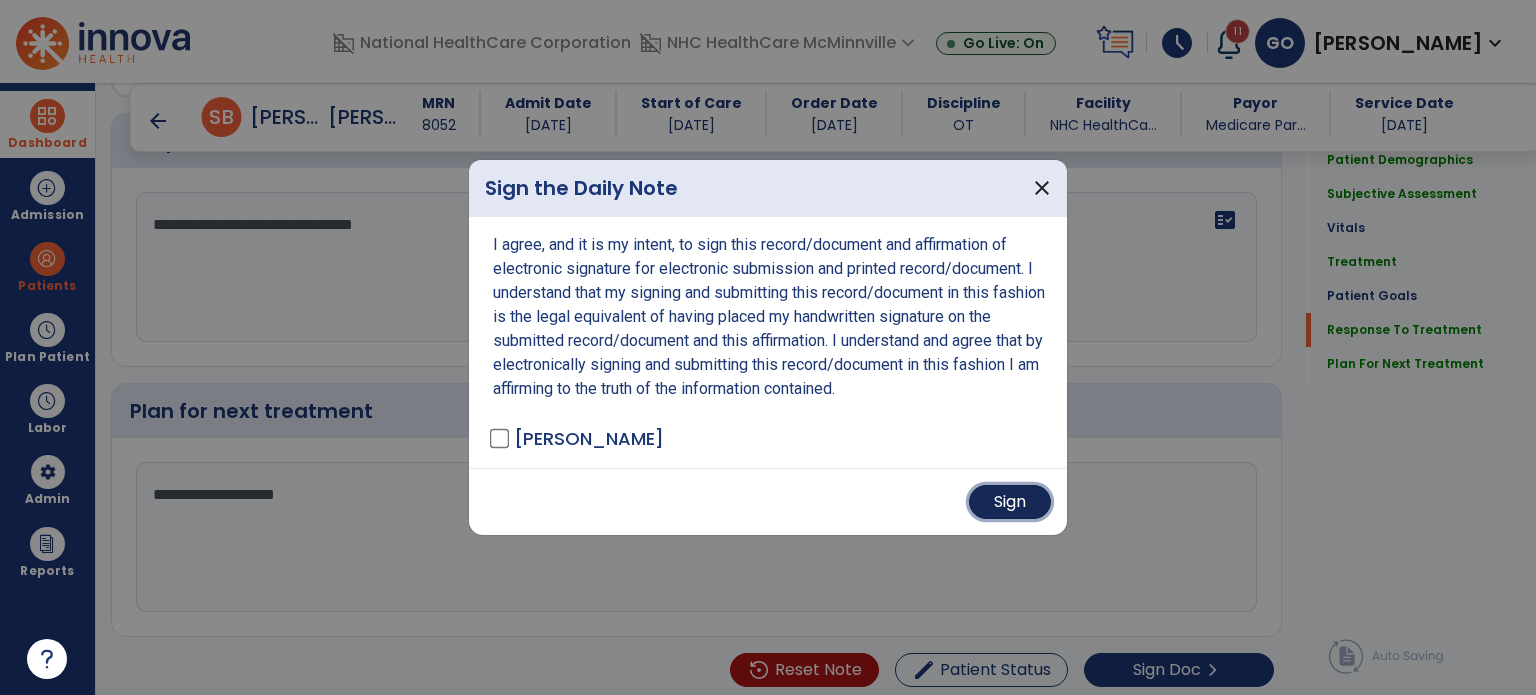 click on "Sign" at bounding box center (1010, 502) 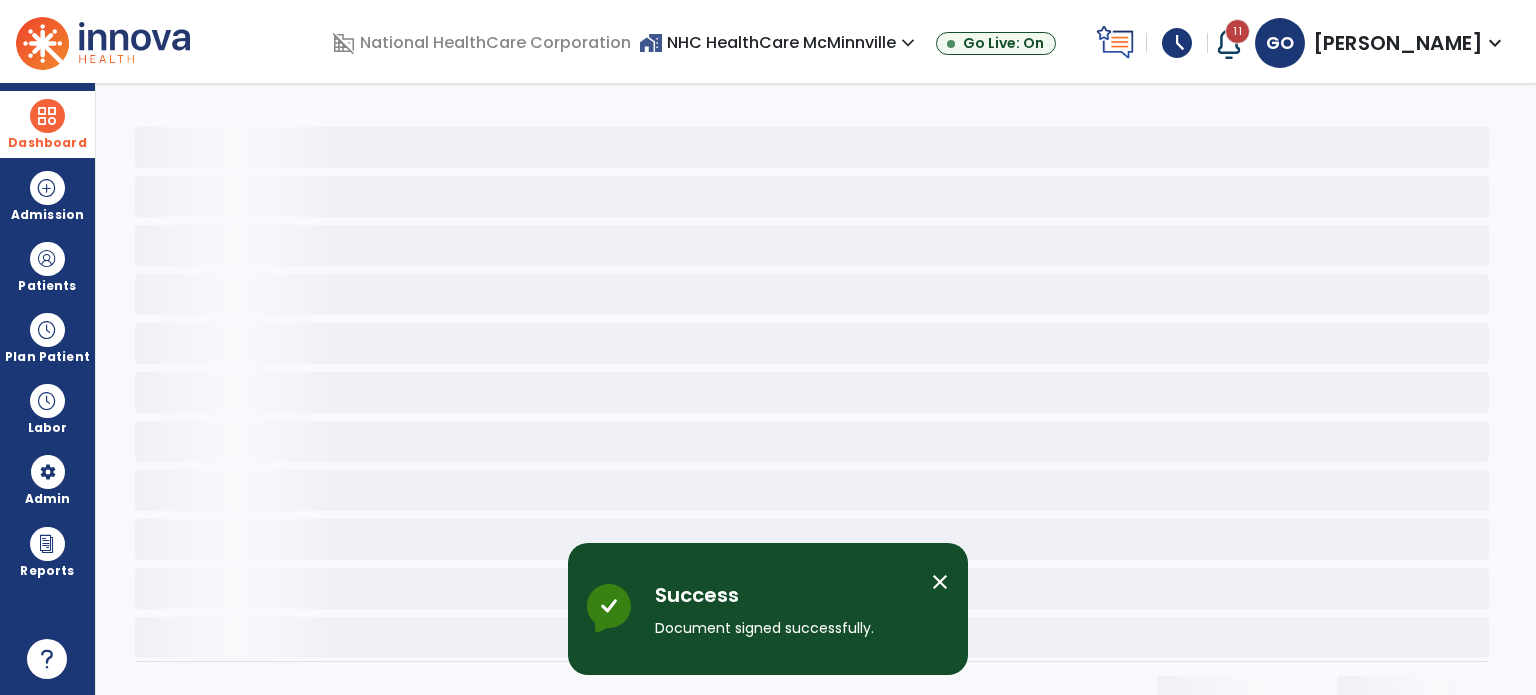 scroll, scrollTop: 0, scrollLeft: 0, axis: both 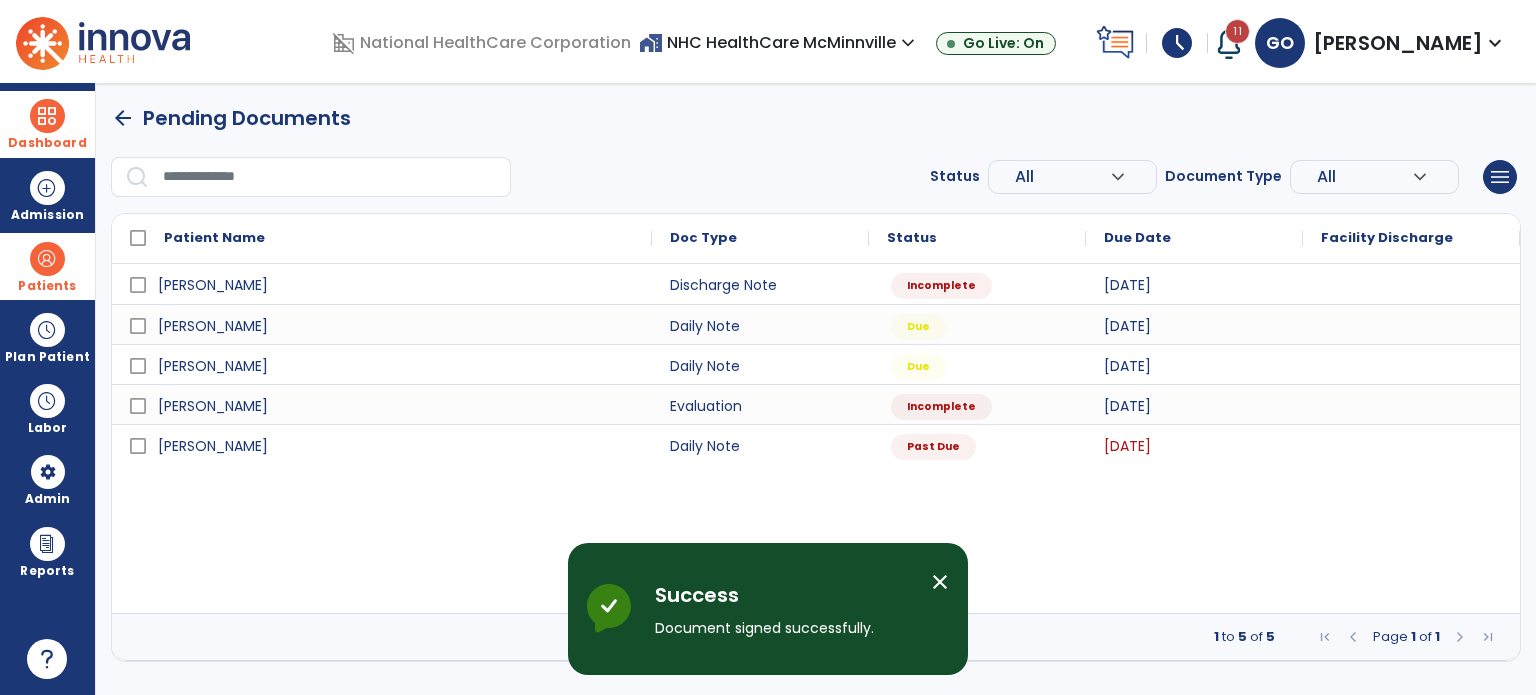click on "Patients" at bounding box center (47, 266) 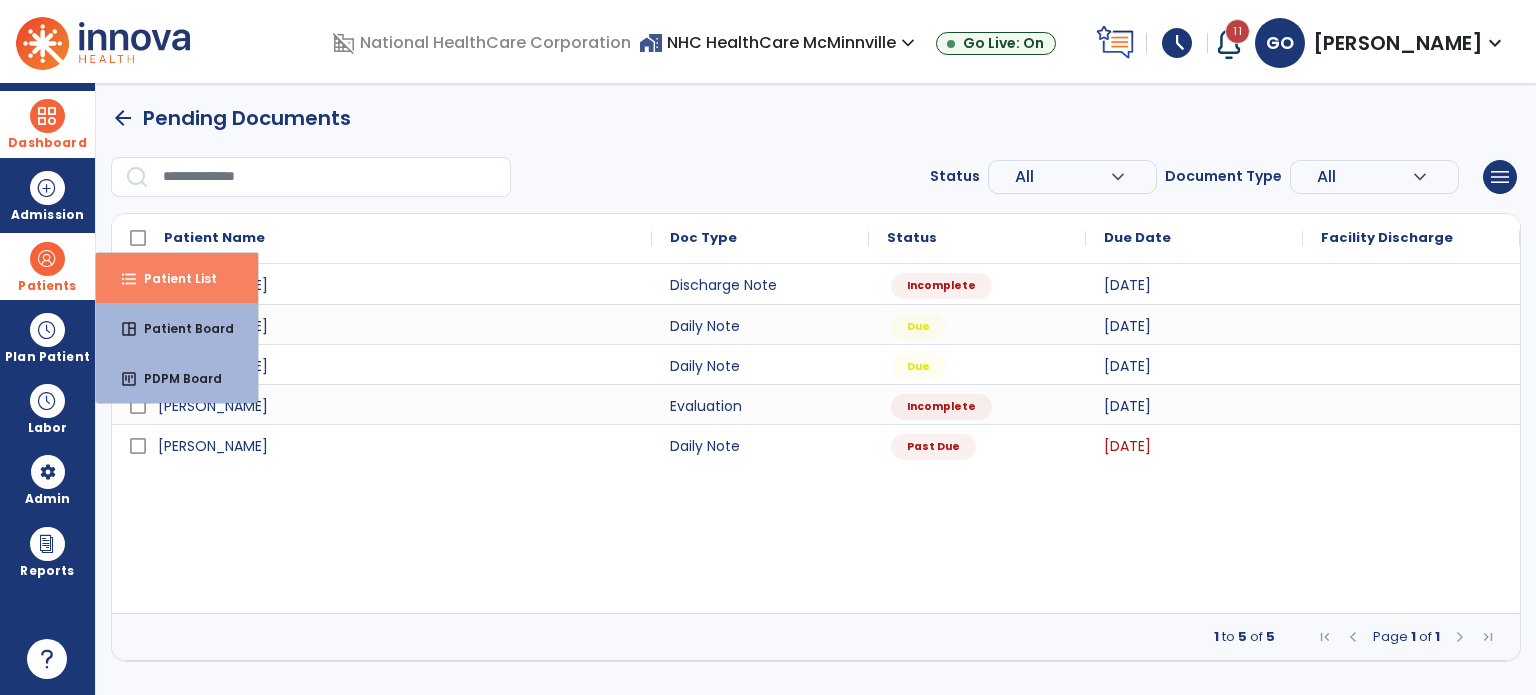 click on "format_list_bulleted  Patient List" at bounding box center [177, 278] 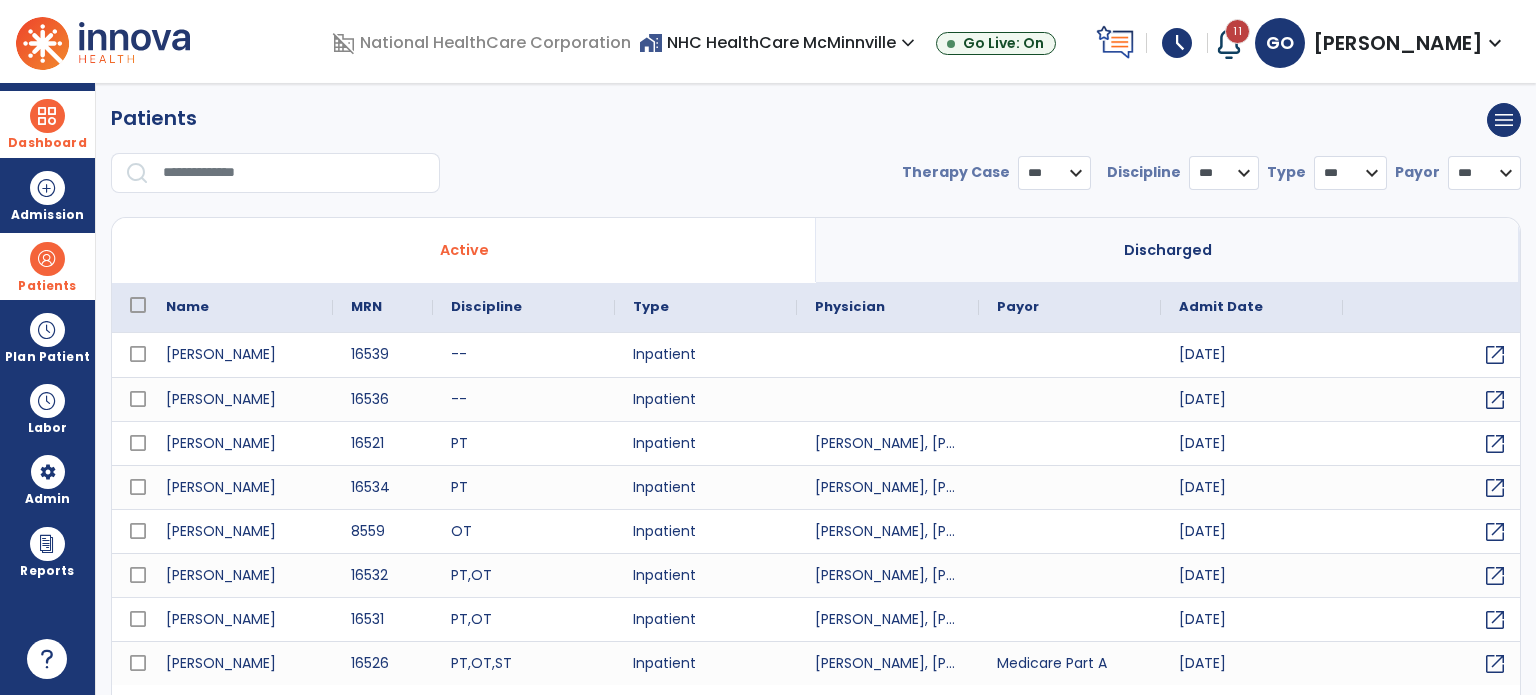 select on "***" 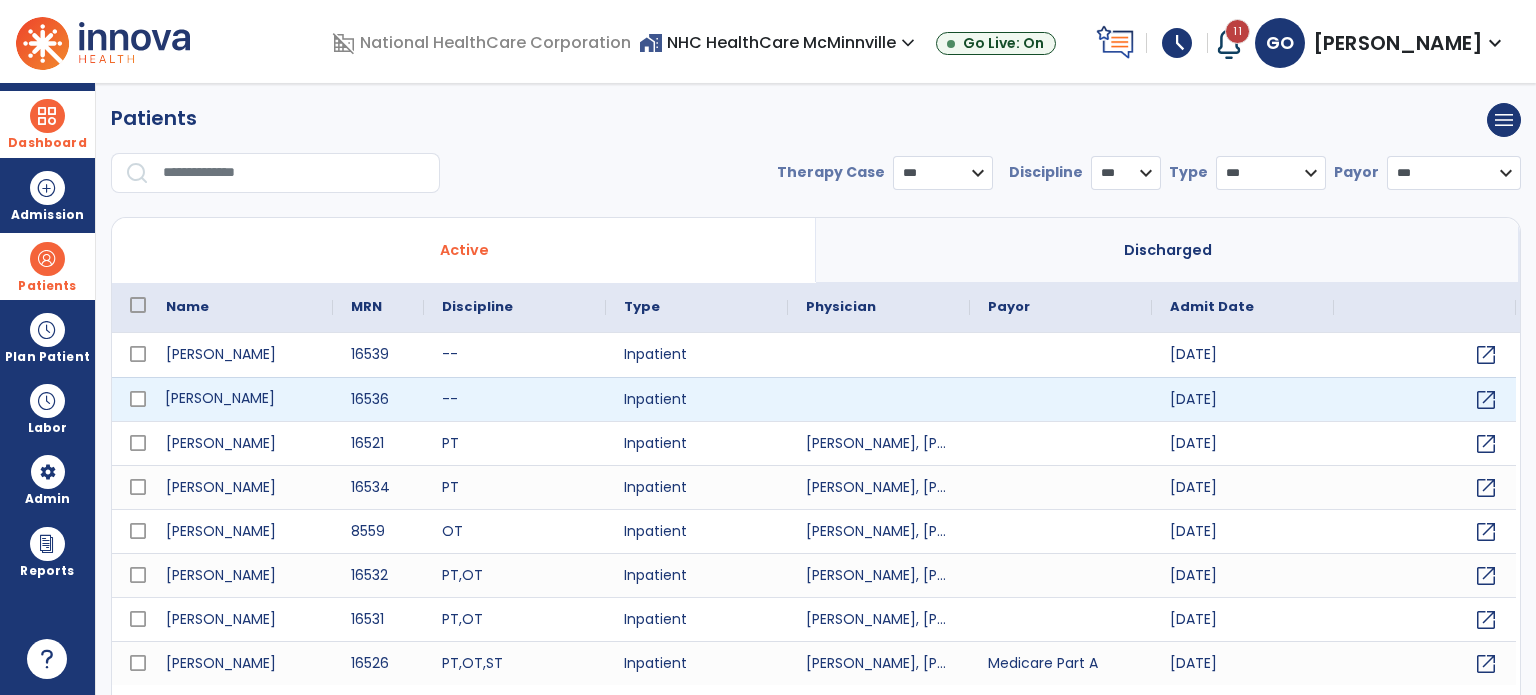 click on "[PERSON_NAME]" at bounding box center [240, 399] 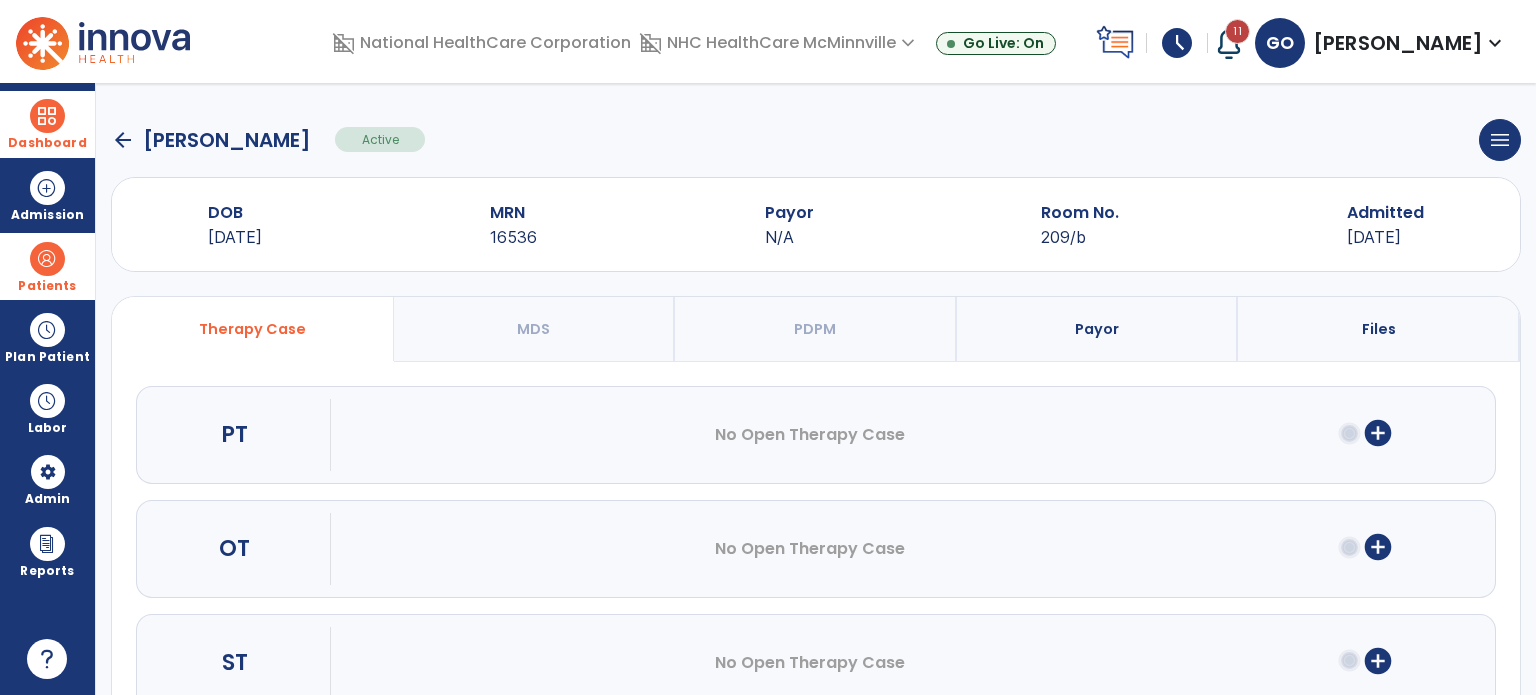 click 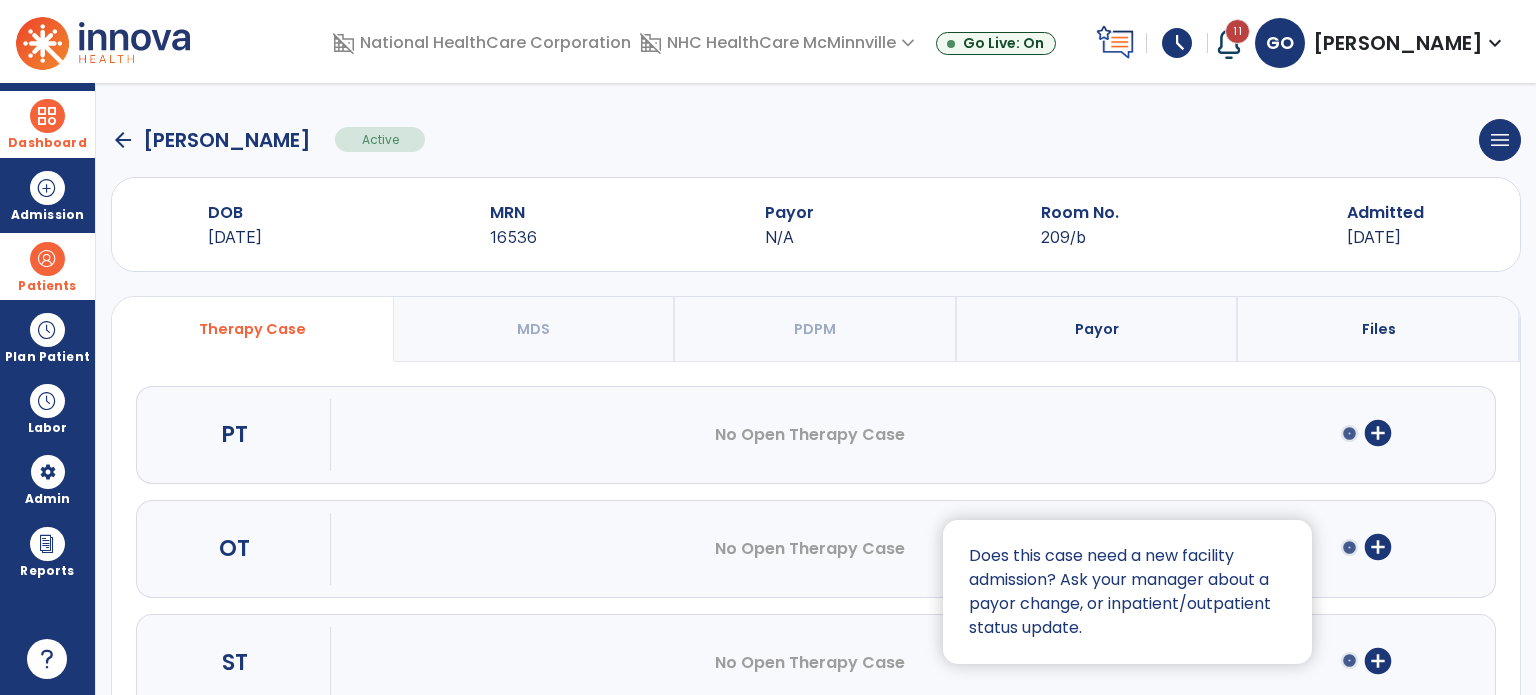 click 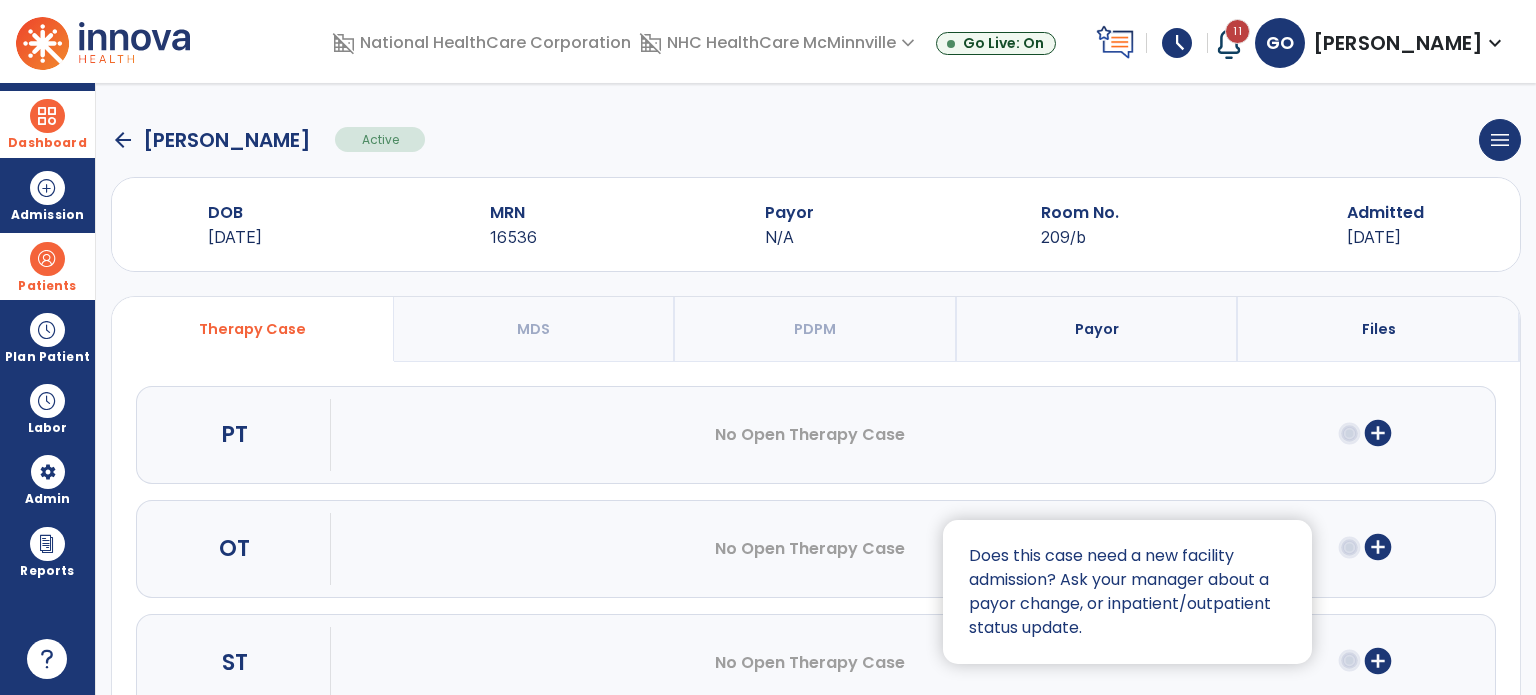 click at bounding box center (768, 347) 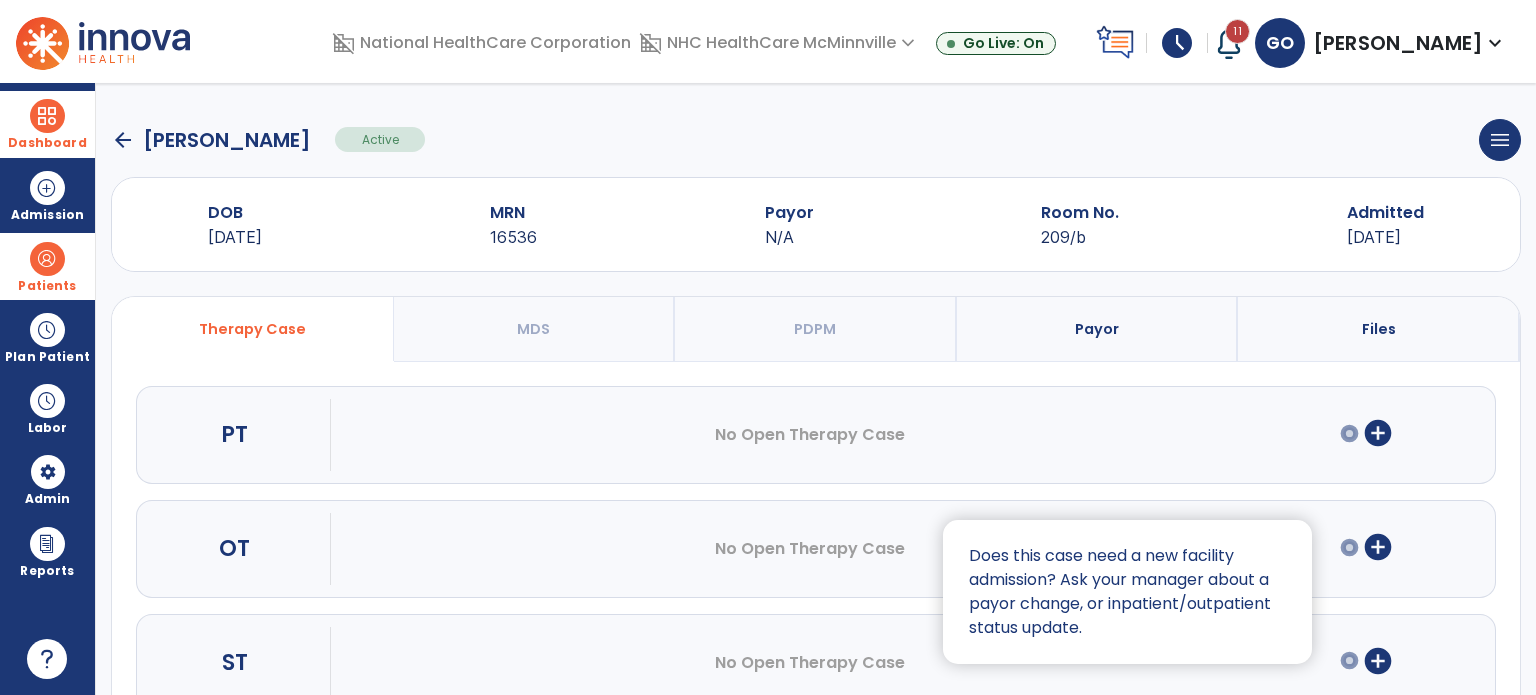 click on "add_circle" at bounding box center (1378, 547) 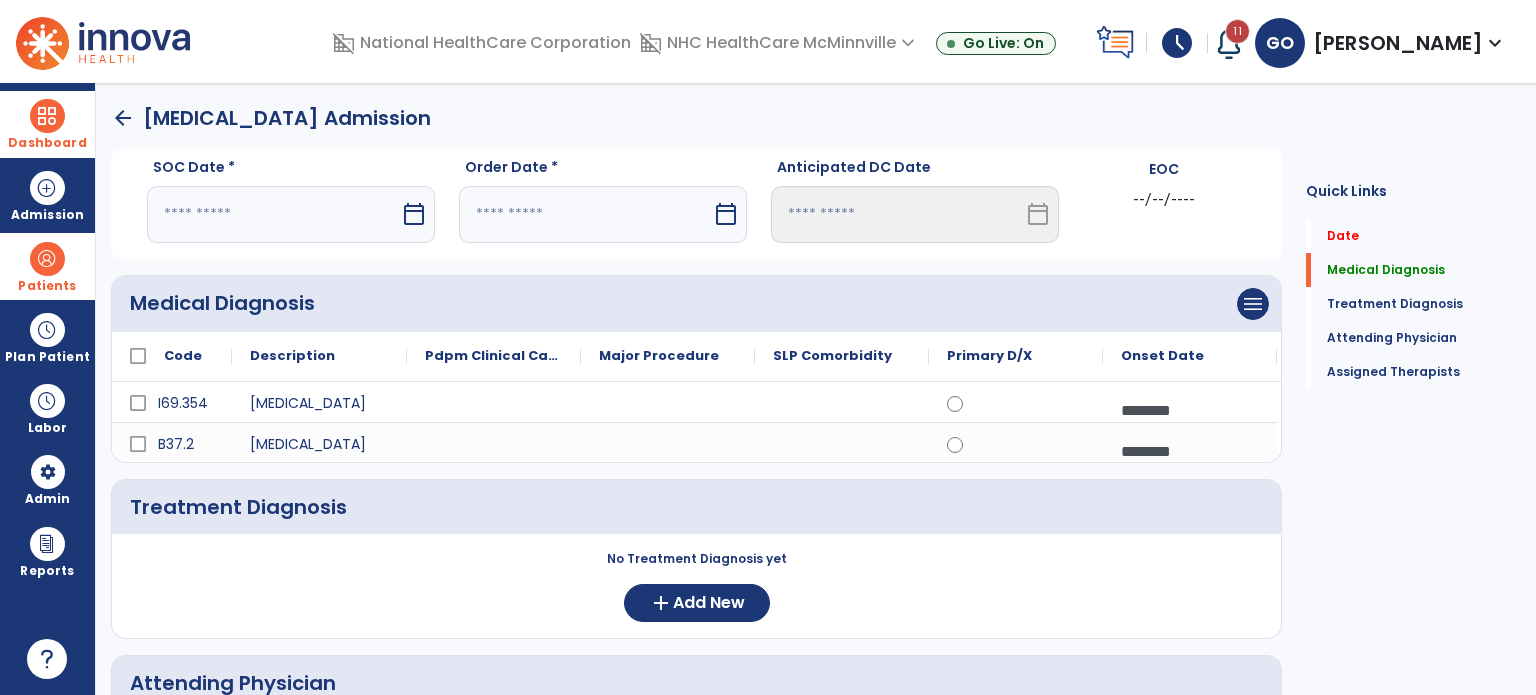 click at bounding box center [273, 214] 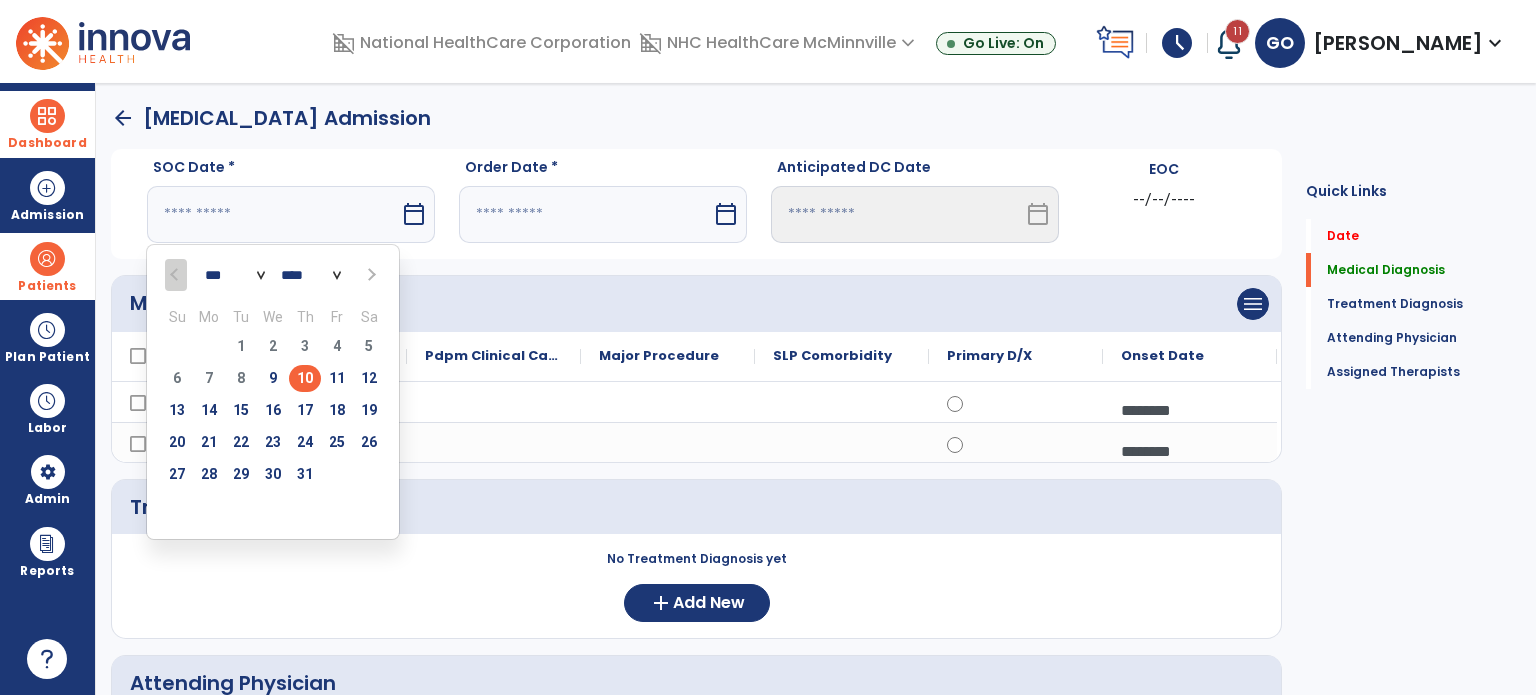 click on "10" at bounding box center (305, 378) 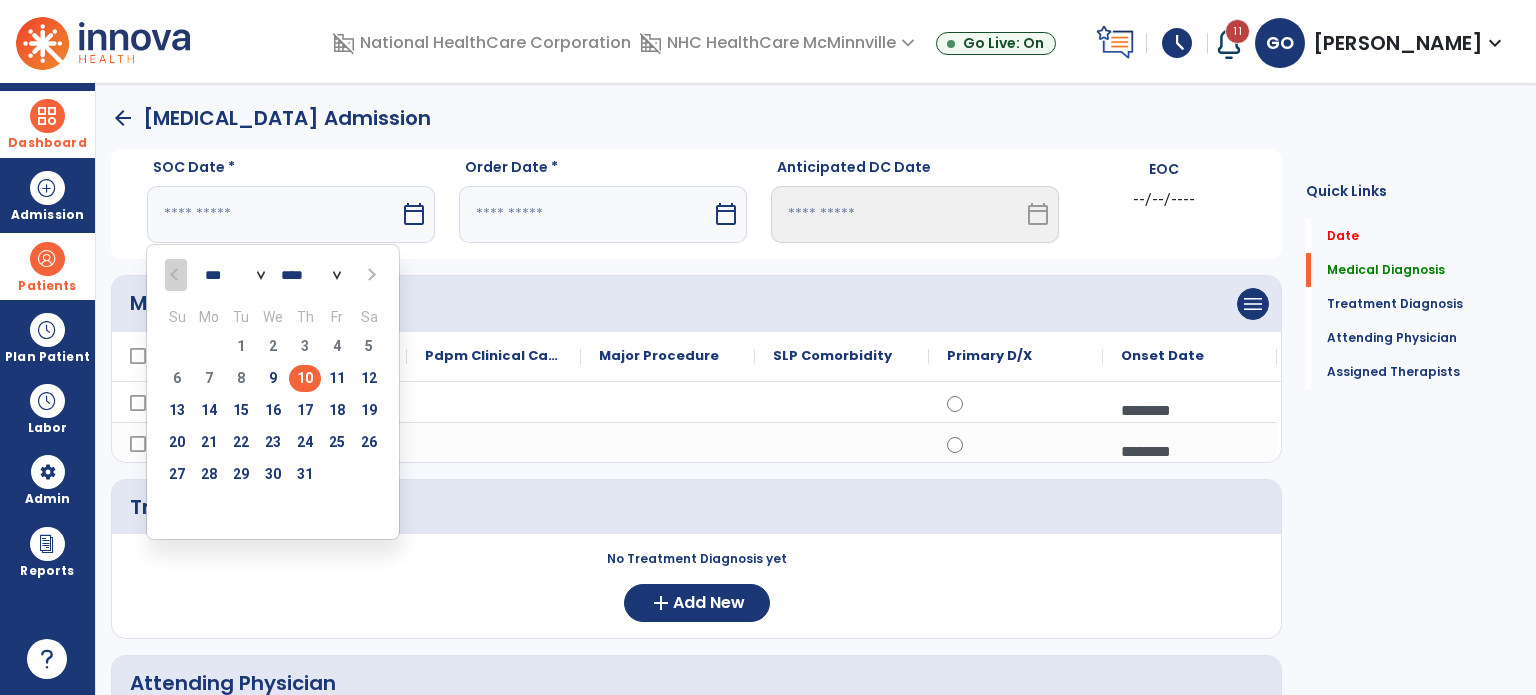 type on "*********" 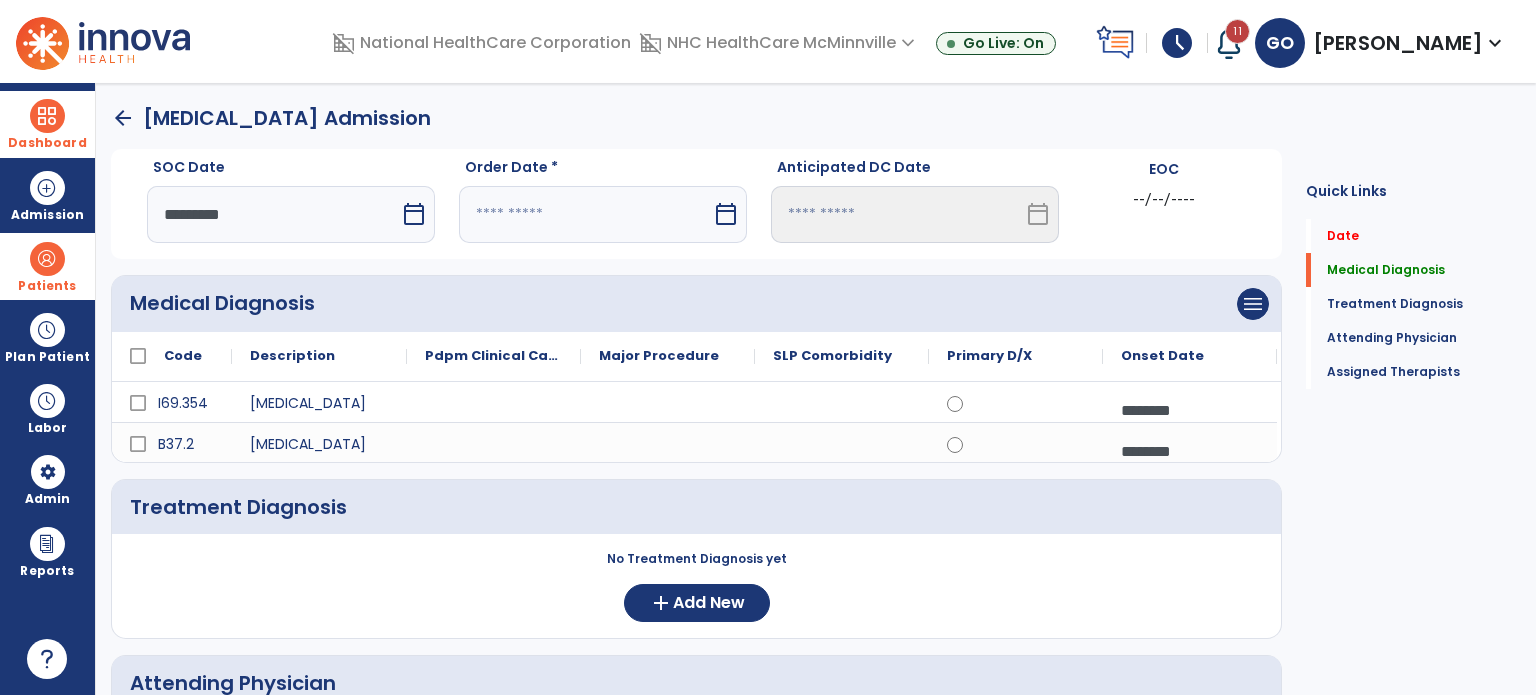 click at bounding box center (585, 214) 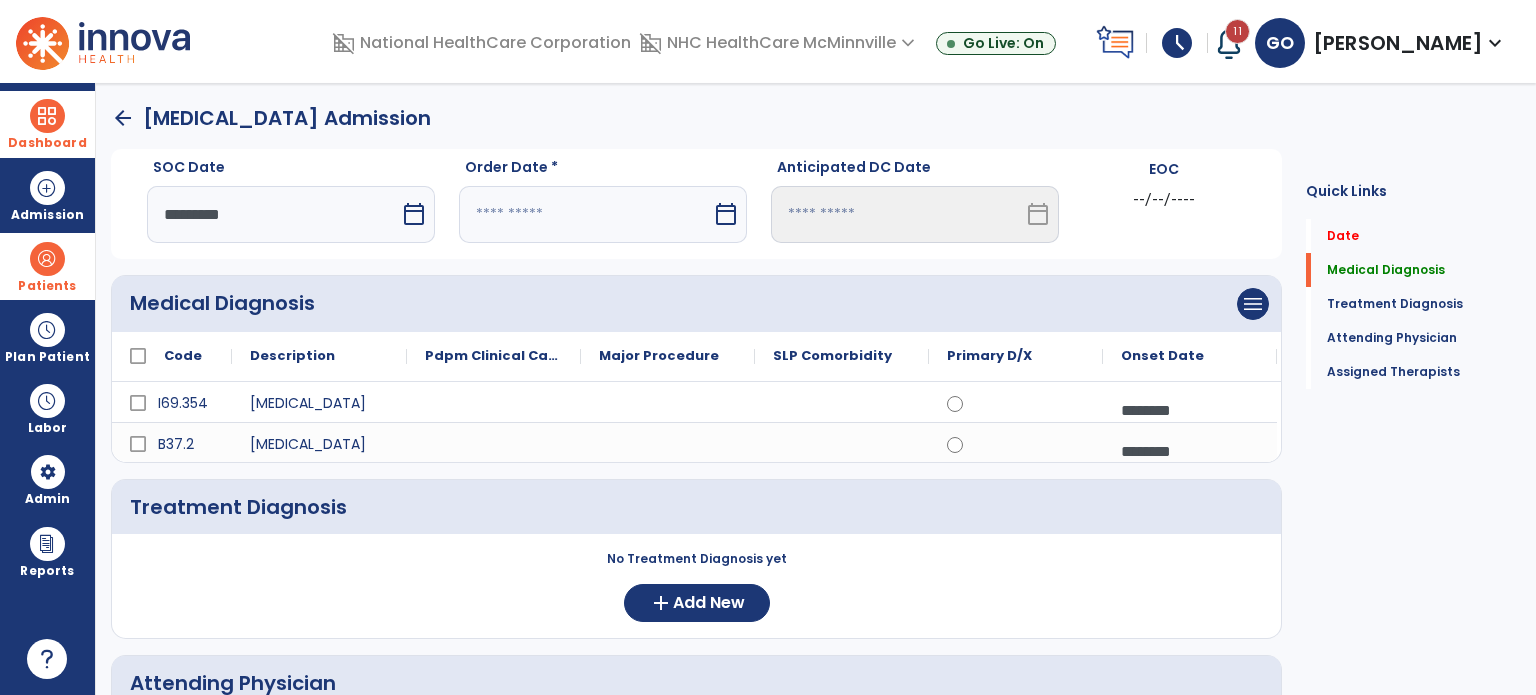 select on "*" 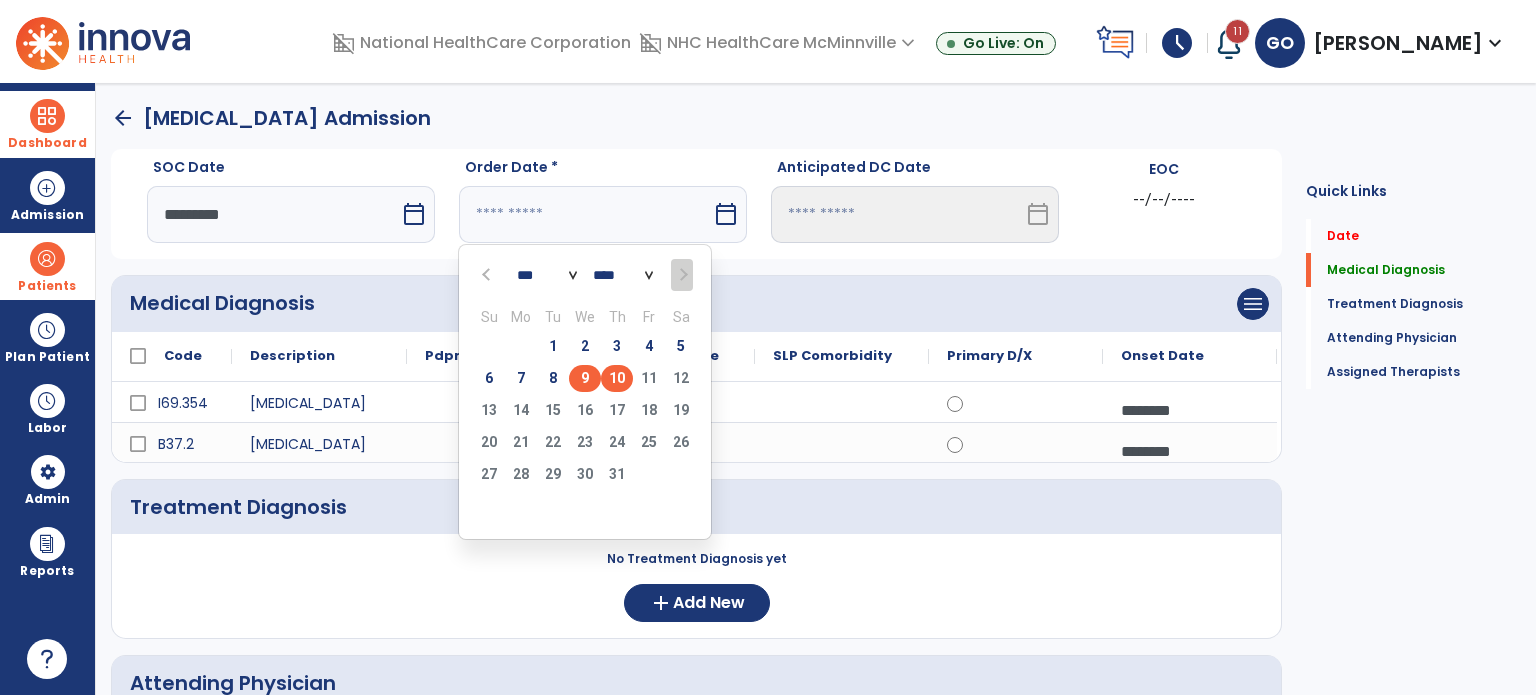 click on "9" at bounding box center [585, 378] 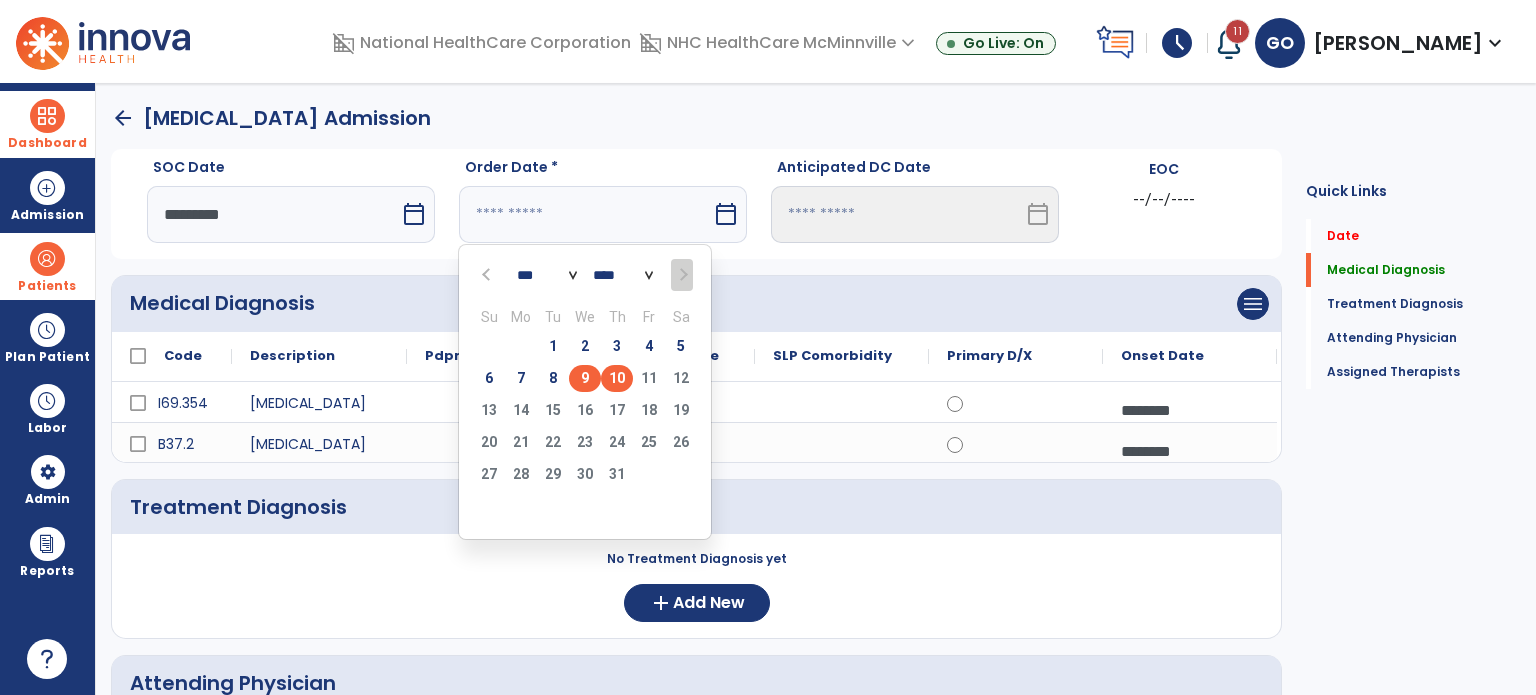 type on "********" 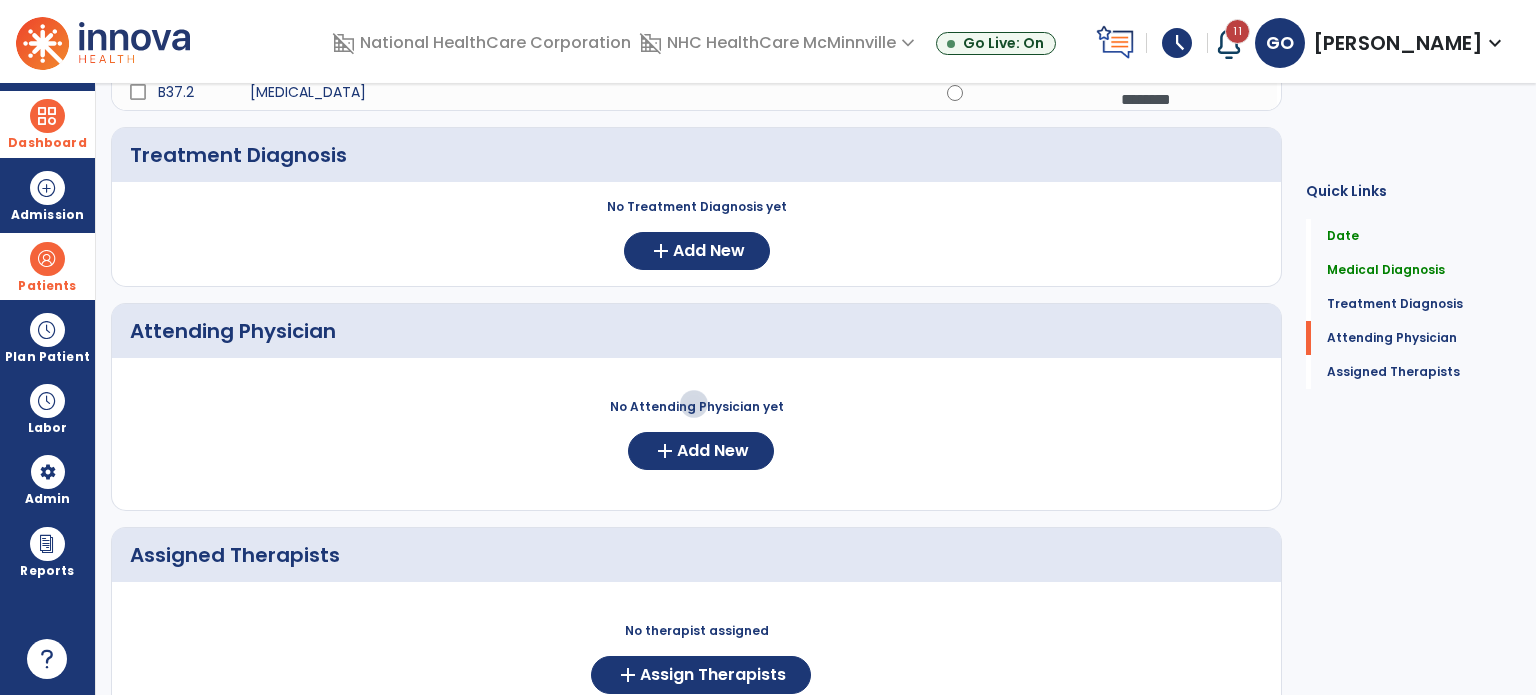 scroll, scrollTop: 400, scrollLeft: 0, axis: vertical 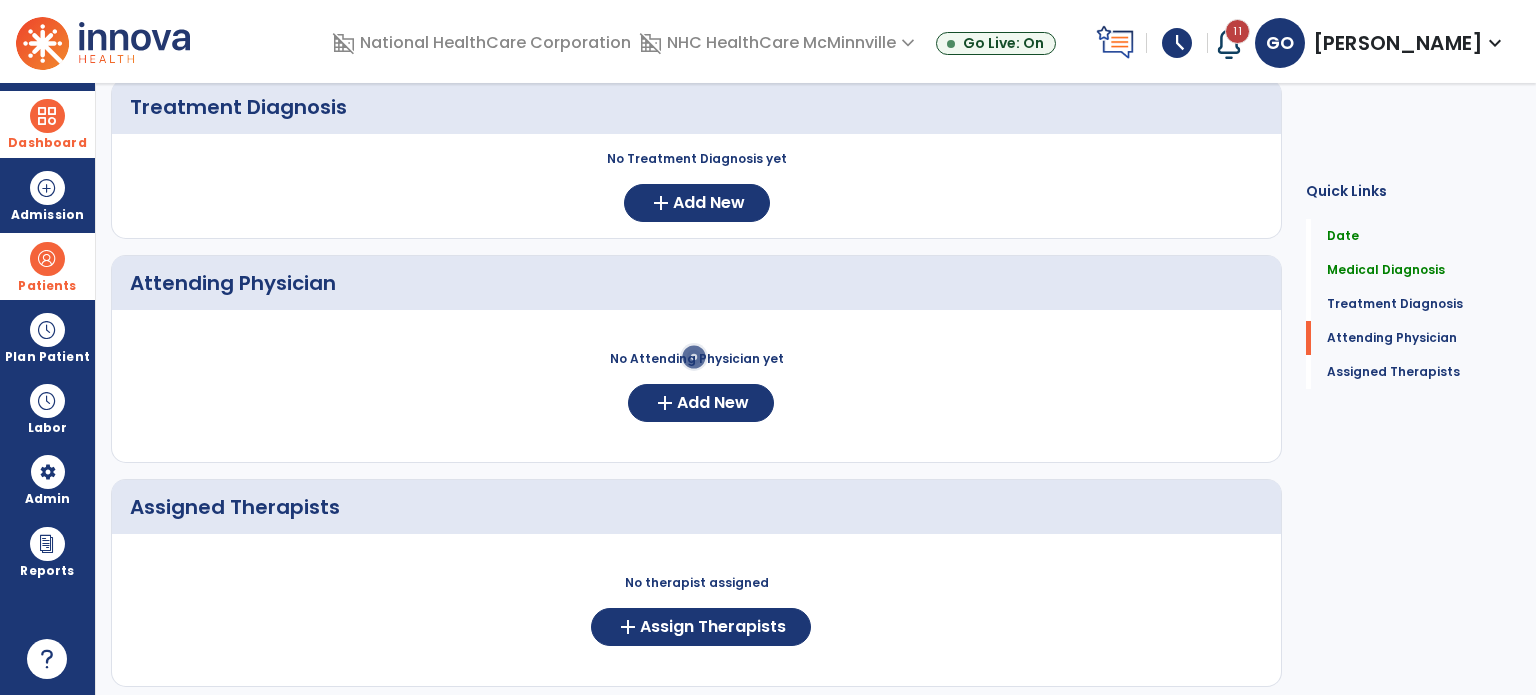 click 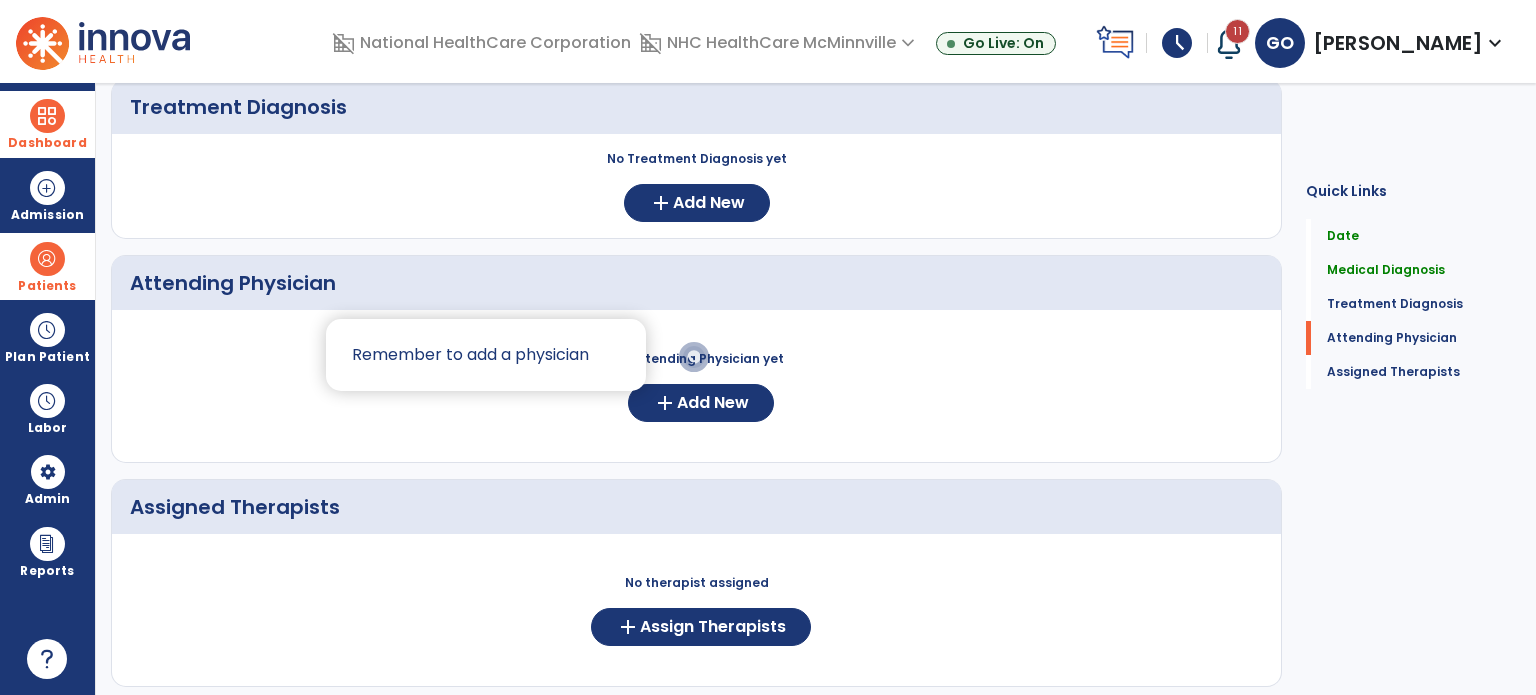 click at bounding box center [768, 347] 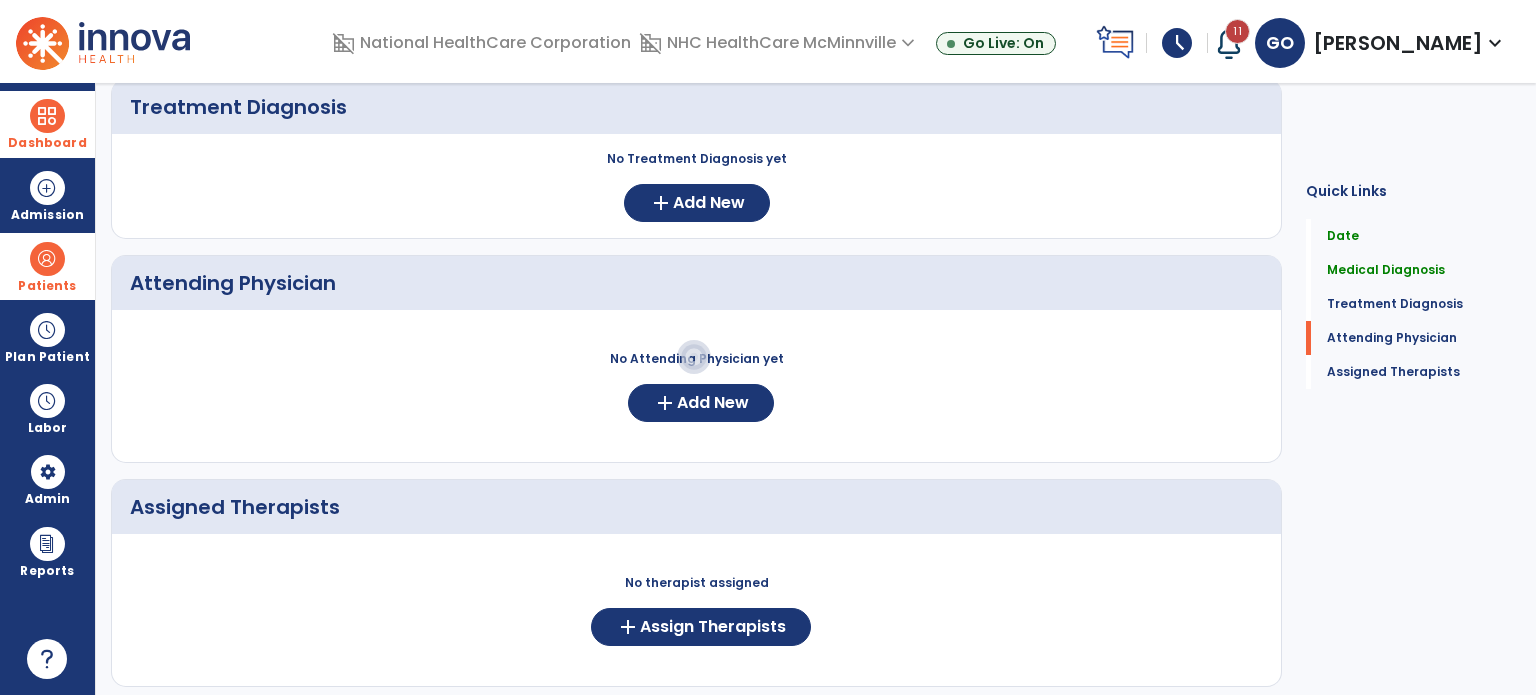 click at bounding box center (768, 347) 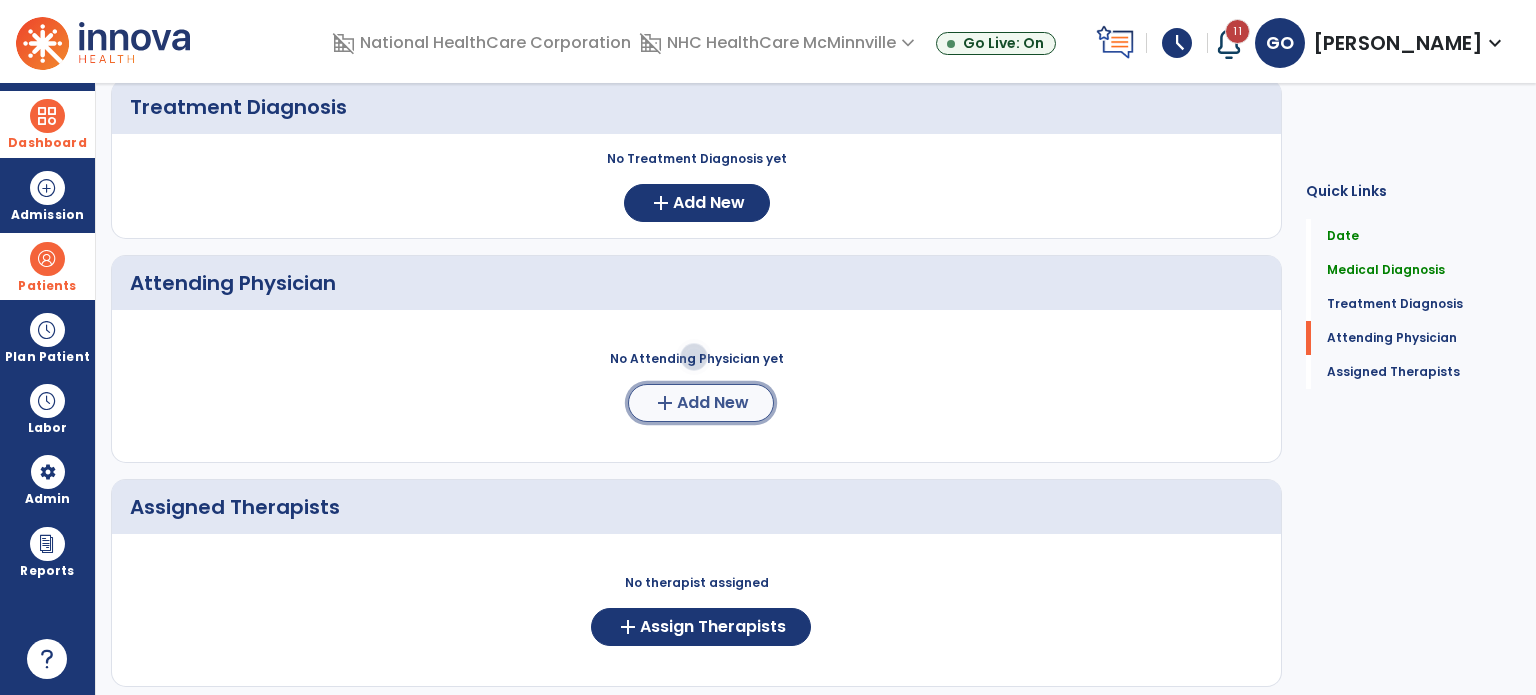 click on "add" 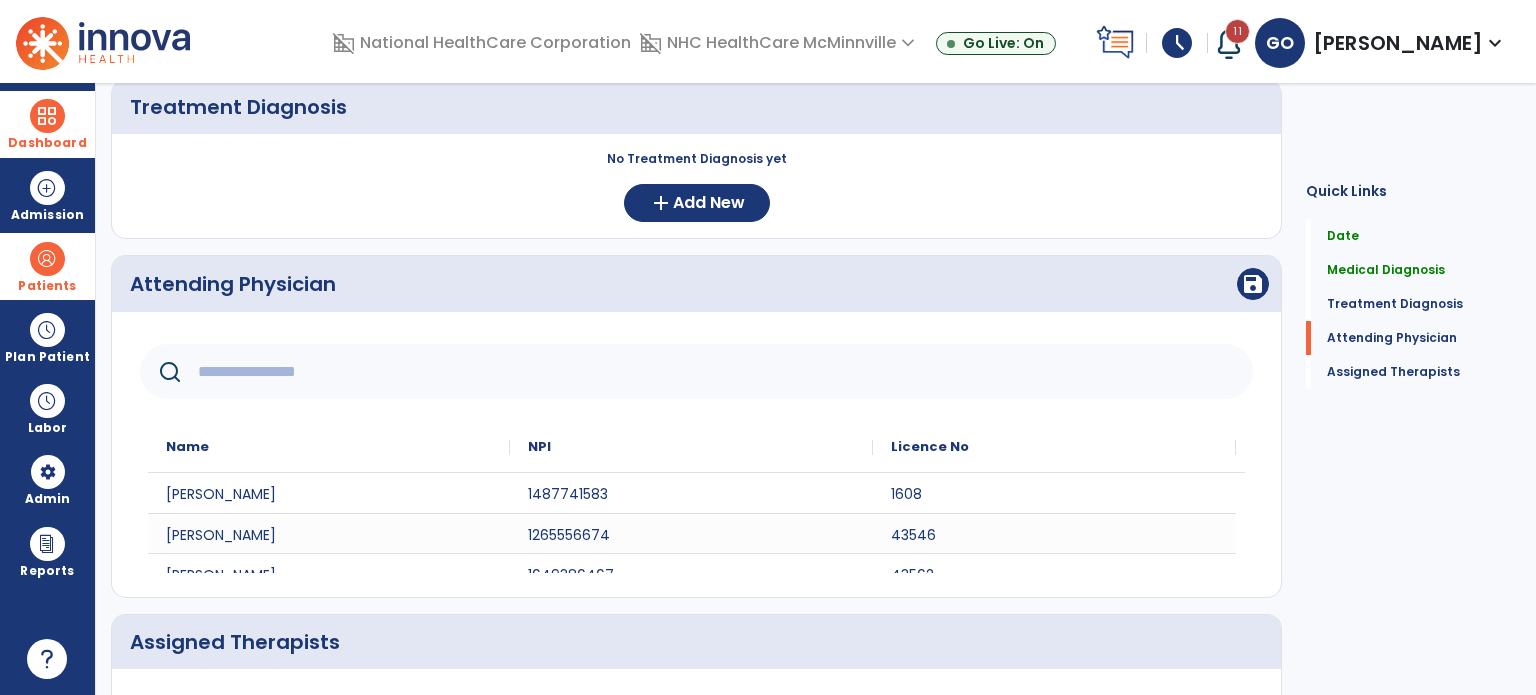 click 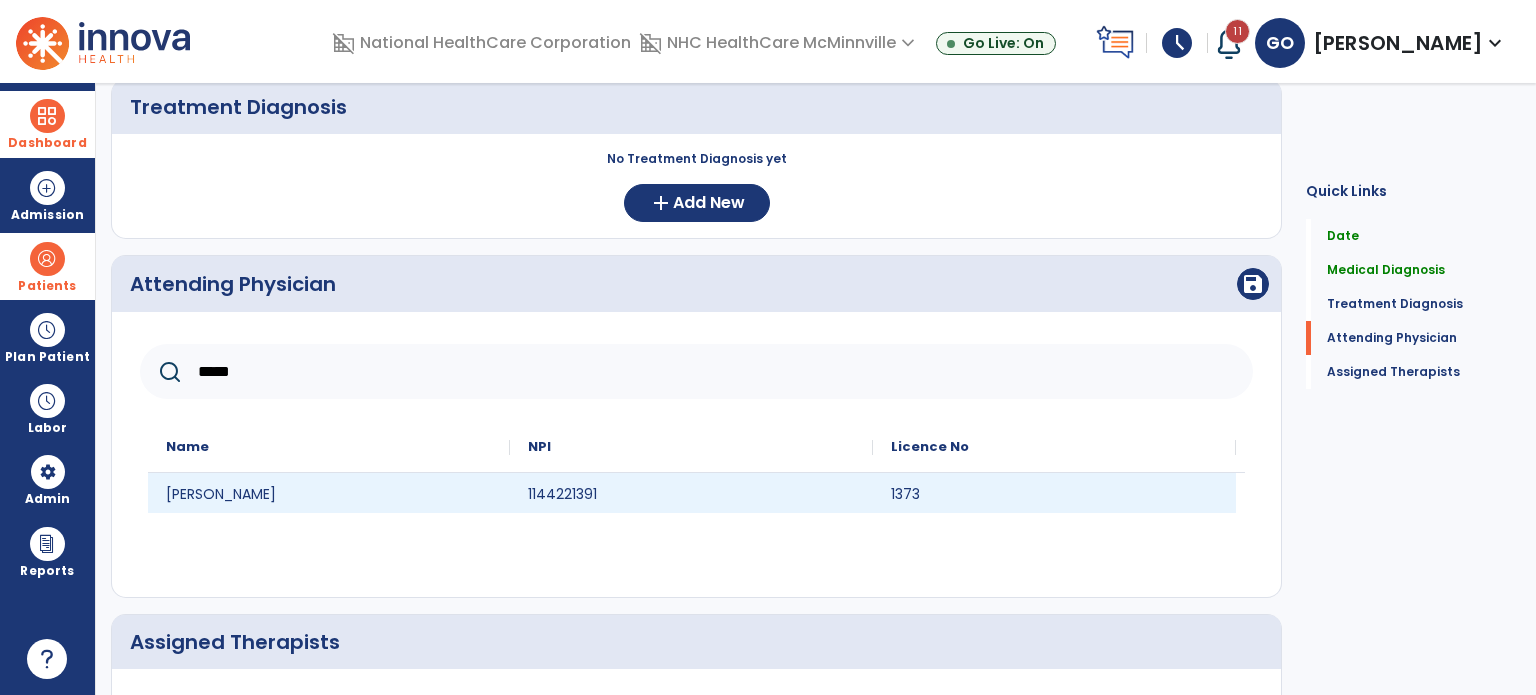 type on "*****" 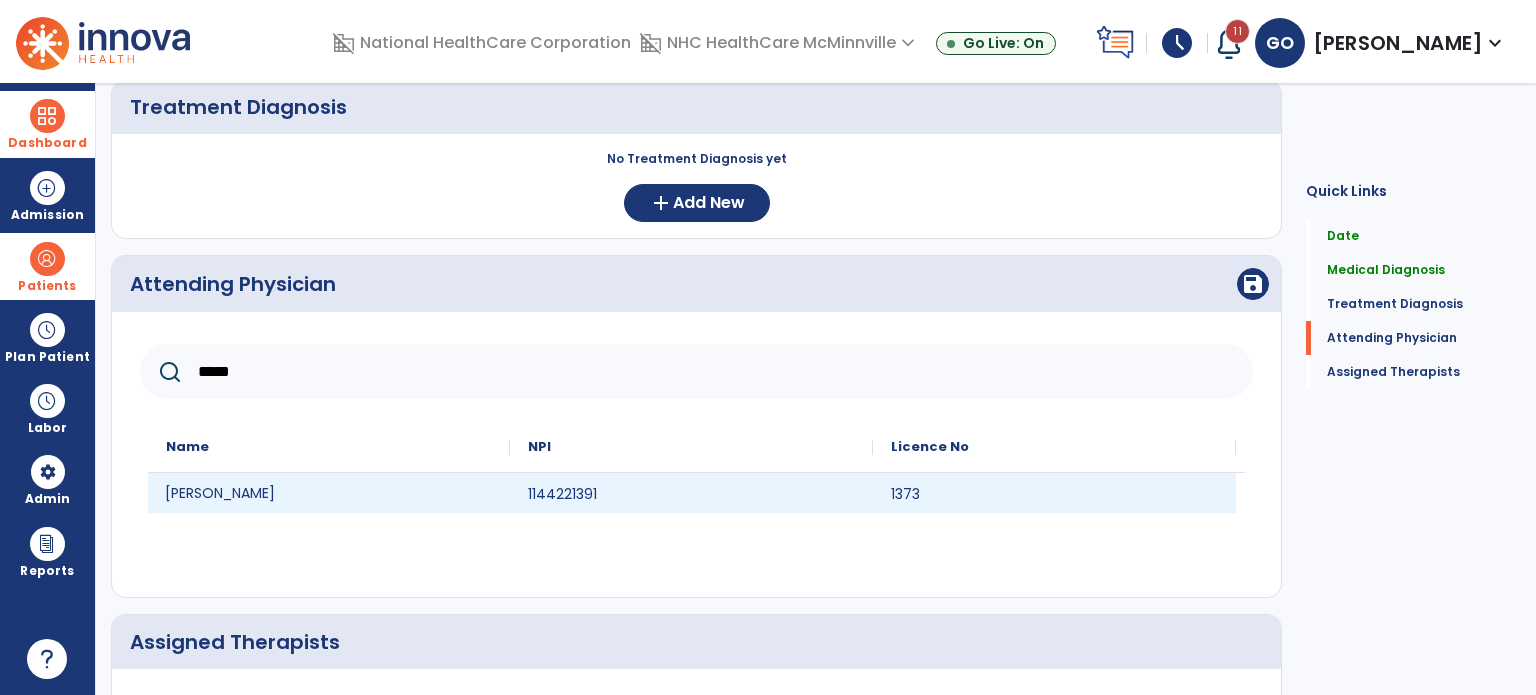 click on "[PERSON_NAME]" 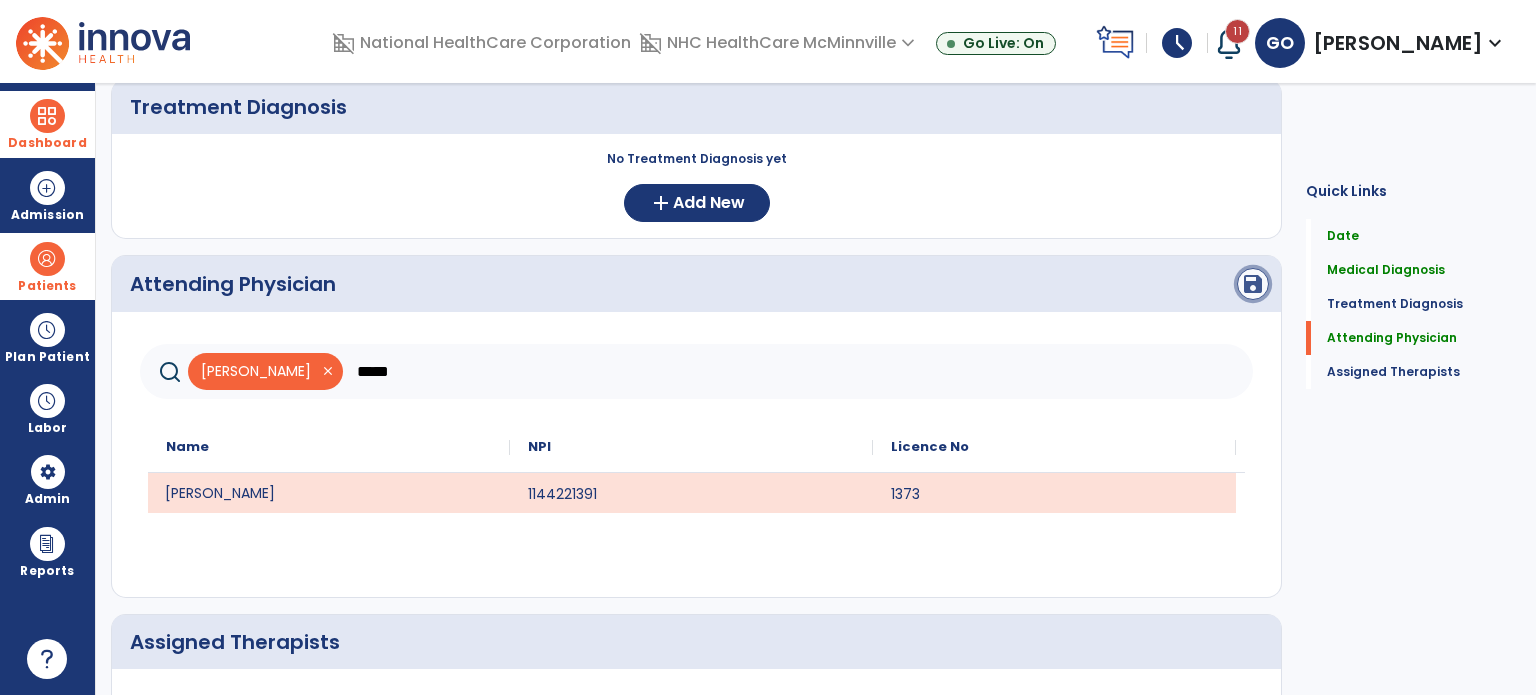 click on "save" 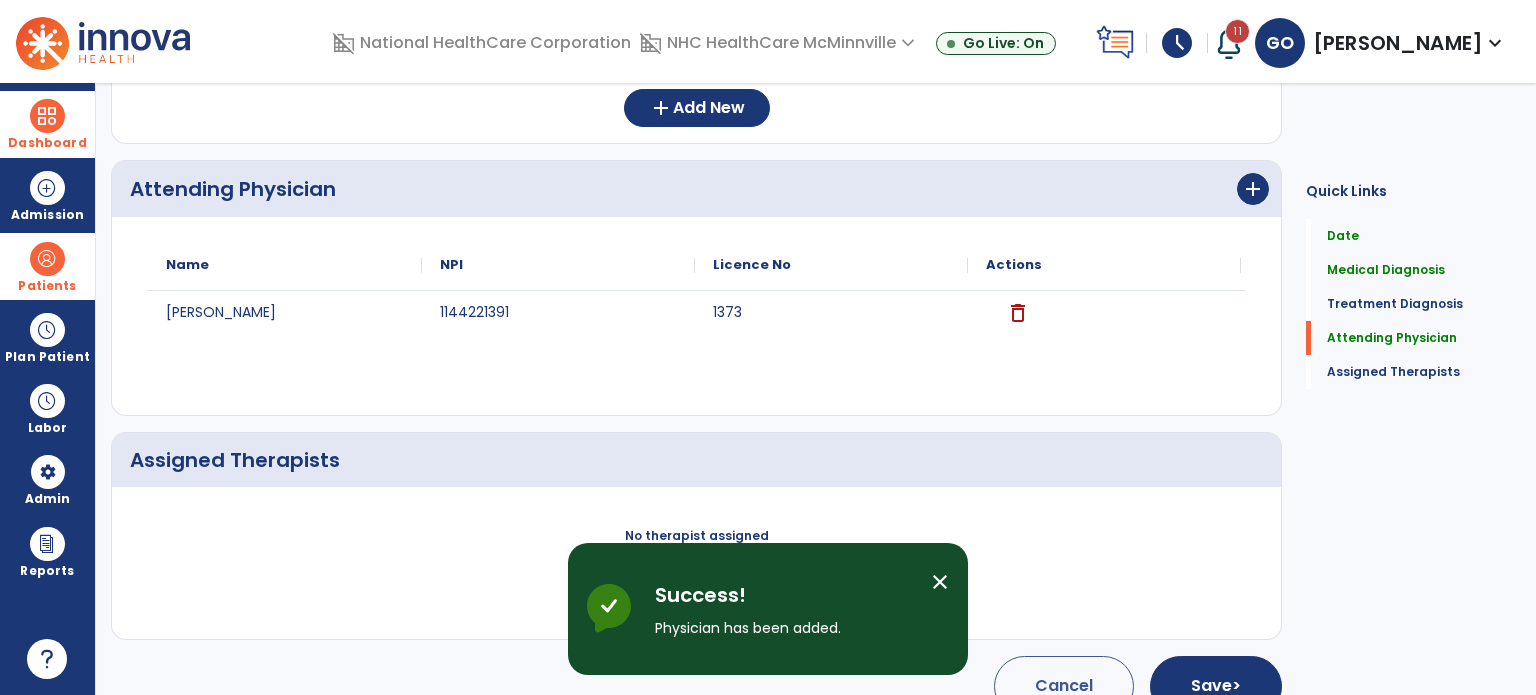 scroll, scrollTop: 529, scrollLeft: 0, axis: vertical 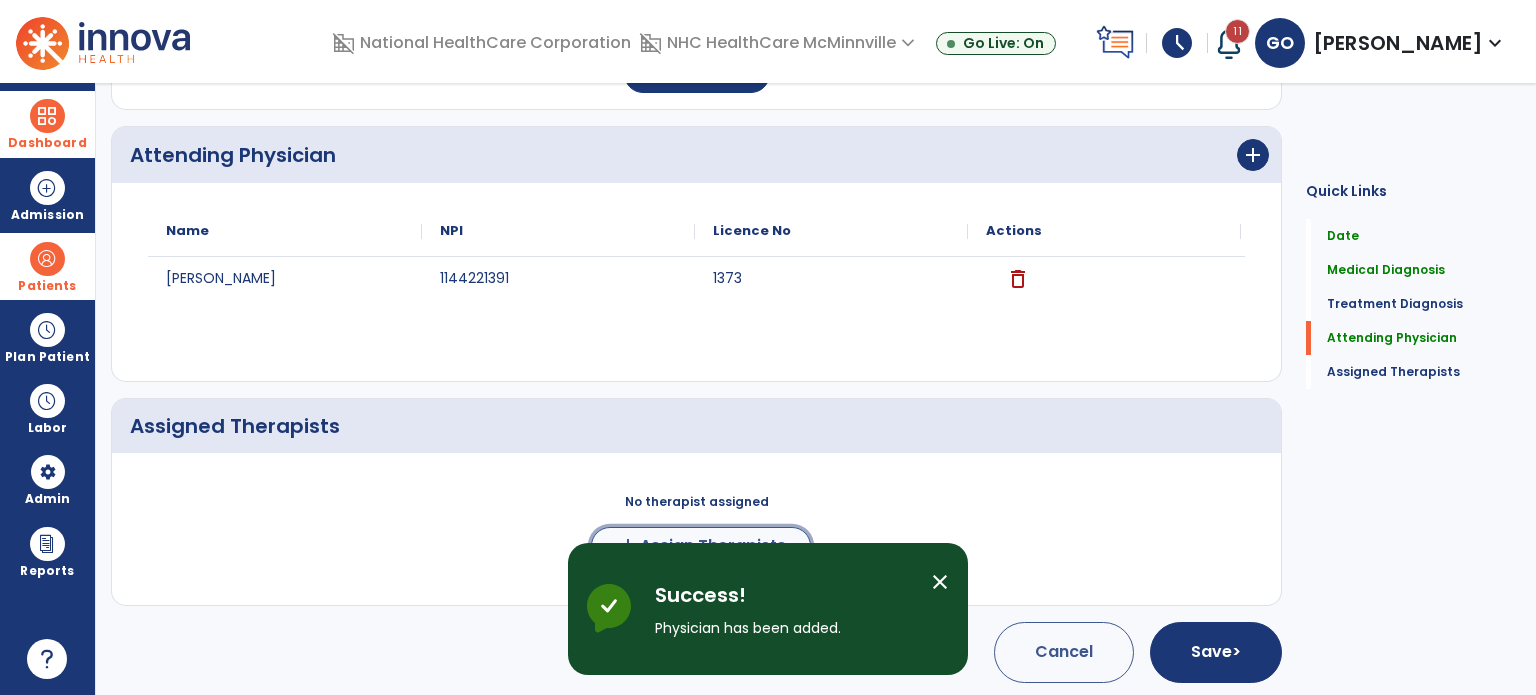 click on "Assign Therapists" 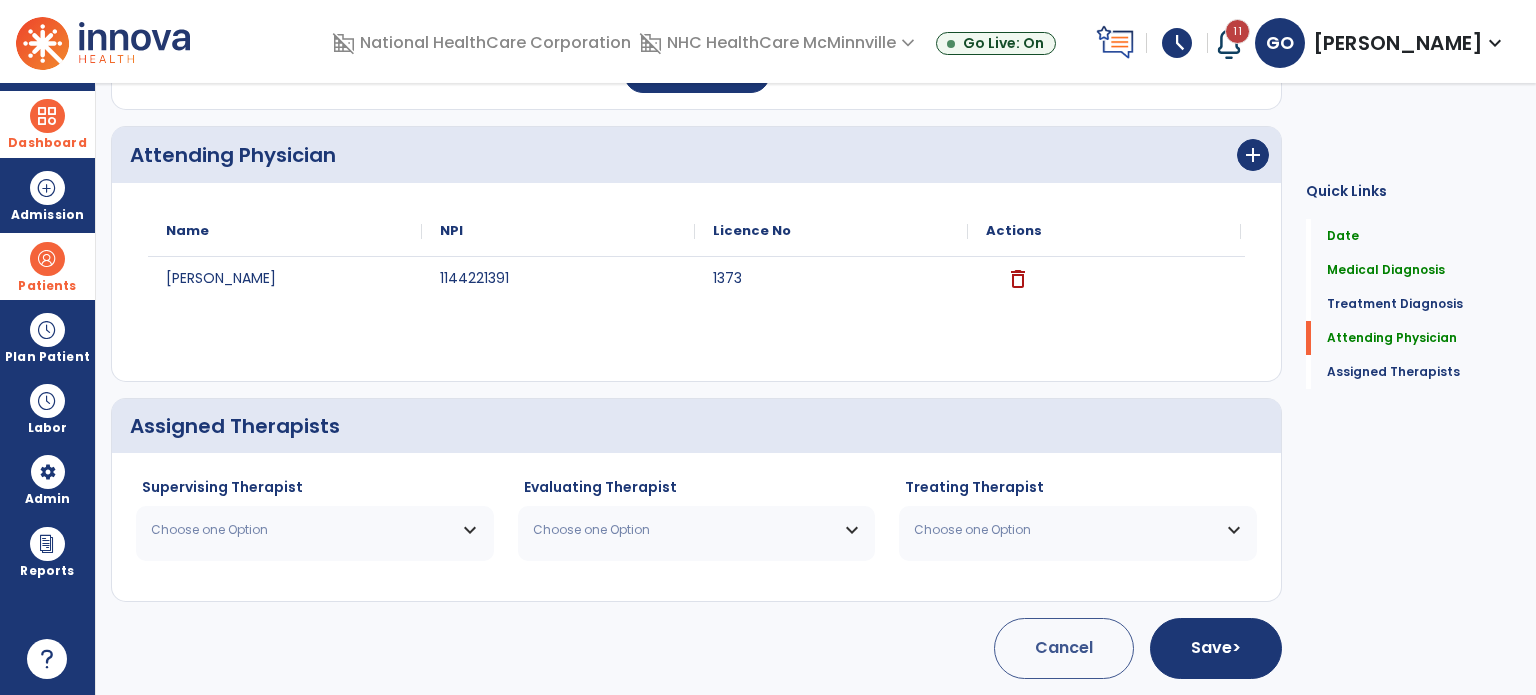 scroll, scrollTop: 525, scrollLeft: 0, axis: vertical 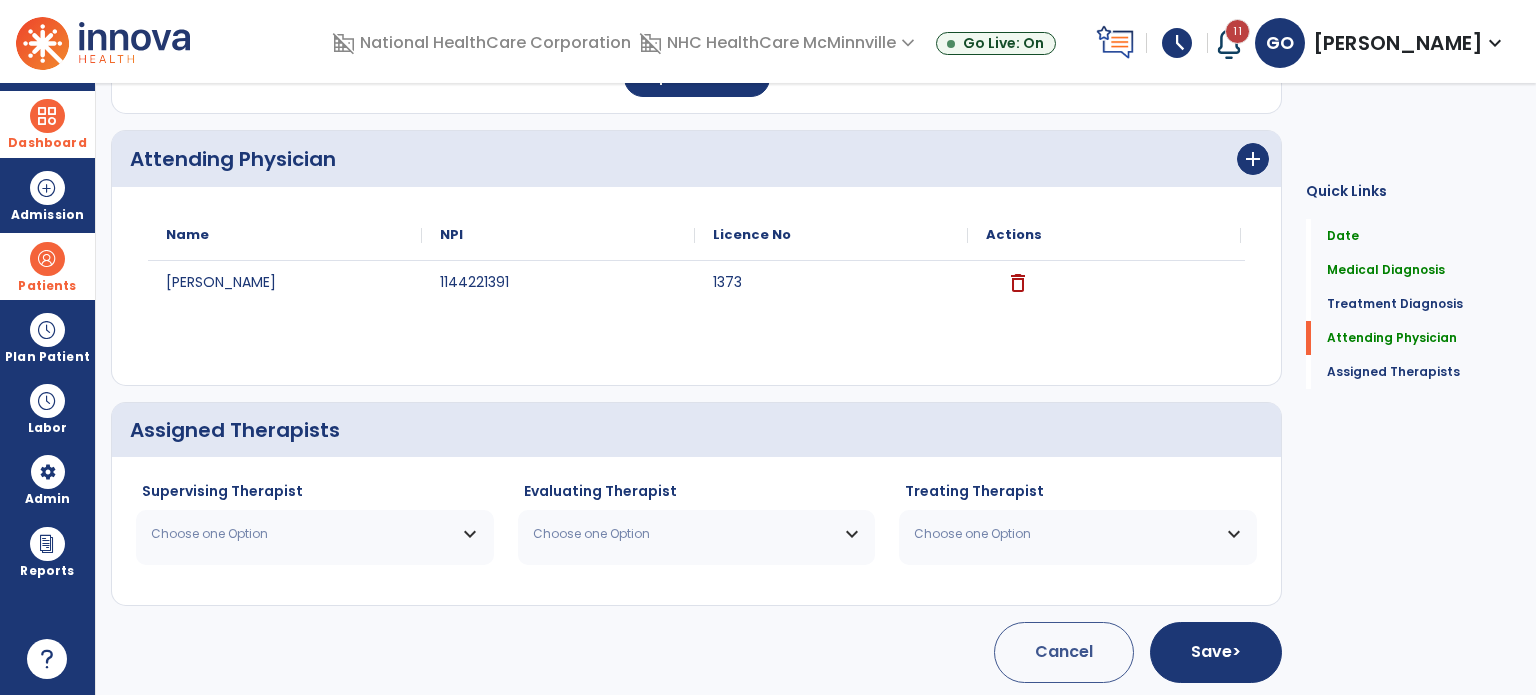 click on "Choose one Option" at bounding box center (315, 534) 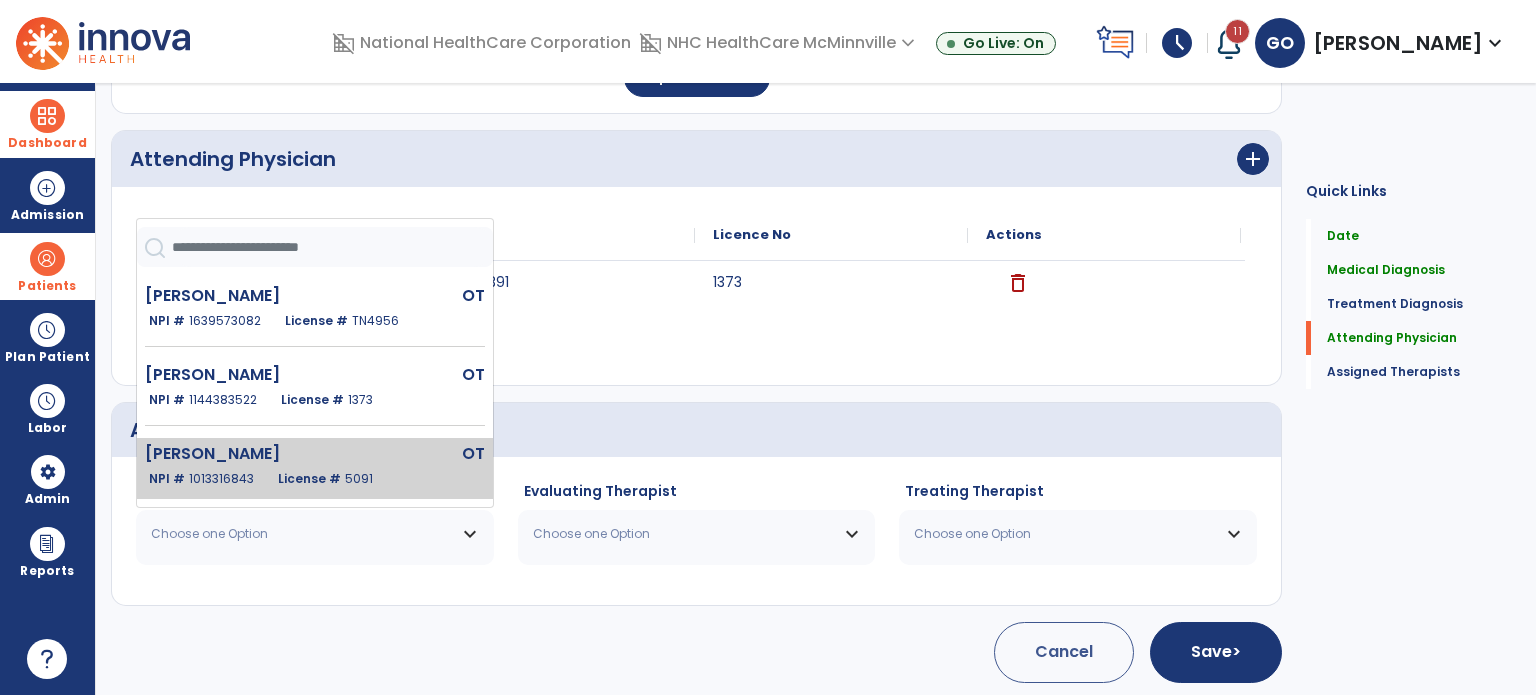 scroll, scrollTop: 200, scrollLeft: 0, axis: vertical 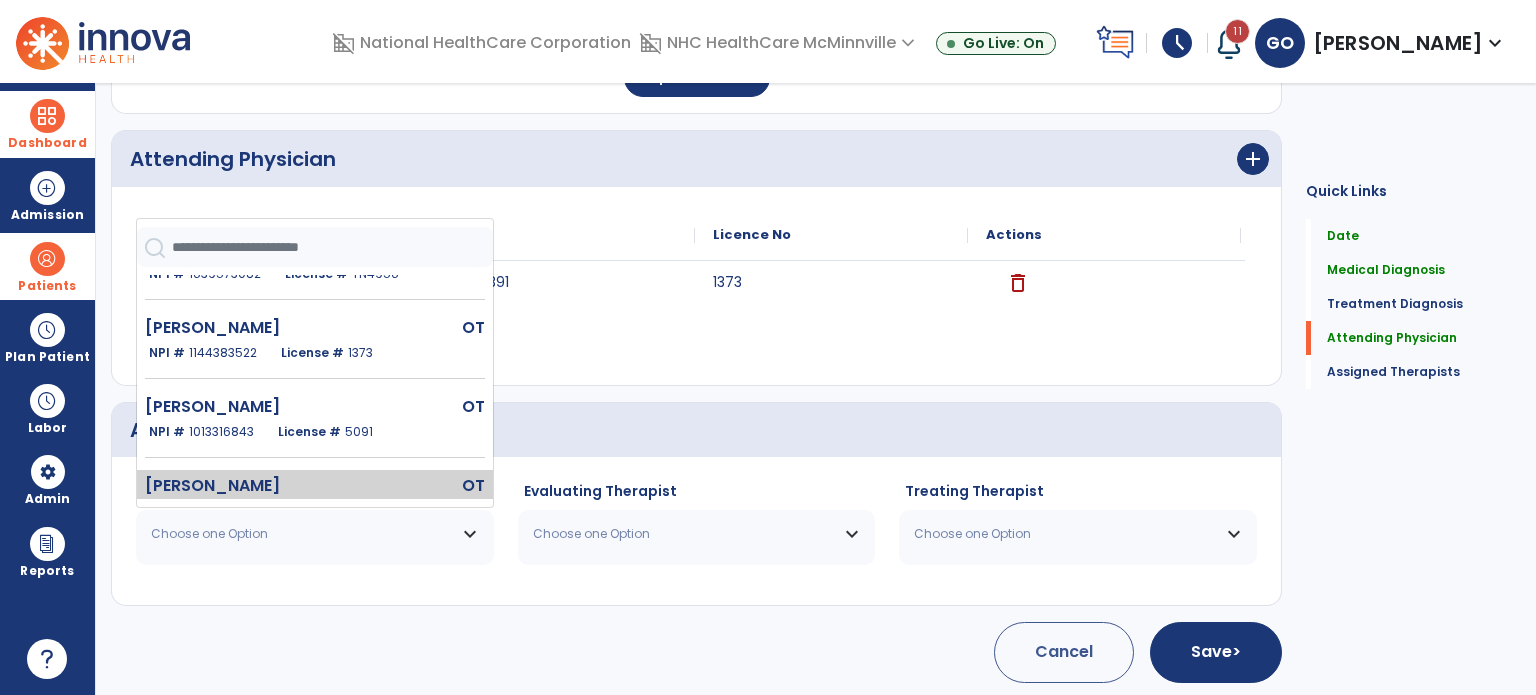 click on "[PERSON_NAME]" 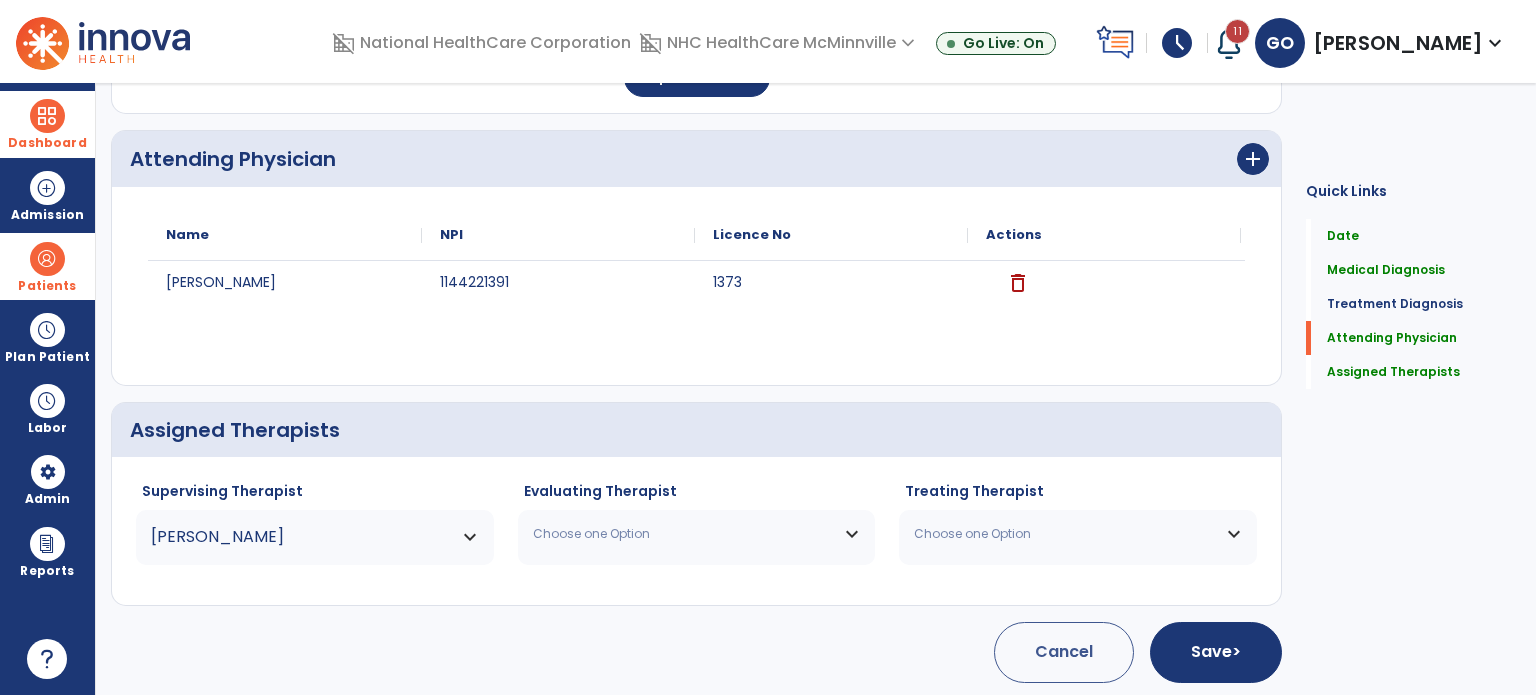 click on "Evaluating Therapist Choose one Option [PERSON_NAME]   OT   NPI #  [US_HEALTHCARE_NPI]  License #  6109 [PERSON_NAME]  OT   NPI #  [US_HEALTHCARE_NPI]  License #  4485 [PERSON_NAME]  OT   NPI #  [US_HEALTHCARE_NPI]  License #  TN4956 [PERSON_NAME]   OT   NPI #  [US_HEALTHCARE_NPI]  License #  1373 [PERSON_NAME]  OT   NPI #  [US_HEALTHCARE_NPI]  License #  5091 [PERSON_NAME]  OT   NPI #  [US_HEALTHCARE_NPI]  License #  7207 [PERSON_NAME]  OT   NPI #  [US_HEALTHCARE_NPI]  License #  5649 [PERSON_NAME]  OT   NPI #  [US_HEALTHCARE_NPI]  License #  2327 [PERSON_NAME]  OT   NPI #  [US_HEALTHCARE_NPI]  License #  6100" 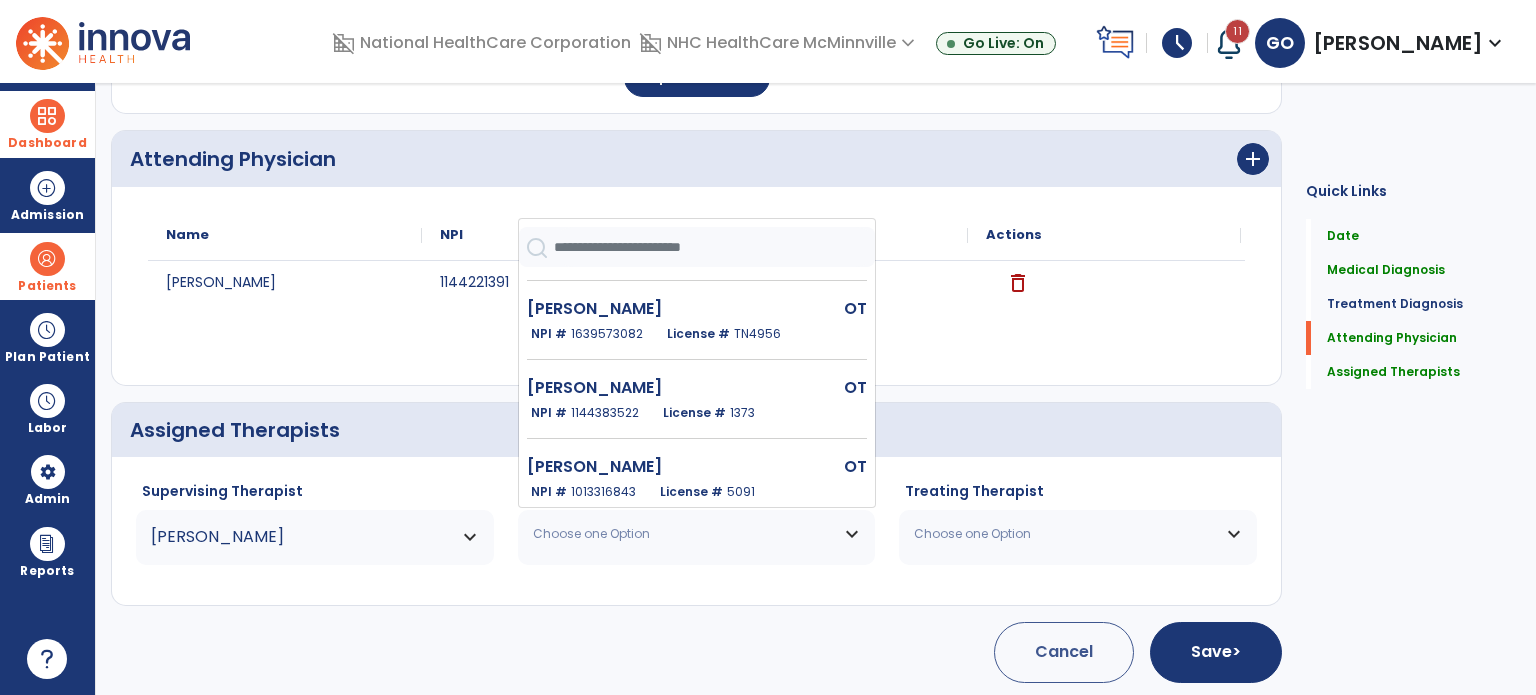 scroll, scrollTop: 300, scrollLeft: 0, axis: vertical 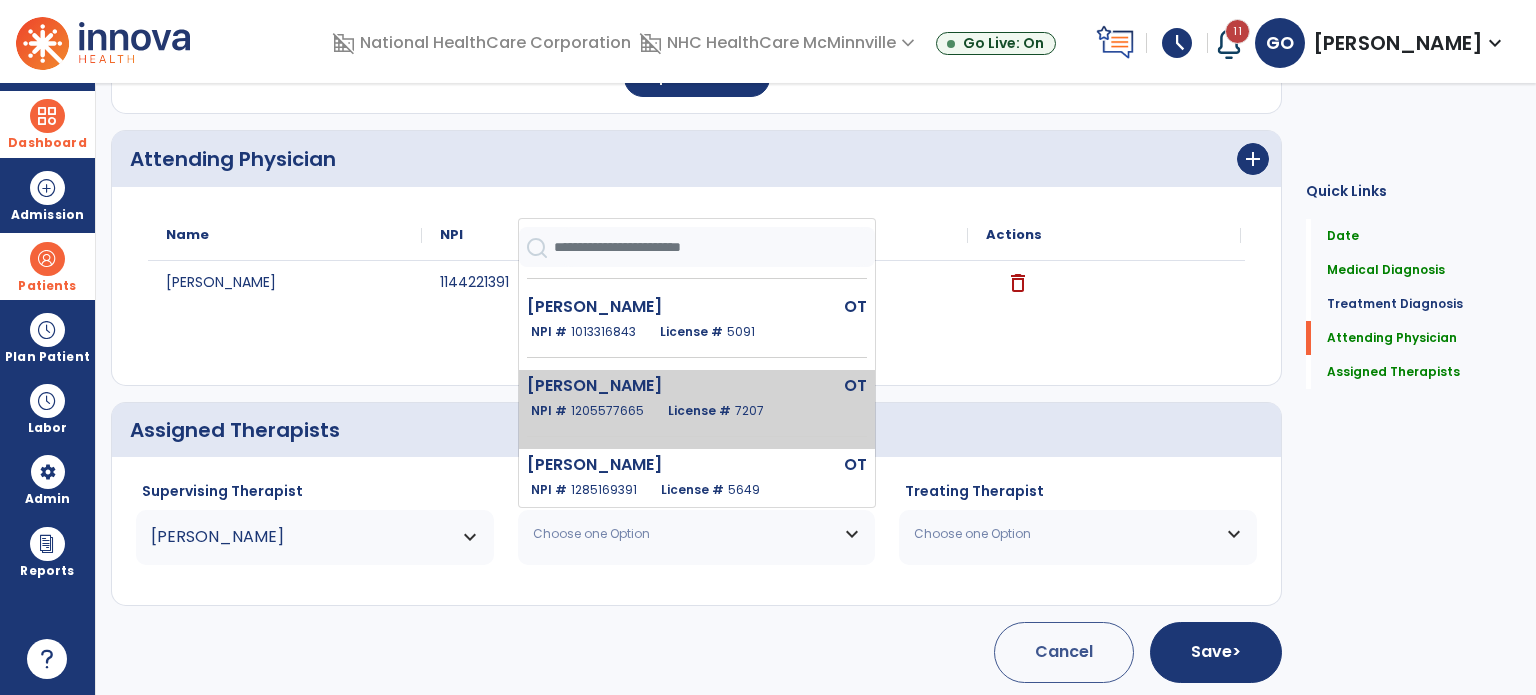 click on "NPI #  [US_HEALTHCARE_NPI]  License #  7207" 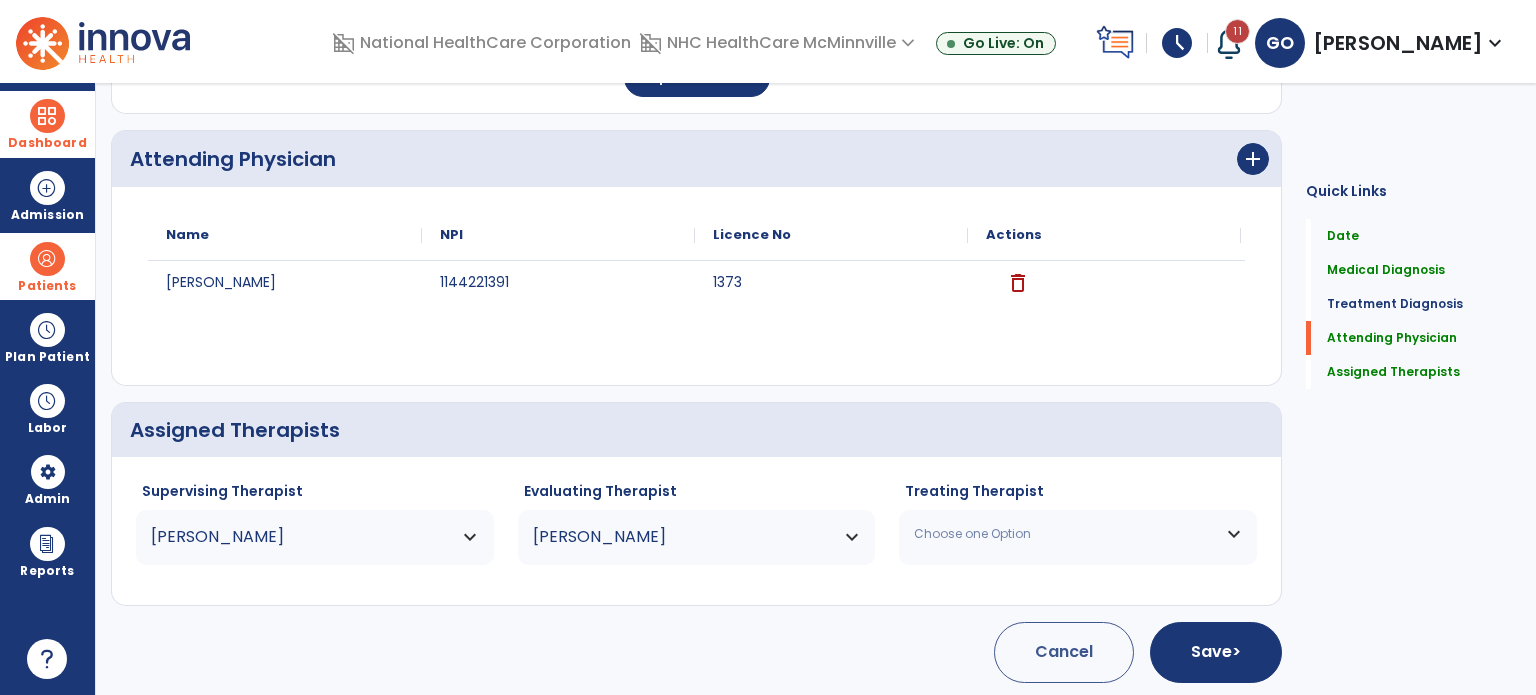 click on "Choose one Option" at bounding box center (1065, 534) 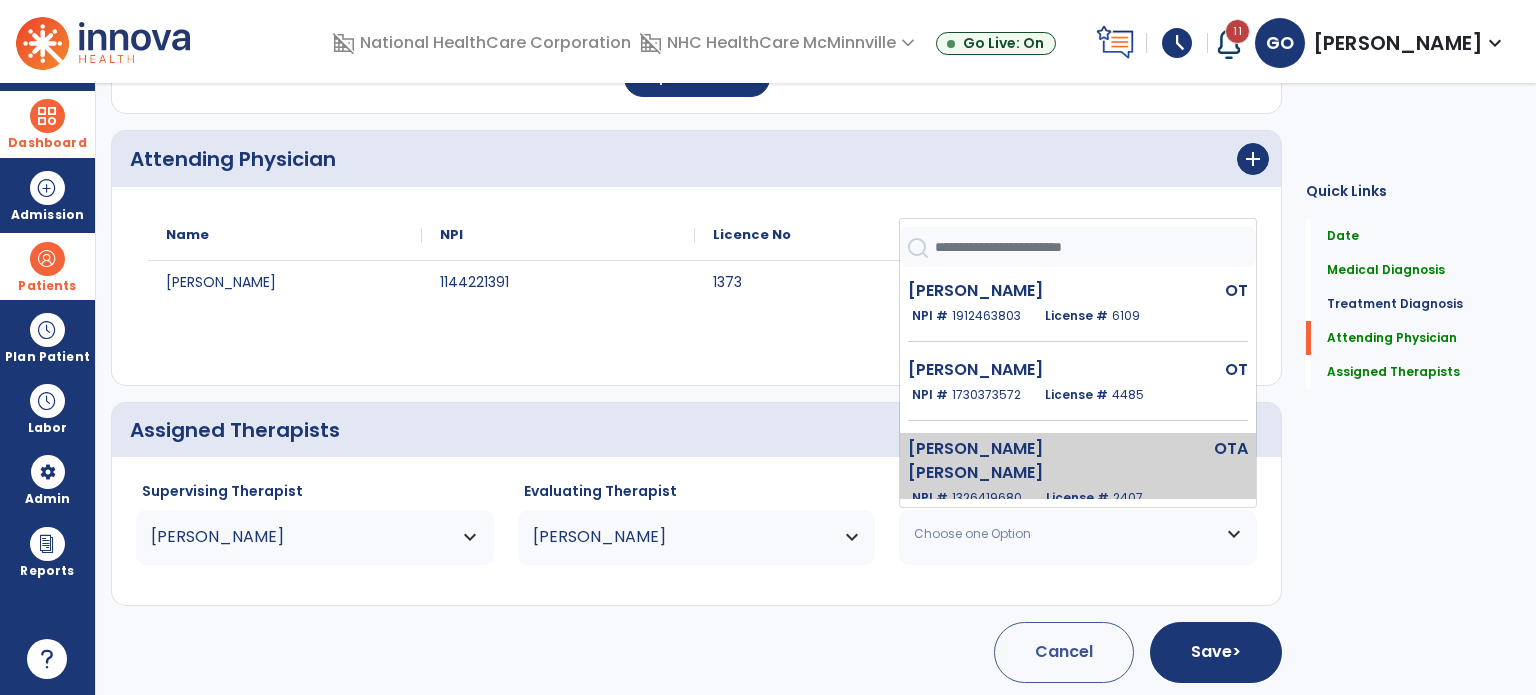 click on "[PERSON_NAME] [PERSON_NAME]" 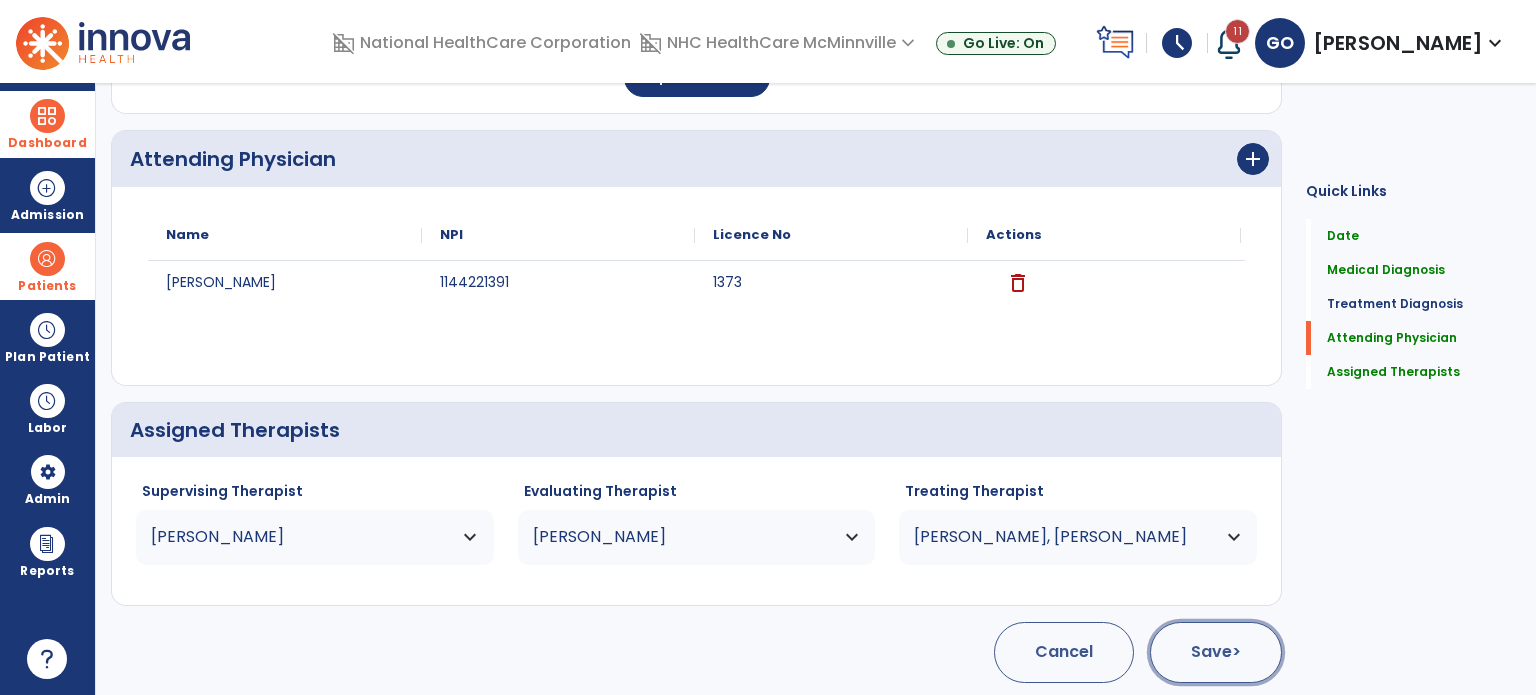 click on "Save  >" 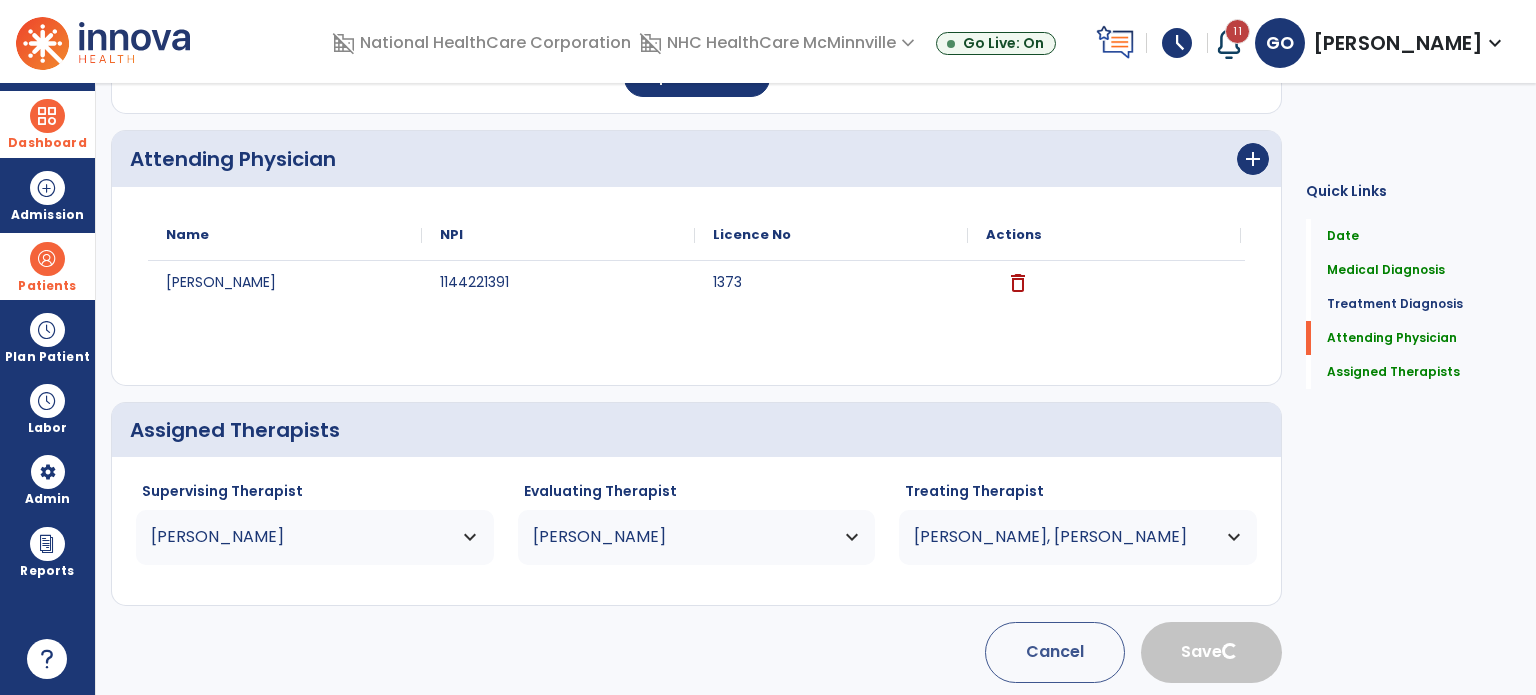 type 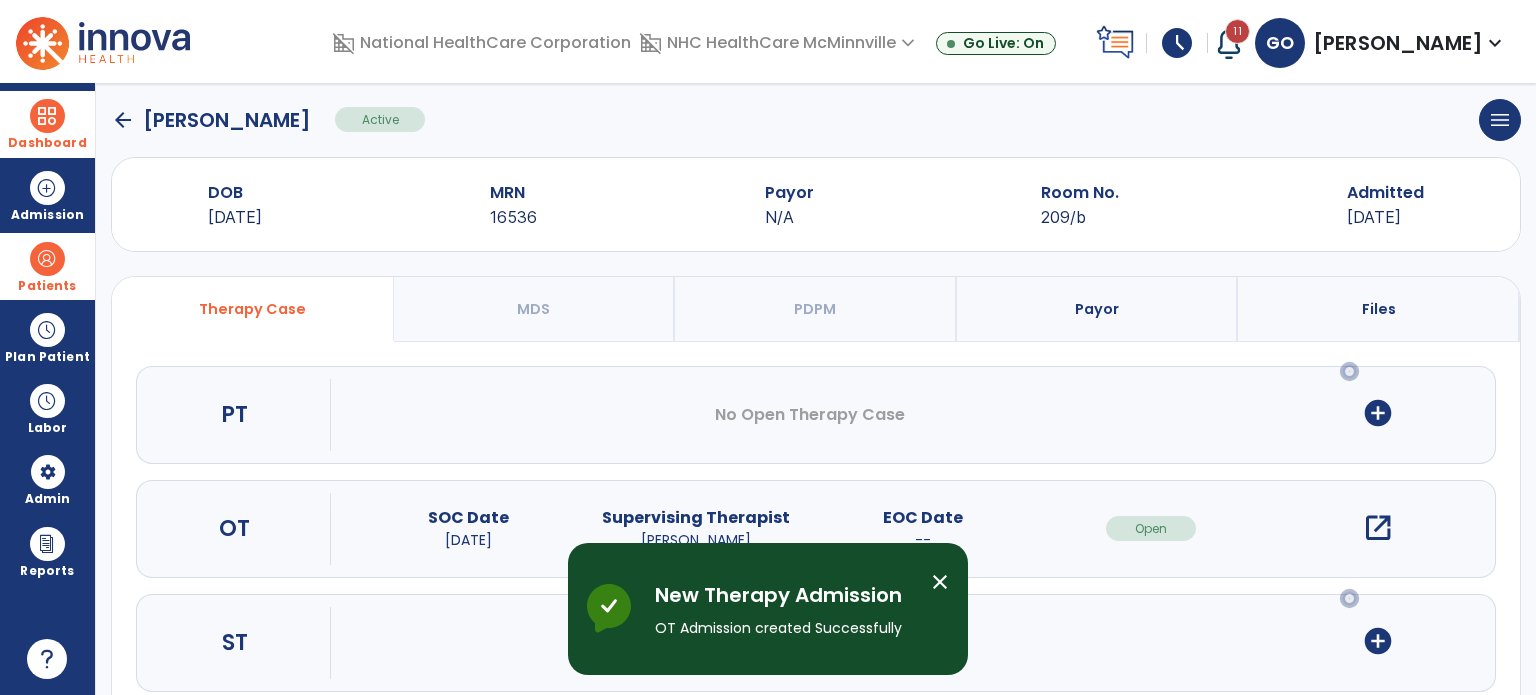 scroll, scrollTop: 0, scrollLeft: 0, axis: both 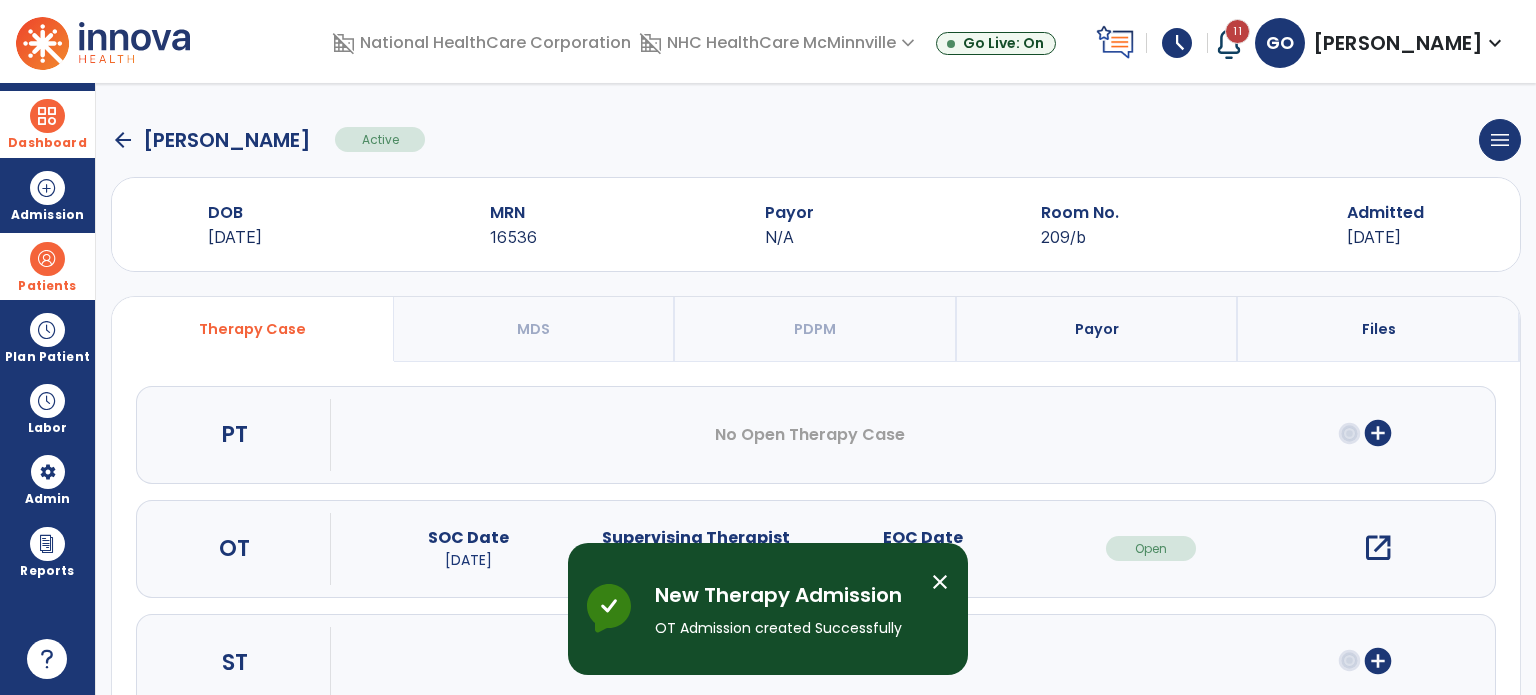 click on "arrow_back" 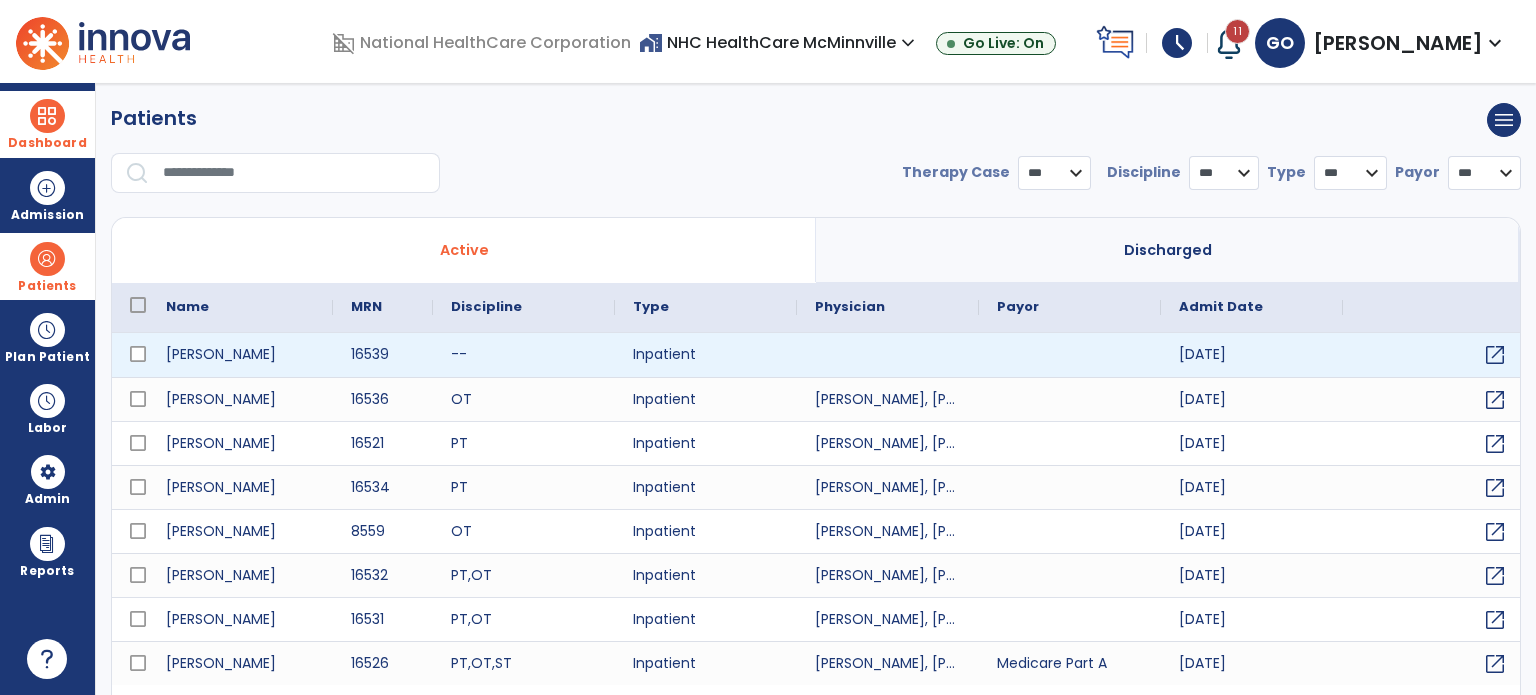 select on "***" 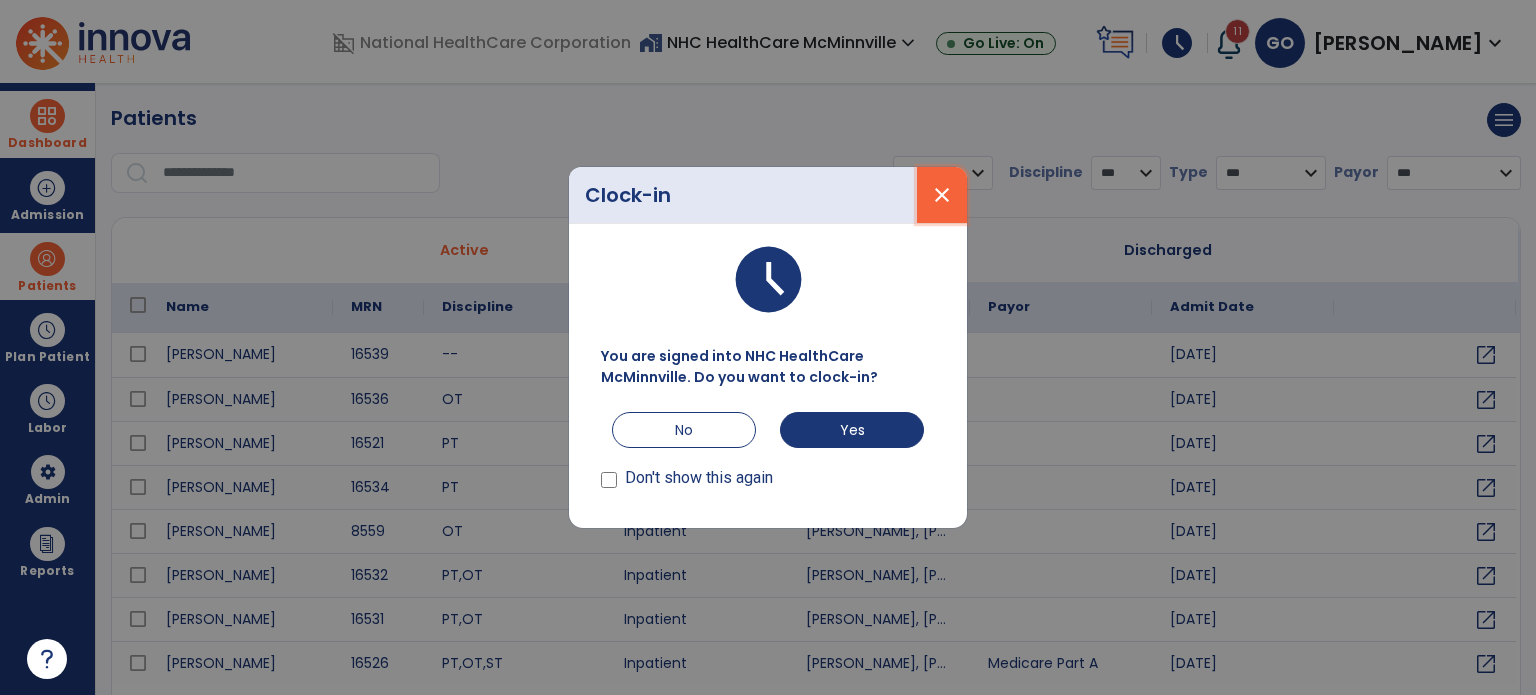 click on "close" at bounding box center (942, 195) 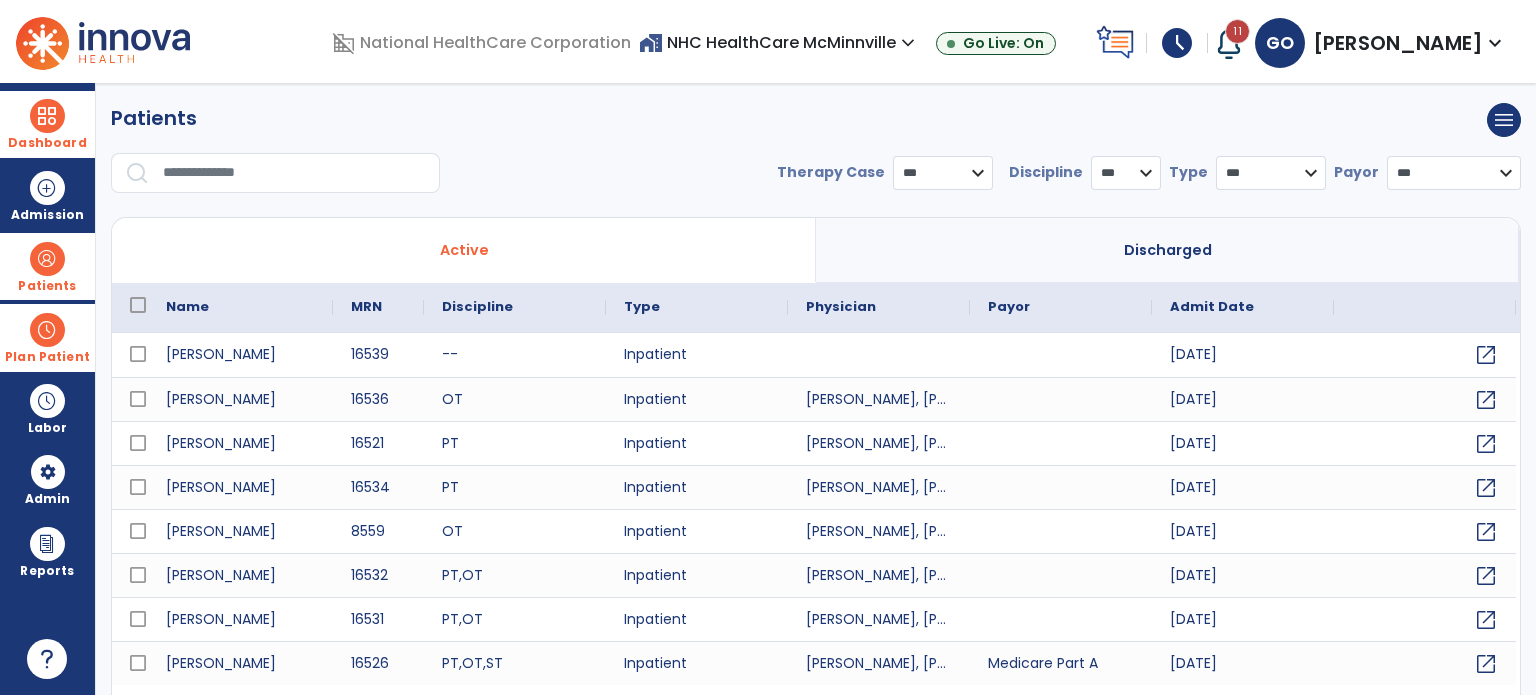 click on "Plan Patient" at bounding box center [47, 266] 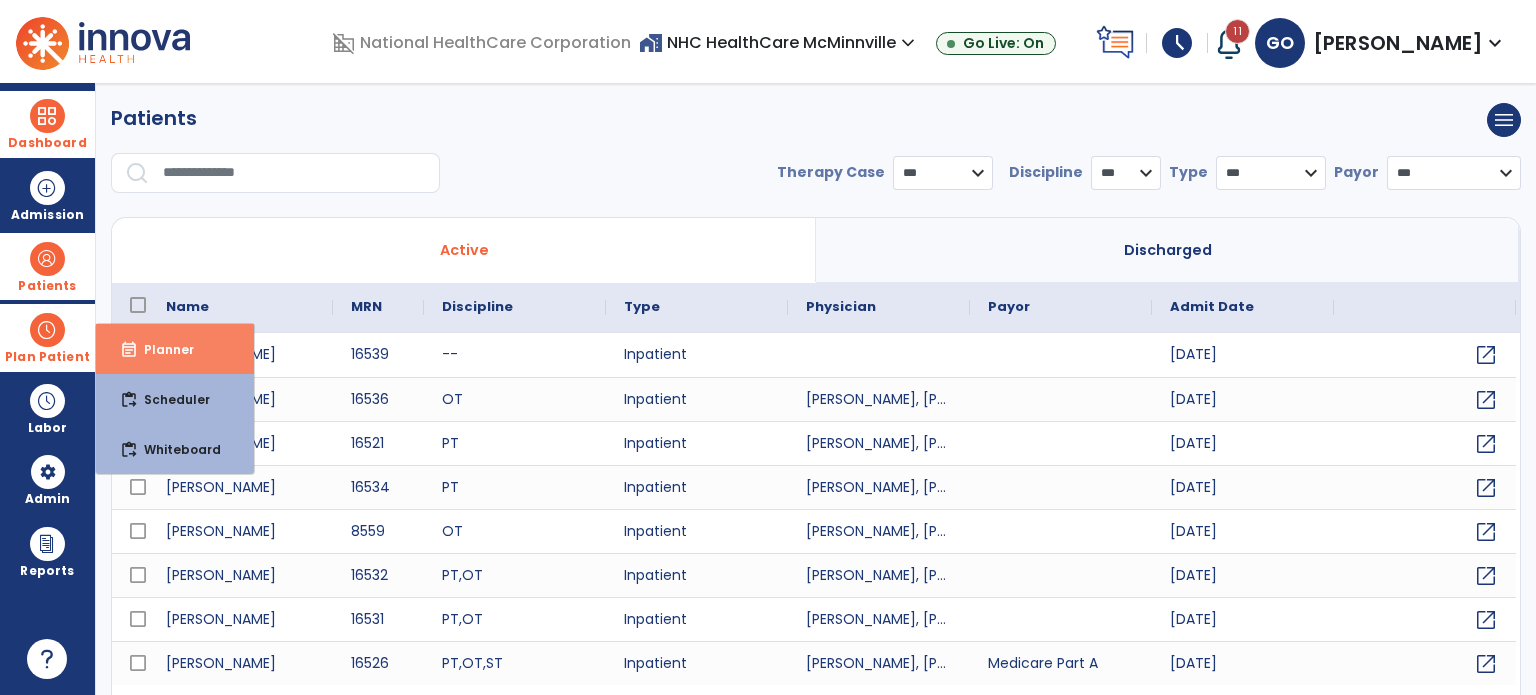 click on "event_note  Planner" at bounding box center [175, 349] 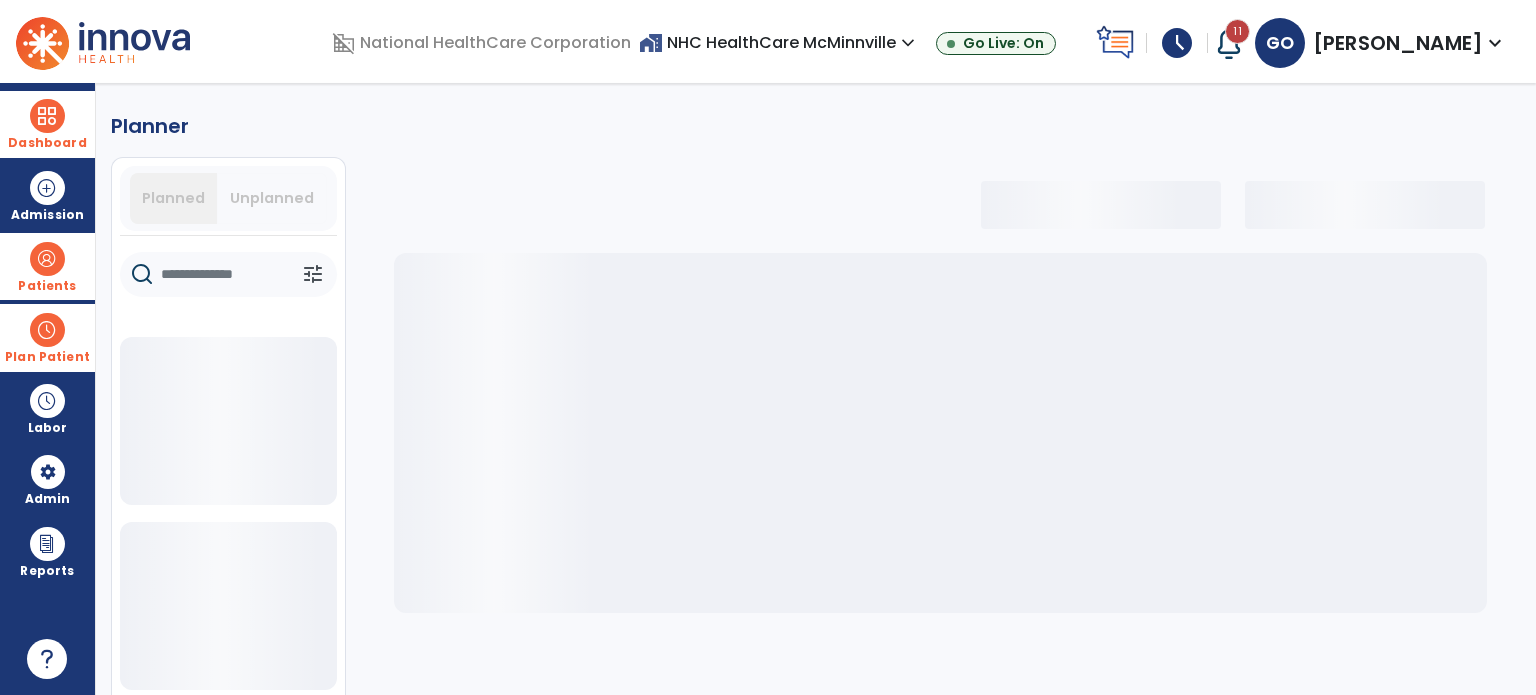 click at bounding box center [47, 330] 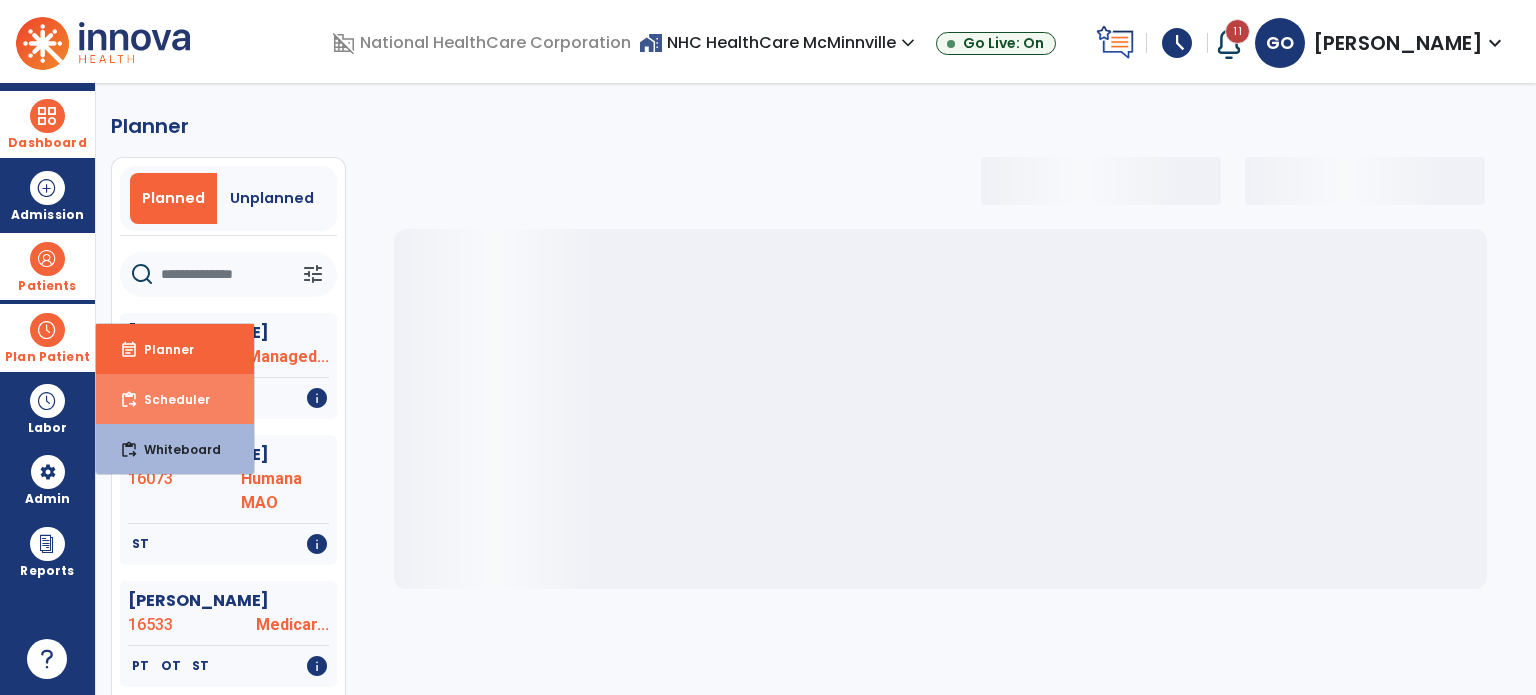 click on "content_paste_go  Scheduler" at bounding box center [175, 399] 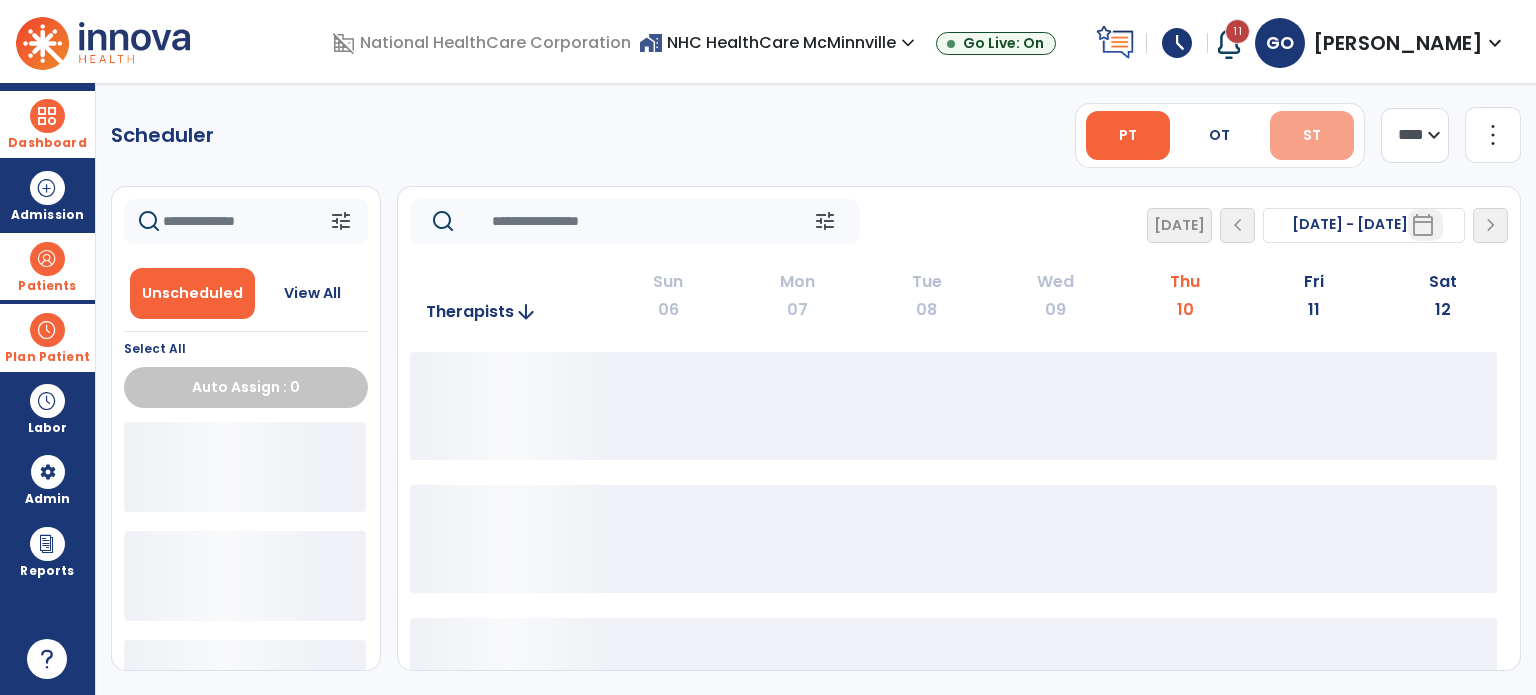 click on "ST" at bounding box center [1312, 135] 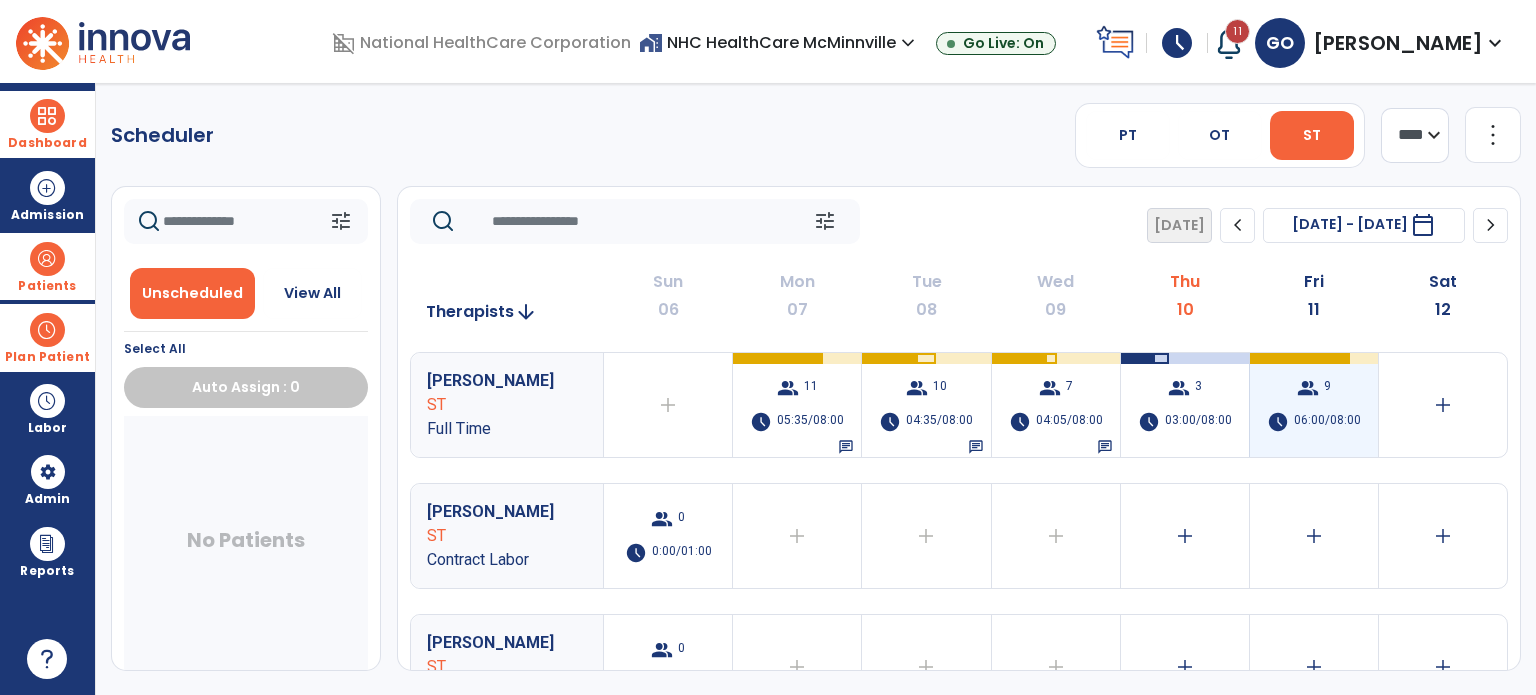 click on "group  9  schedule  06:00/08:00" at bounding box center [1314, 405] 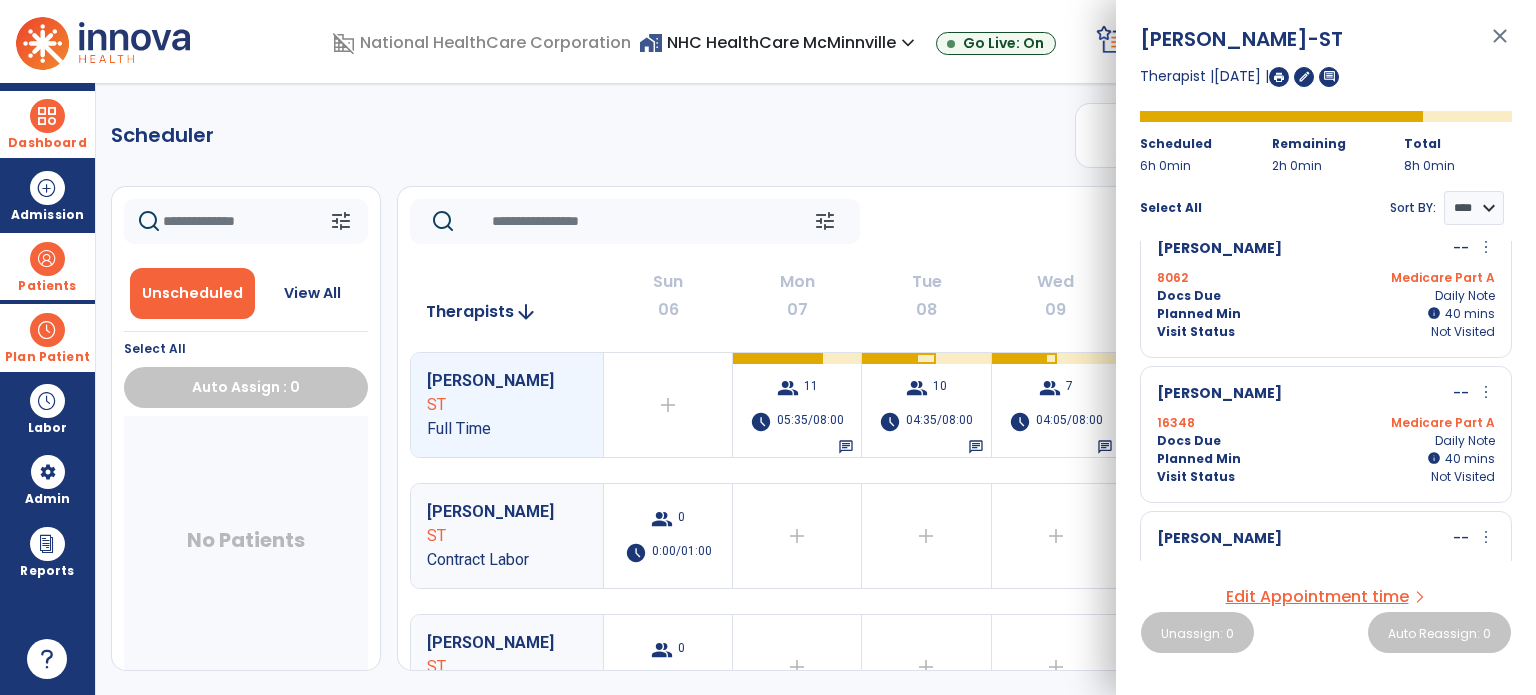 scroll, scrollTop: 0, scrollLeft: 0, axis: both 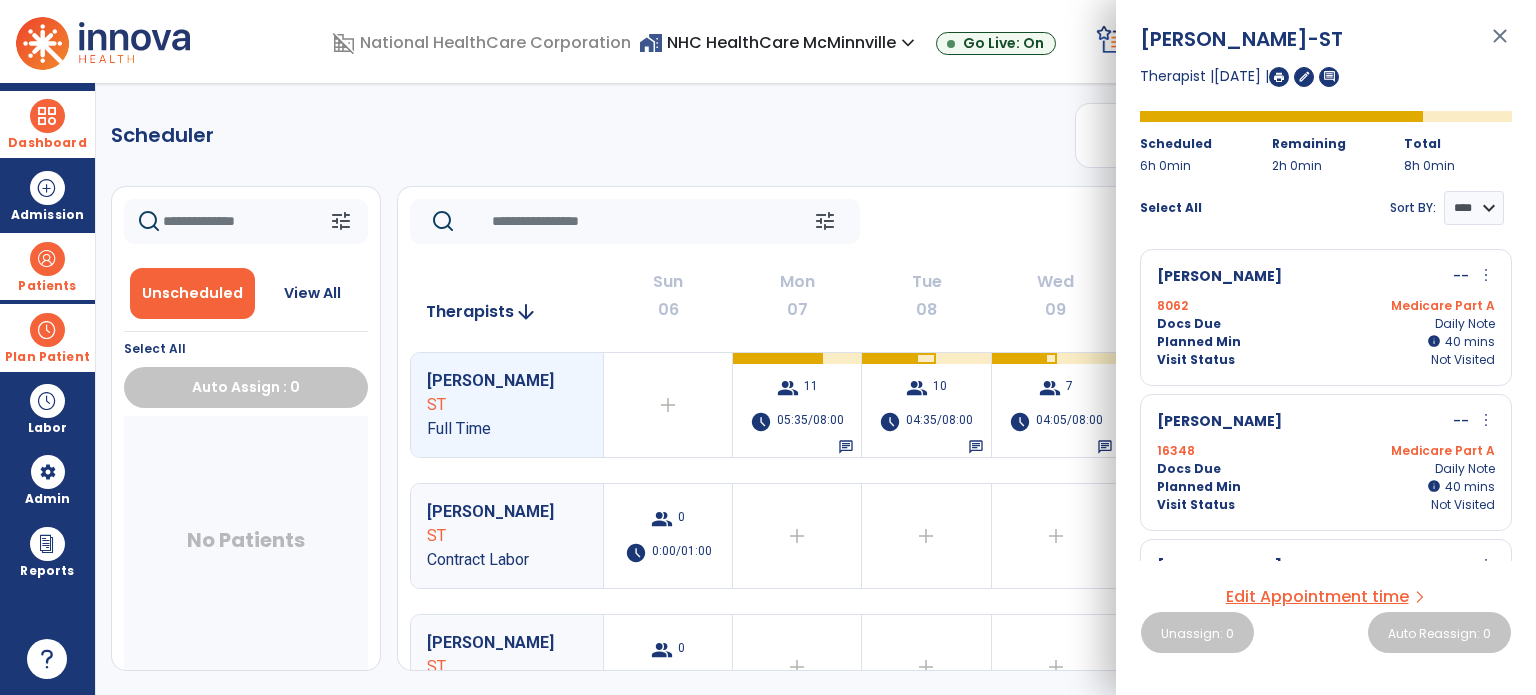 click on "Scheduler   PT   OT   ST  **** *** more_vert  Manage Labor   View All Therapists   Print" 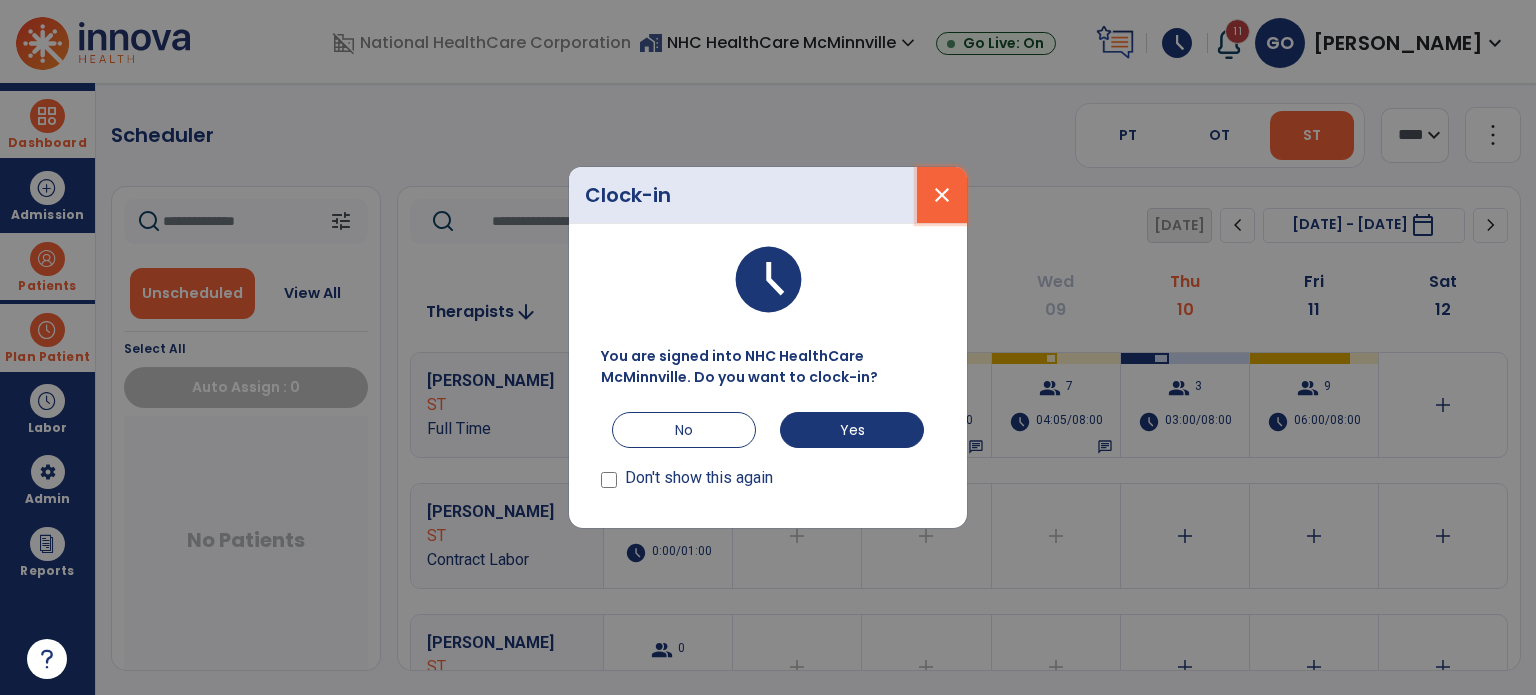click on "close" at bounding box center (942, 195) 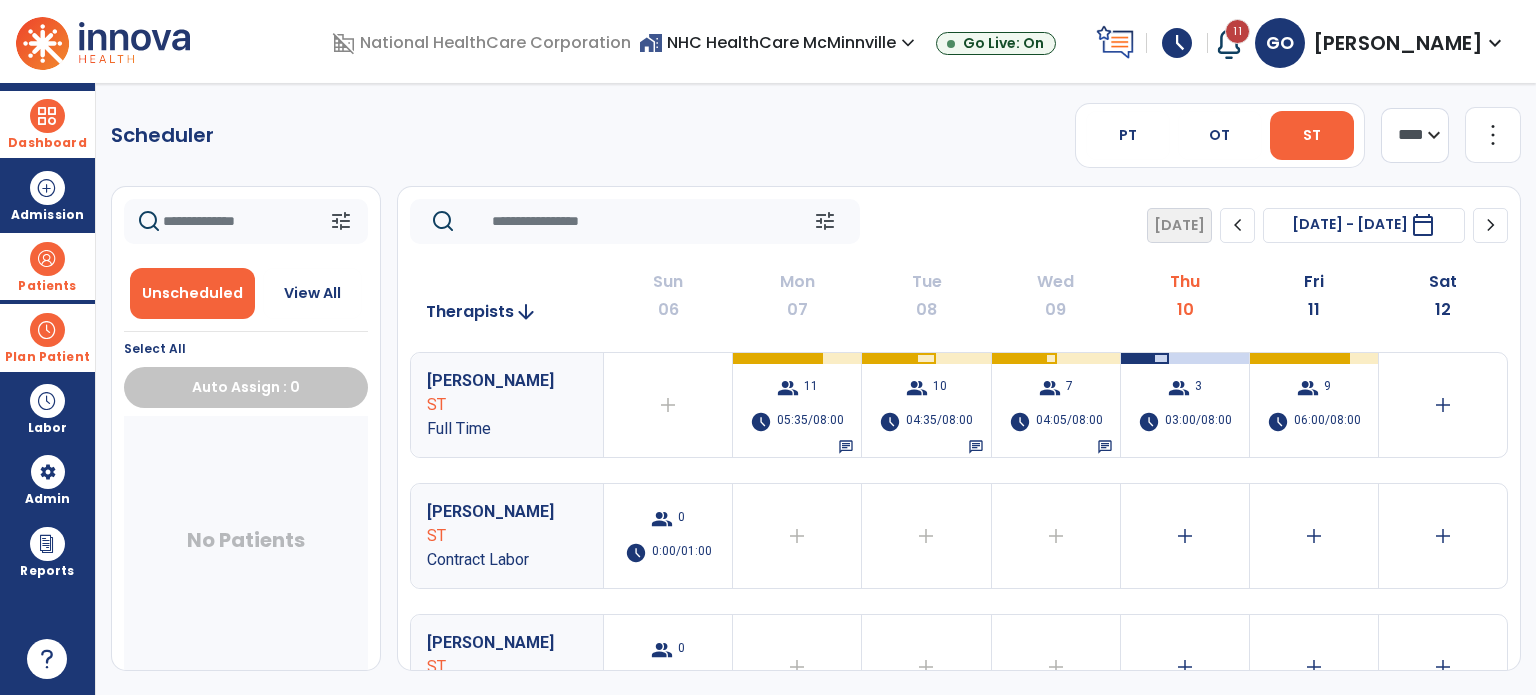 click at bounding box center (47, 259) 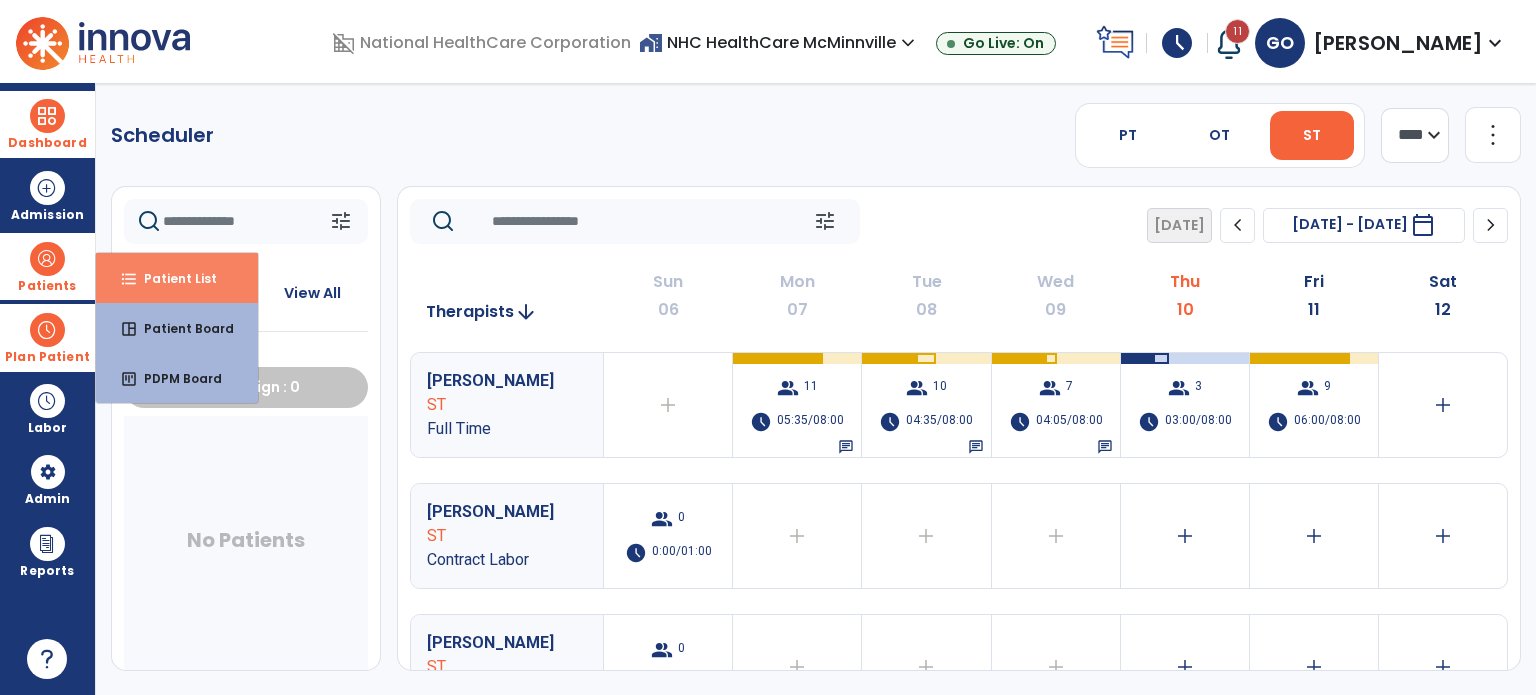 click on "Patient List" at bounding box center (172, 278) 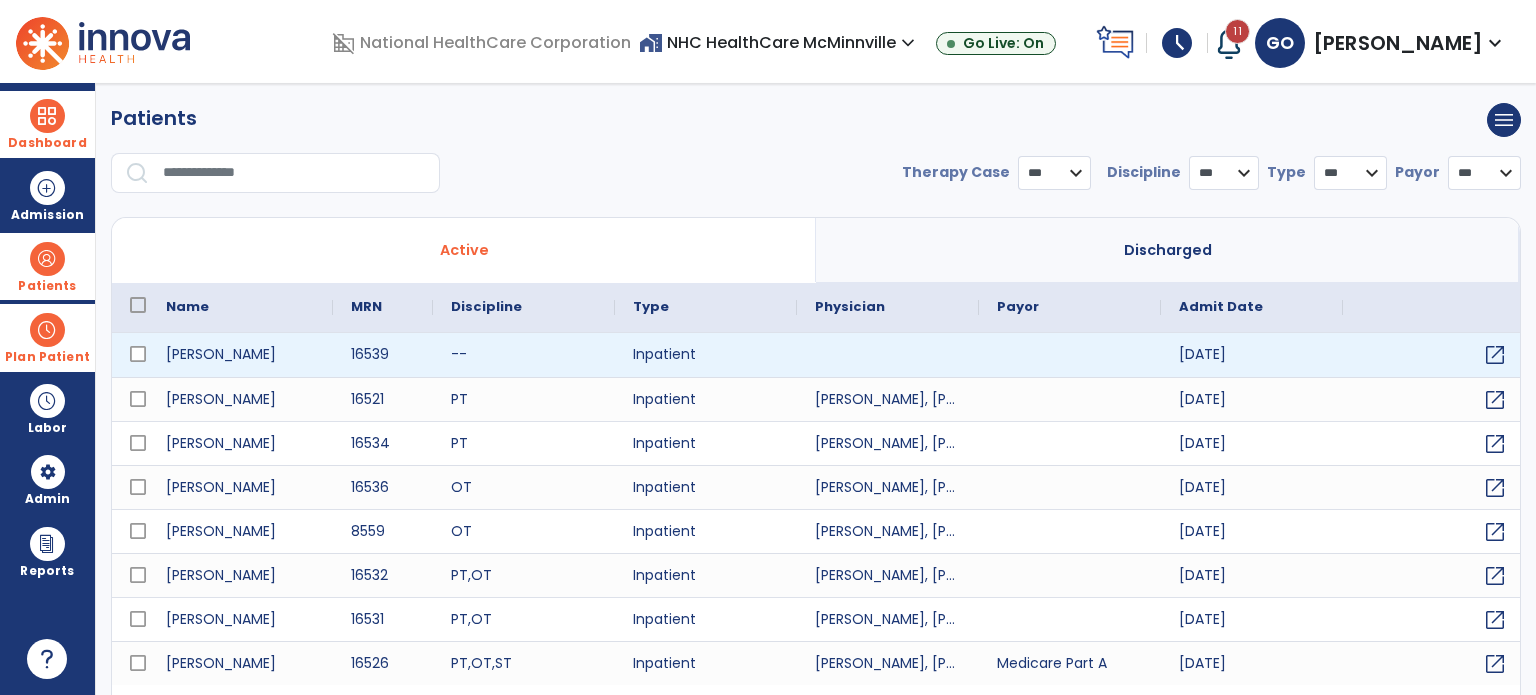 select on "***" 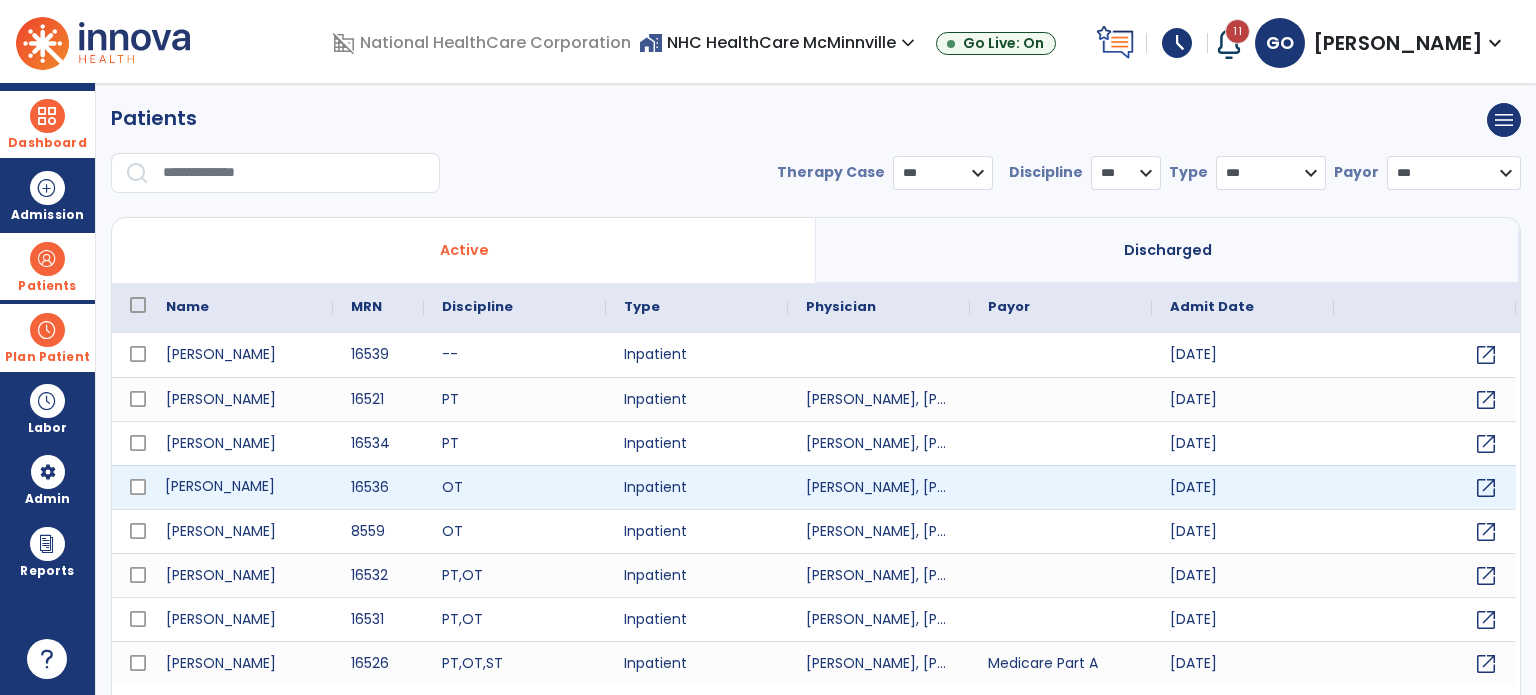 click on "[PERSON_NAME]" at bounding box center (240, 487) 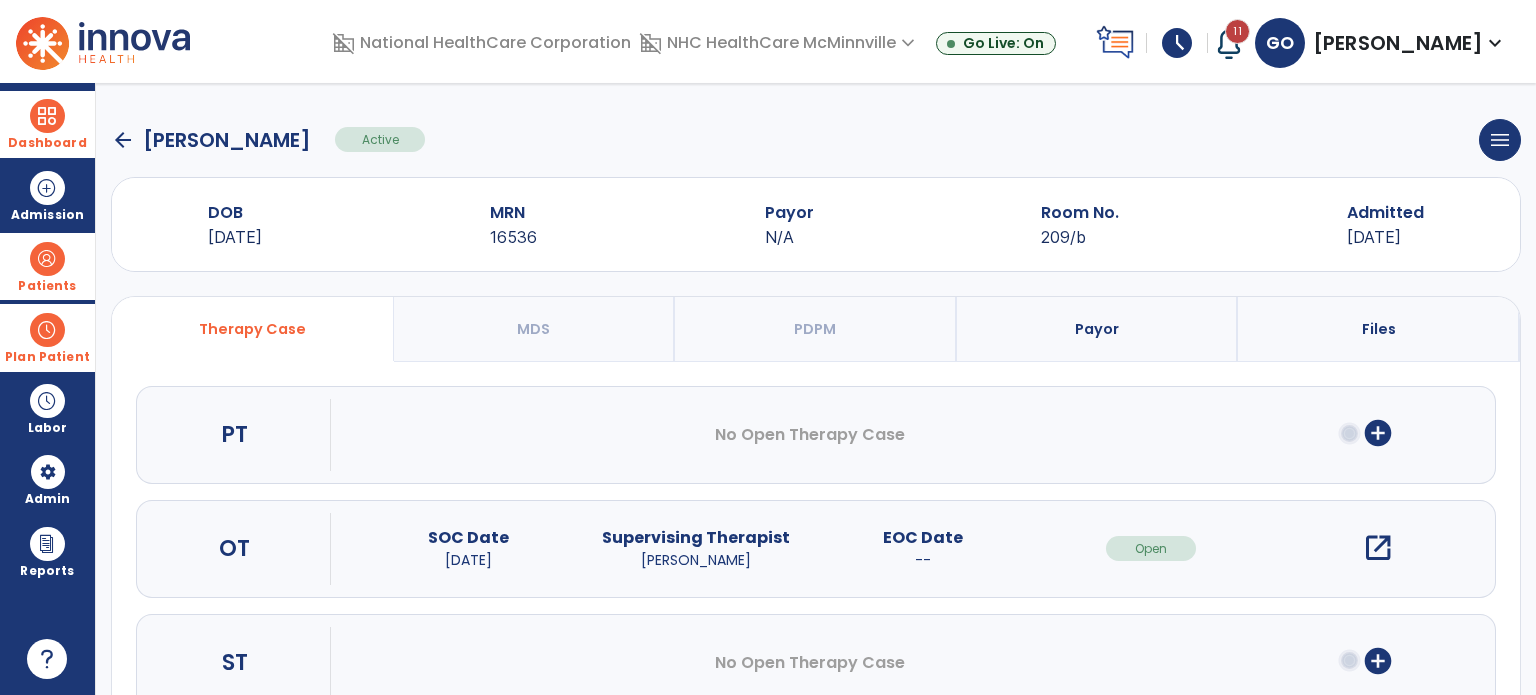 click on "open_in_new" at bounding box center [1378, 548] 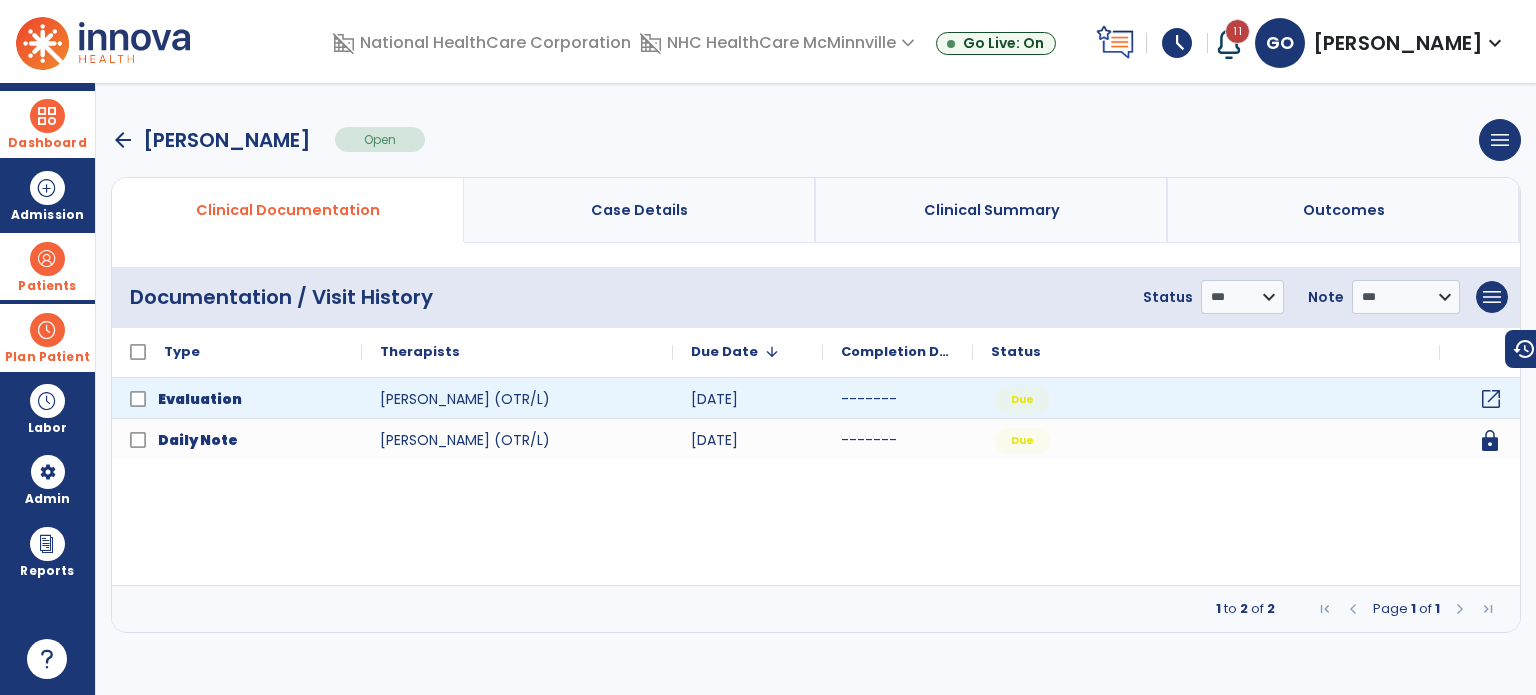 click on "open_in_new" 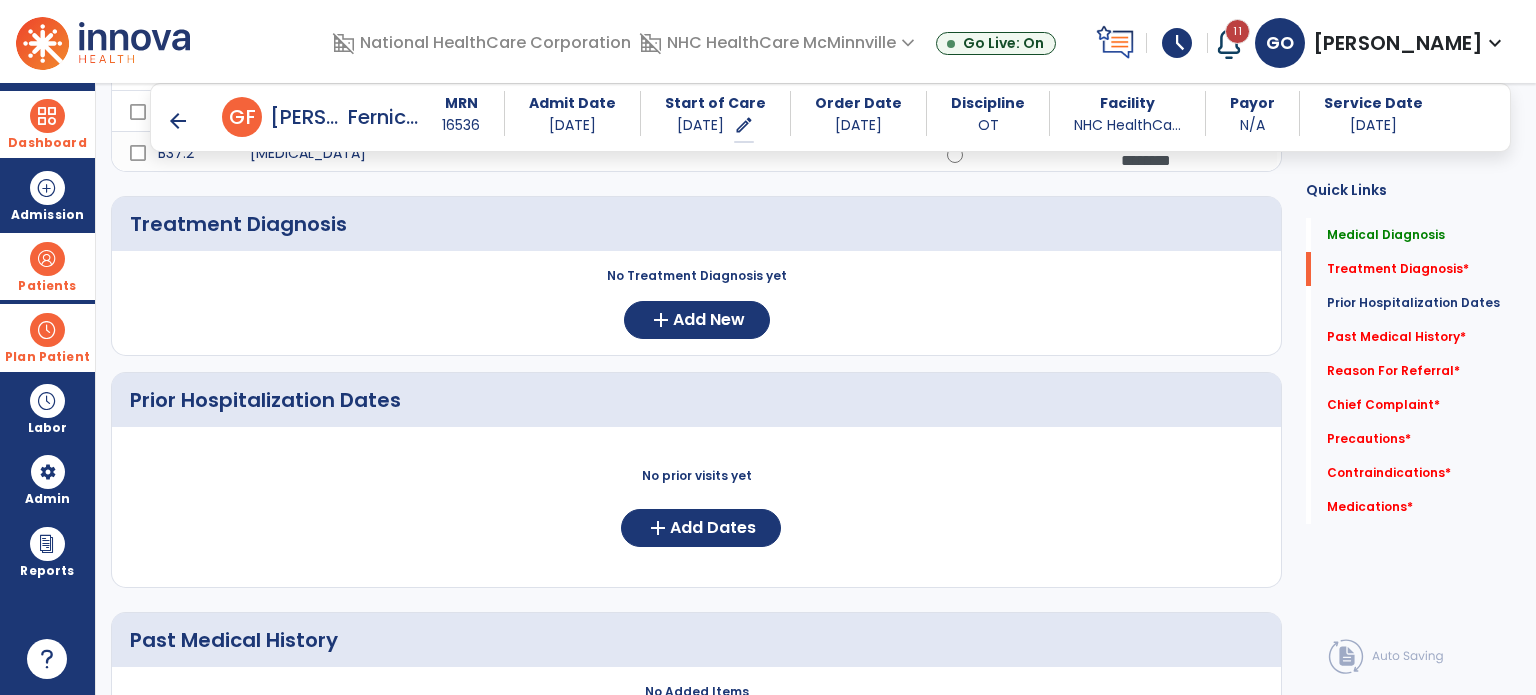 scroll, scrollTop: 300, scrollLeft: 0, axis: vertical 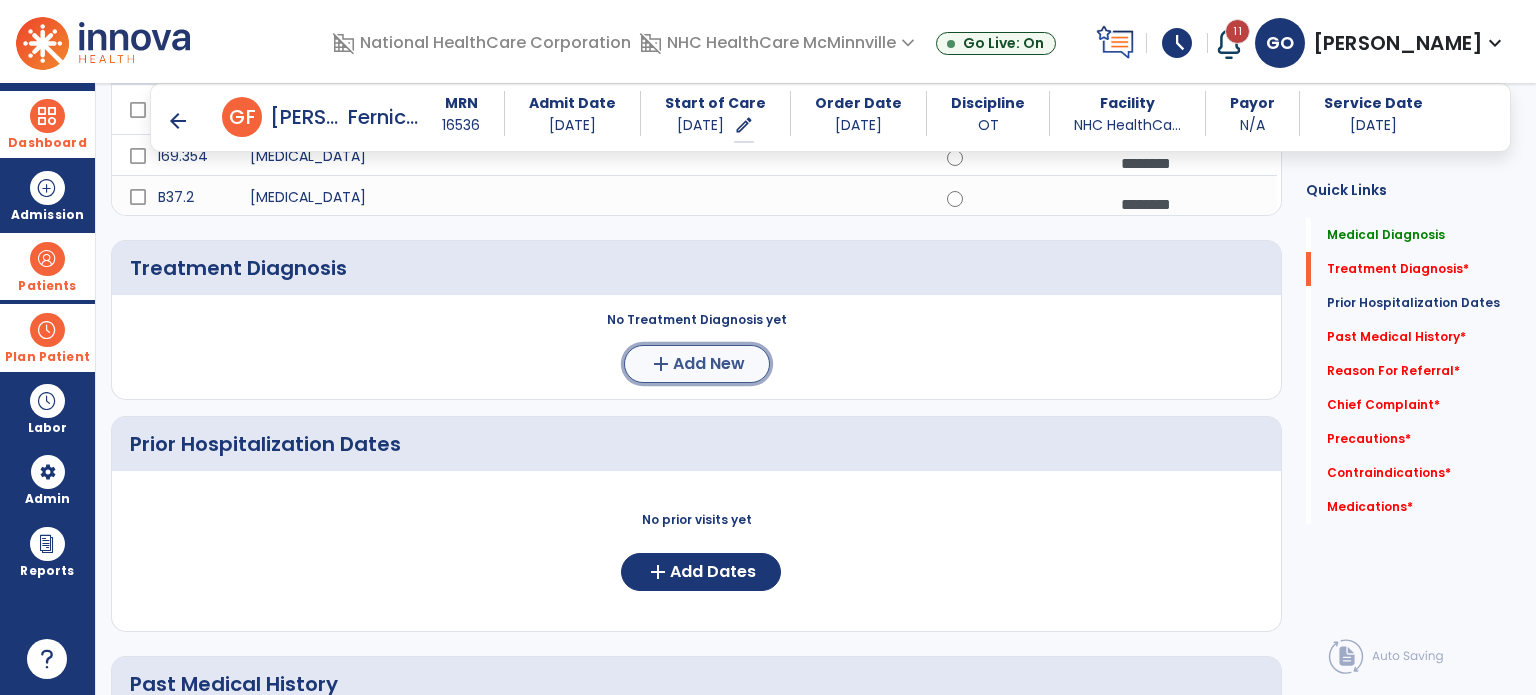 click on "add  Add New" 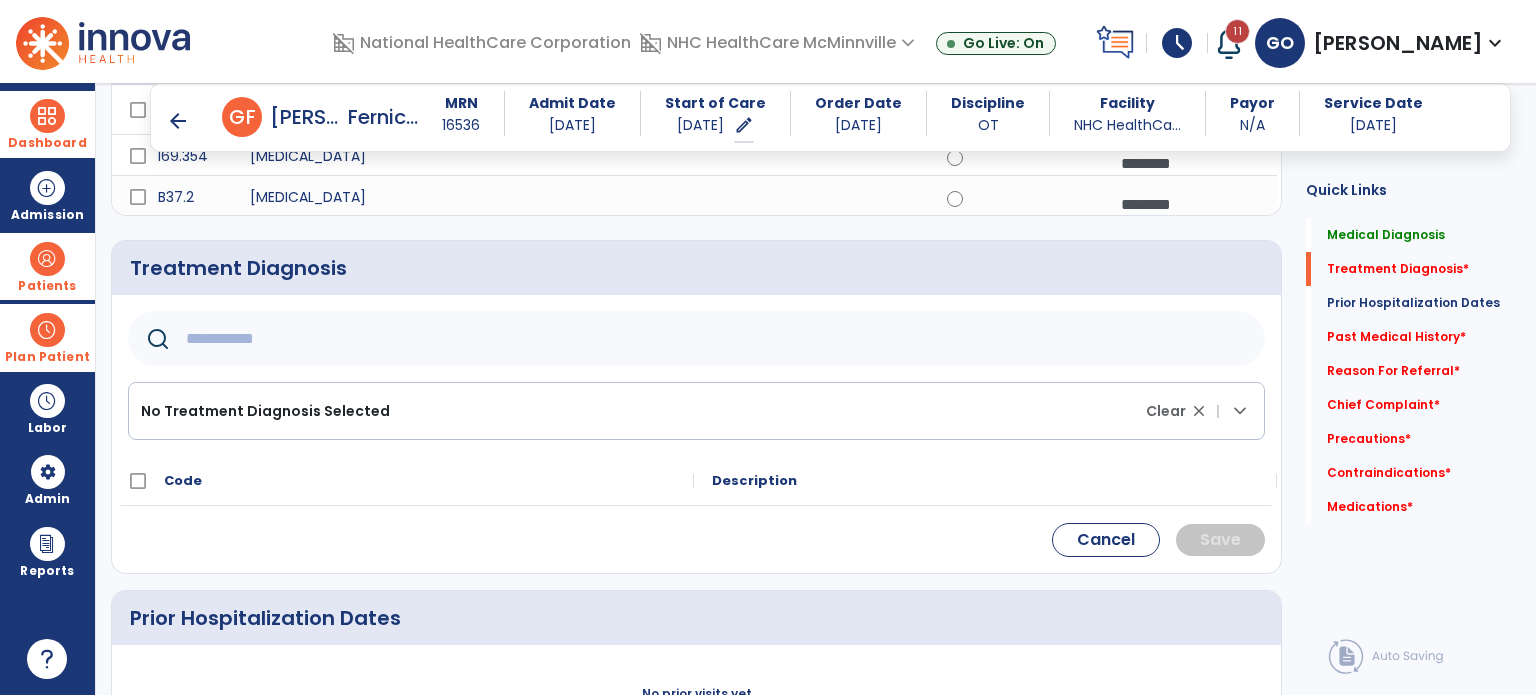 click 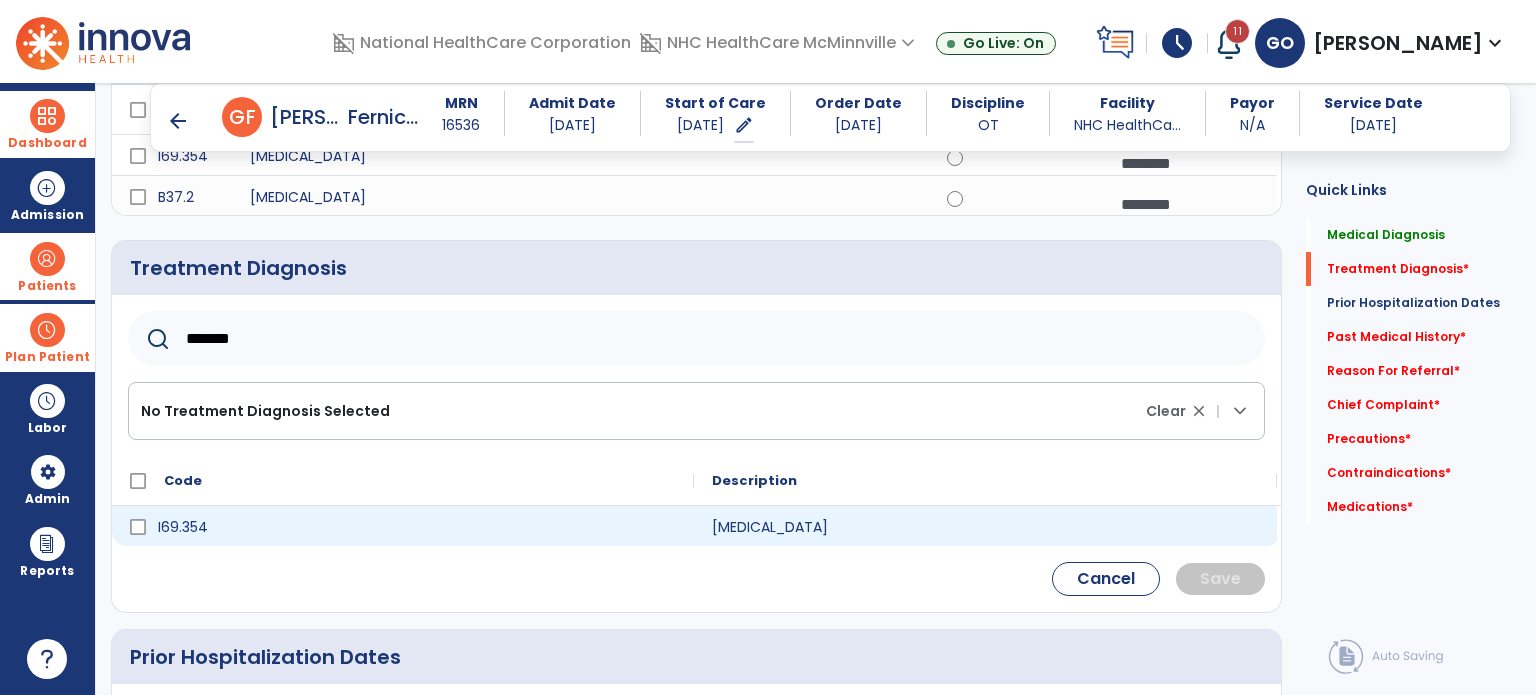 type on "*******" 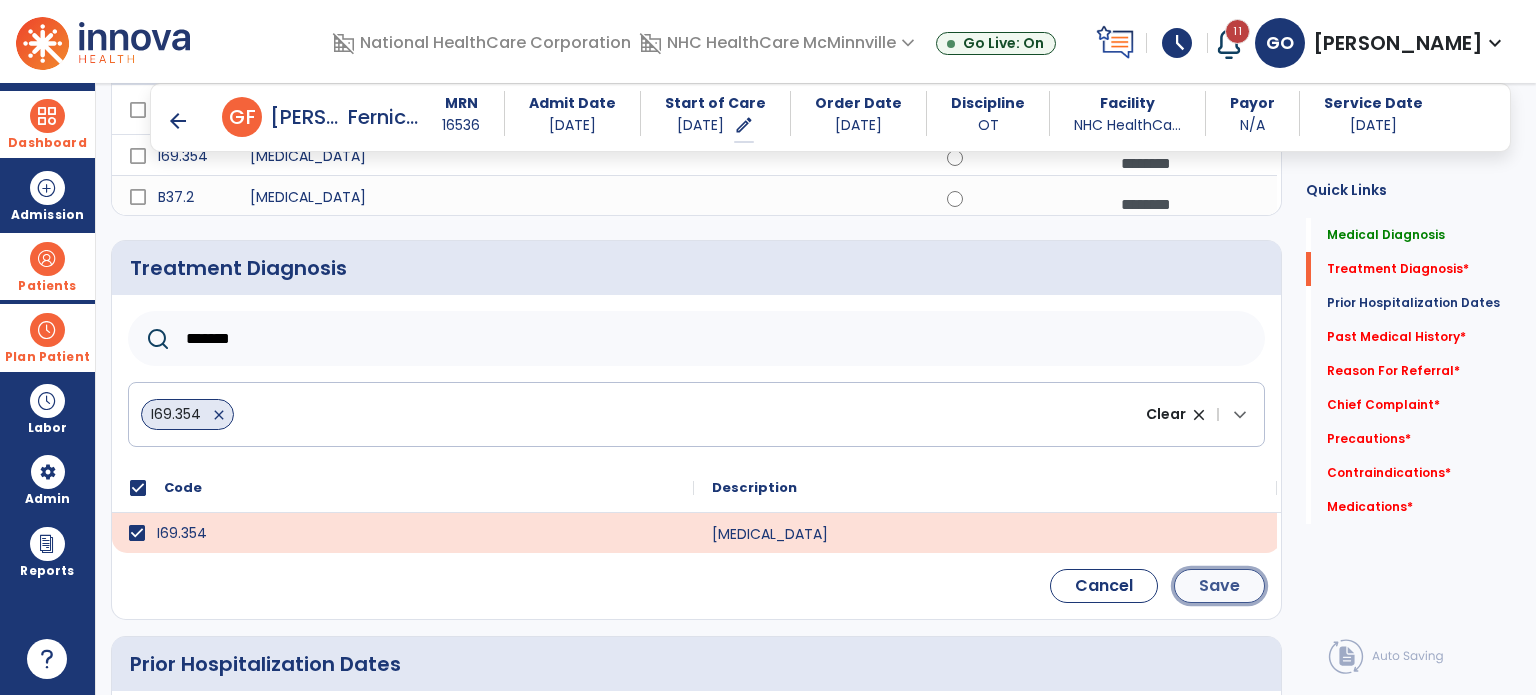 click on "Save" 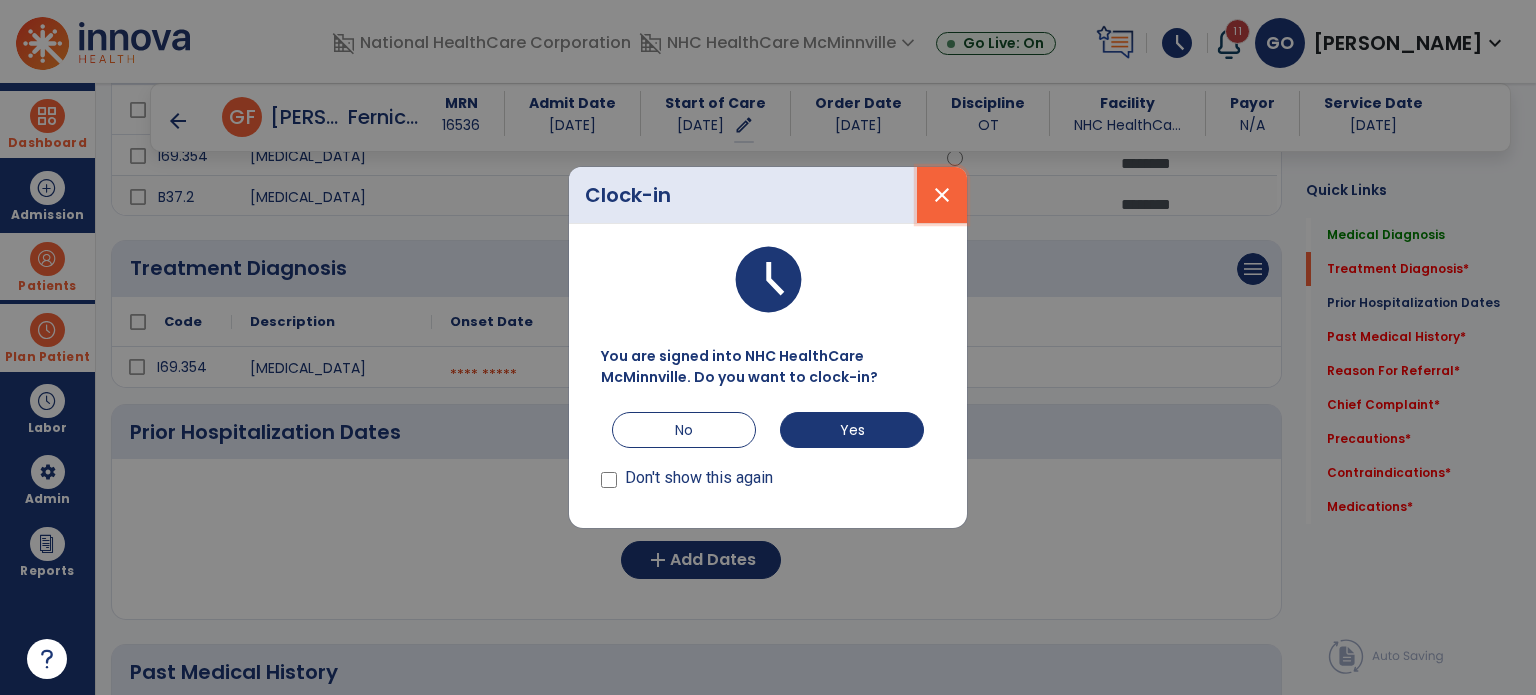 click on "close" at bounding box center (942, 195) 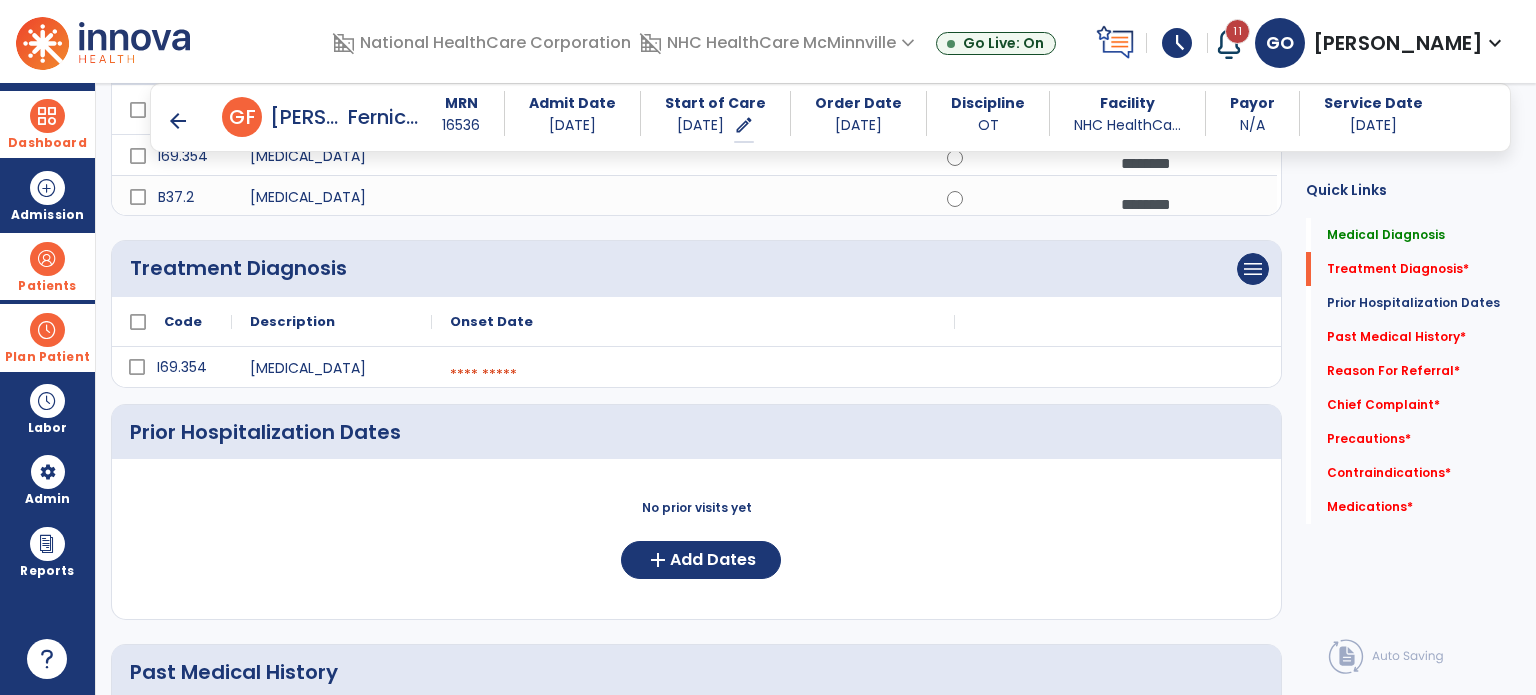 scroll, scrollTop: 0, scrollLeft: 0, axis: both 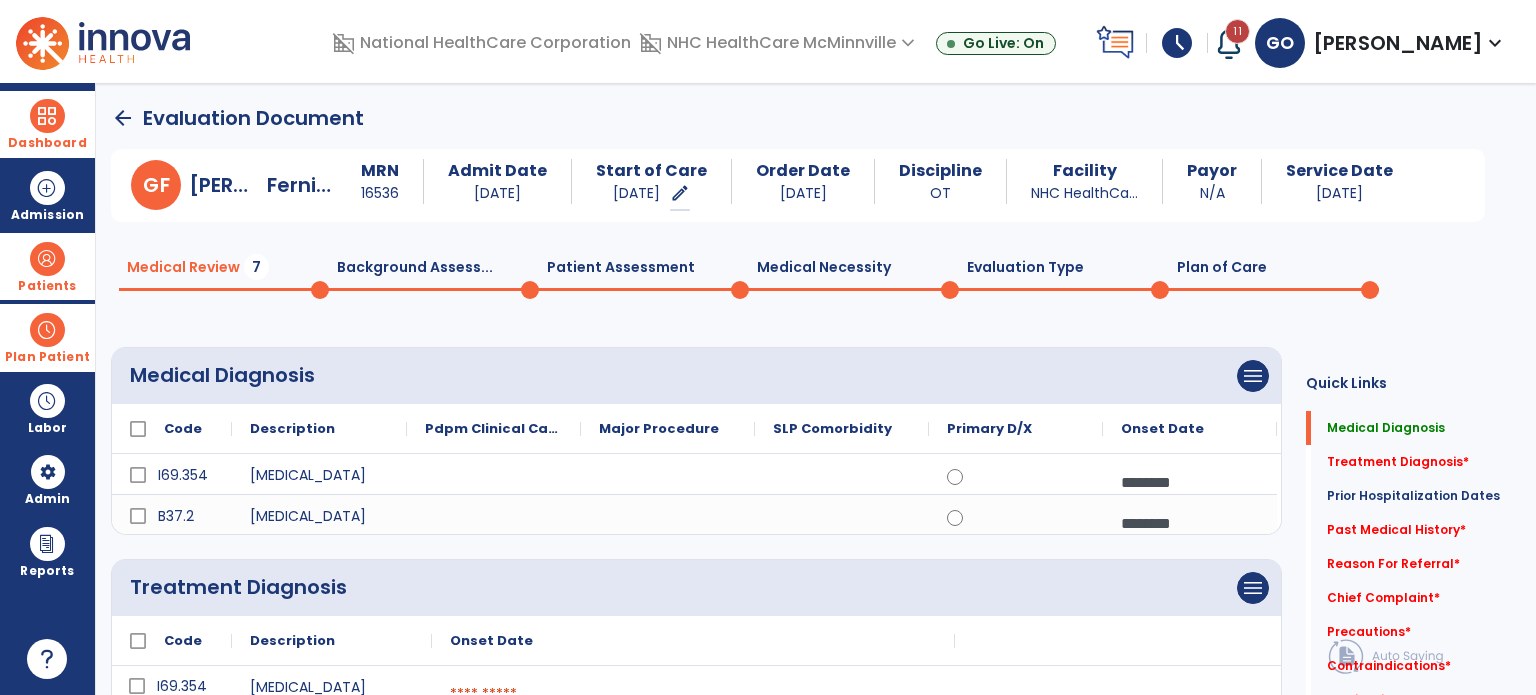 click at bounding box center (47, 259) 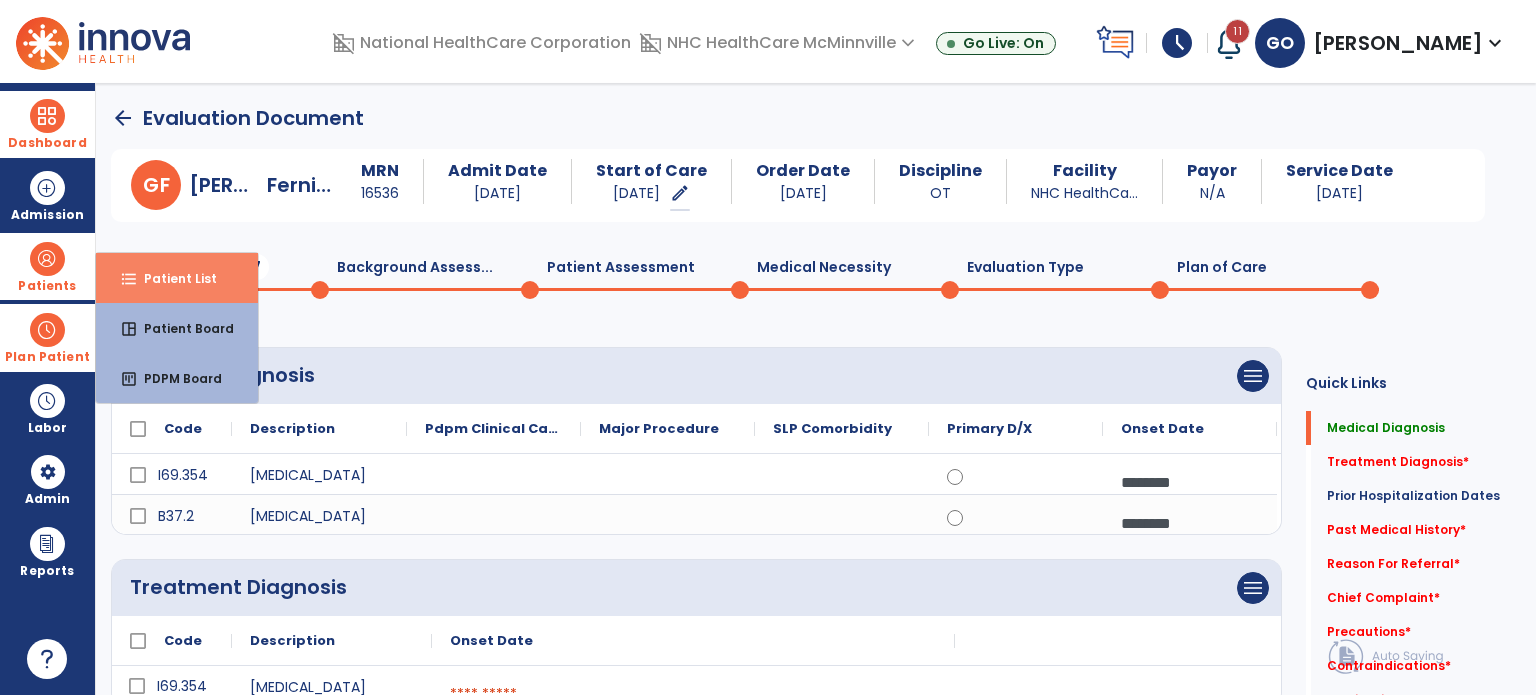 click on "format_list_bulleted  Patient List" at bounding box center [177, 278] 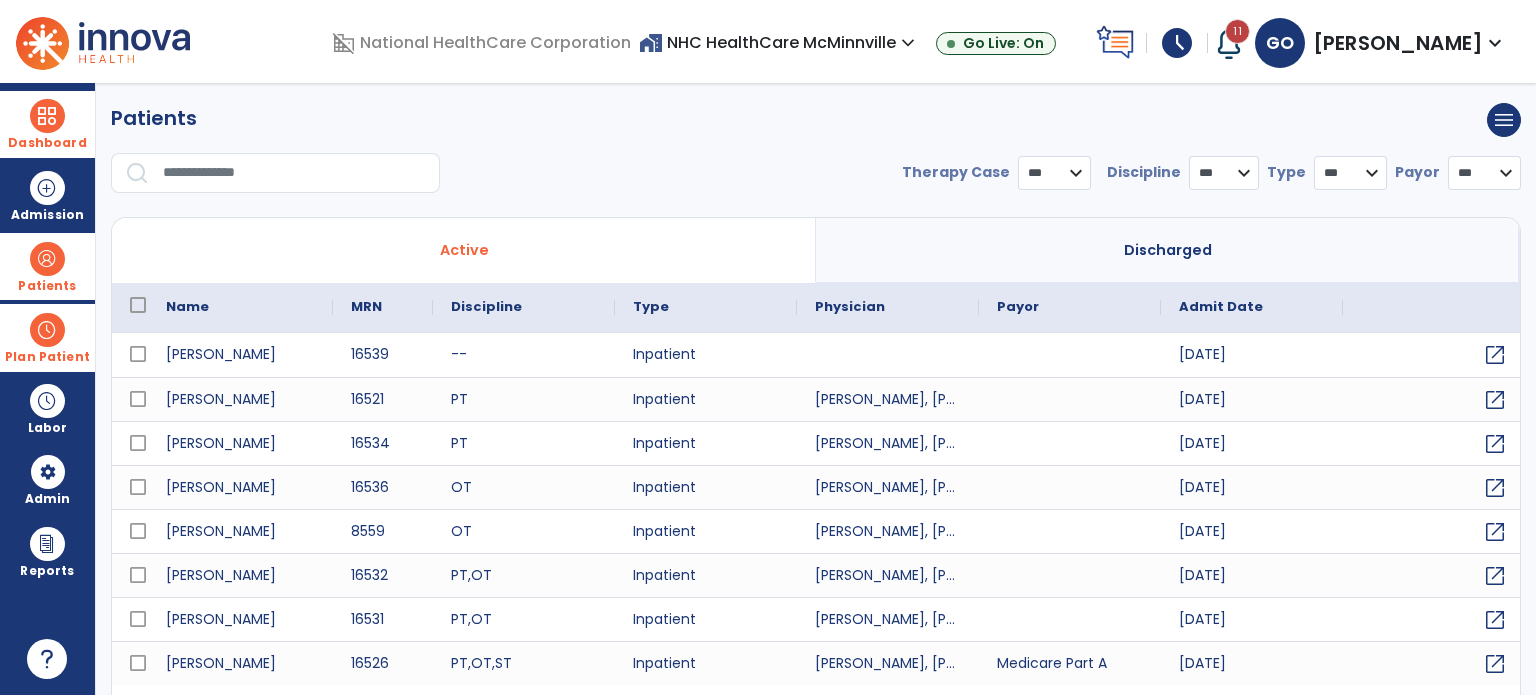 click at bounding box center (294, 173) 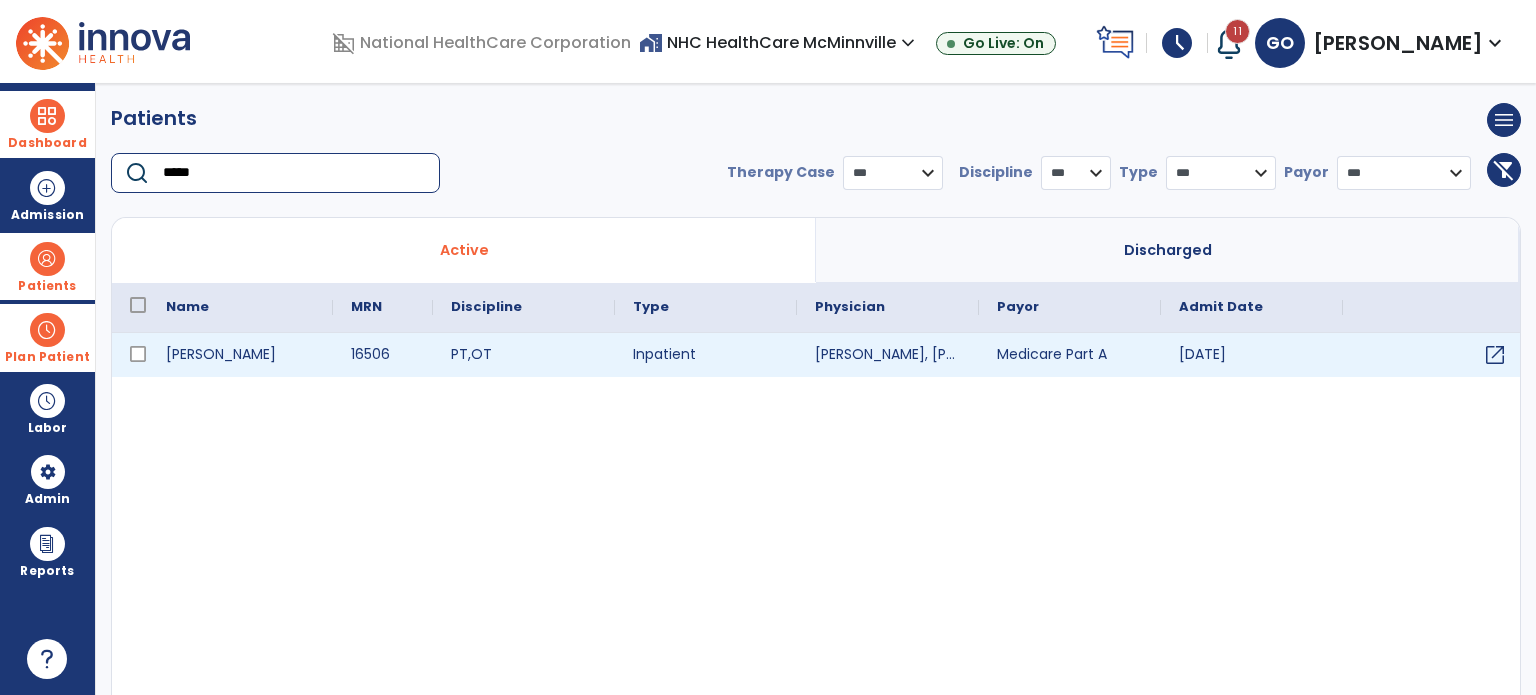 type on "*****" 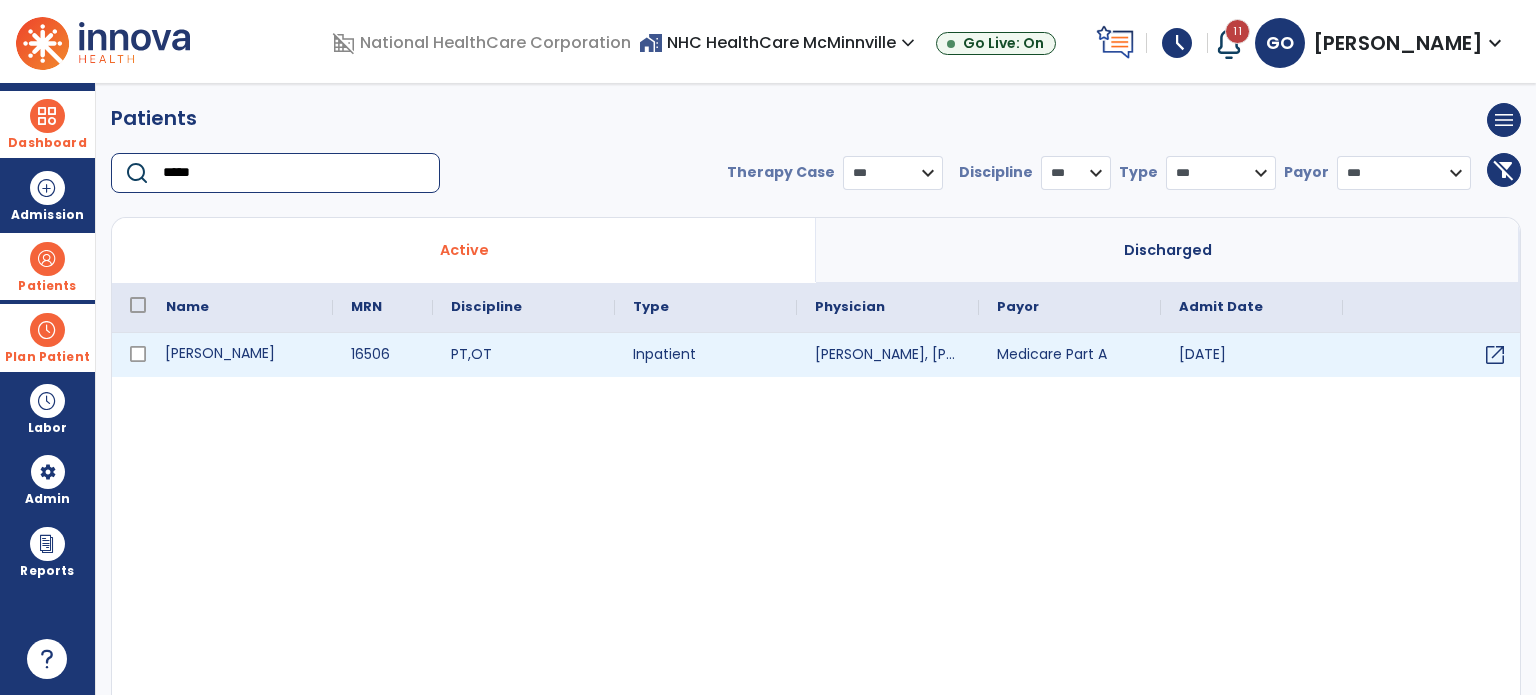 click on "[PERSON_NAME]" at bounding box center [240, 355] 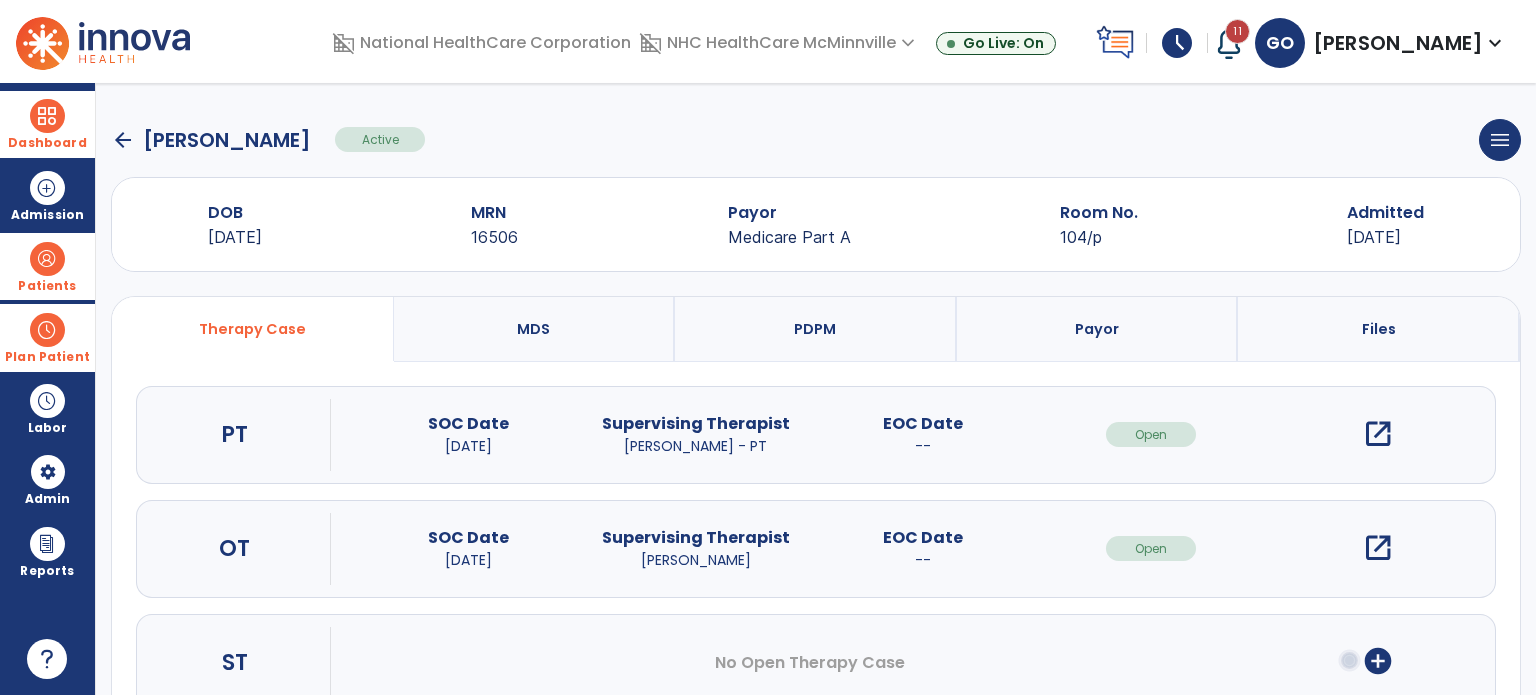 click on "open_in_new" at bounding box center (1378, 548) 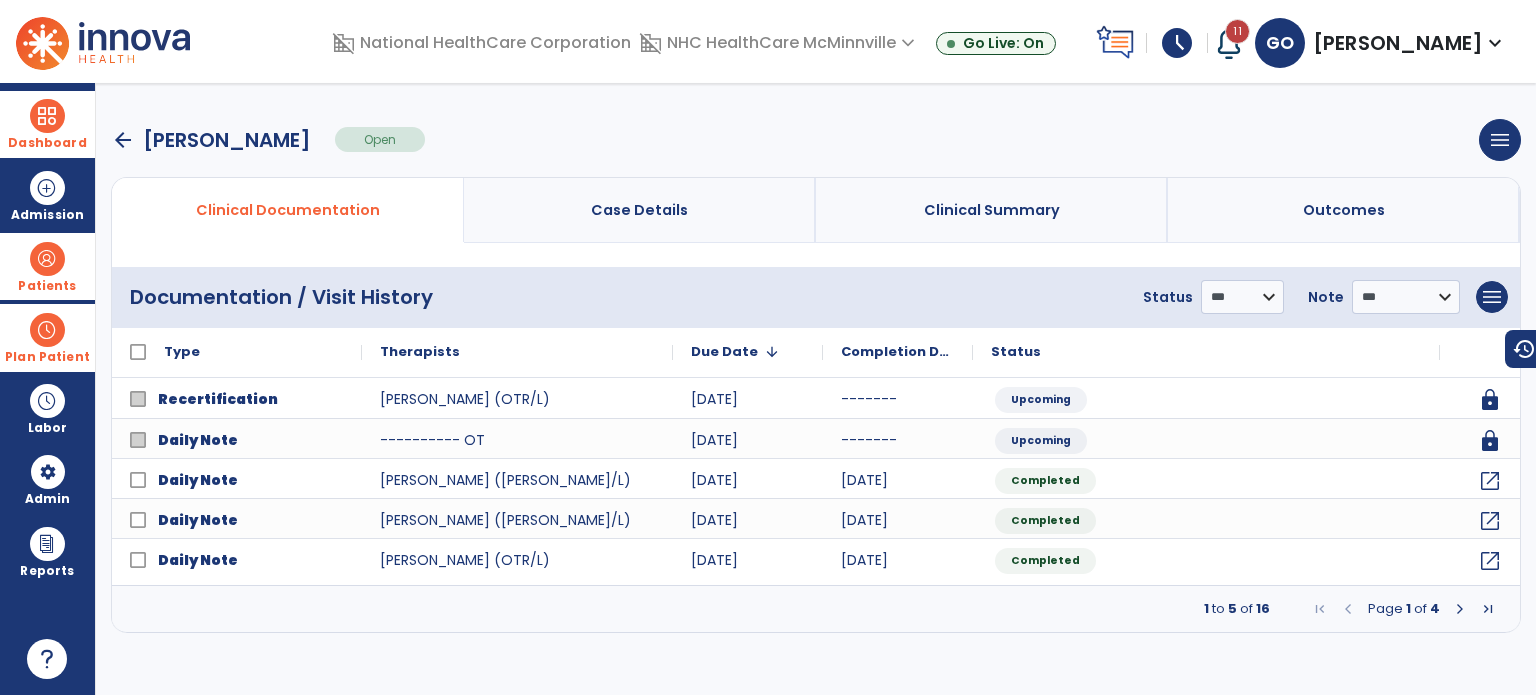 click at bounding box center (1488, 609) 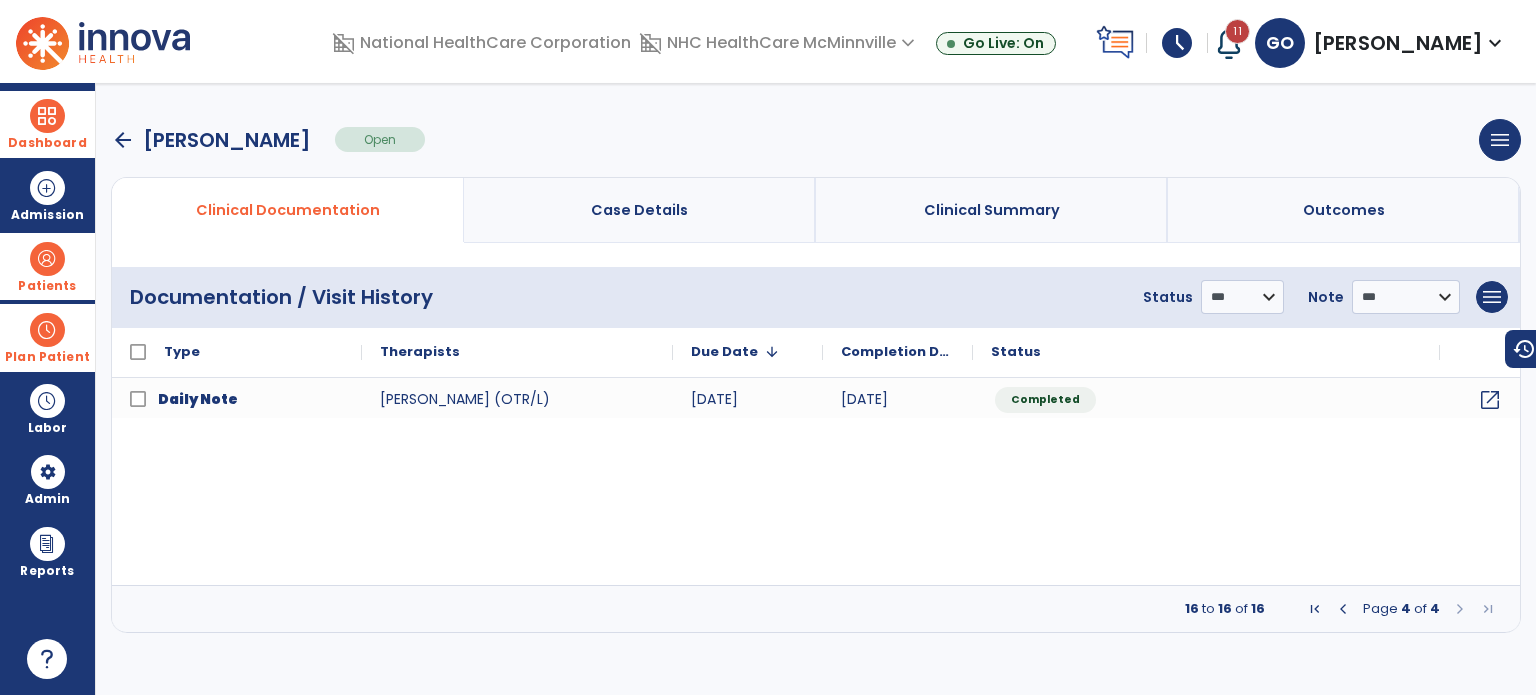 click at bounding box center (1343, 609) 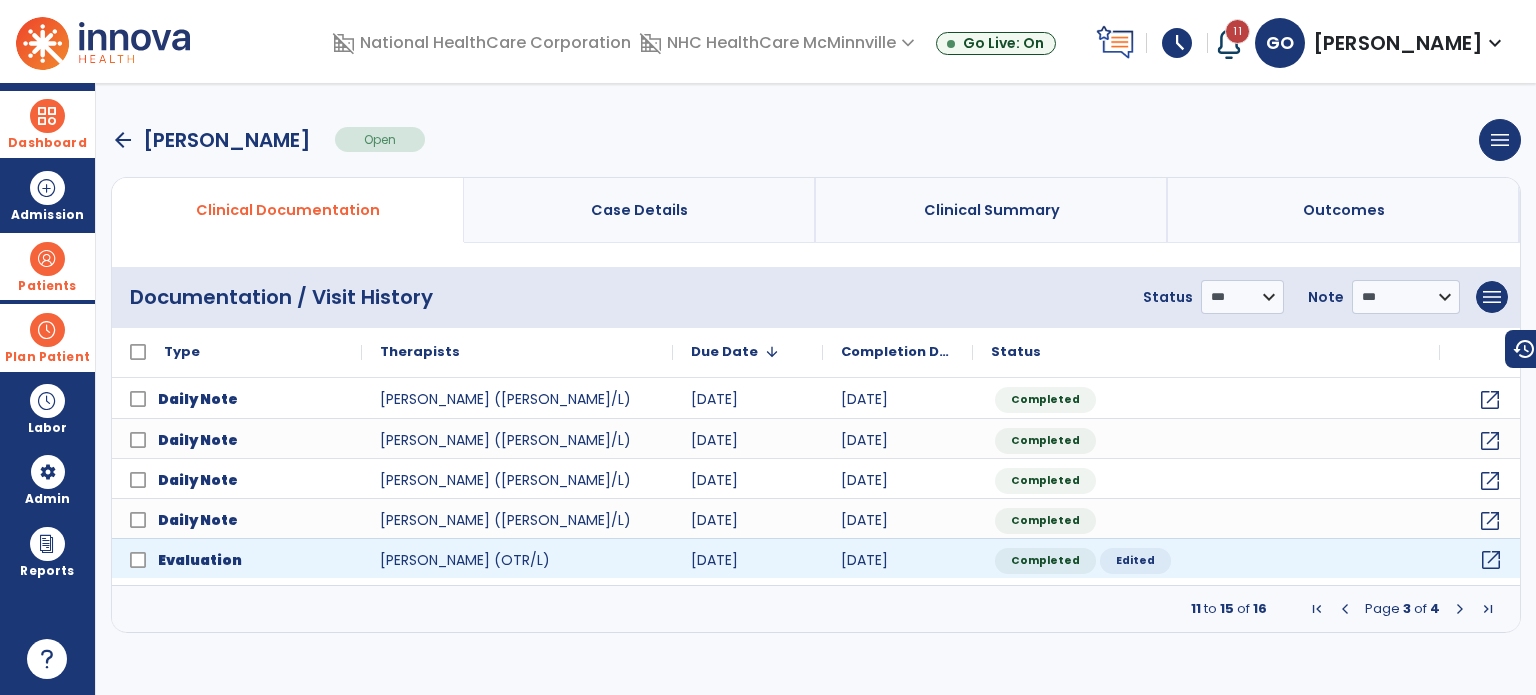 click on "open_in_new" 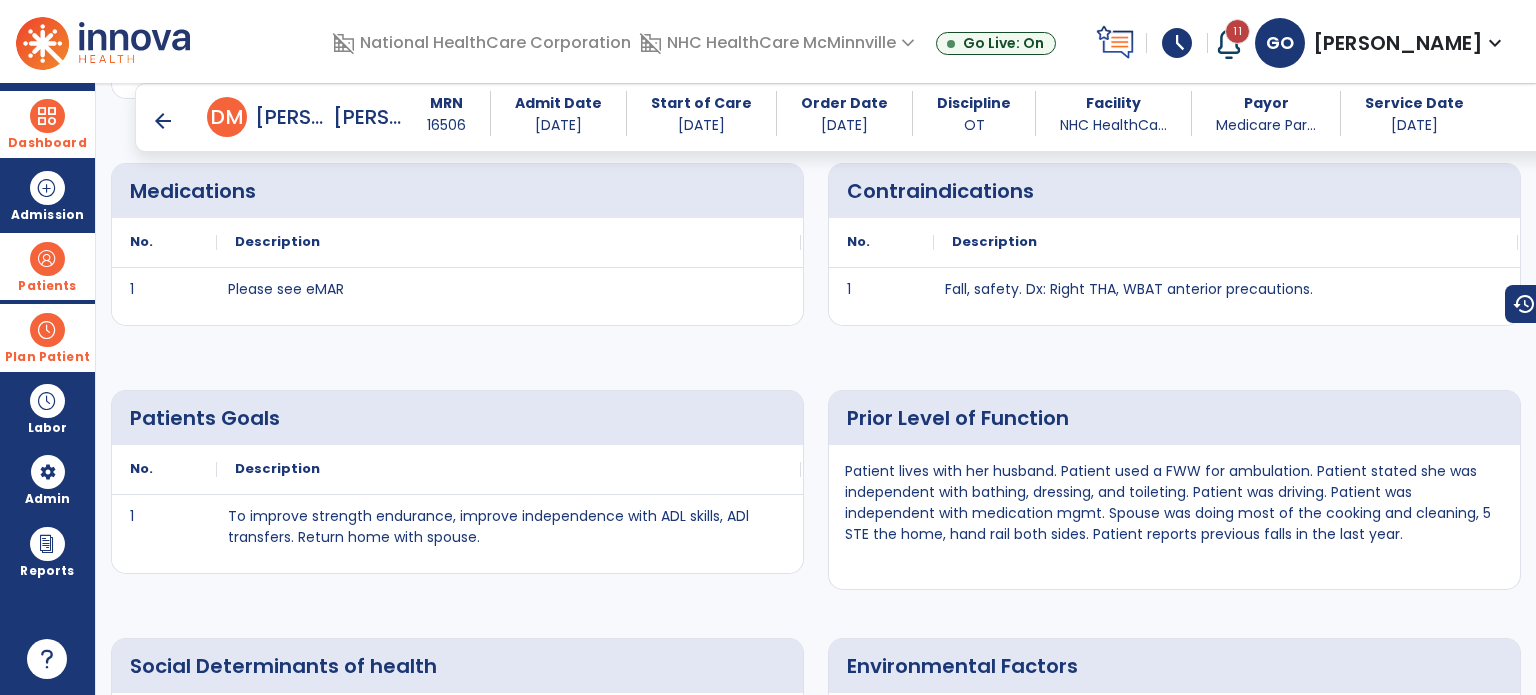 scroll, scrollTop: 1300, scrollLeft: 0, axis: vertical 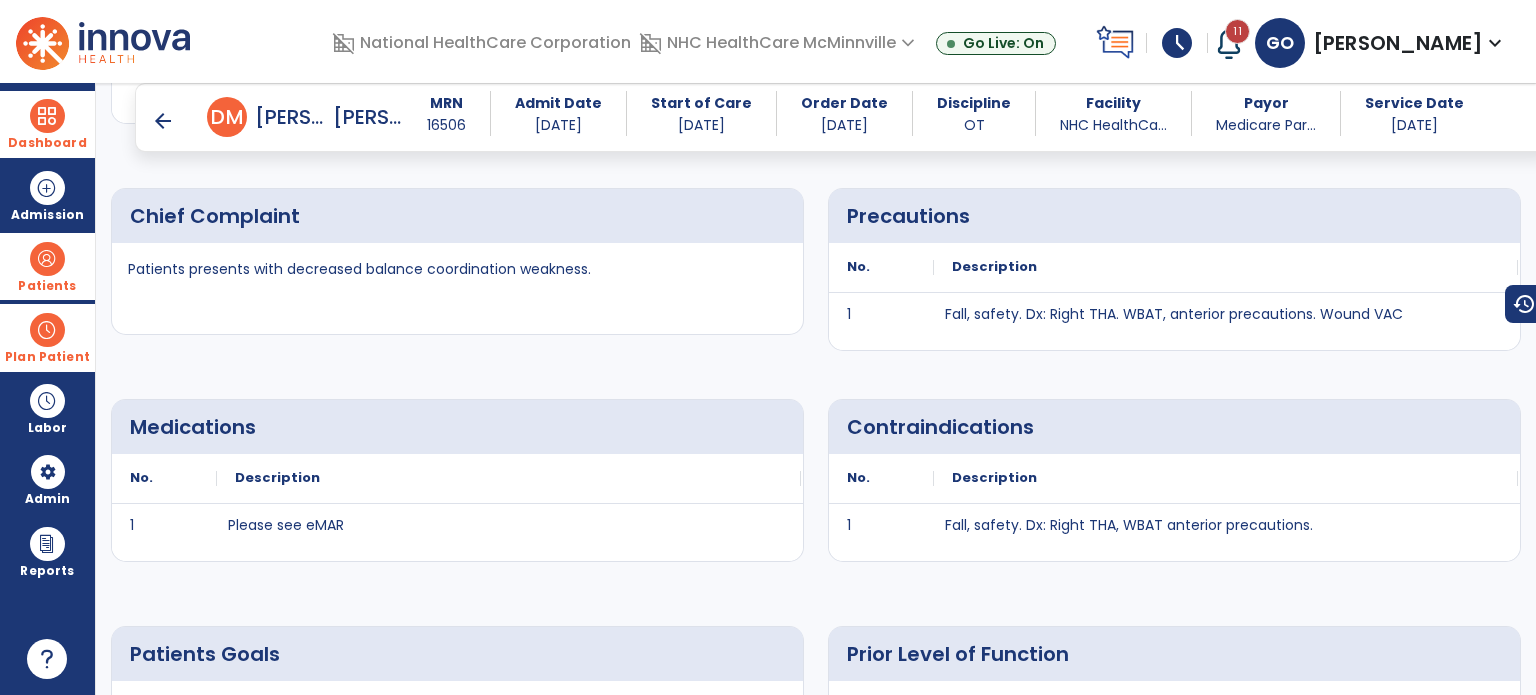 click on "arrow_back" at bounding box center (163, 121) 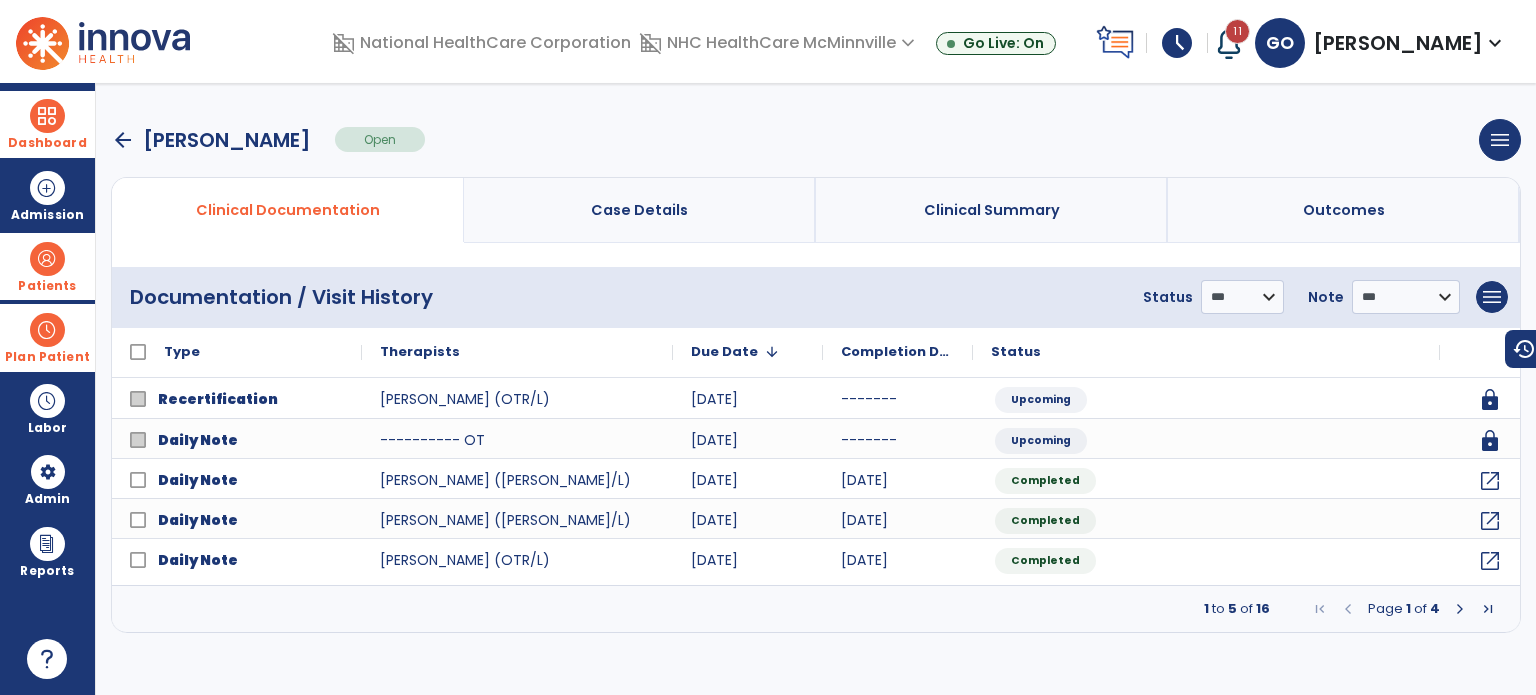 scroll, scrollTop: 0, scrollLeft: 0, axis: both 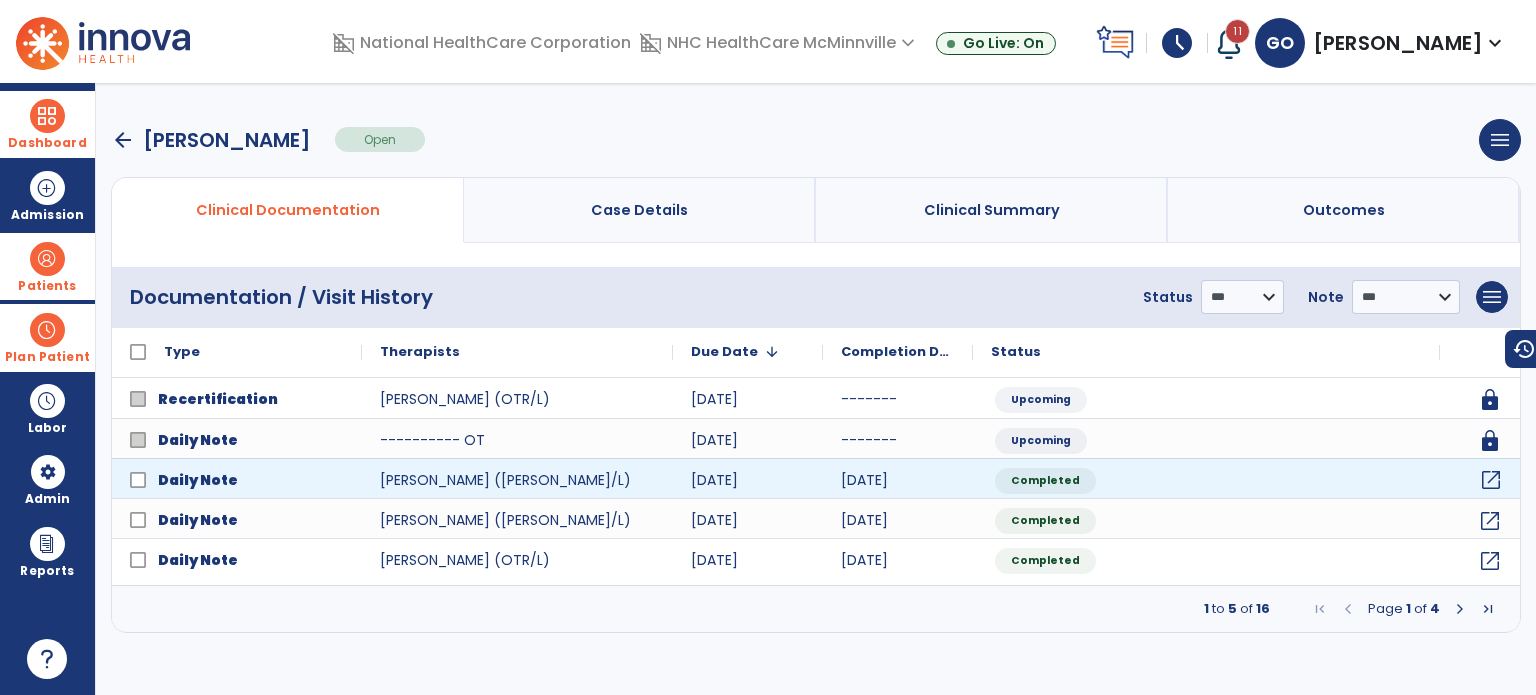 click on "open_in_new" 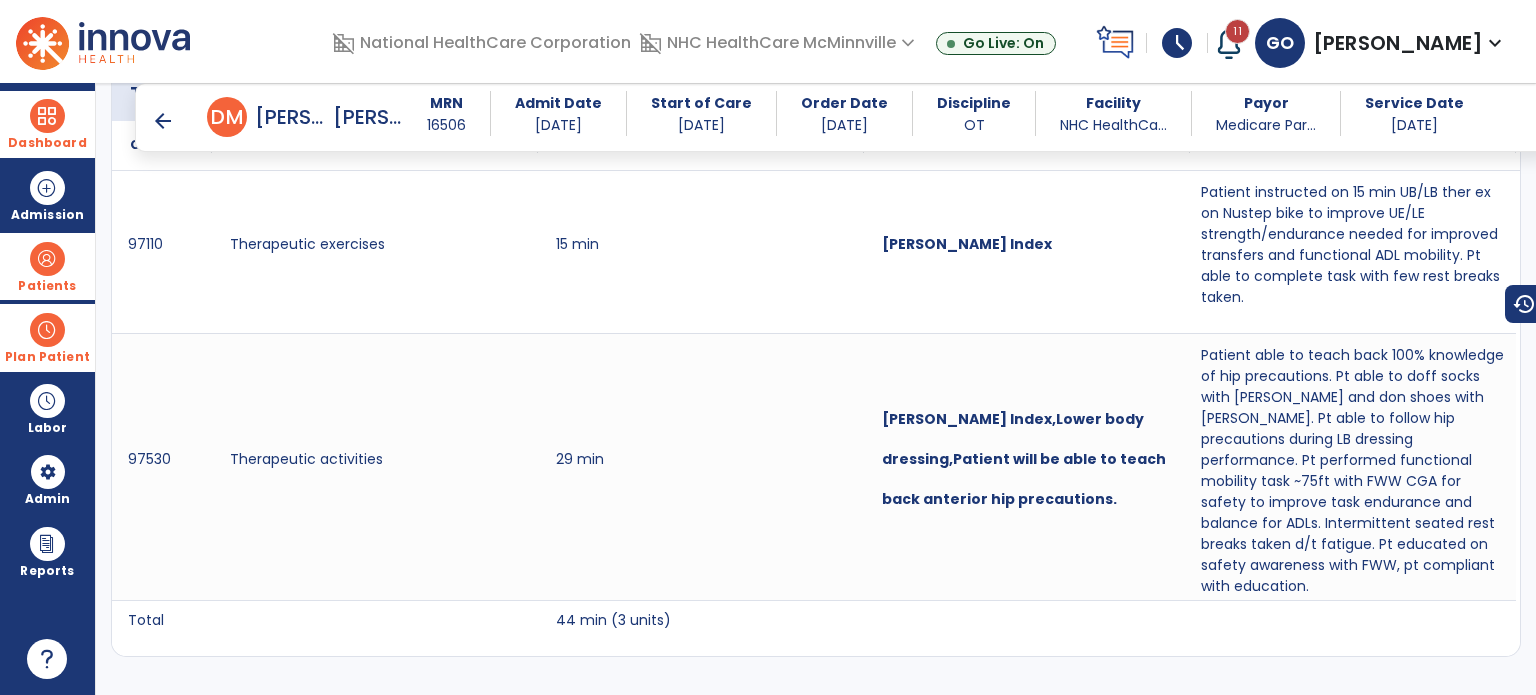 scroll, scrollTop: 1416, scrollLeft: 0, axis: vertical 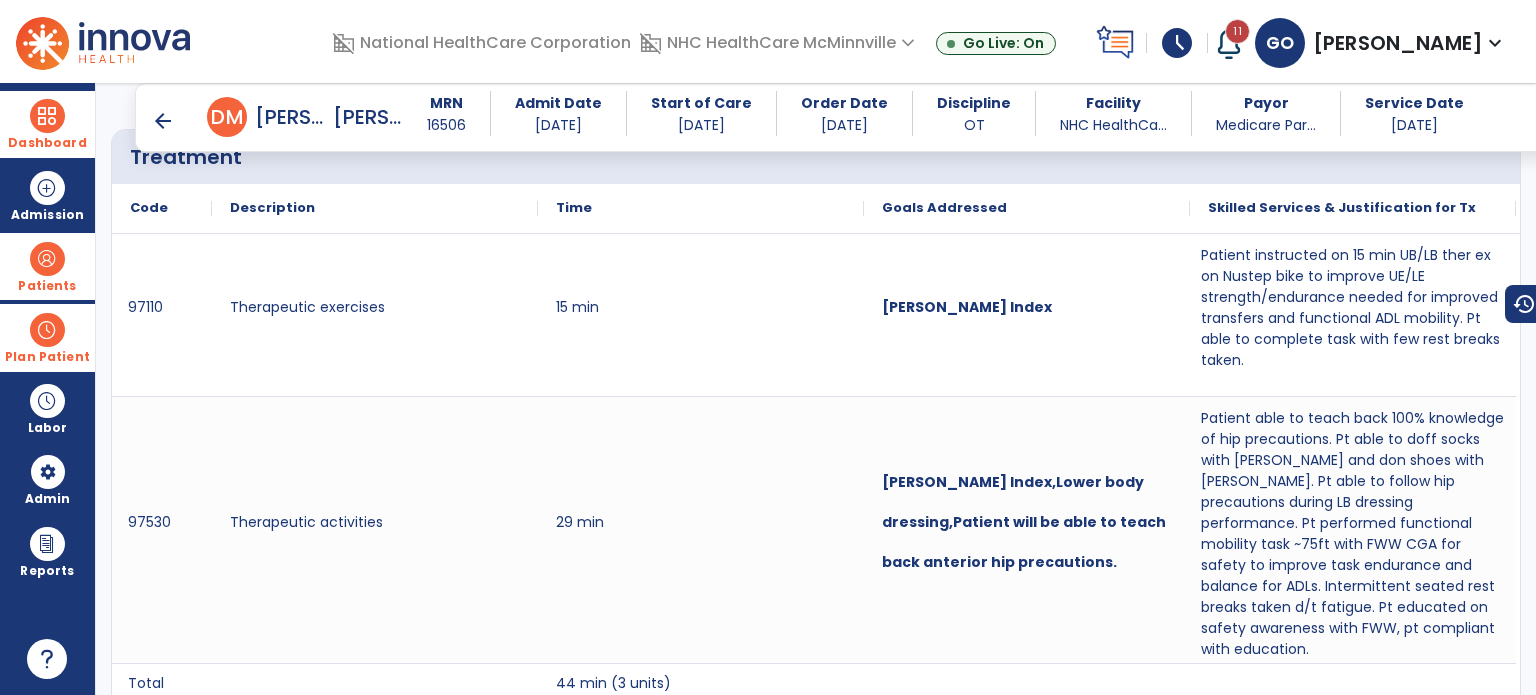 click on "arrow_back" at bounding box center [163, 121] 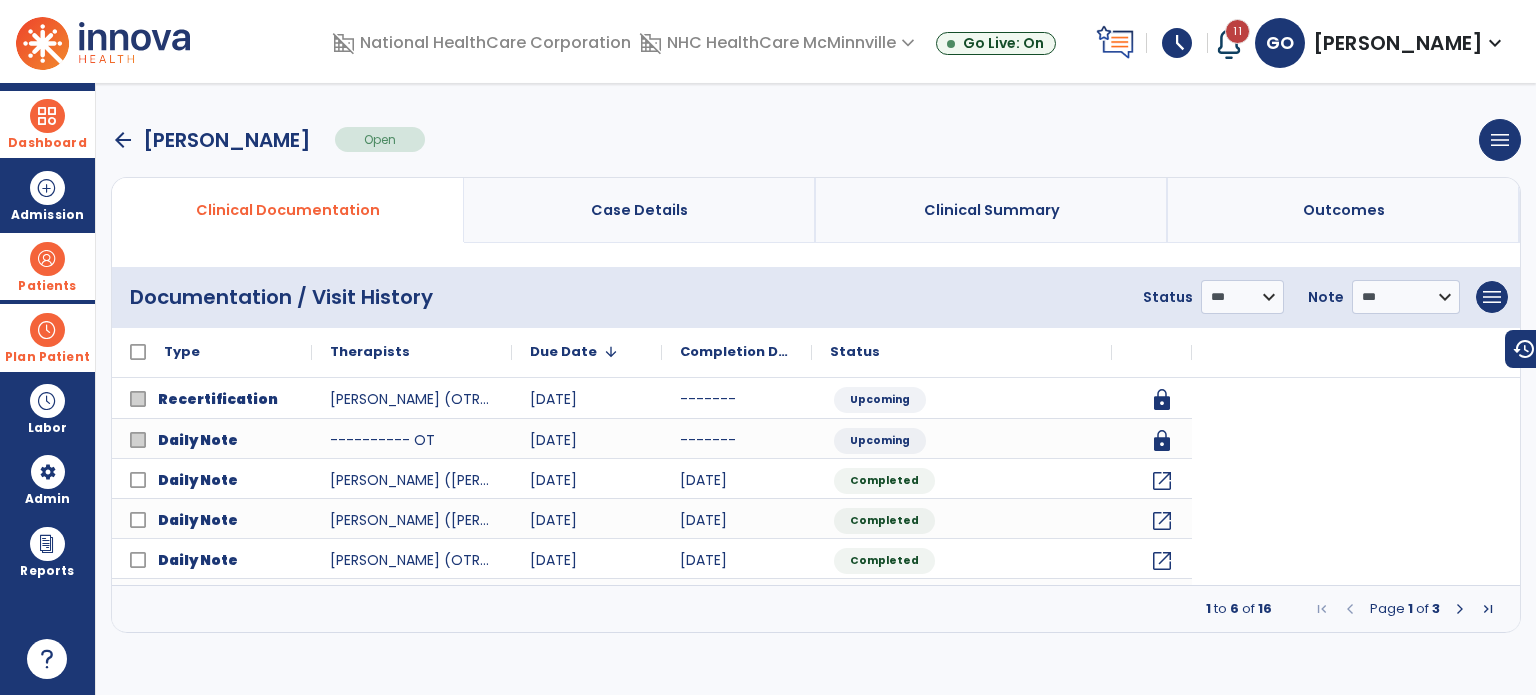 scroll, scrollTop: 0, scrollLeft: 0, axis: both 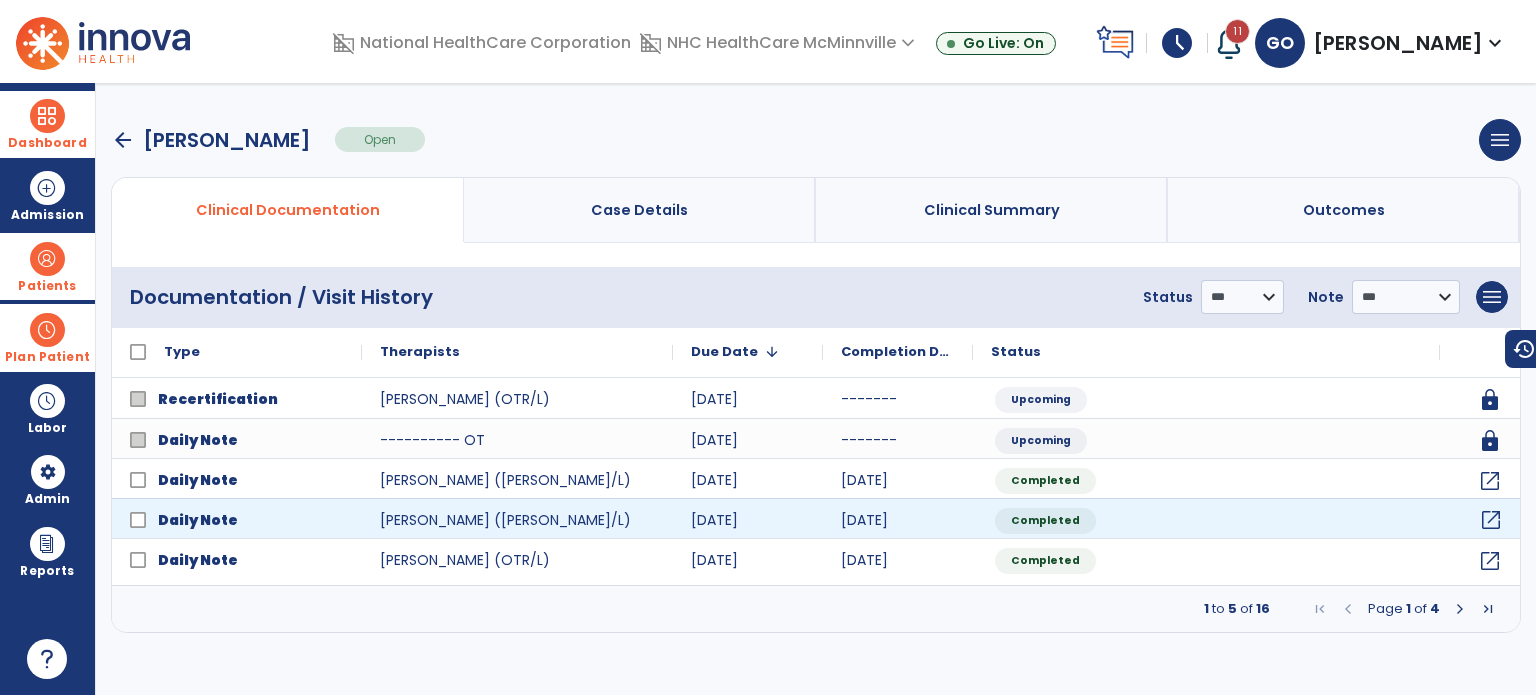 click on "open_in_new" 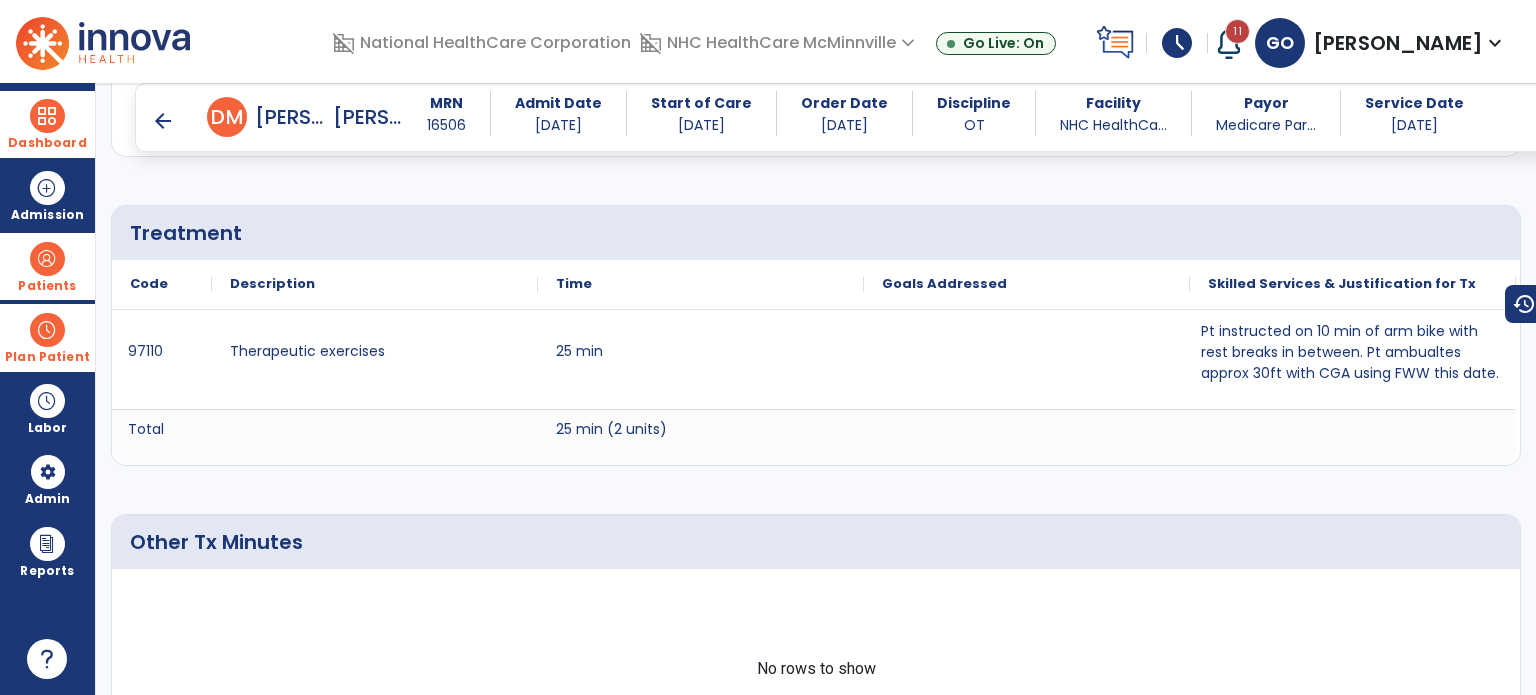 scroll, scrollTop: 1300, scrollLeft: 0, axis: vertical 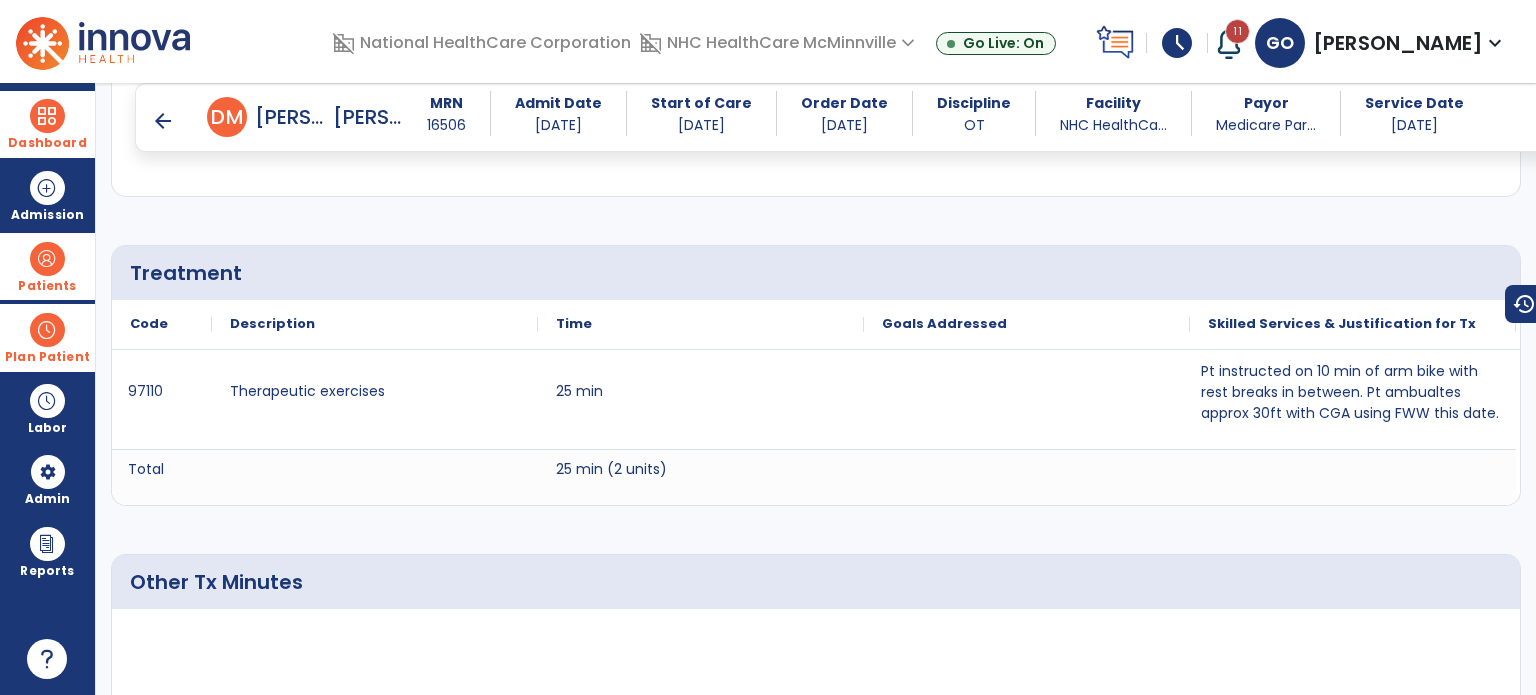 click on "arrow_back      [PERSON_NAME],   [PERSON_NAME]  MRN [MEDICAL_RECORD_NUMBER] Admit Date [DATE] Start of Care [DATE] Order Date [DATE] Discipline OT Facility NHC HealthCa... Payor Medicare Par... Service Date [DATE]" at bounding box center [843, 117] 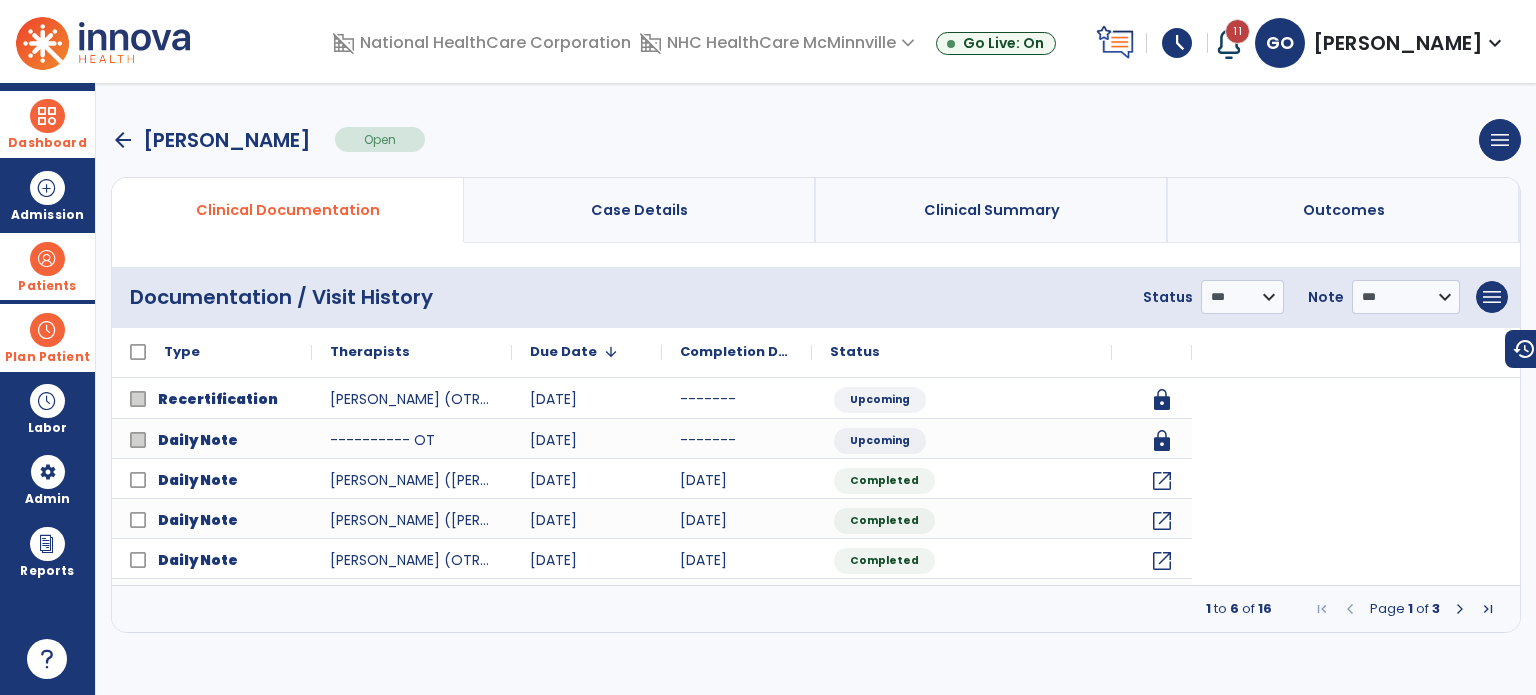 scroll, scrollTop: 0, scrollLeft: 0, axis: both 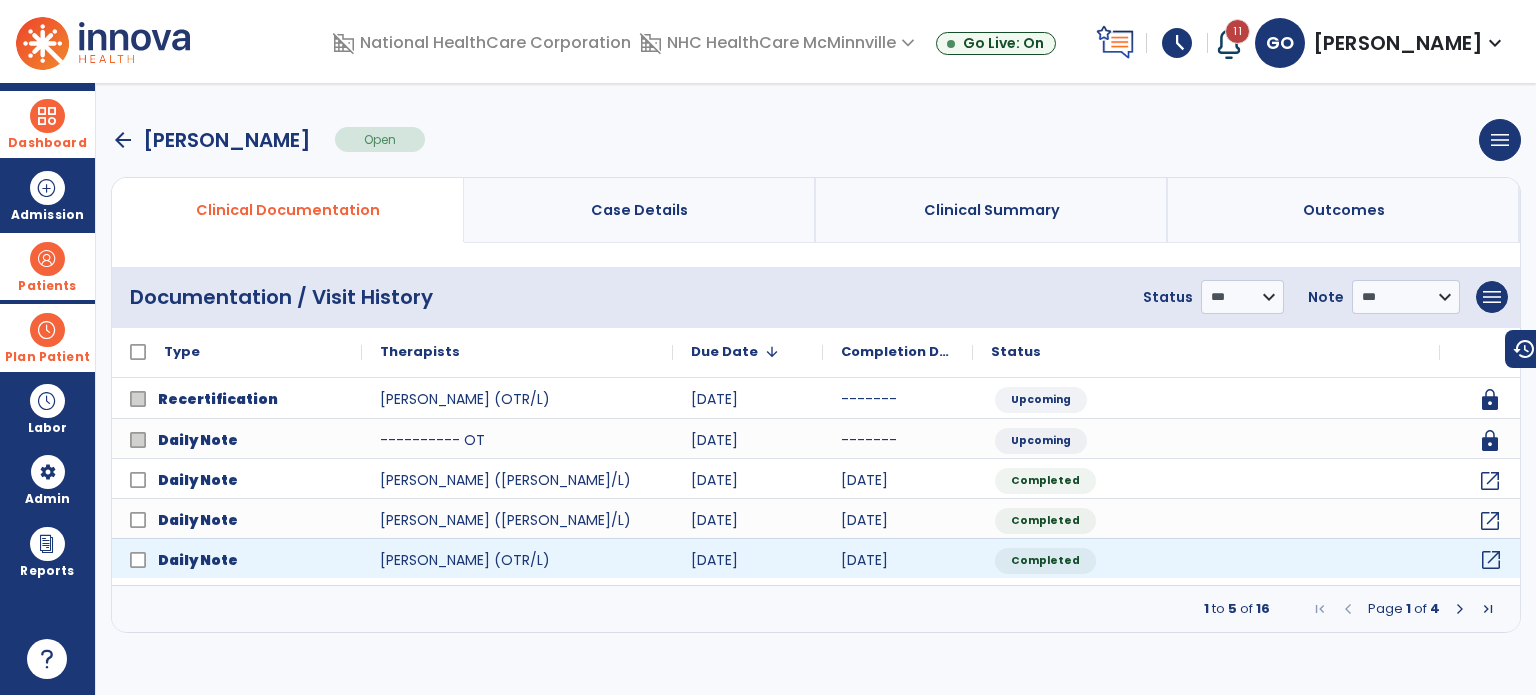 click on "open_in_new" 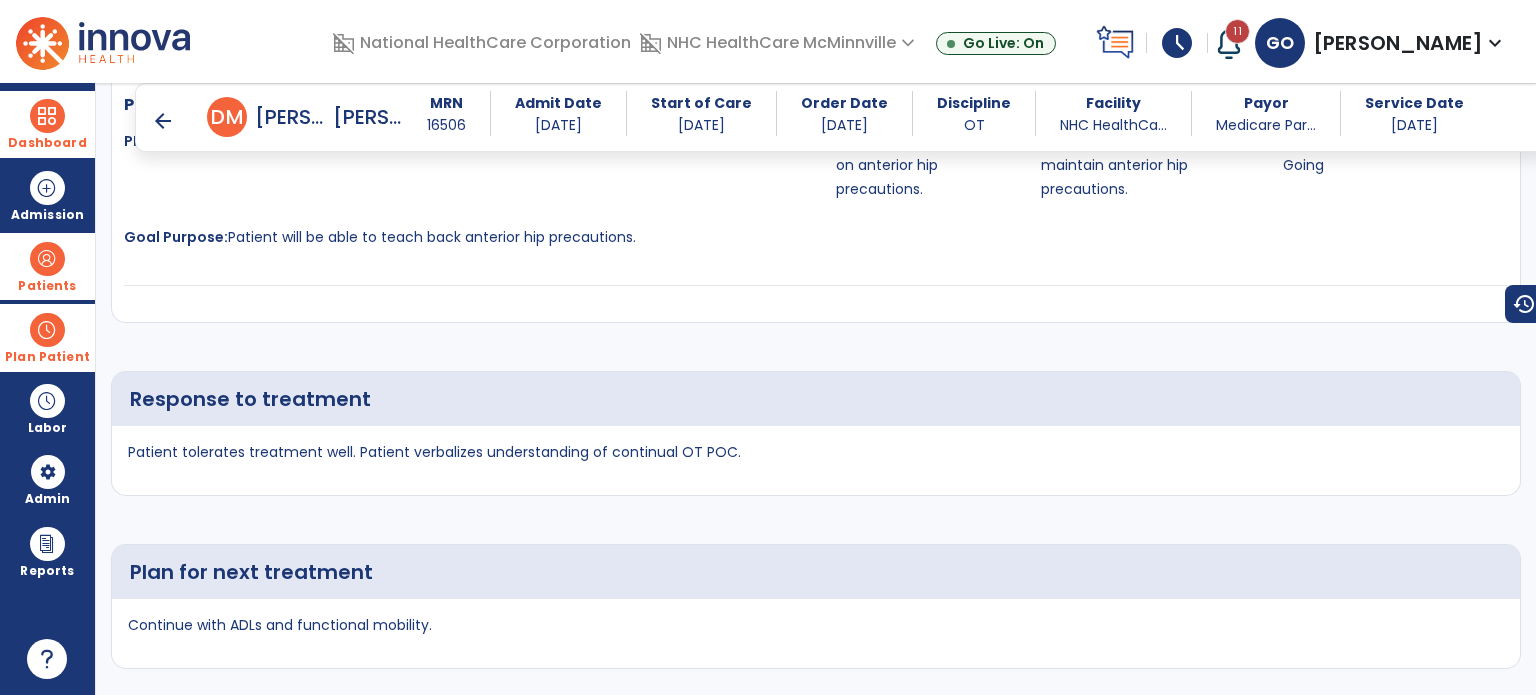 scroll, scrollTop: 3180, scrollLeft: 0, axis: vertical 